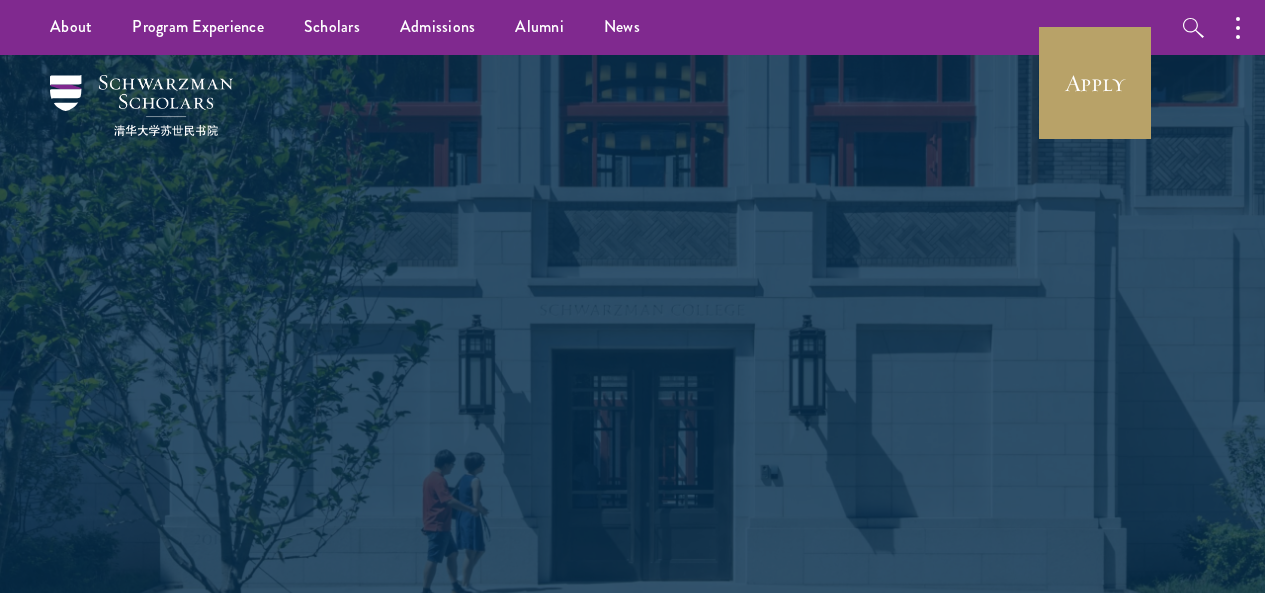 scroll, scrollTop: 0, scrollLeft: 0, axis: both 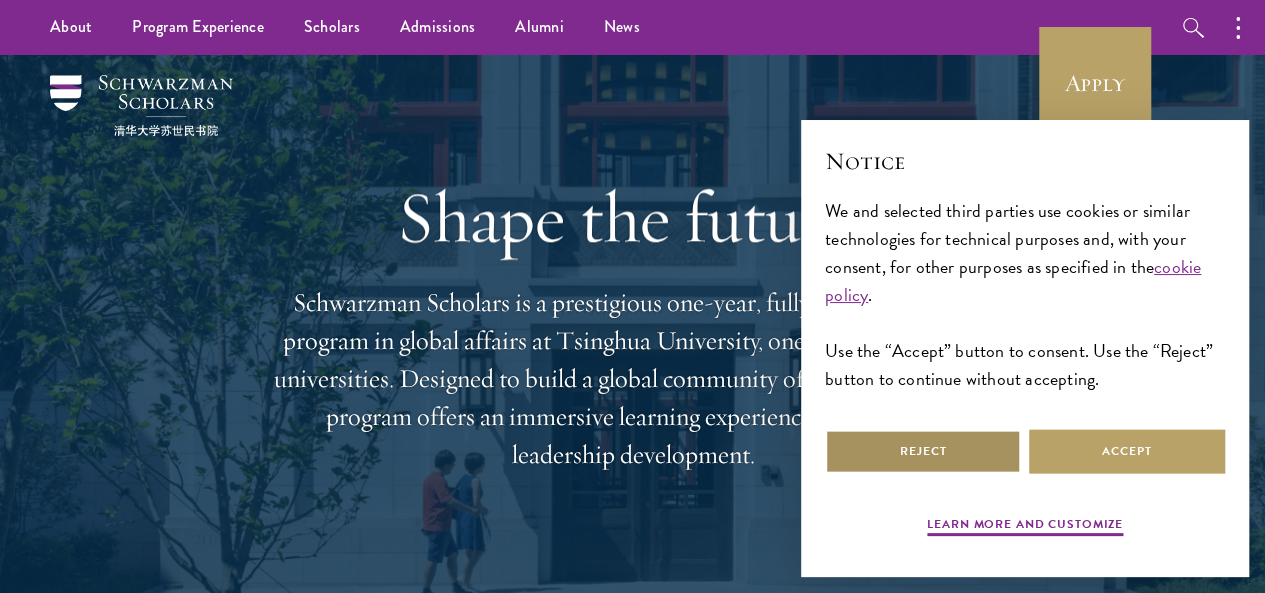 click on "Reject" at bounding box center [923, 451] 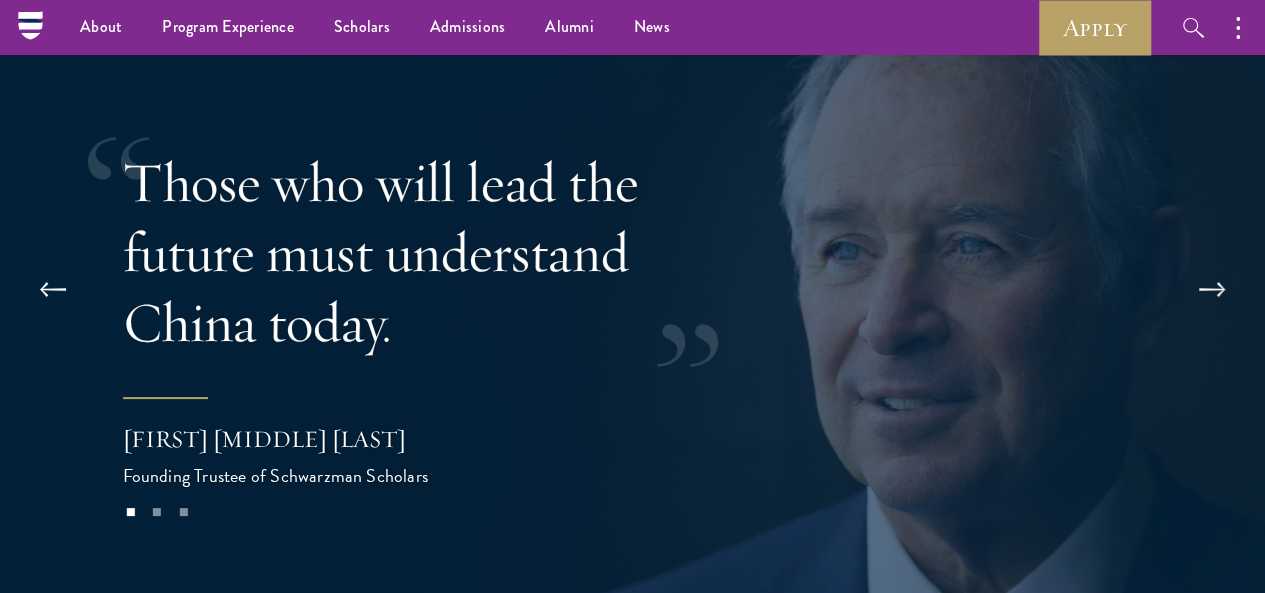 scroll, scrollTop: 3637, scrollLeft: 0, axis: vertical 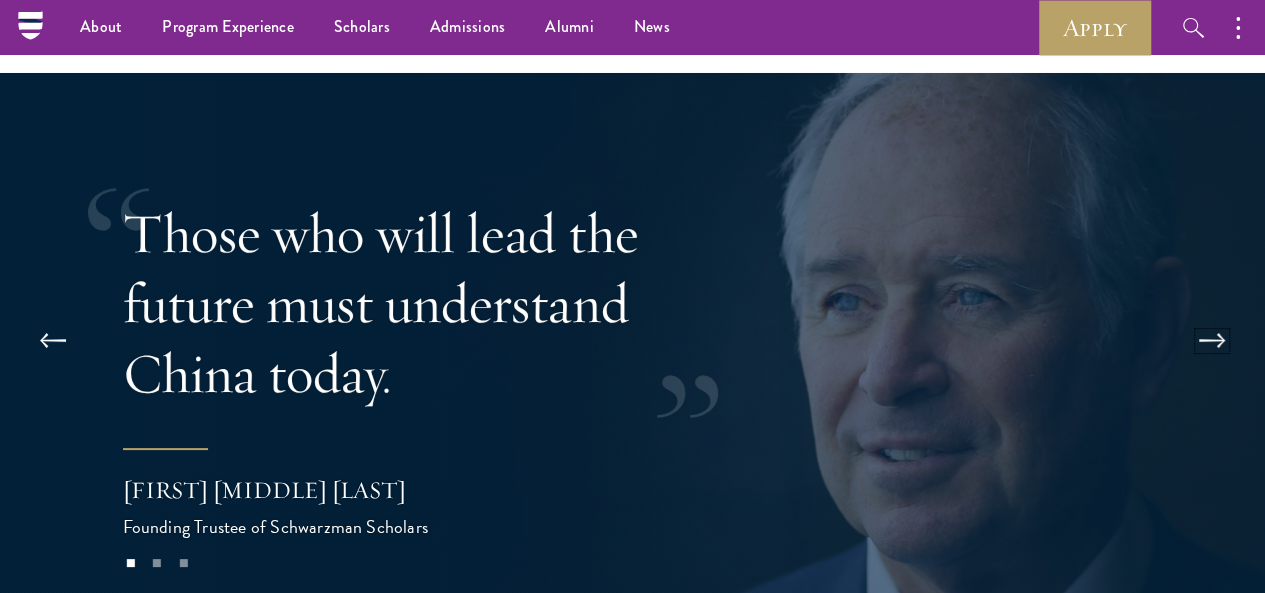 click at bounding box center [1212, 341] 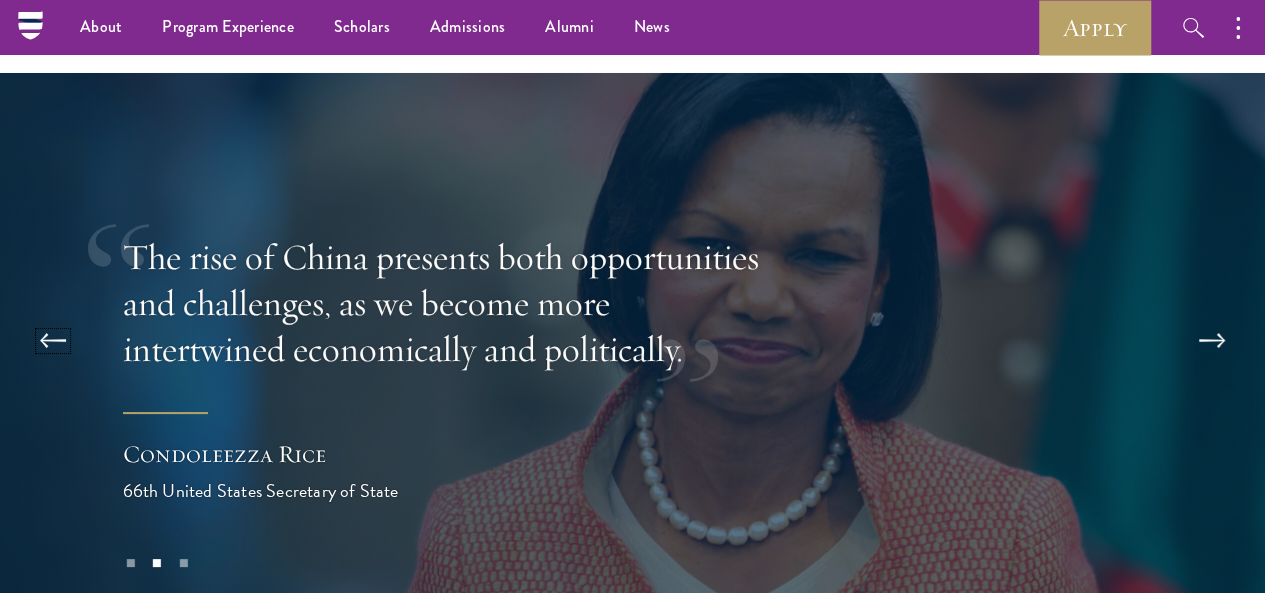 click at bounding box center [53, 341] 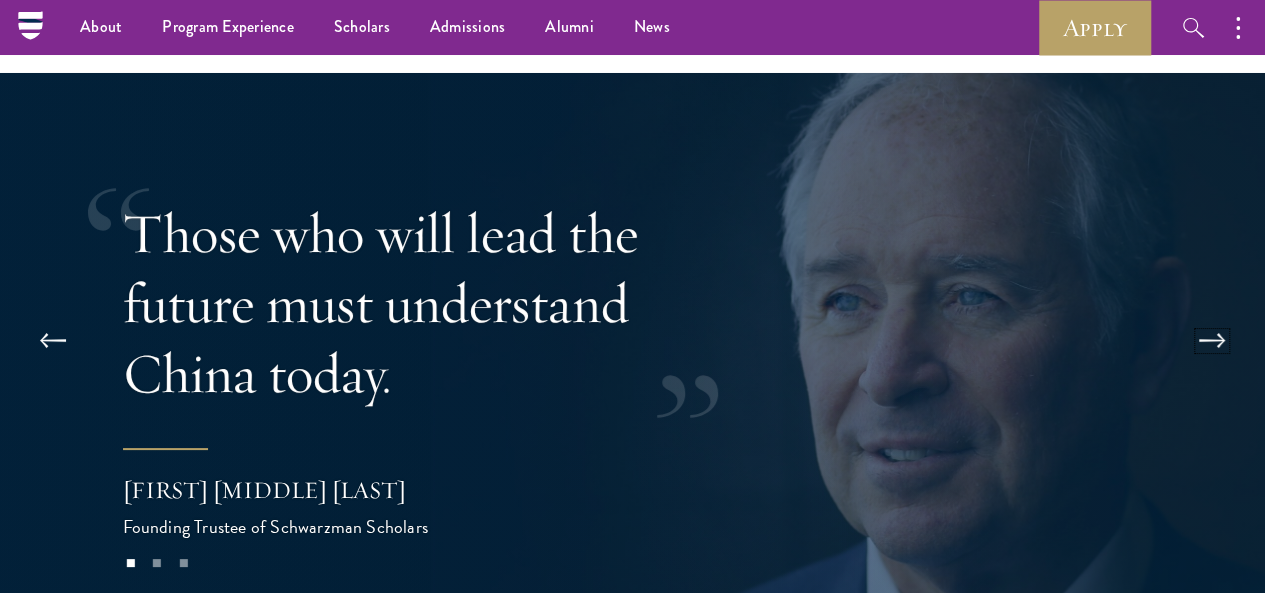 click at bounding box center (1212, 341) 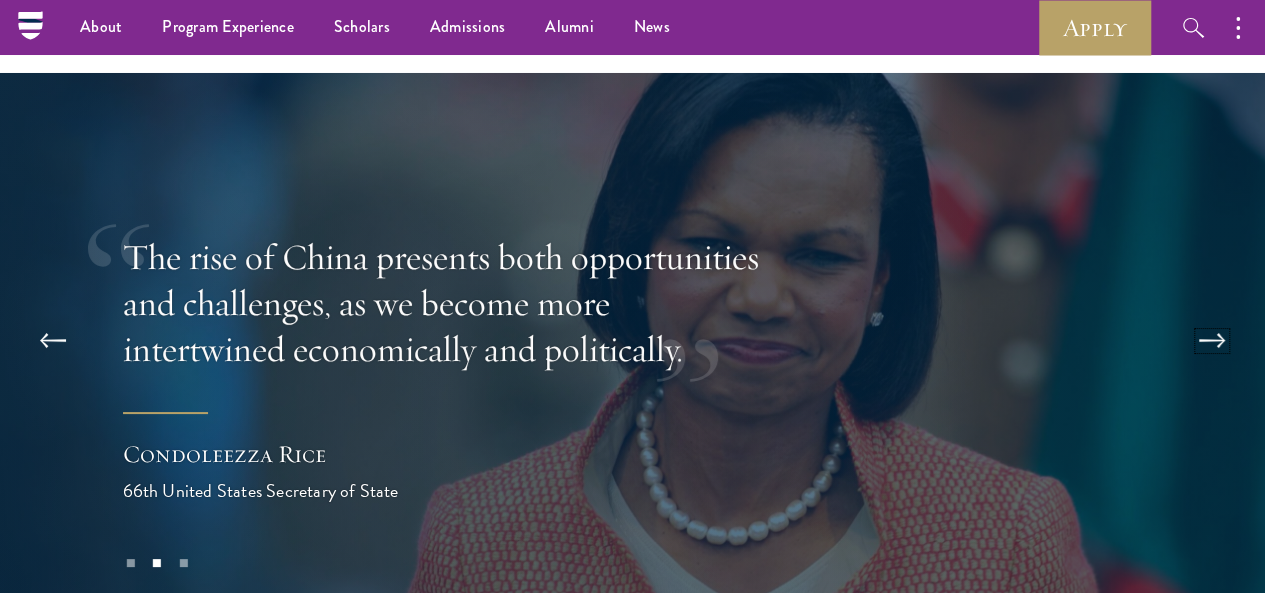 click at bounding box center [1212, 341] 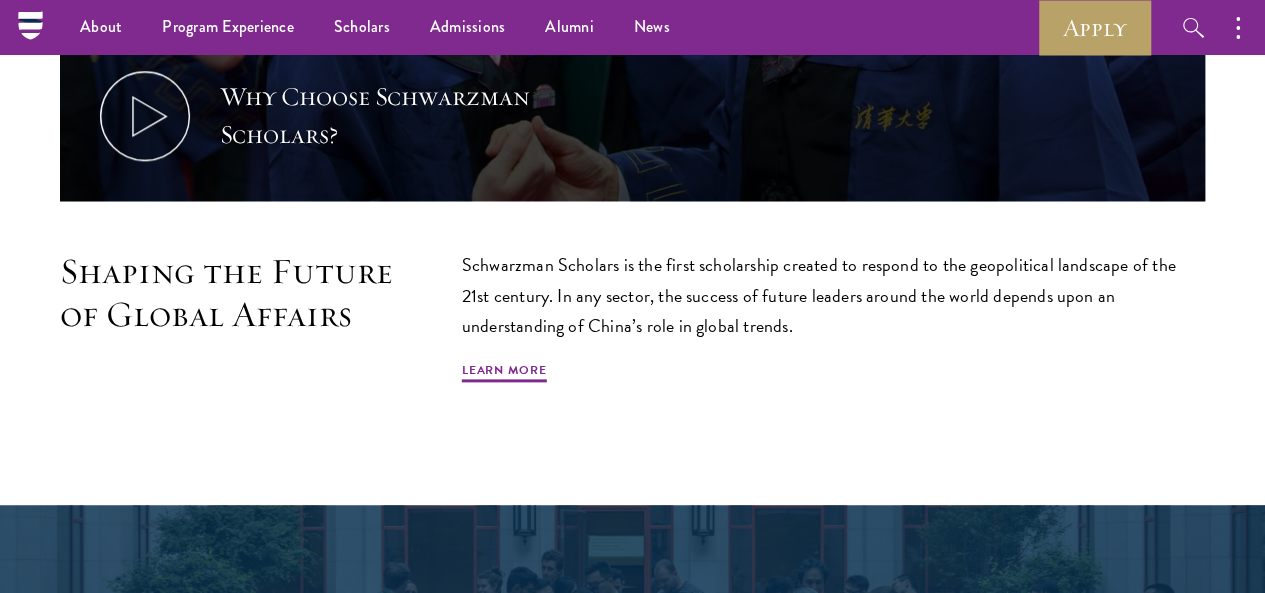 scroll, scrollTop: 937, scrollLeft: 0, axis: vertical 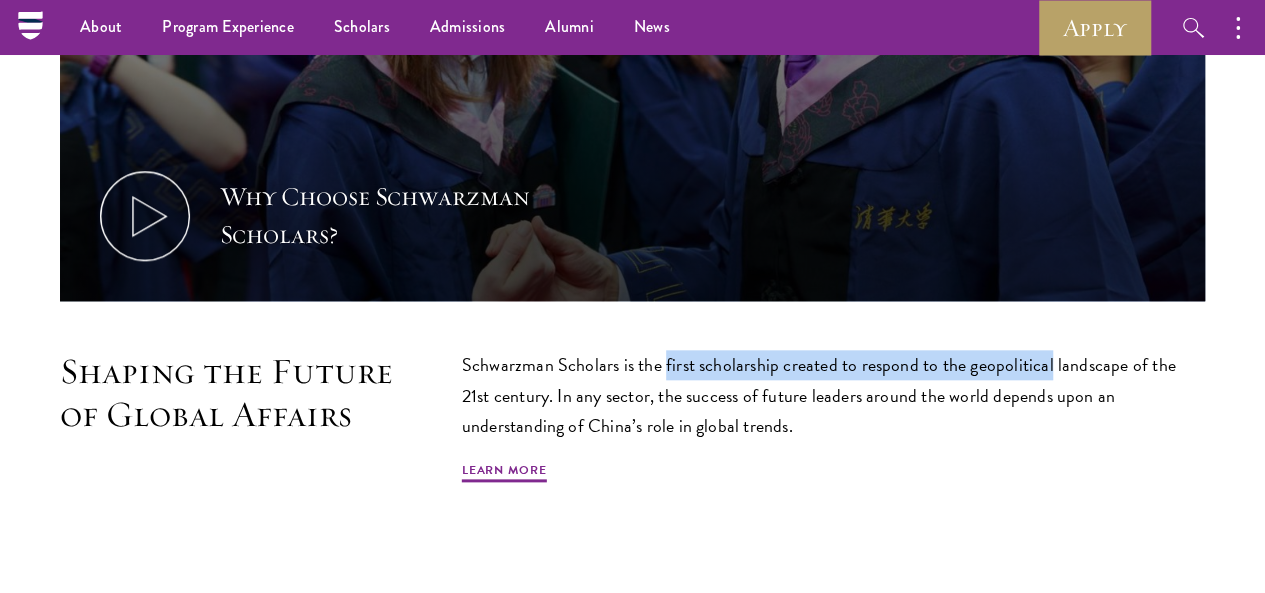 drag, startPoint x: 733, startPoint y: 349, endPoint x: 1140, endPoint y: 369, distance: 407.49112 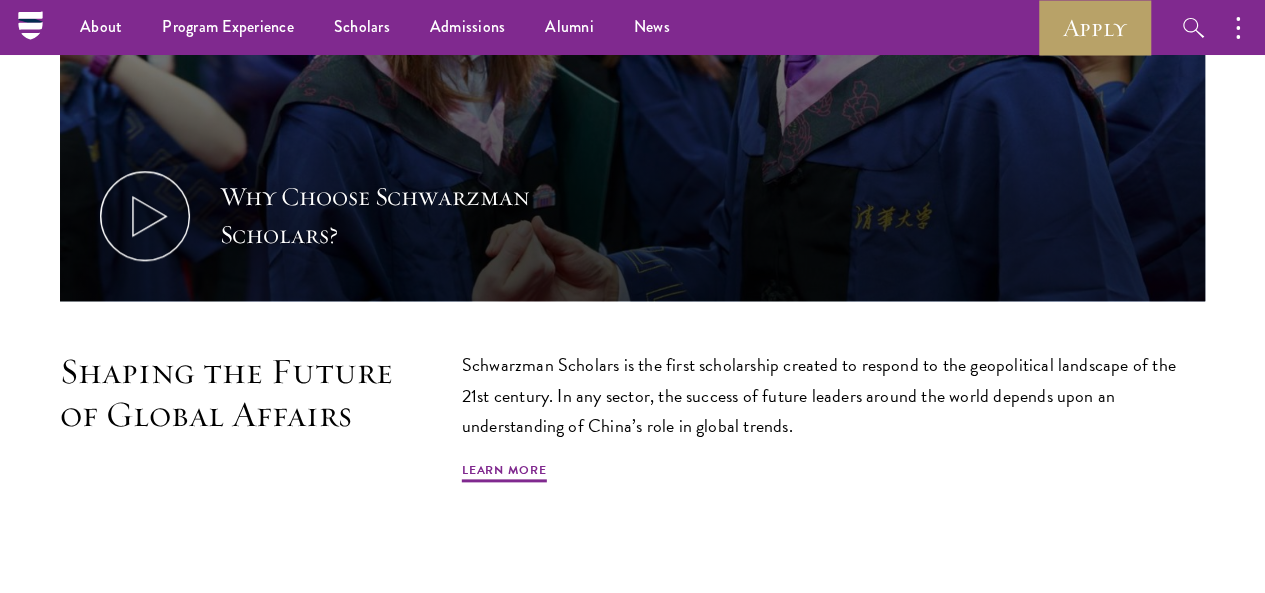 click on "Schwarzman Scholars is the first scholarship created to respond to the geopolitical landscape of the 21st century. In any sector, the success of future leaders around the world depends upon an understanding of China’s role in global trends." at bounding box center [833, 395] 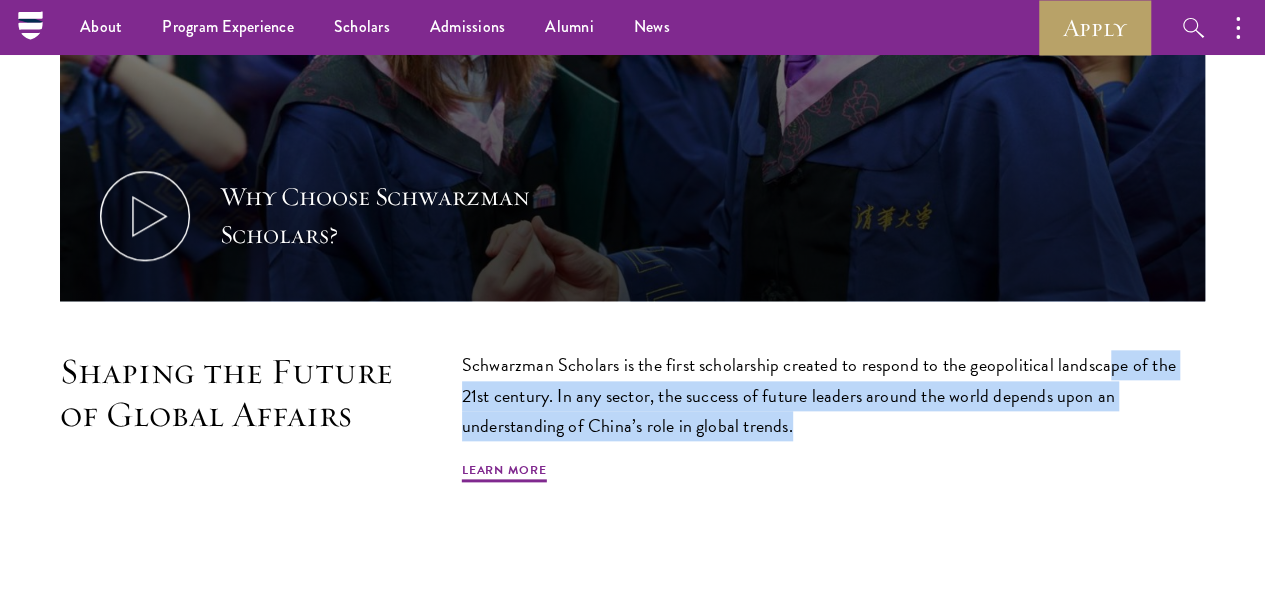 drag, startPoint x: 632, startPoint y: 395, endPoint x: 1086, endPoint y: 409, distance: 454.21582 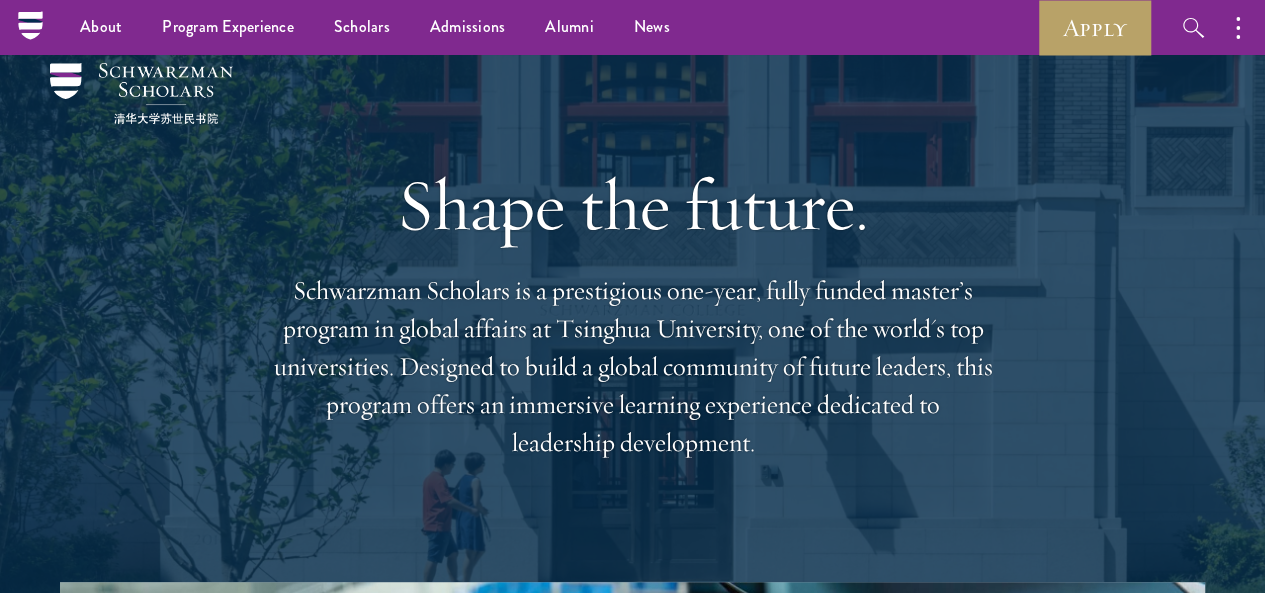scroll, scrollTop: 0, scrollLeft: 0, axis: both 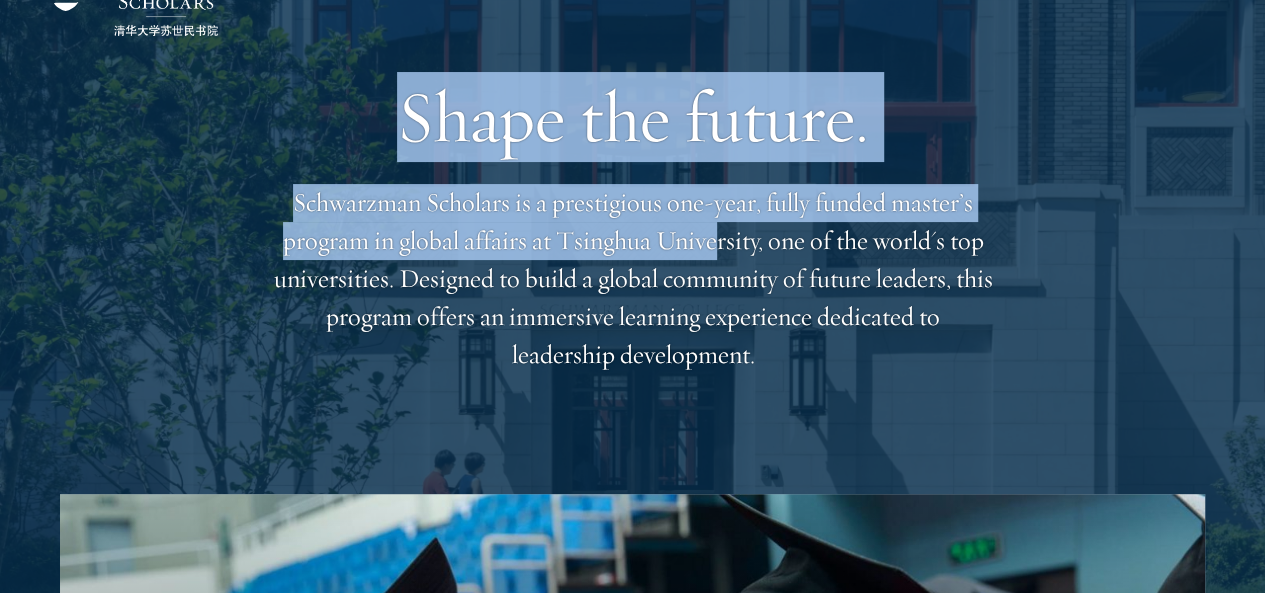 drag, startPoint x: 352, startPoint y: 229, endPoint x: 886, endPoint y: 247, distance: 534.3033 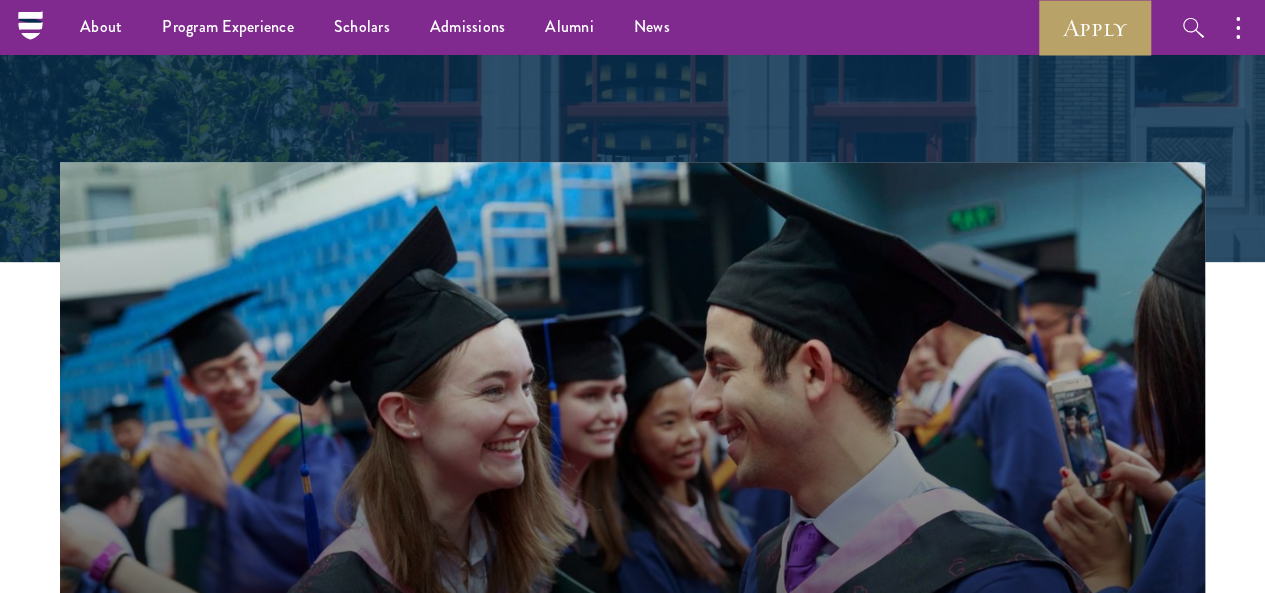 scroll, scrollTop: 0, scrollLeft: 0, axis: both 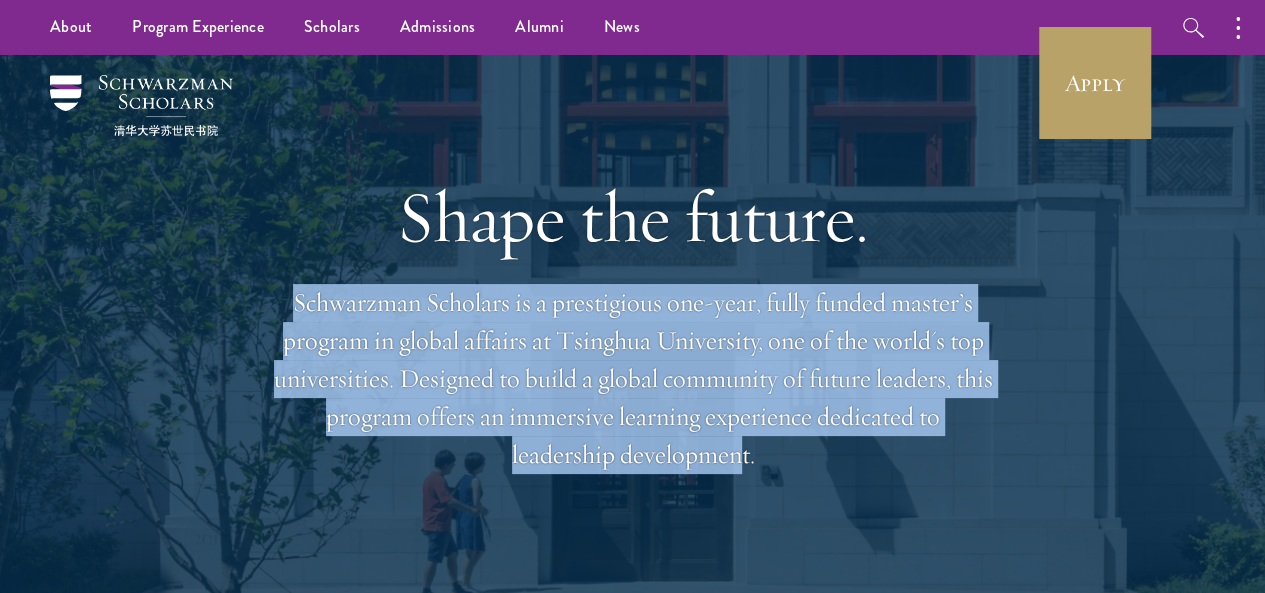 drag, startPoint x: 294, startPoint y: 309, endPoint x: 940, endPoint y: 476, distance: 667.2368 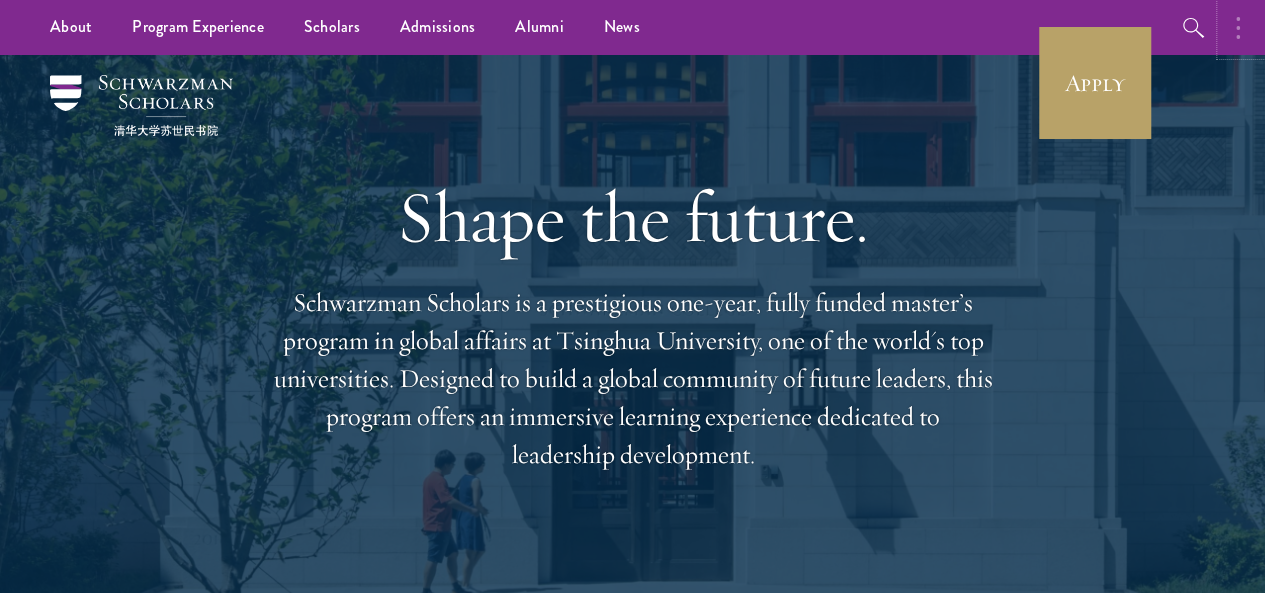 click at bounding box center [1243, 27] 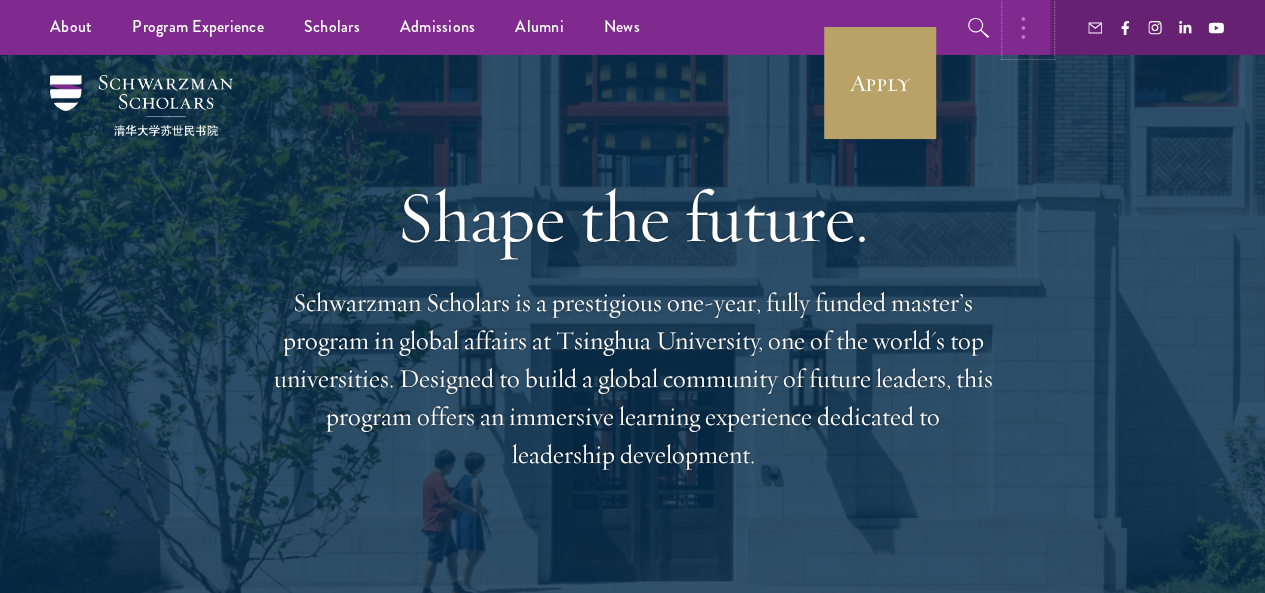 click at bounding box center [1028, 27] 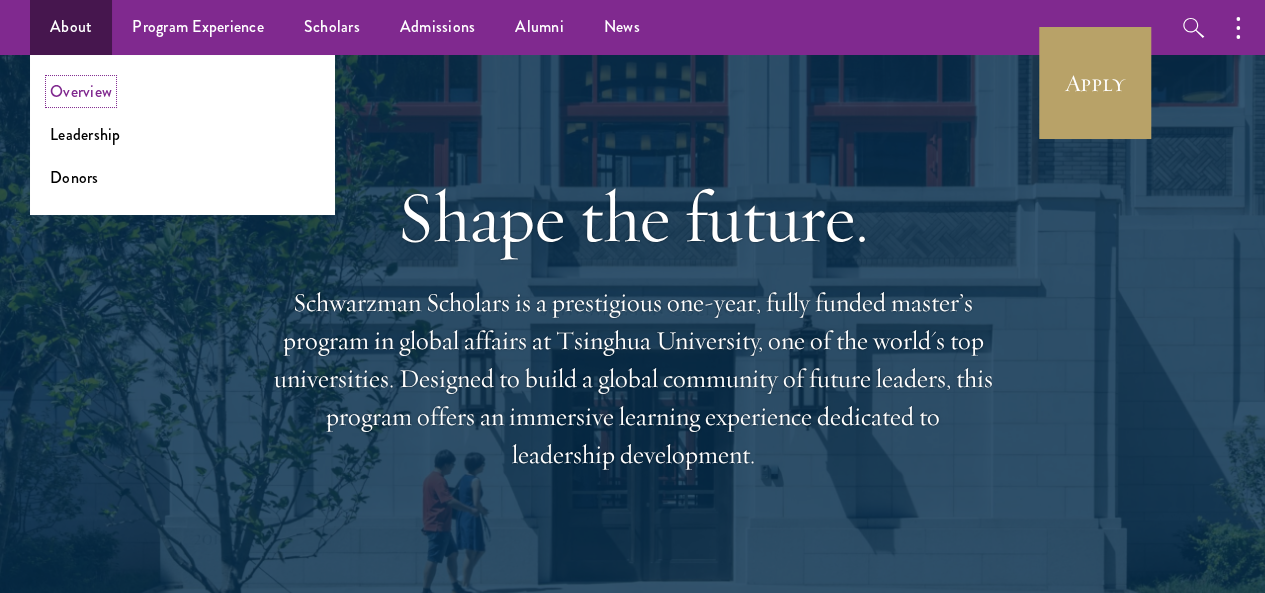 click on "Overview" at bounding box center [81, 91] 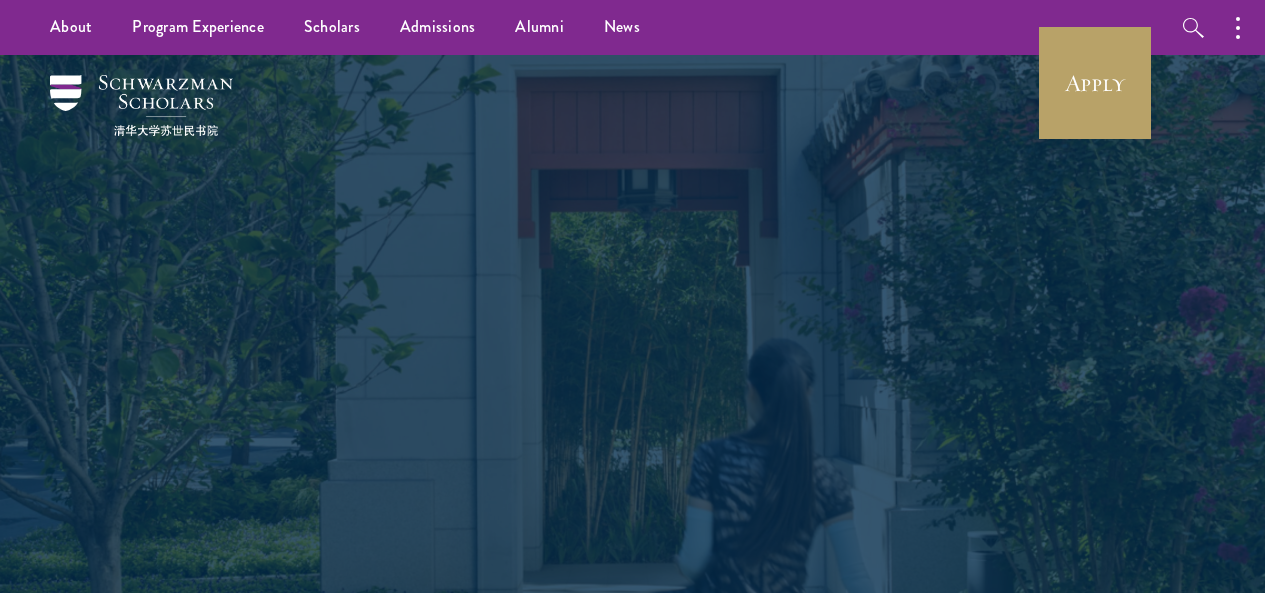 scroll, scrollTop: 0, scrollLeft: 0, axis: both 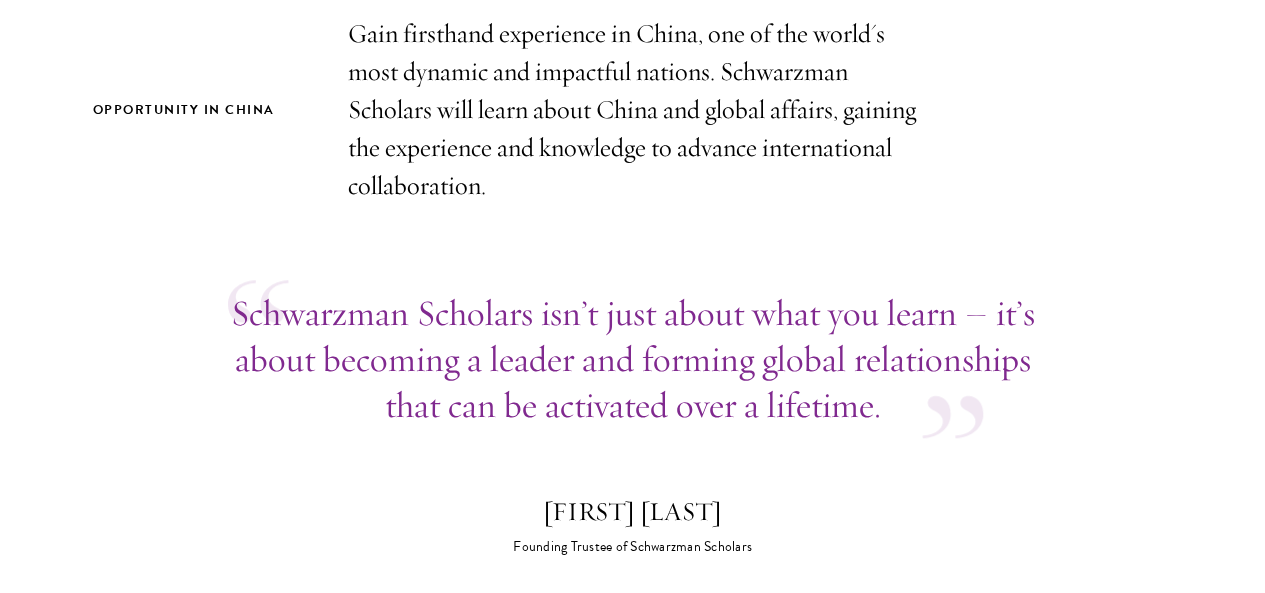 click on "Gain firsthand experience in China, one of the world's most dynamic and impactful nations. Schwarzman Scholars will learn about China and global affairs, gaining the experience and knowledge to advance international collaboration." at bounding box center (633, 110) 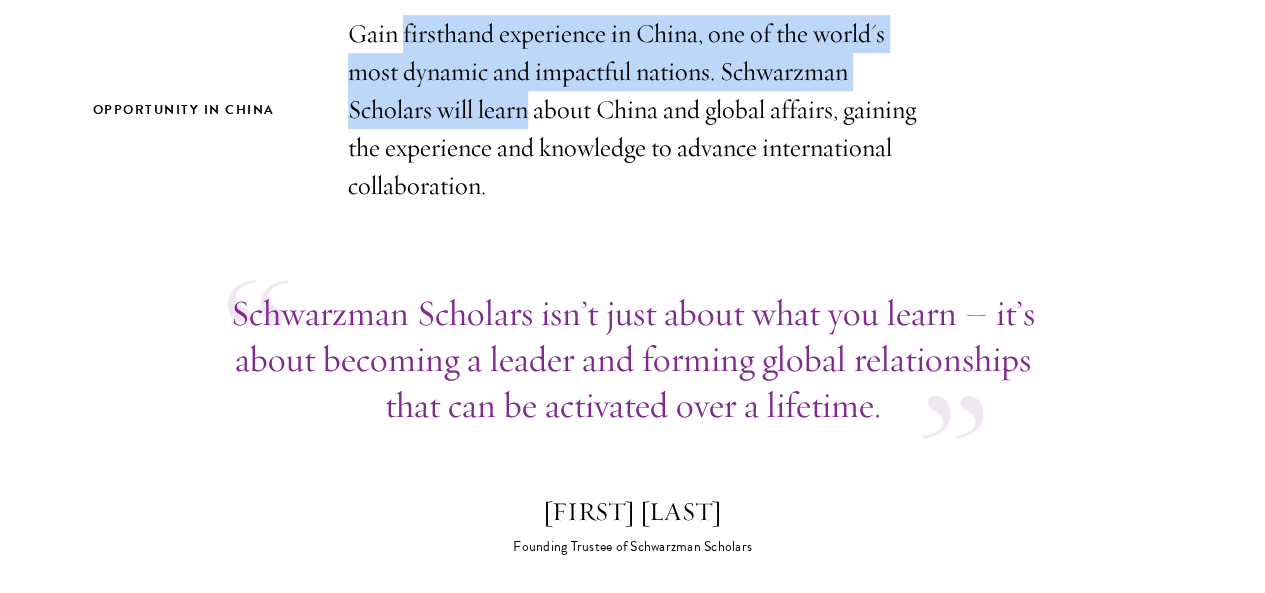 drag, startPoint x: 497, startPoint y: 47, endPoint x: 691, endPoint y: 103, distance: 201.92078 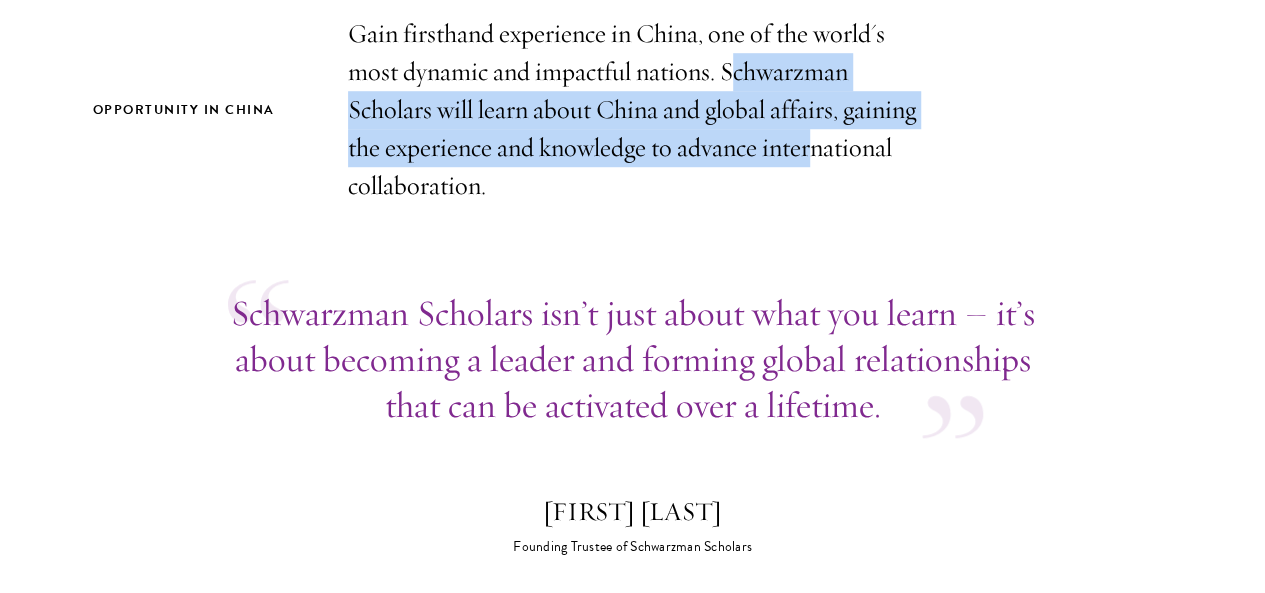drag, startPoint x: 355, startPoint y: 117, endPoint x: 663, endPoint y: 203, distance: 319.7812 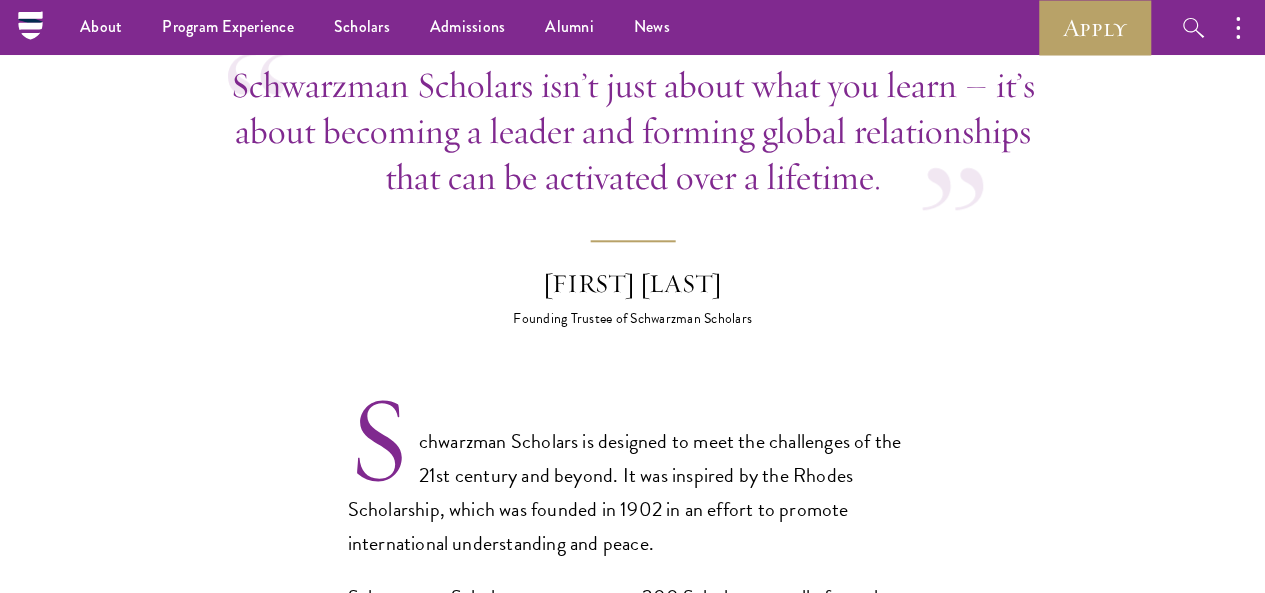 scroll, scrollTop: 900, scrollLeft: 0, axis: vertical 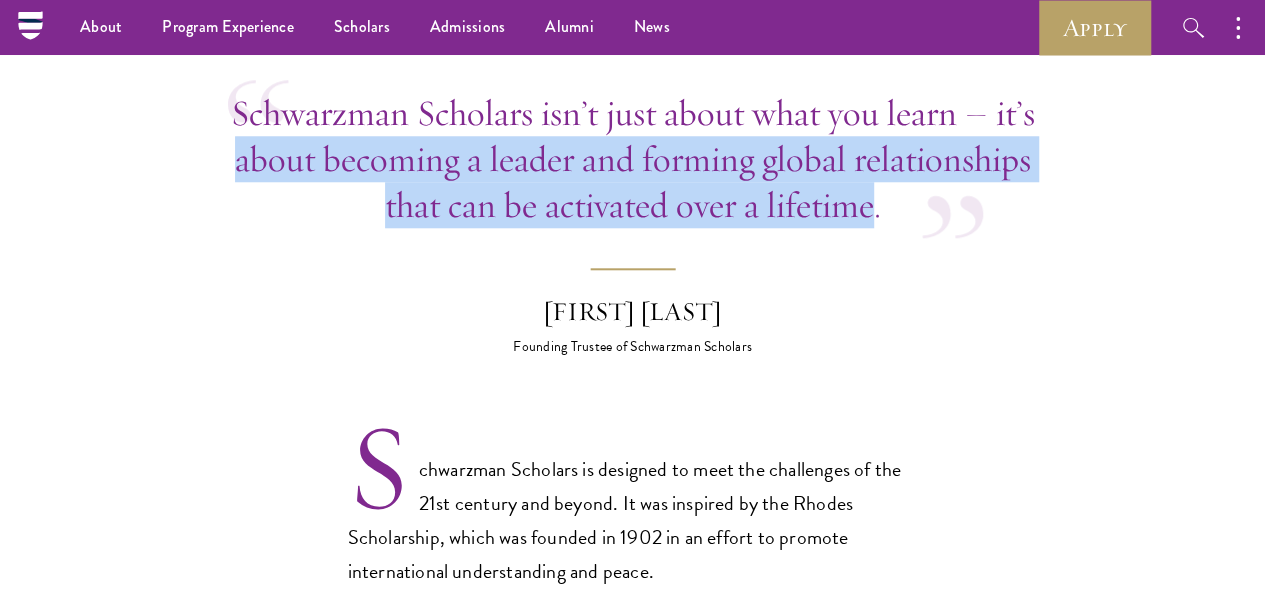 drag, startPoint x: 470, startPoint y: 219, endPoint x: 834, endPoint y: 341, distance: 383.90103 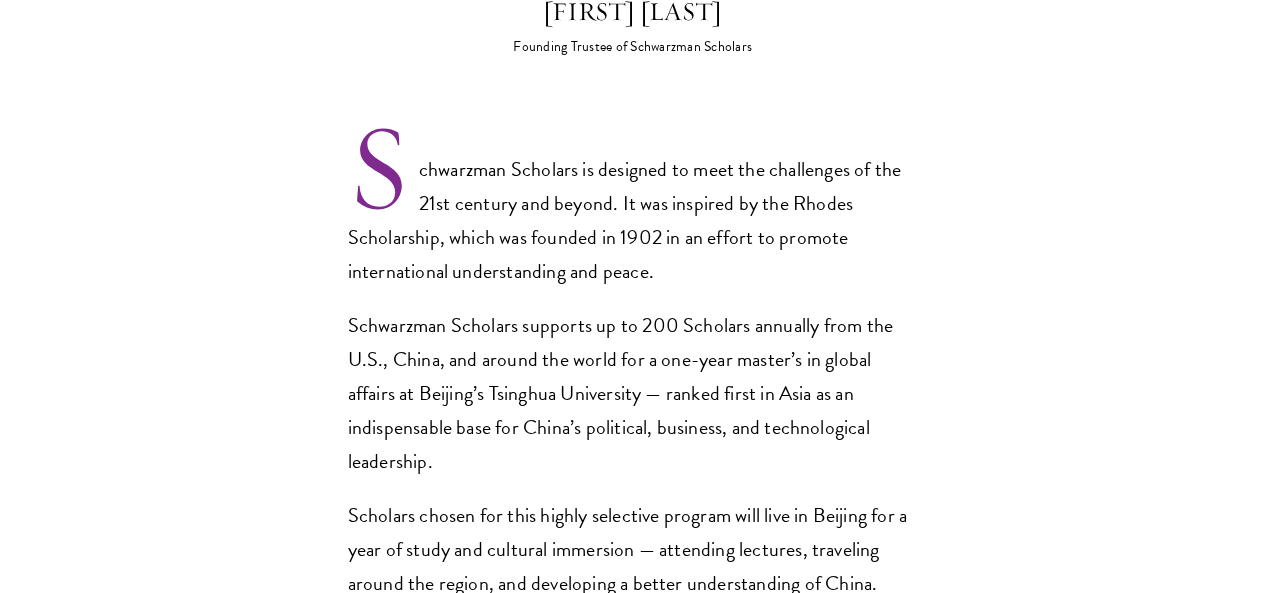 scroll, scrollTop: 1400, scrollLeft: 0, axis: vertical 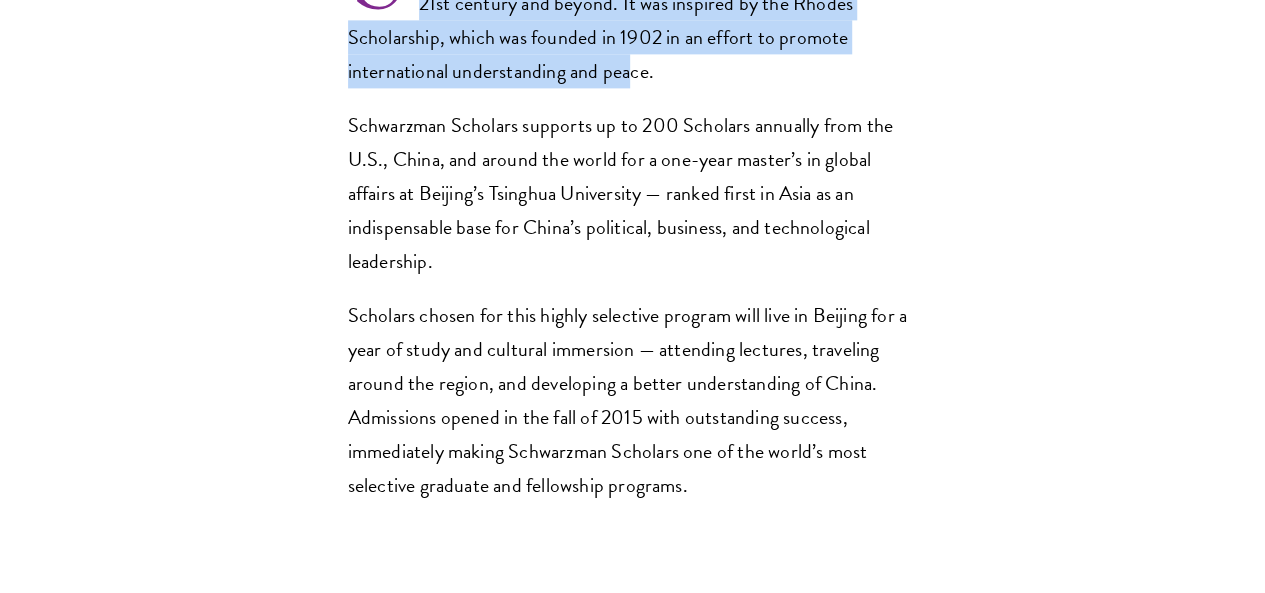 drag, startPoint x: 420, startPoint y: 109, endPoint x: 684, endPoint y: 214, distance: 284.1144 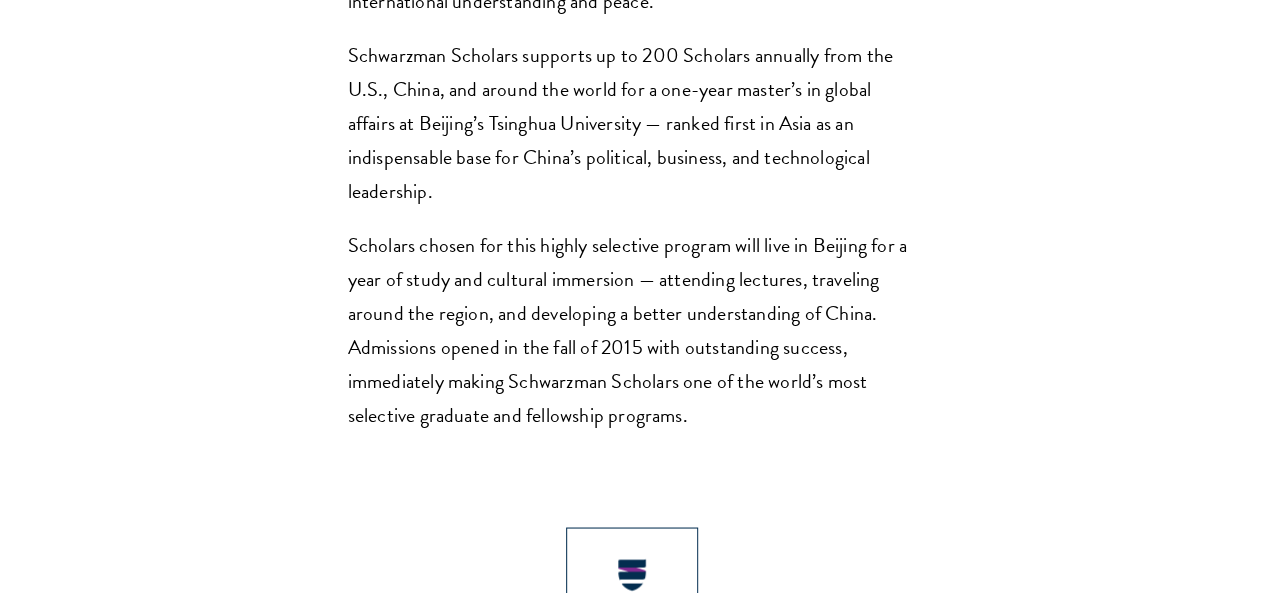 scroll, scrollTop: 1500, scrollLeft: 0, axis: vertical 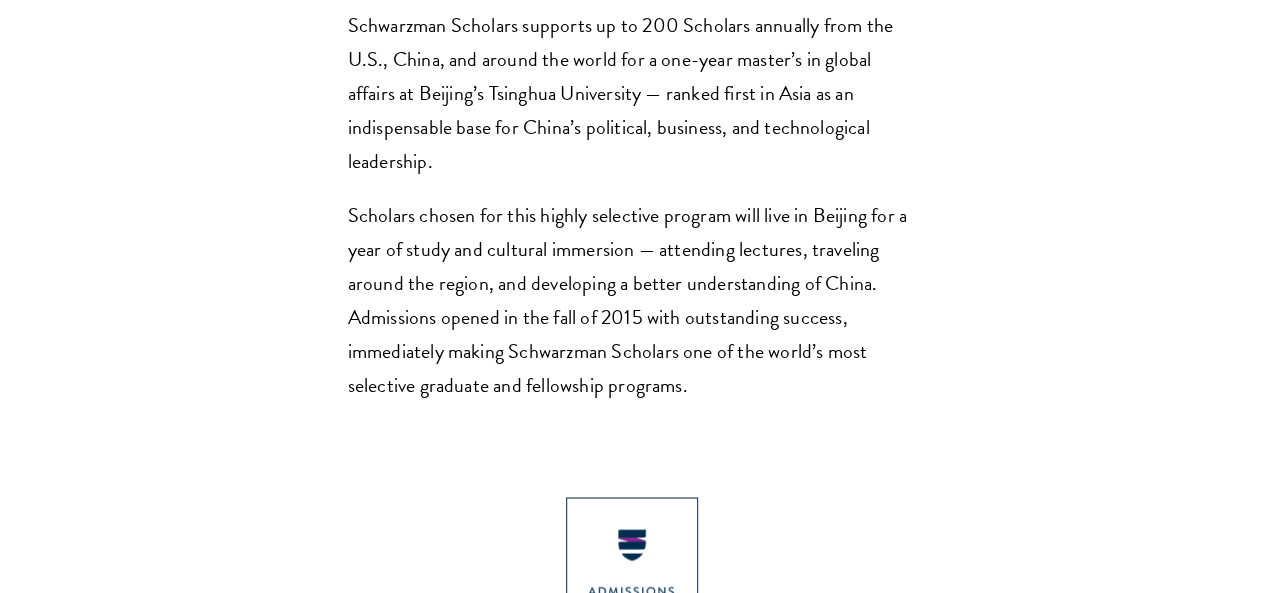 drag, startPoint x: 532, startPoint y: 89, endPoint x: 762, endPoint y: 135, distance: 234.5549 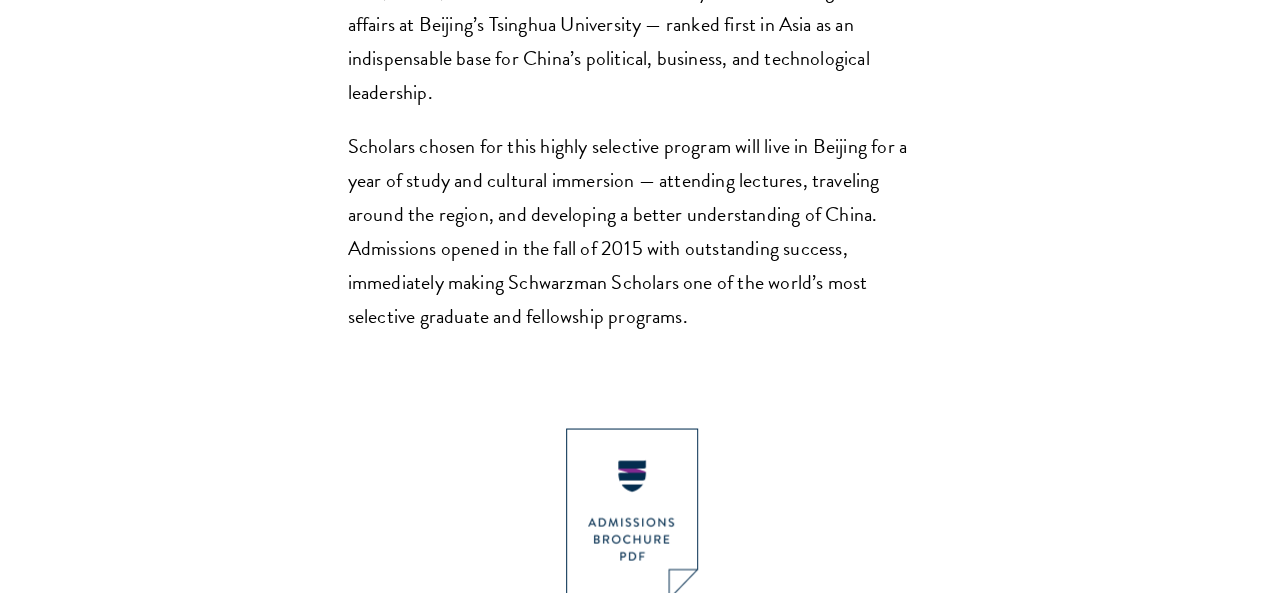 scroll, scrollTop: 1600, scrollLeft: 0, axis: vertical 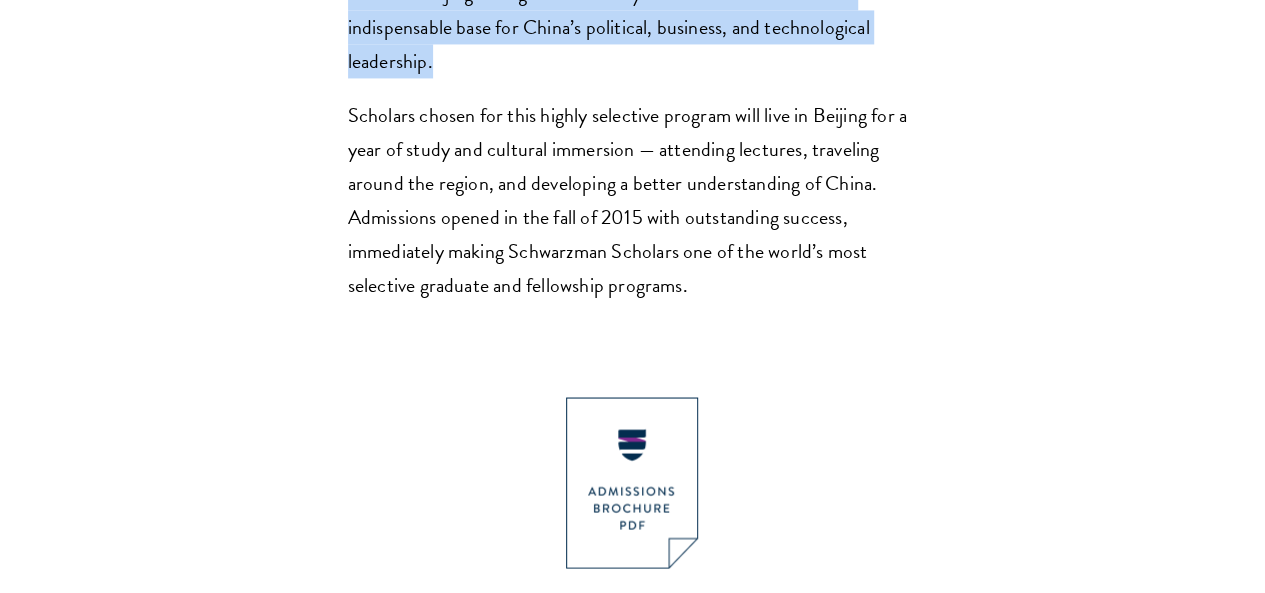 drag, startPoint x: 543, startPoint y: 80, endPoint x: 568, endPoint y: 222, distance: 144.18391 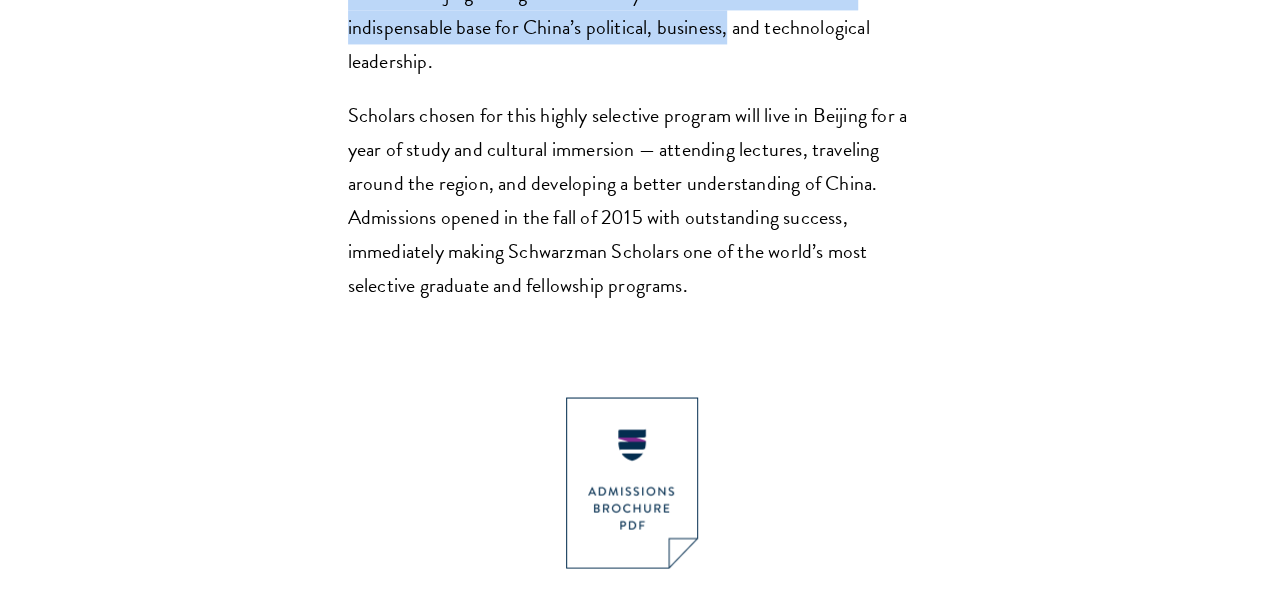 drag, startPoint x: 492, startPoint y: 116, endPoint x: 854, endPoint y: 194, distance: 370.30798 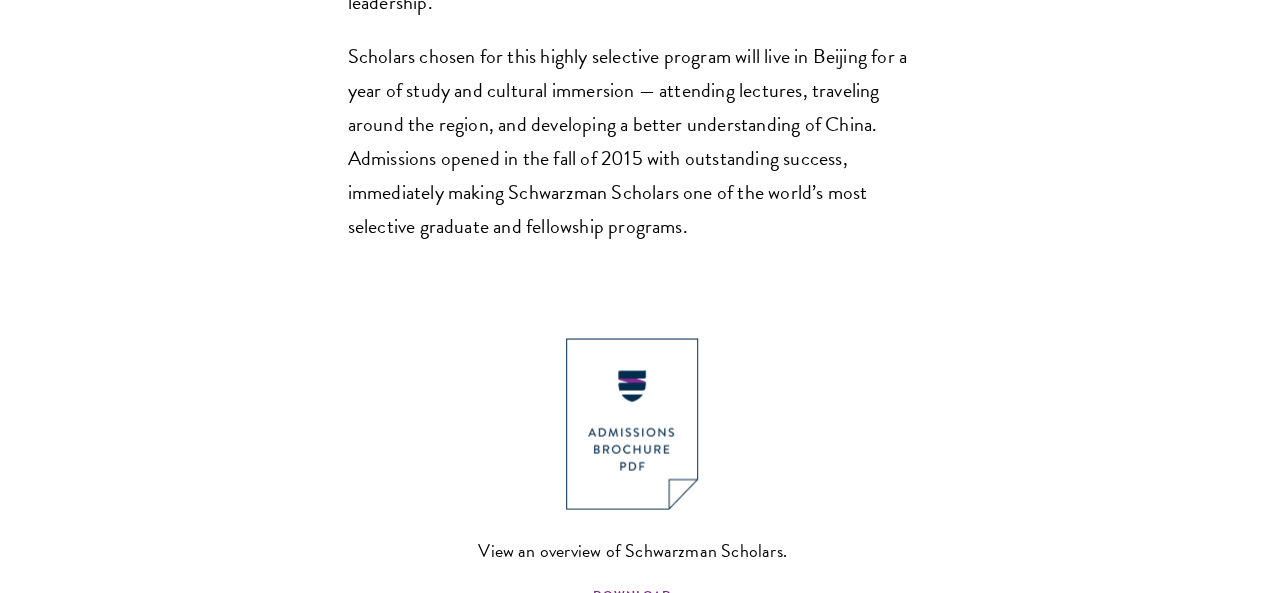scroll, scrollTop: 1700, scrollLeft: 0, axis: vertical 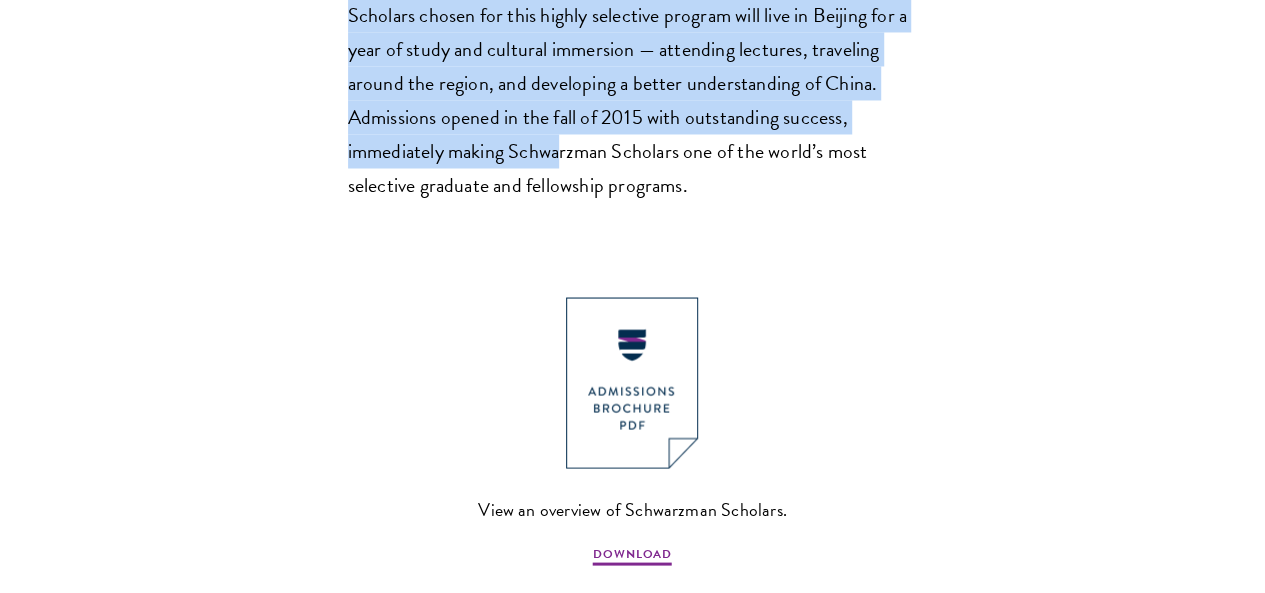 drag, startPoint x: 342, startPoint y: 188, endPoint x: 807, endPoint y: 341, distance: 489.52426 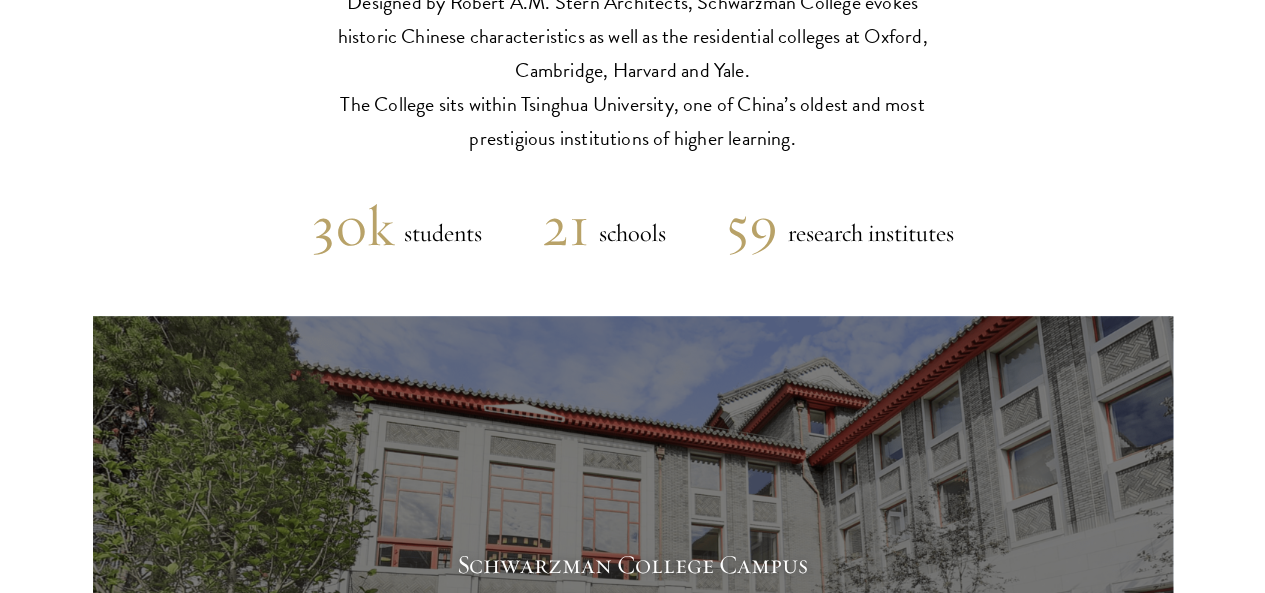 scroll, scrollTop: 4700, scrollLeft: 0, axis: vertical 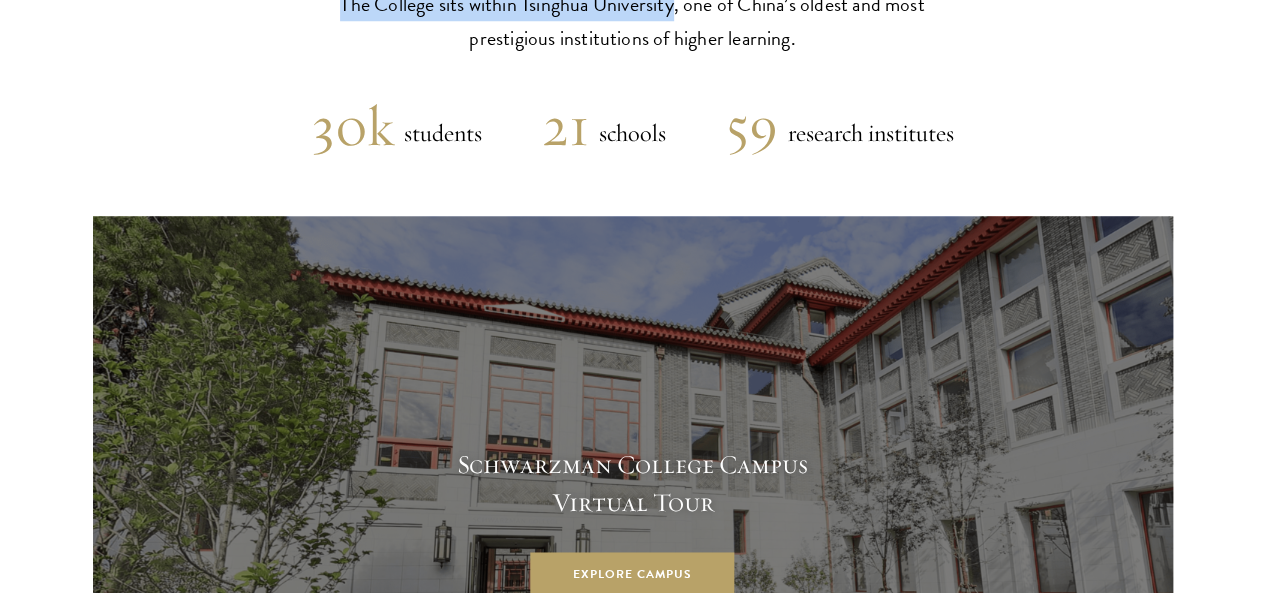 drag, startPoint x: 577, startPoint y: 61, endPoint x: 694, endPoint y: 118, distance: 130.14607 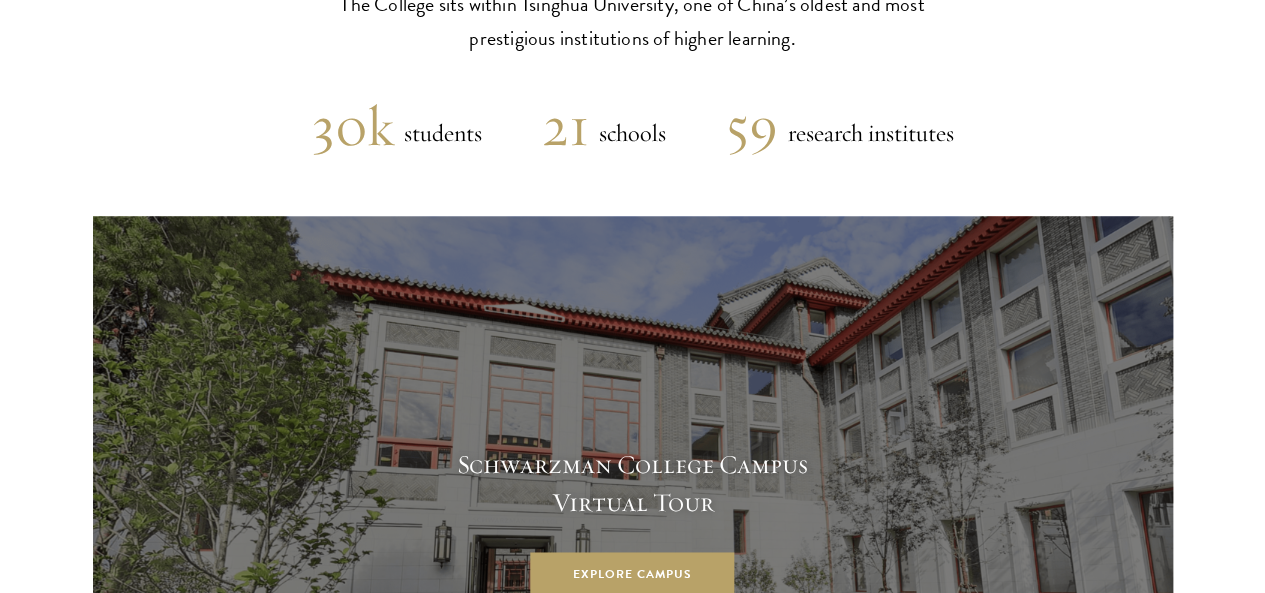 click on "Designed by Robert A.M. Stern Architects, Schwarzman College evokes historic Chinese characteristics as well as the residential colleges at Oxford, Cambridge, Harvard and Yale.
The College sits within Tsinghua University, one of China’s oldest and most prestigious institutions of higher learning." at bounding box center (633, -30) 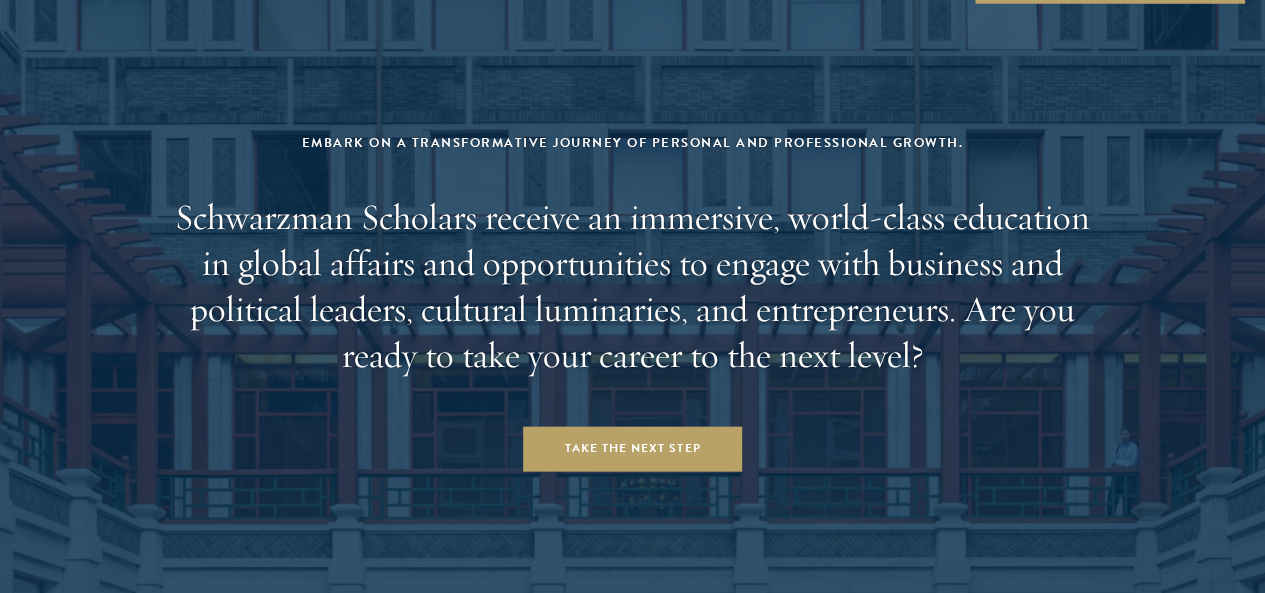 scroll, scrollTop: 7700, scrollLeft: 0, axis: vertical 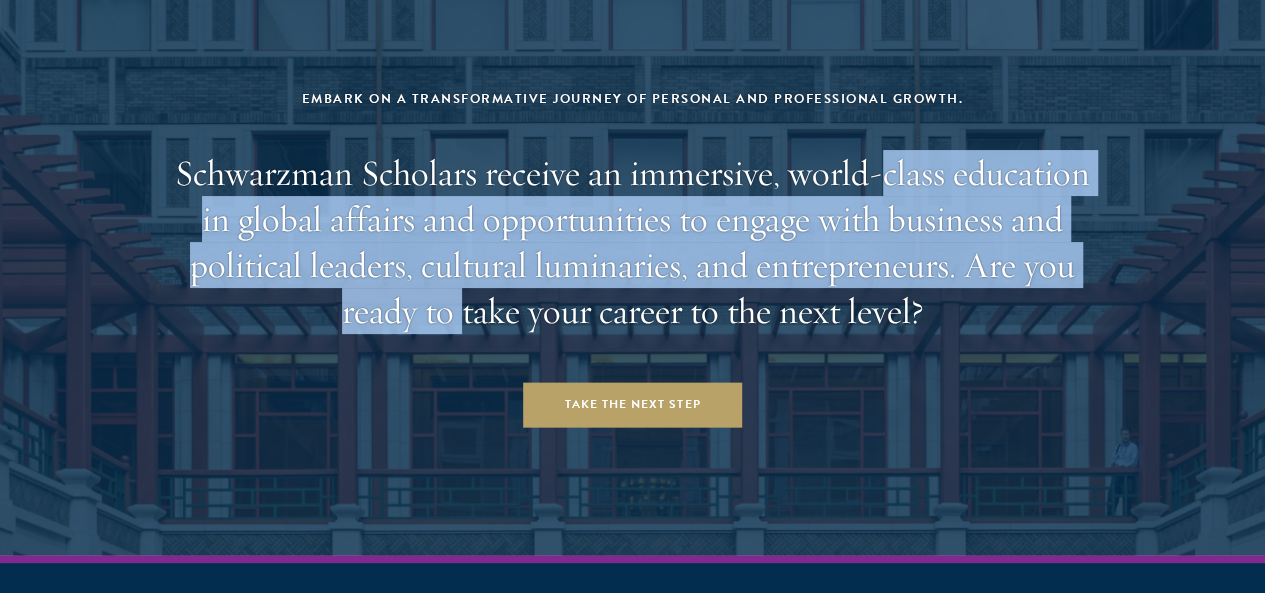 drag, startPoint x: 192, startPoint y: 245, endPoint x: 1013, endPoint y: 378, distance: 831.70306 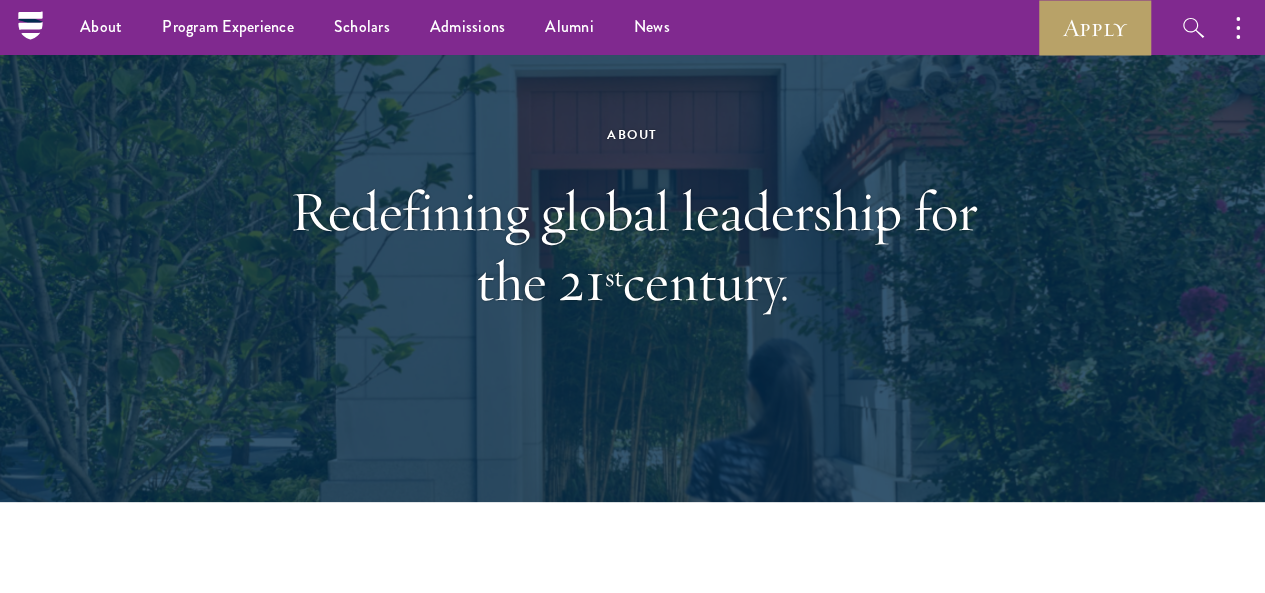 scroll, scrollTop: 0, scrollLeft: 0, axis: both 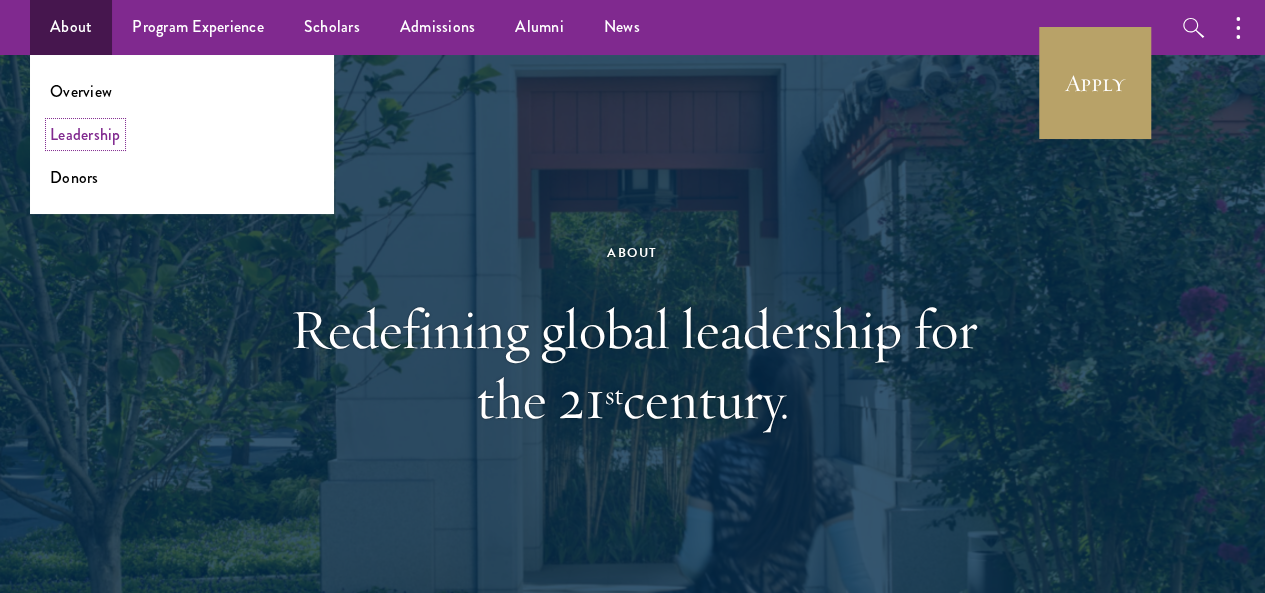 click on "Leadership" at bounding box center (85, 134) 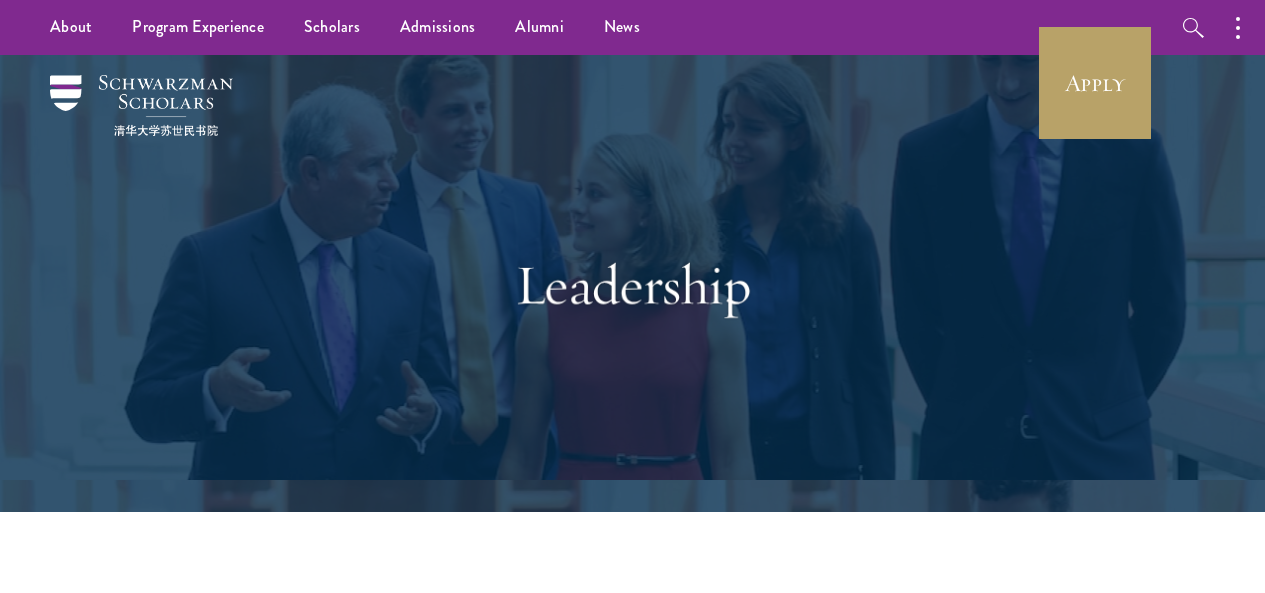 scroll, scrollTop: 0, scrollLeft: 0, axis: both 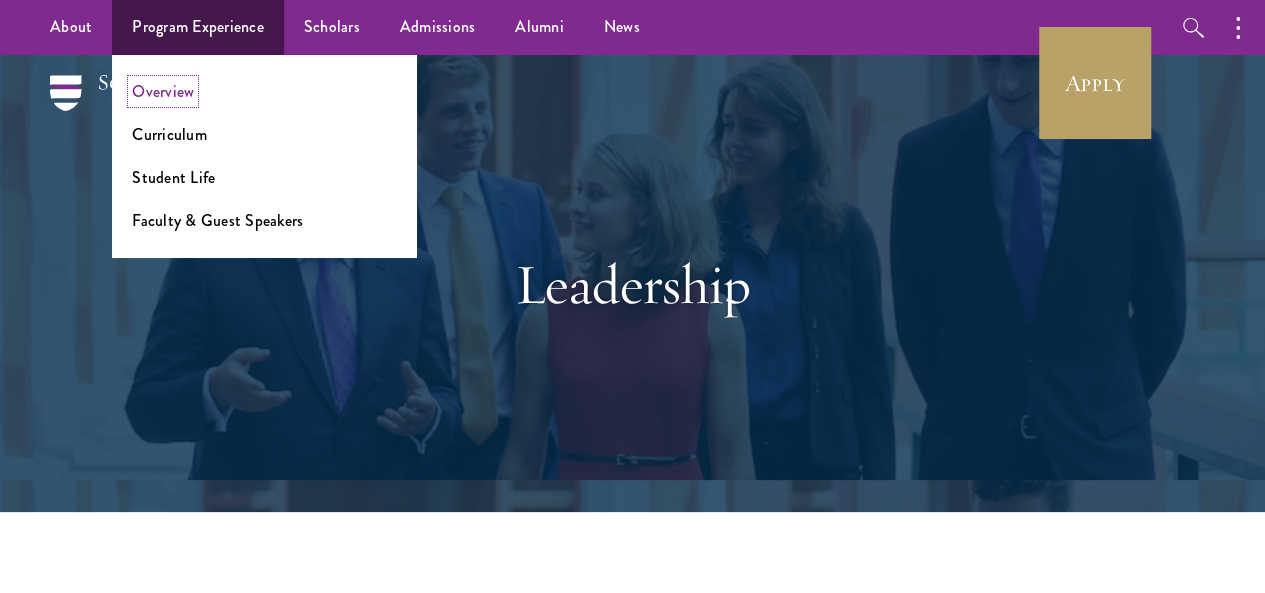 click on "Overview" at bounding box center (163, 91) 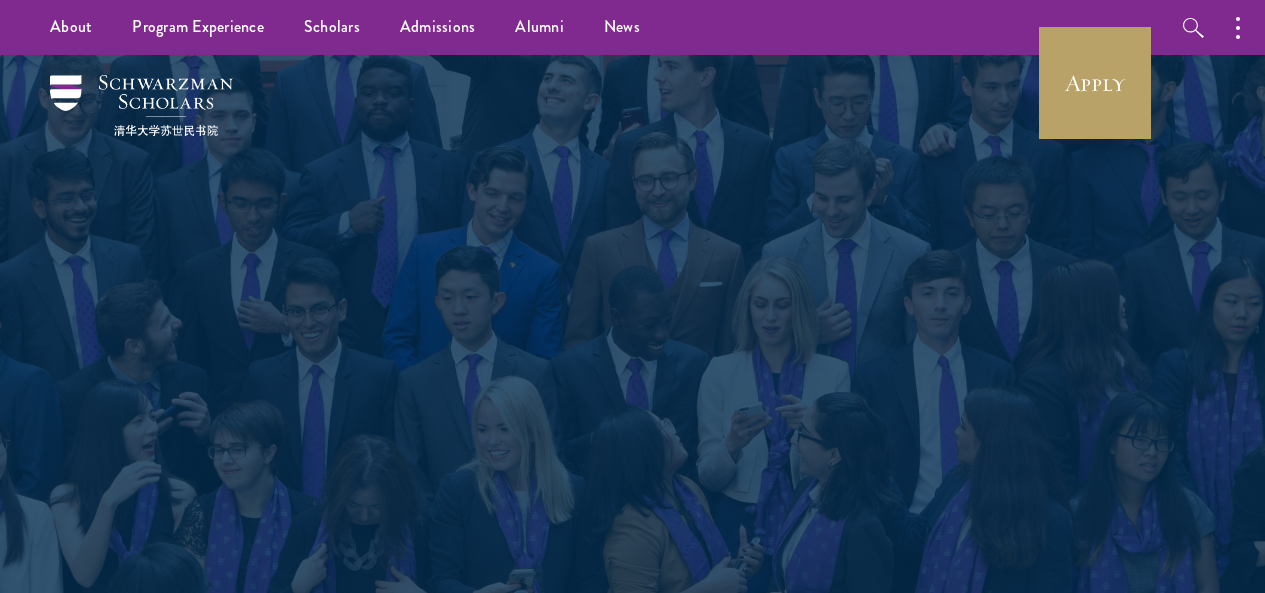 scroll, scrollTop: 0, scrollLeft: 0, axis: both 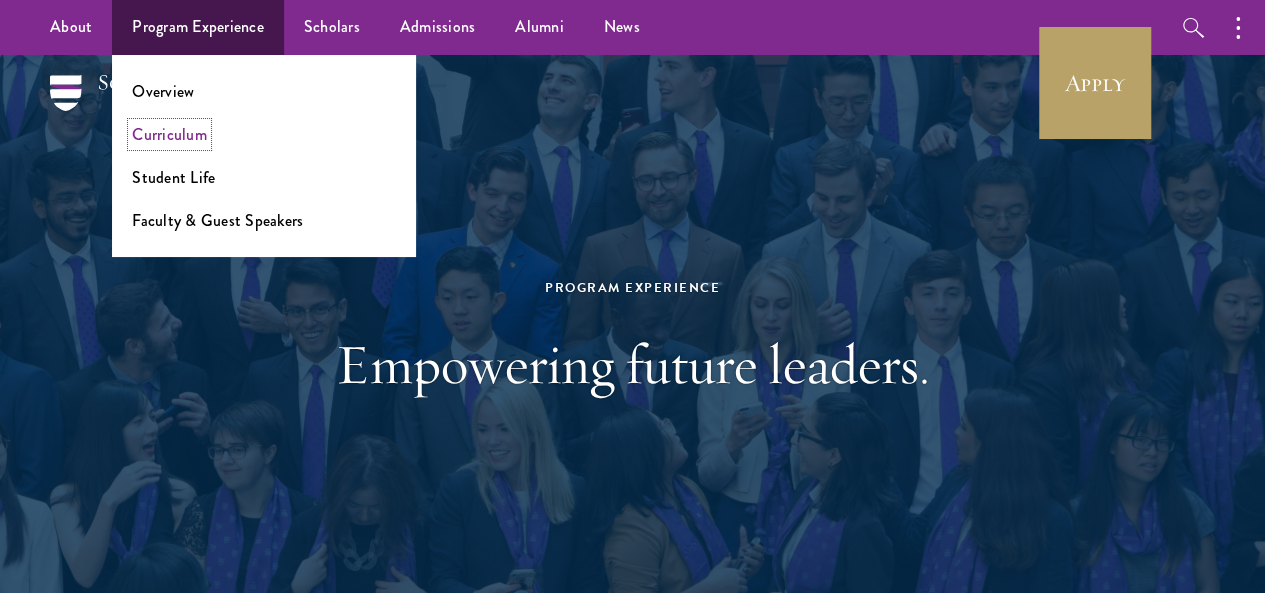 click on "Curriculum" at bounding box center [169, 134] 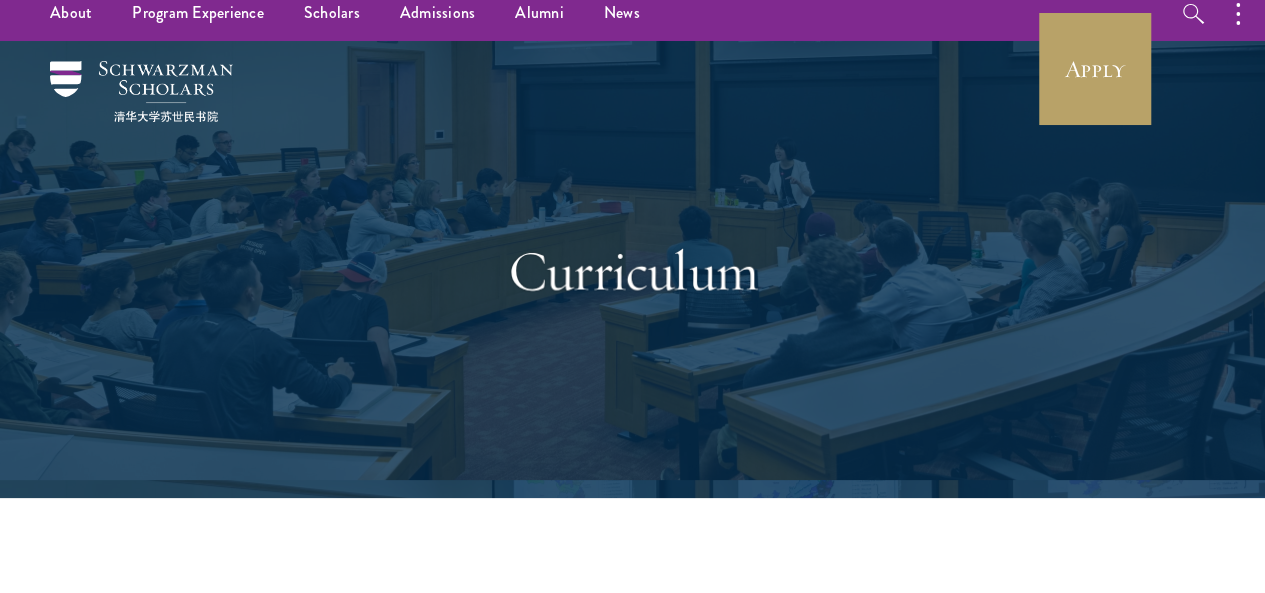 scroll, scrollTop: 500, scrollLeft: 0, axis: vertical 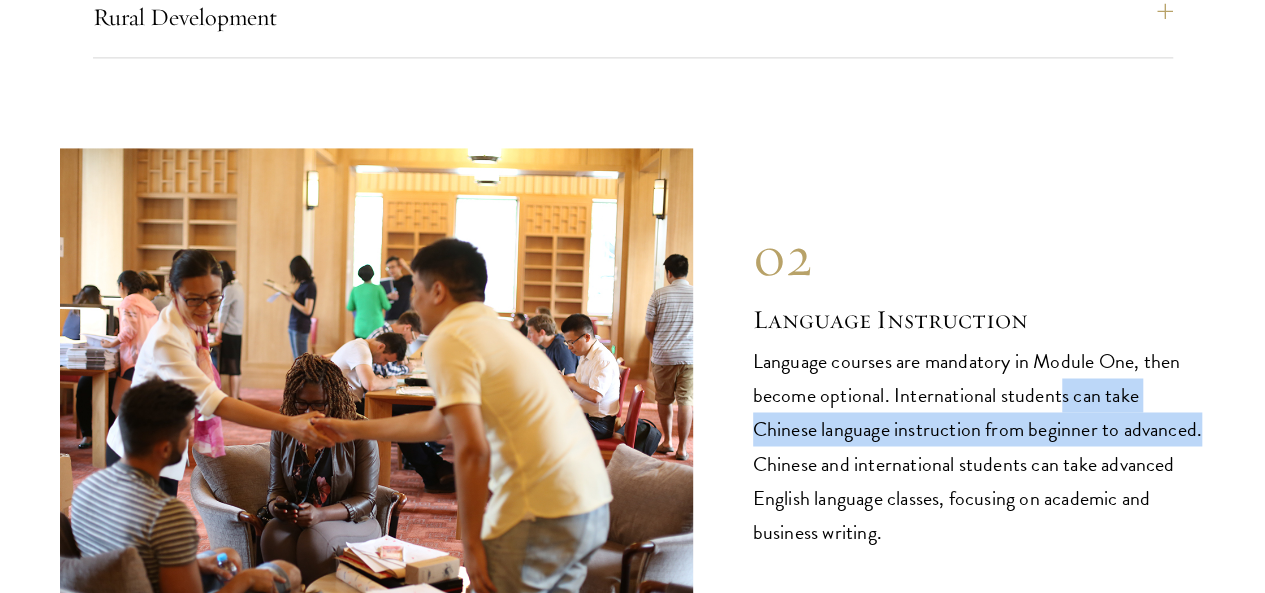 drag, startPoint x: 822, startPoint y: 281, endPoint x: 990, endPoint y: 327, distance: 174.1838 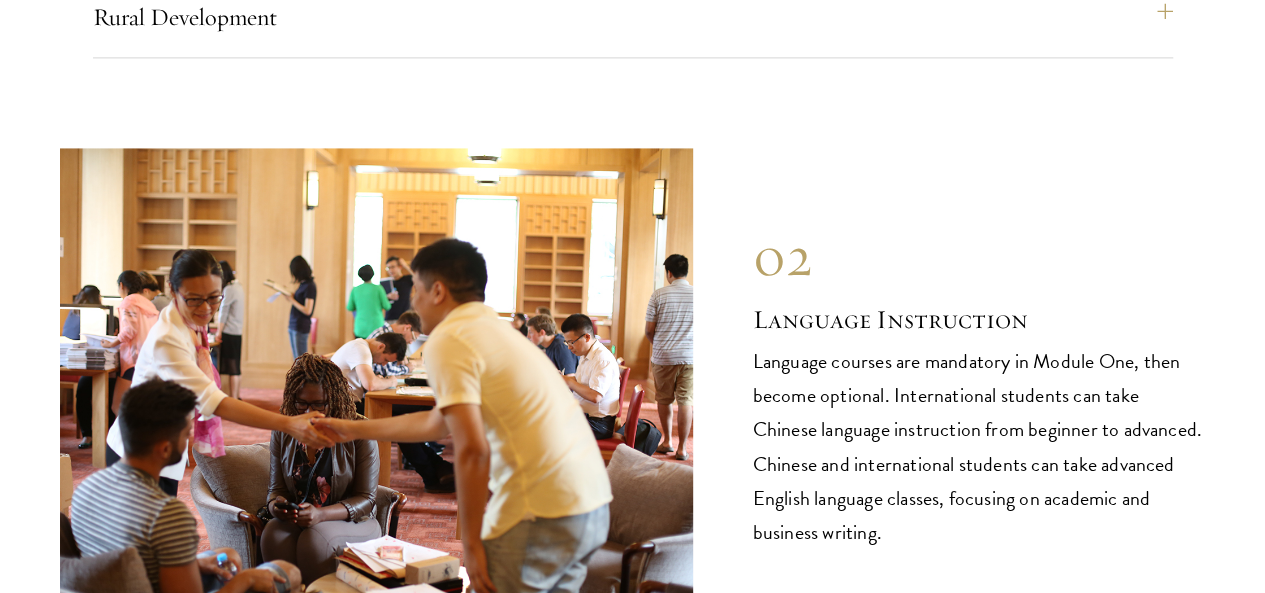 click on "Language courses are mandatory in Module One, then become optional. International students can take Chinese language instruction from beginner to advanced. Chinese and international students can take advanced English language classes, focusing on academic and business writing." at bounding box center (979, 446) 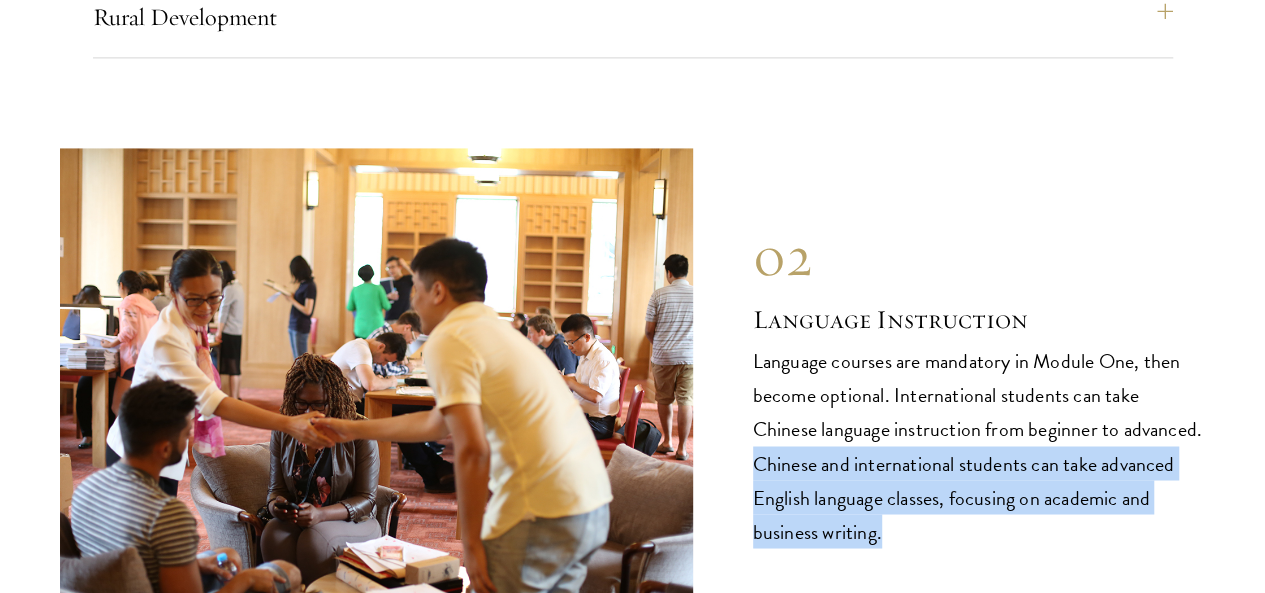 drag, startPoint x: 1000, startPoint y: 317, endPoint x: 1025, endPoint y: 427, distance: 112.805145 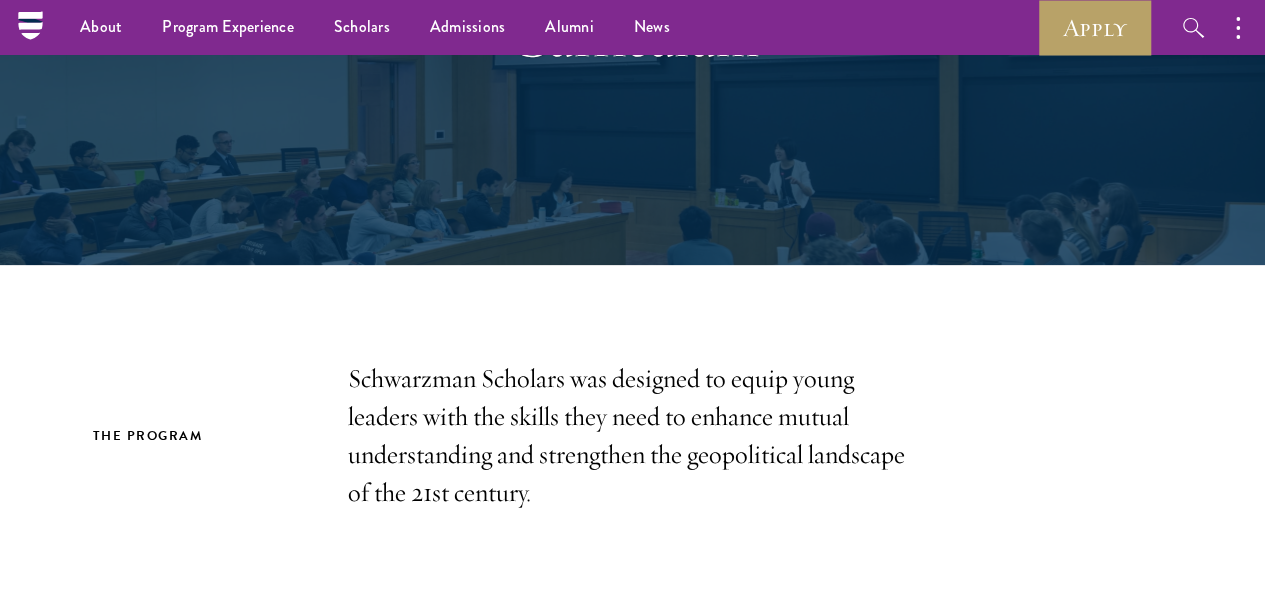 scroll, scrollTop: 0, scrollLeft: 0, axis: both 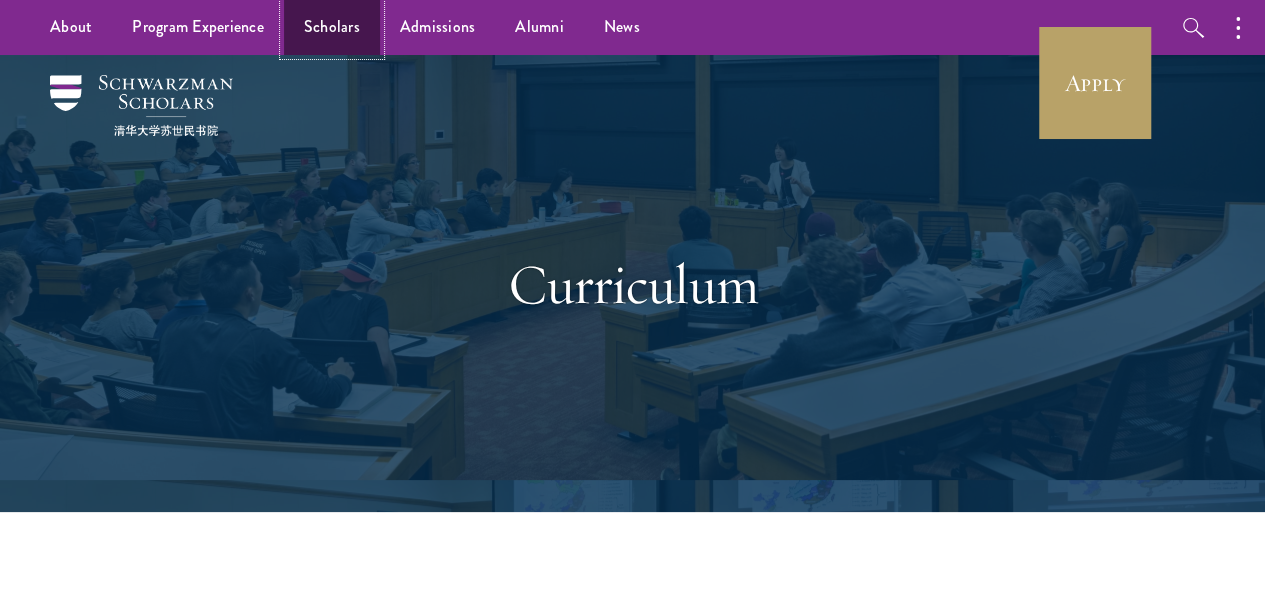 click on "Scholars" at bounding box center (332, 27) 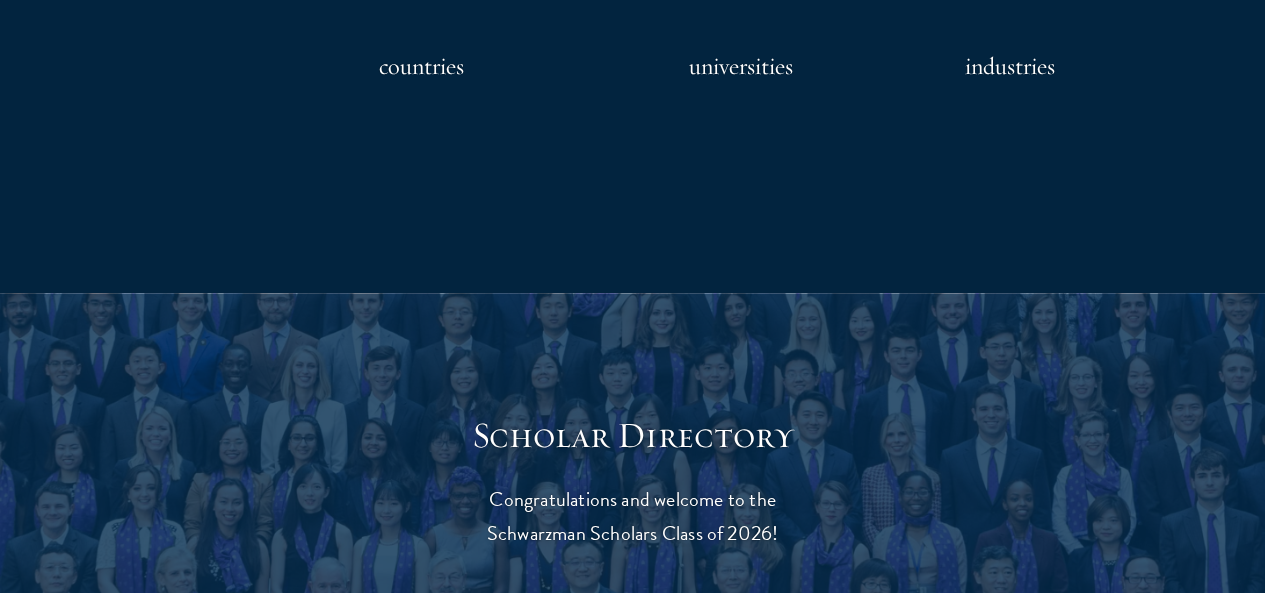 scroll, scrollTop: 1900, scrollLeft: 0, axis: vertical 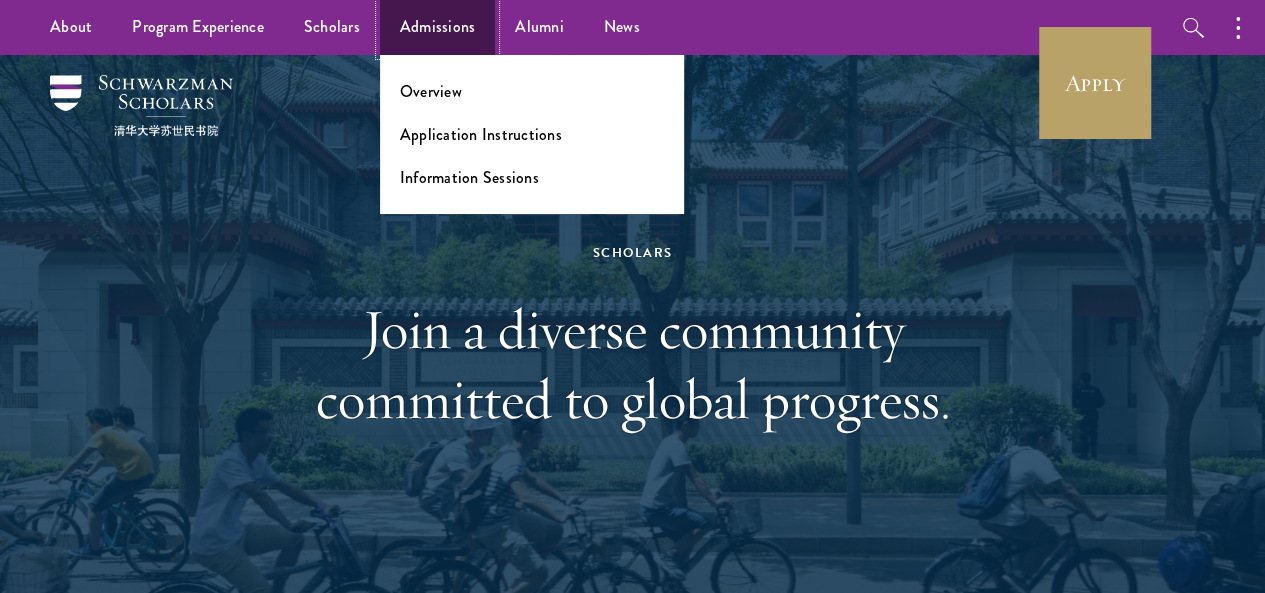 click on "Admissions" at bounding box center (438, 27) 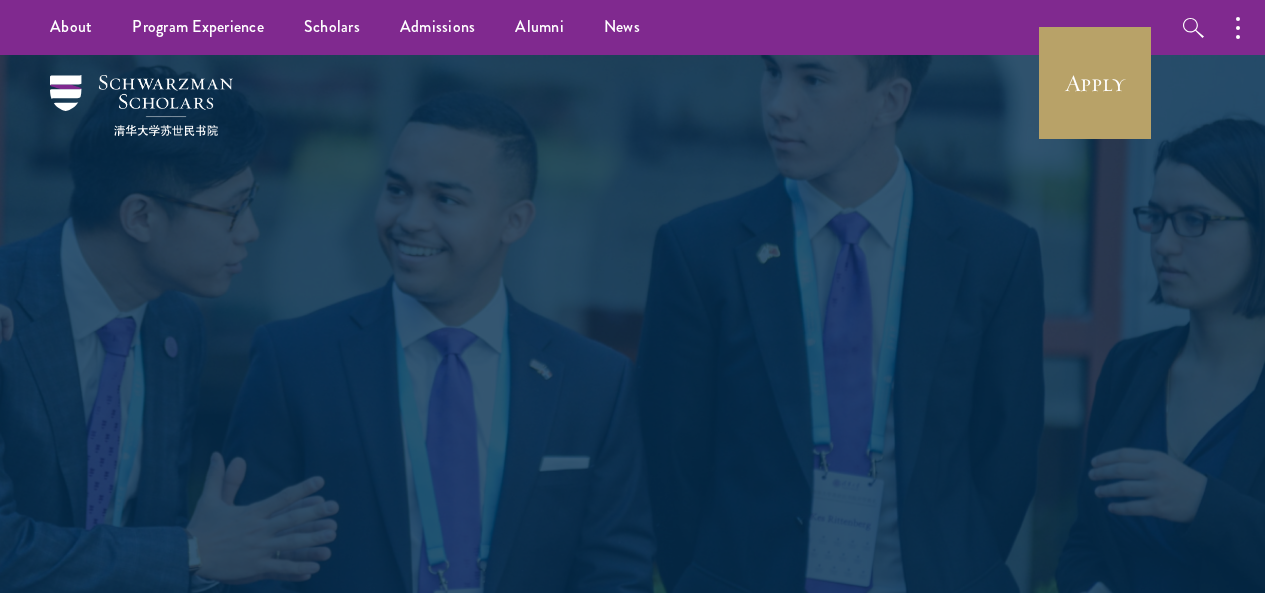 scroll, scrollTop: 0, scrollLeft: 0, axis: both 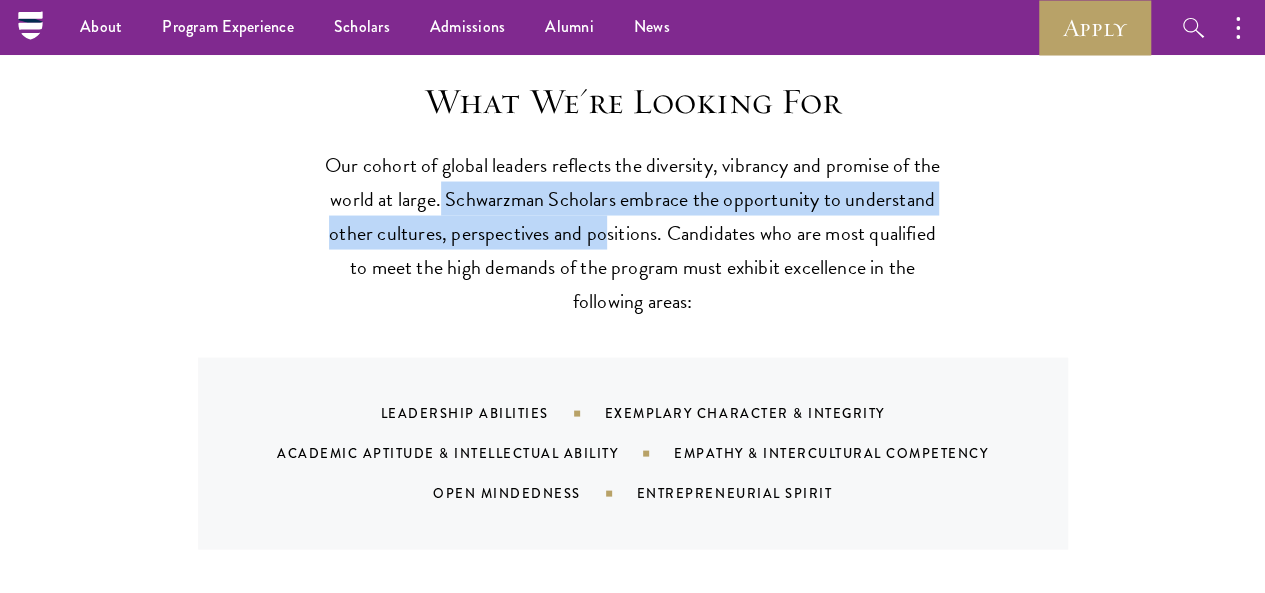 drag, startPoint x: 608, startPoint y: 85, endPoint x: 874, endPoint y: 203, distance: 290.9983 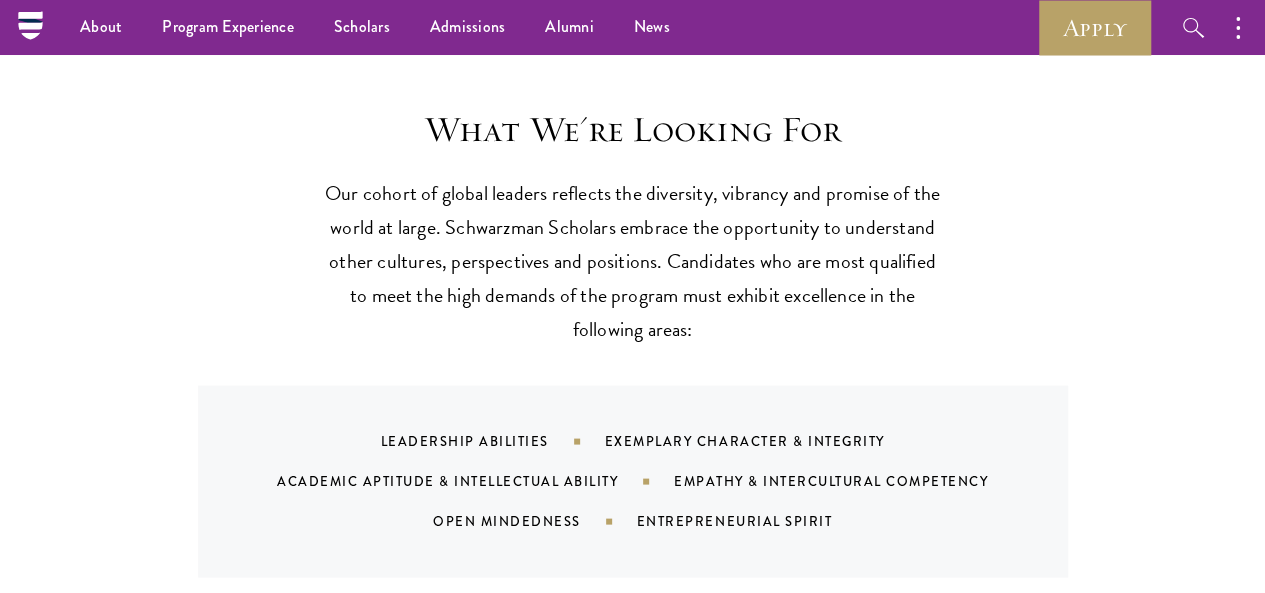 click on "Our cohort of global leaders reflects the diversity, vibrancy and promise of the world at large. Schwarzman Scholars embrace the opportunity to understand other cultures, perspectives and positions. Candidates who are most qualified to meet the high demands of the program must exhibit excellence in the following areas:" at bounding box center [633, 260] 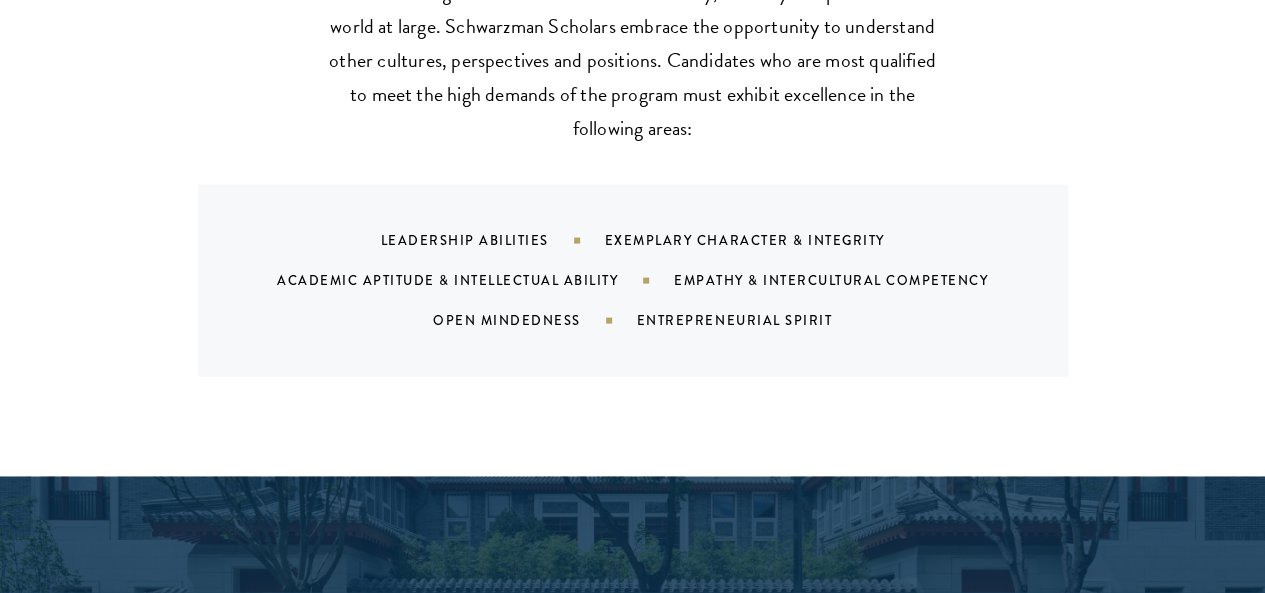 scroll, scrollTop: 2600, scrollLeft: 0, axis: vertical 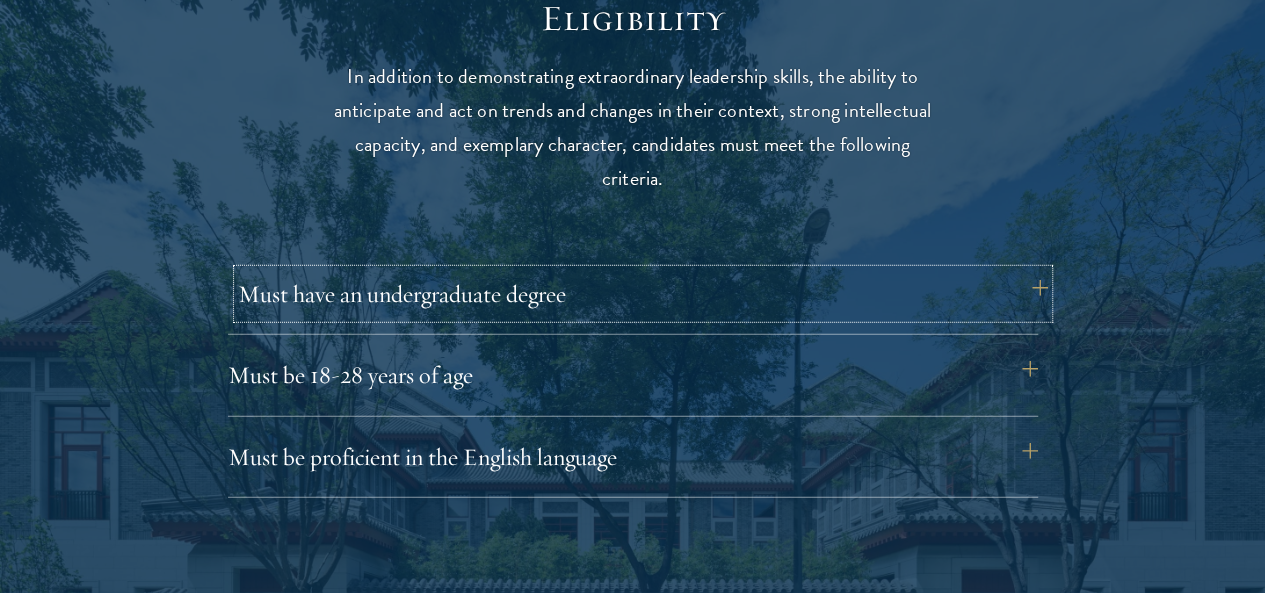 click on "Must have an undergraduate degree" at bounding box center (643, 294) 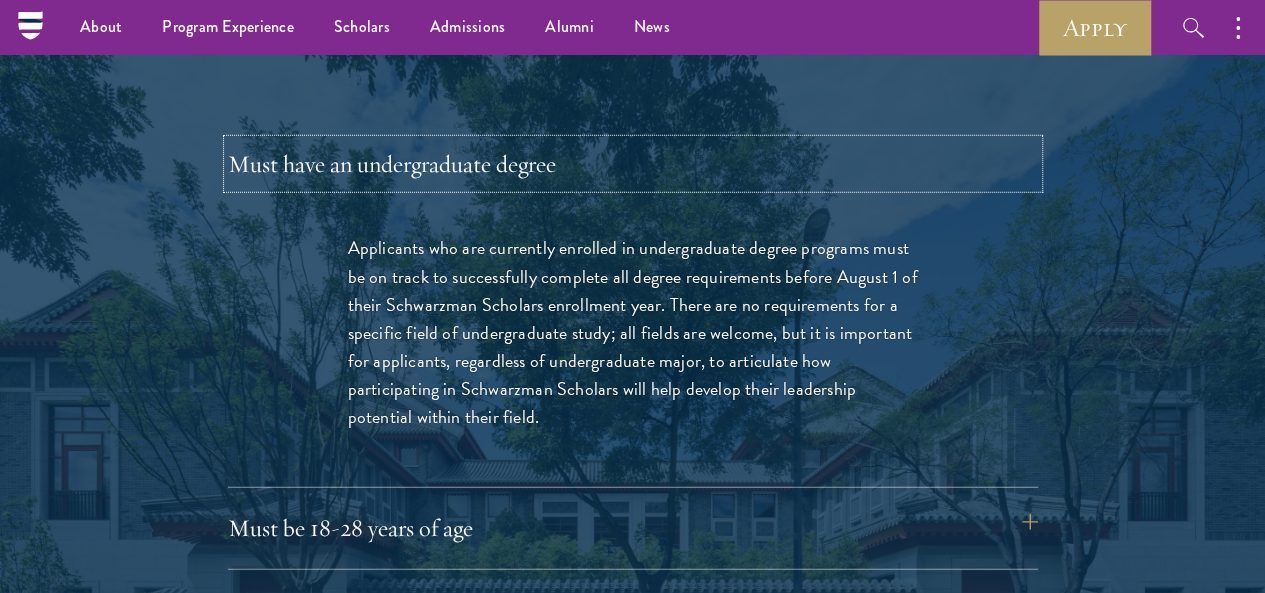 scroll, scrollTop: 2700, scrollLeft: 0, axis: vertical 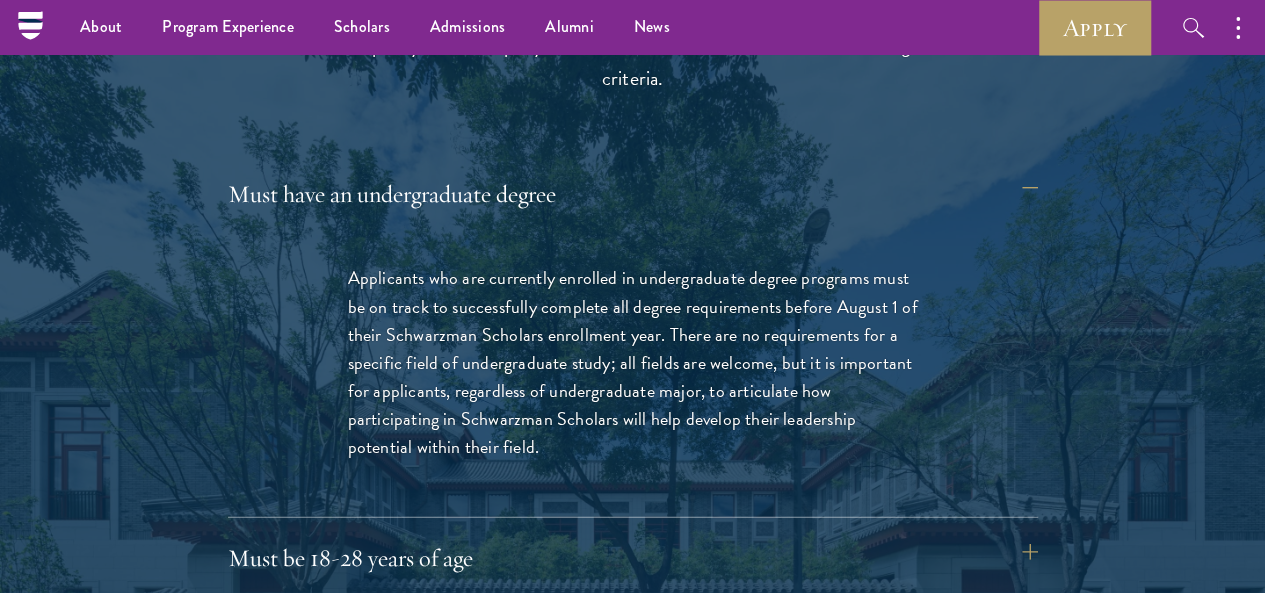 click on "Applicants who are currently enrolled in undergraduate degree programs must be on track to successfully complete all degree requirements before August 1 of their Schwarzman Scholars enrollment year. There are no requirements for a specific field of undergraduate study; all fields are welcome, but it is important for applicants, regardless of undergraduate major, to articulate how participating in Schwarzman Scholars will help develop their leadership potential within their field." at bounding box center (633, 375) 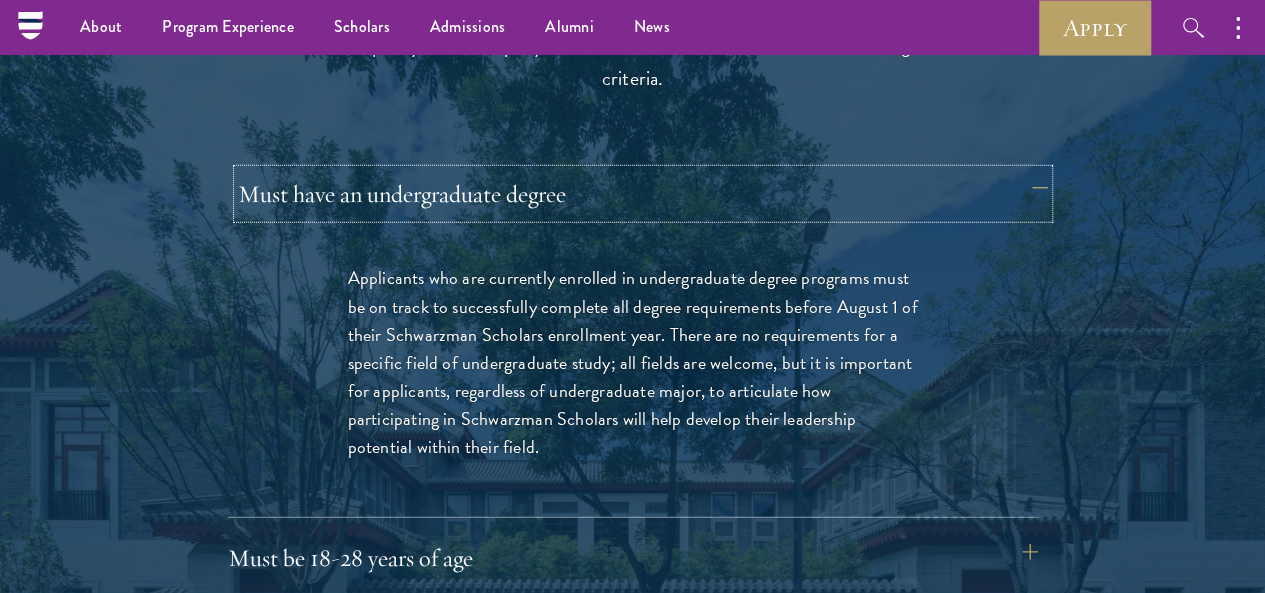 click on "Must have an undergraduate degree" at bounding box center [643, 194] 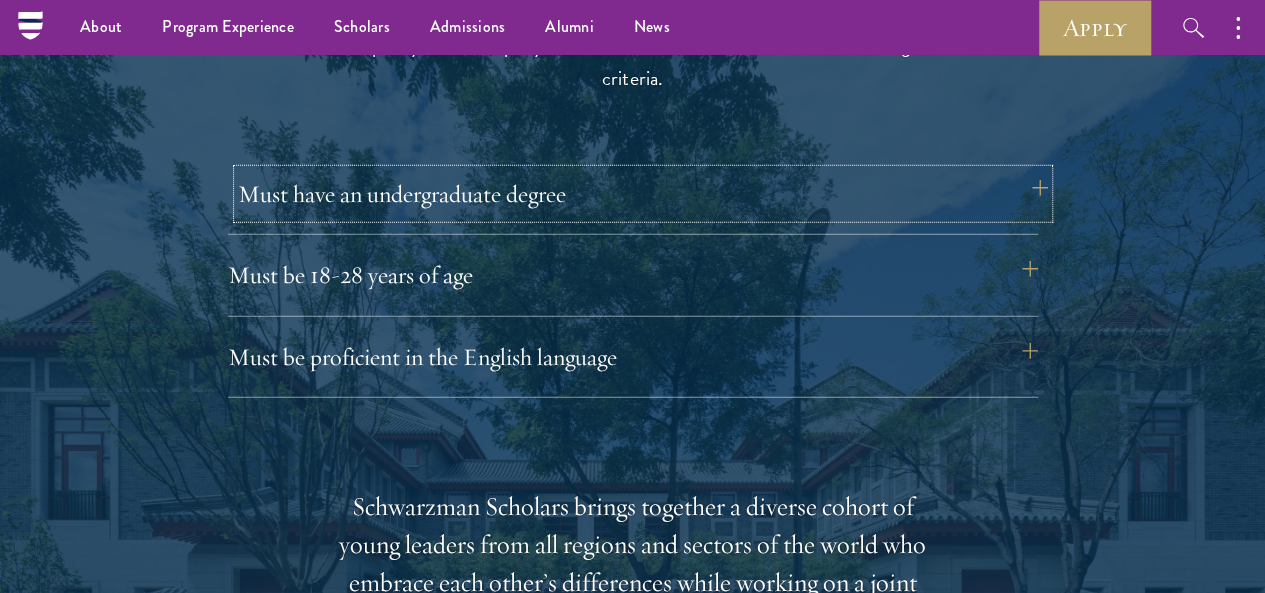 click on "Must have an undergraduate degree
Applicants who are currently enrolled in undergraduate degree programs must be on track to successfully complete all degree requirements before August 1 of their Schwarzman Scholars enrollment year. There are no requirements for a specific field of undergraduate study; all fields are welcome, but it is important for applicants, regardless of undergraduate major, to articulate how participating in Schwarzman Scholars will help develop their leadership potential within their field.
Must be 18-28 years of age
Candidates must be at least 18 but not yet 29 years of age as of August 1 of their Schwarzman Scholars enrollment year  (for the Class of 2026-2027, as of August 1, 2026) .
Must be proficient in the English language
For applicants using the China Application System, refer to guidelines on the Schwarzman College  Admissions  page." at bounding box center (633, 283) 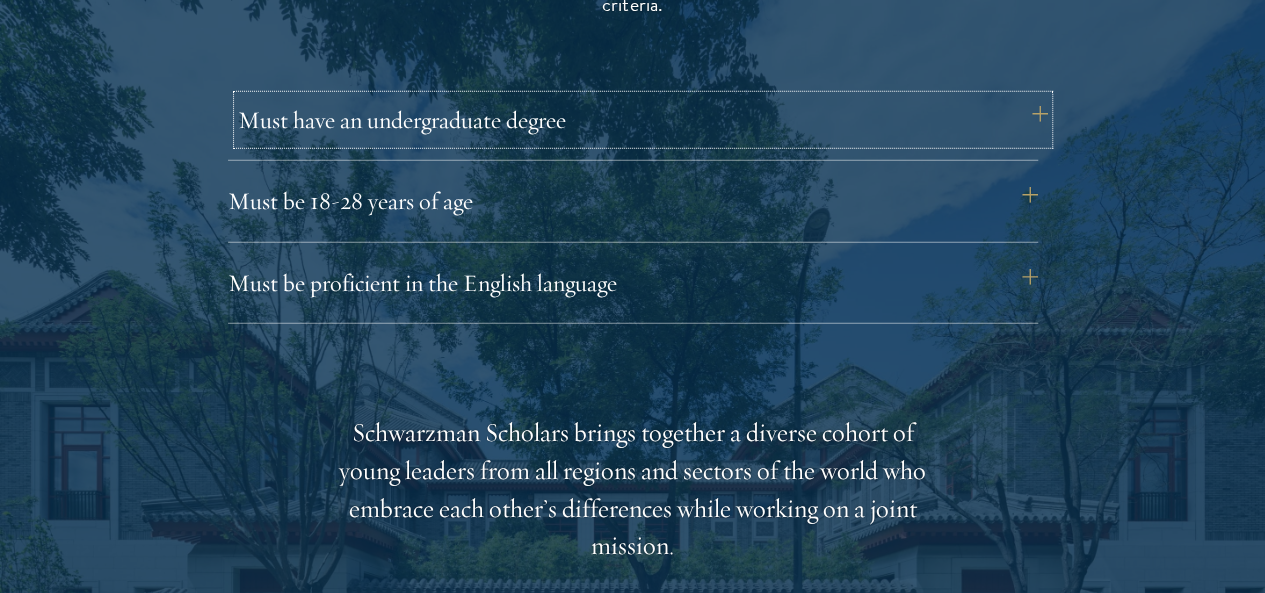 scroll, scrollTop: 2800, scrollLeft: 0, axis: vertical 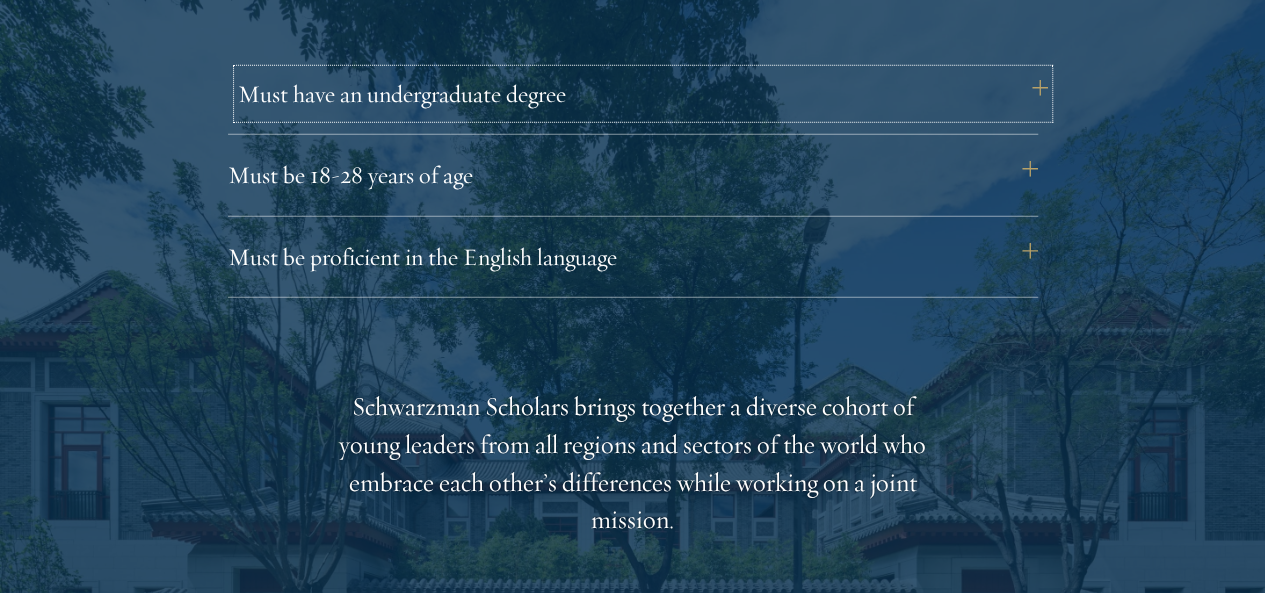 click on "Must have an undergraduate degree" at bounding box center (643, 94) 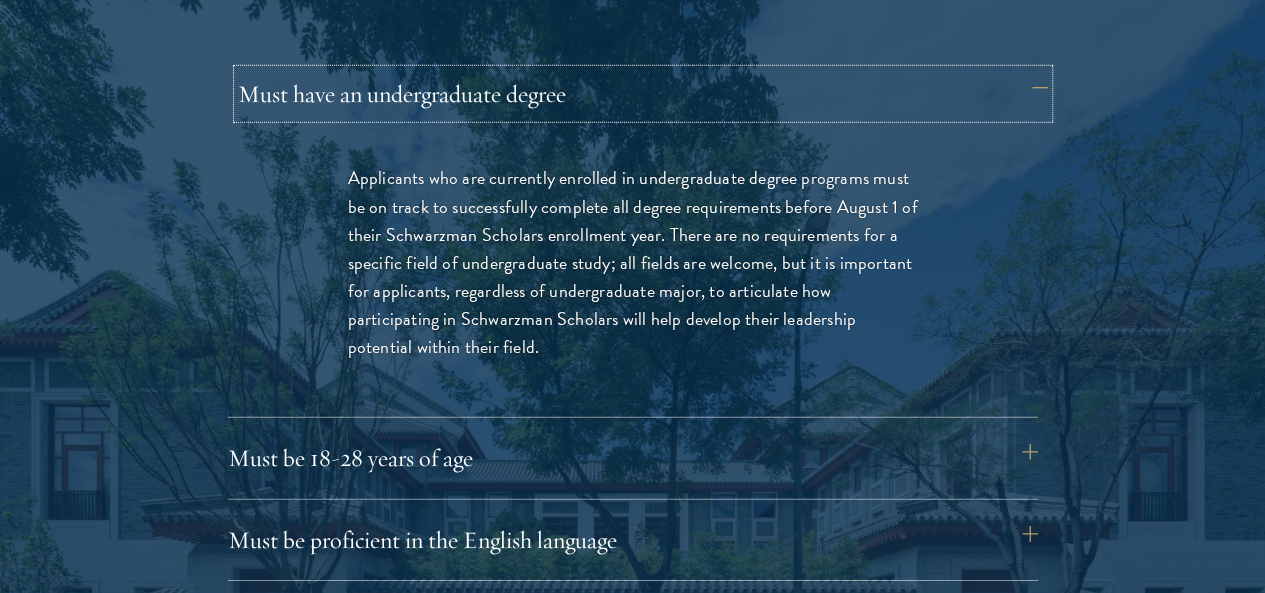 click on "Must have an undergraduate degree" at bounding box center [643, 94] 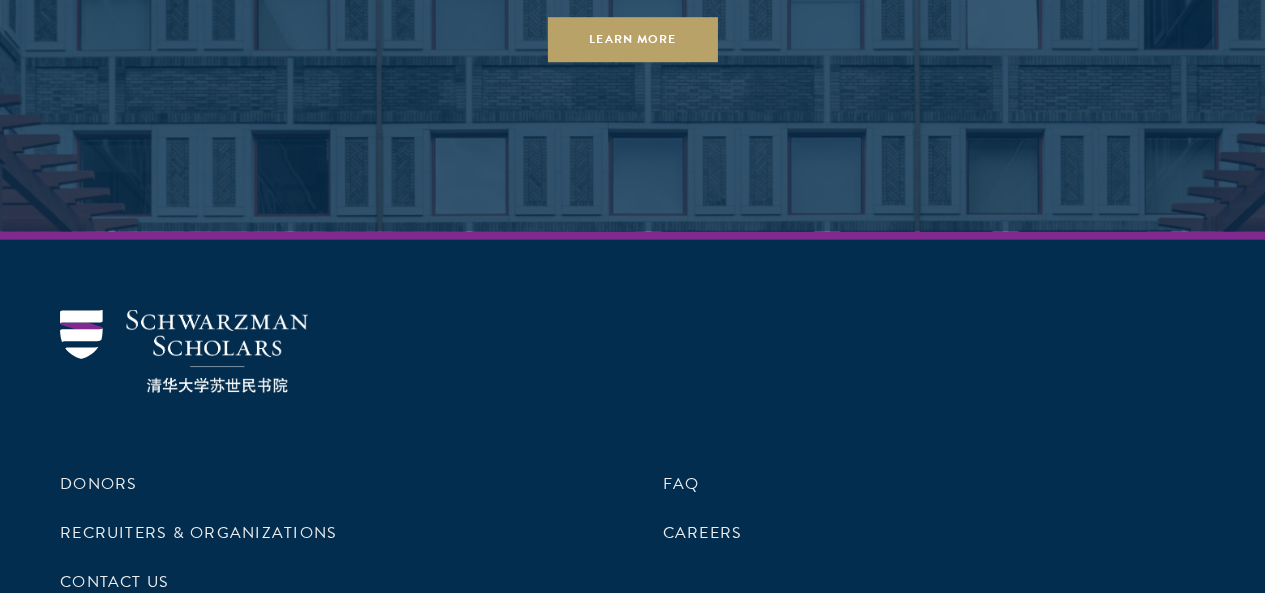 scroll, scrollTop: 10110, scrollLeft: 0, axis: vertical 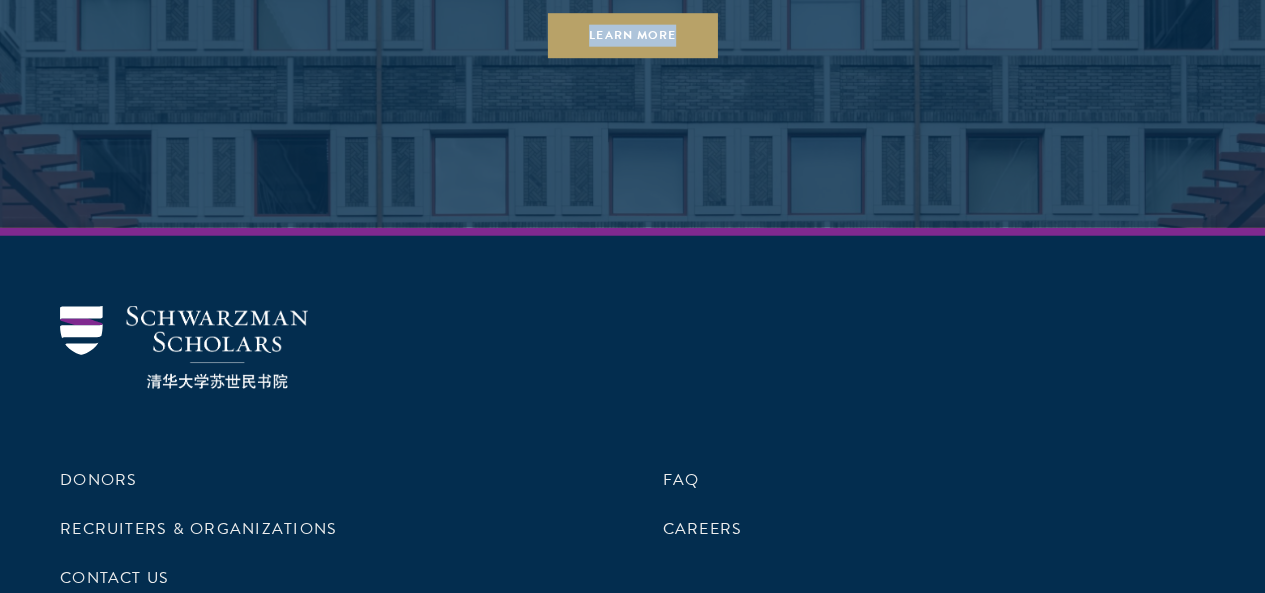 drag, startPoint x: 450, startPoint y: 175, endPoint x: 1192, endPoint y: 205, distance: 742.6062 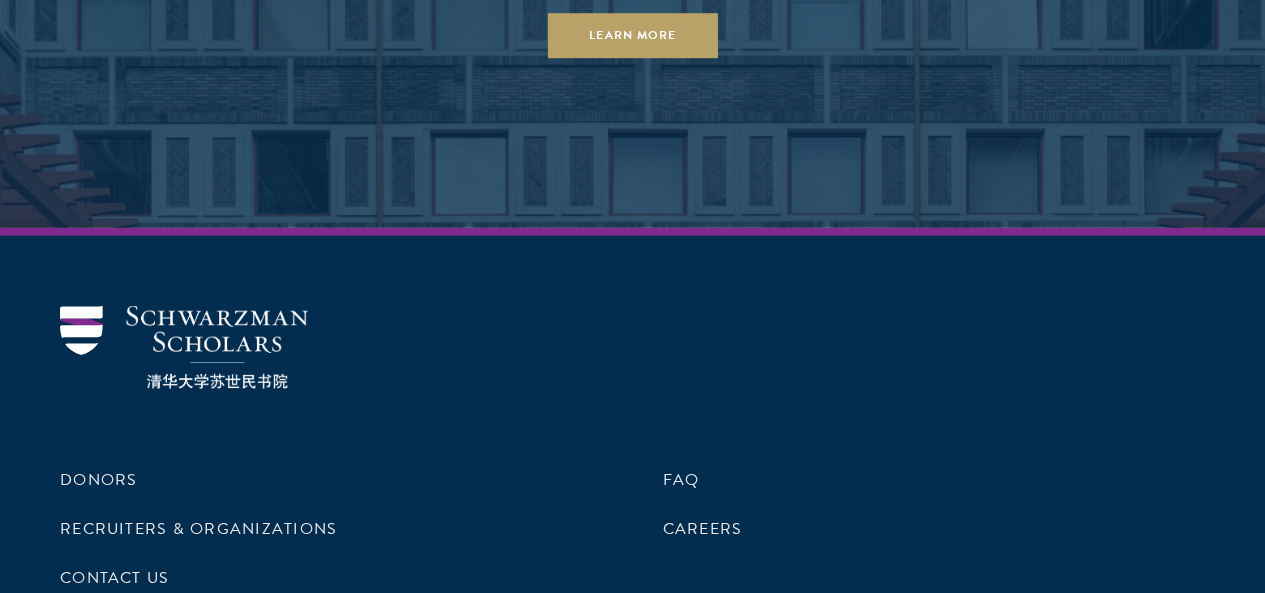drag, startPoint x: 1064, startPoint y: 238, endPoint x: 242, endPoint y: 144, distance: 827.35724 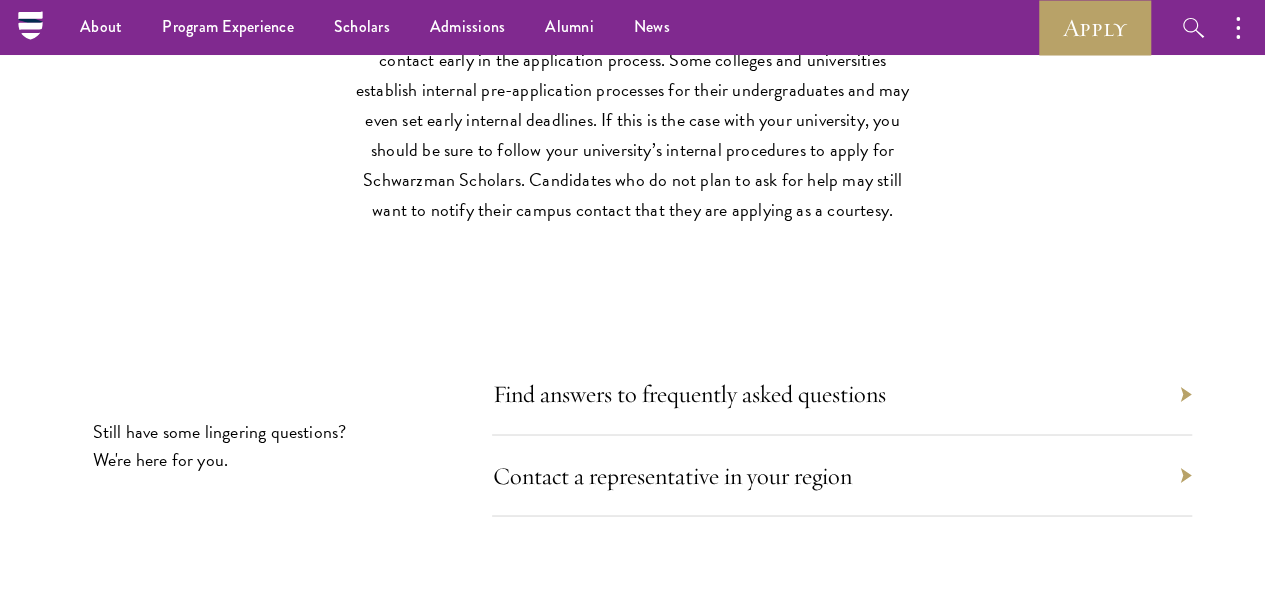 scroll, scrollTop: 9010, scrollLeft: 0, axis: vertical 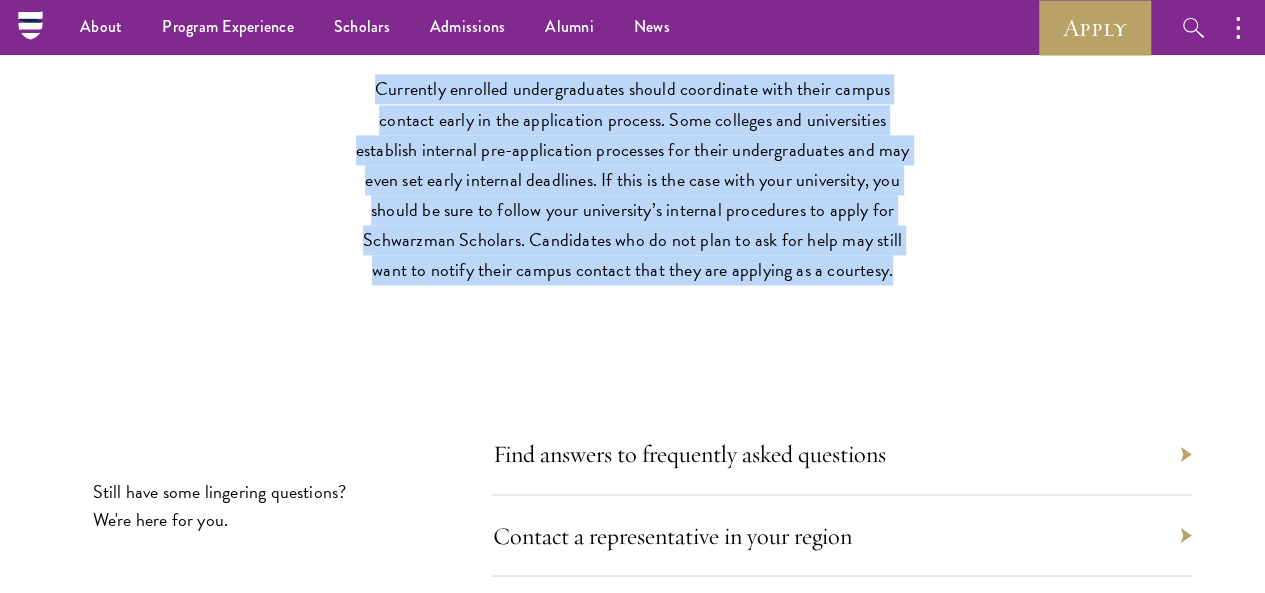 drag, startPoint x: 674, startPoint y: 517, endPoint x: 344, endPoint y: 198, distance: 458.9782 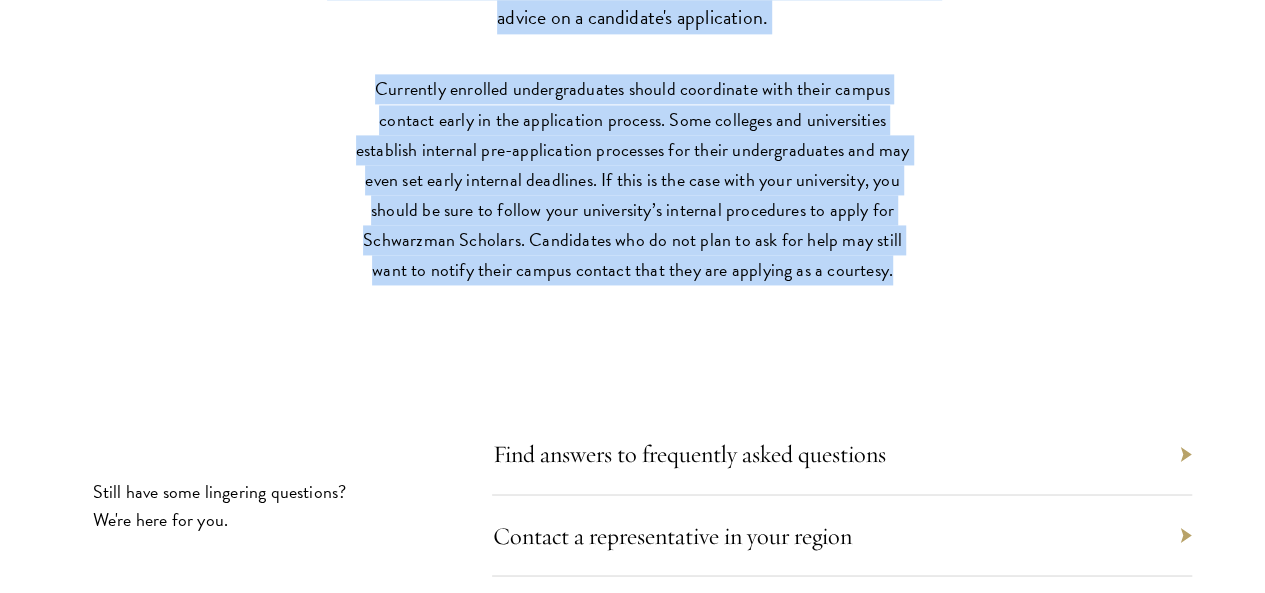 click on "At many colleges and universities, fellowship advisors offer high-level strategic advice on a candidate's application." at bounding box center [633, 0] 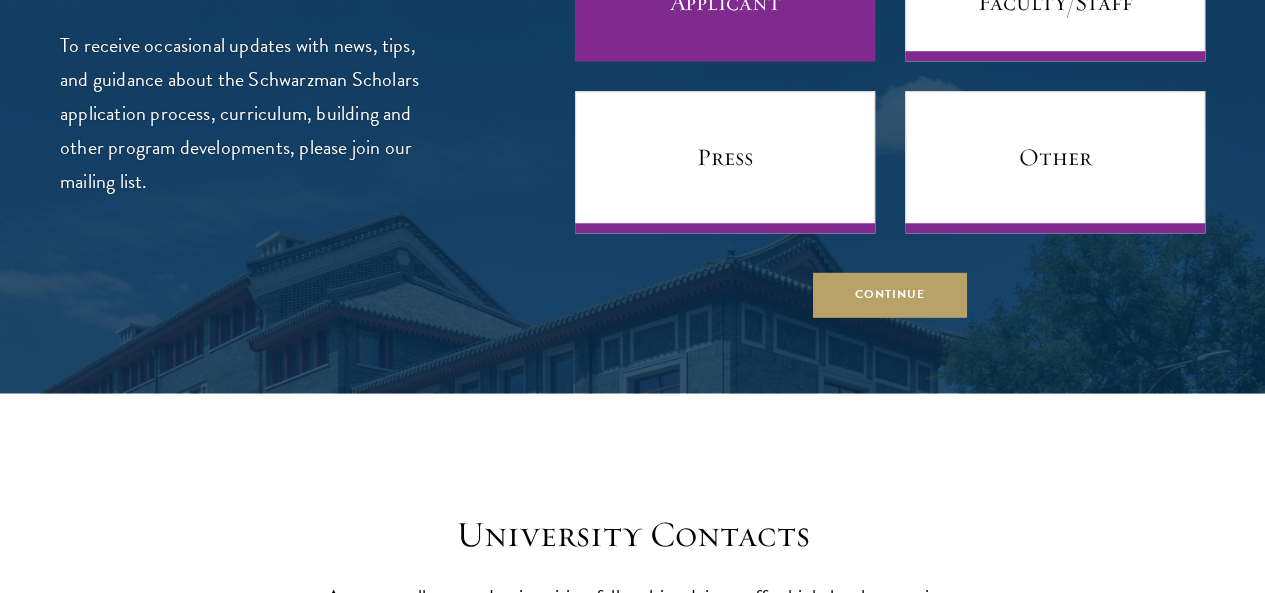 scroll, scrollTop: 8310, scrollLeft: 0, axis: vertical 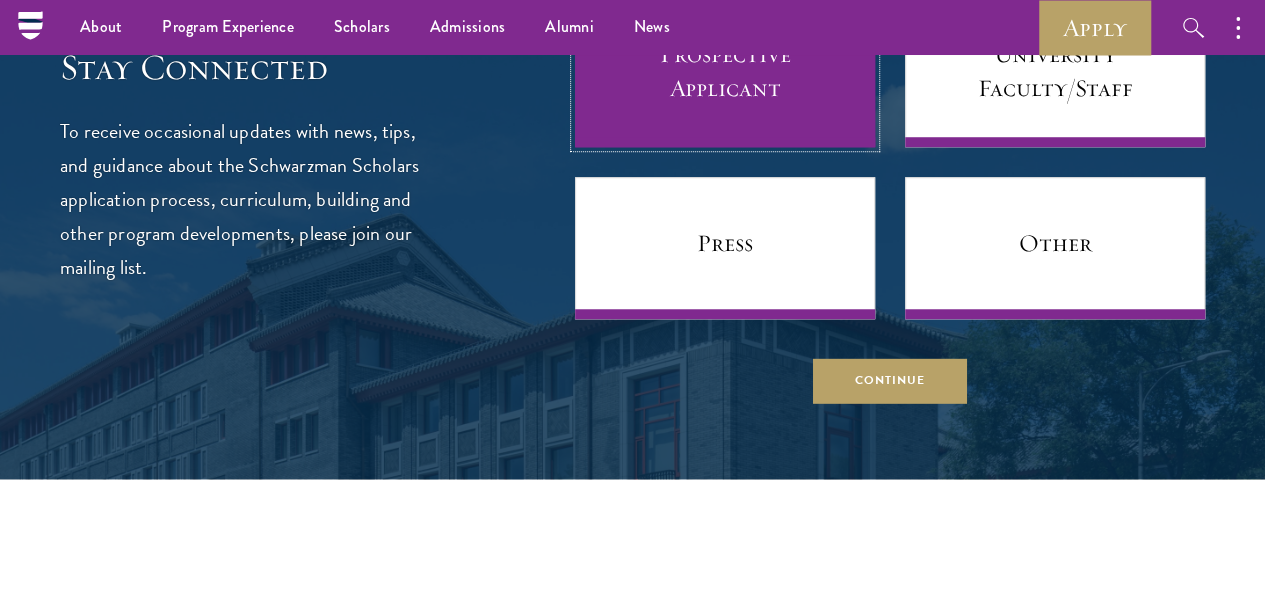 click on "Prospective Applicant" at bounding box center (725, 76) 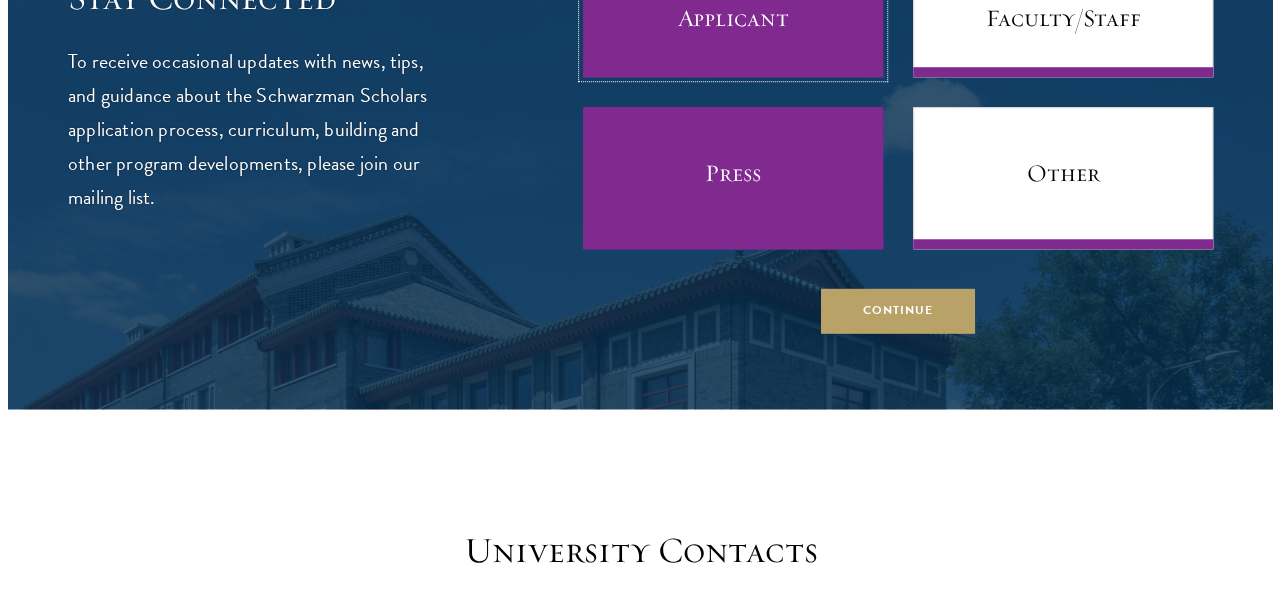 scroll, scrollTop: 8410, scrollLeft: 0, axis: vertical 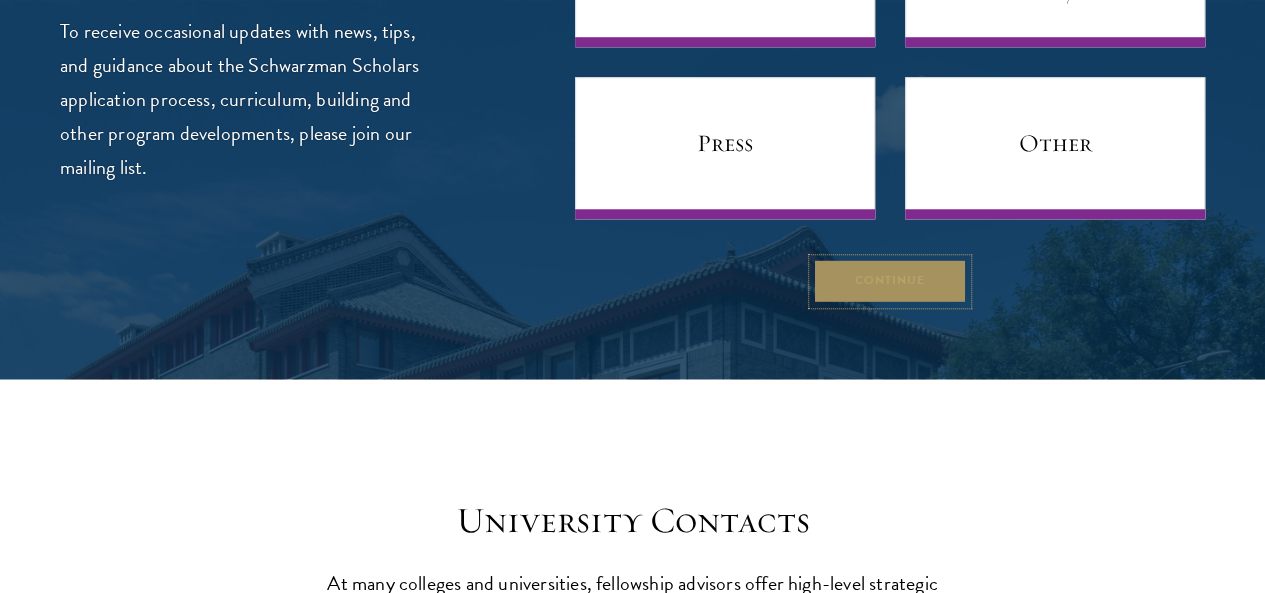 click on "Continue" at bounding box center (890, 281) 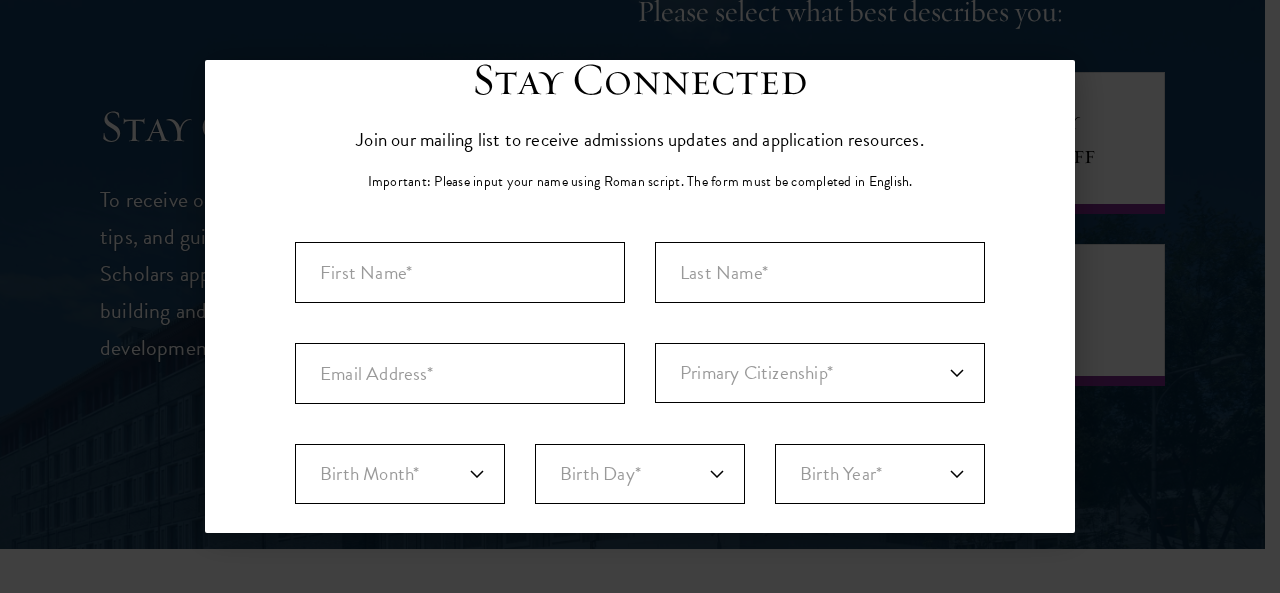 scroll, scrollTop: 100, scrollLeft: 0, axis: vertical 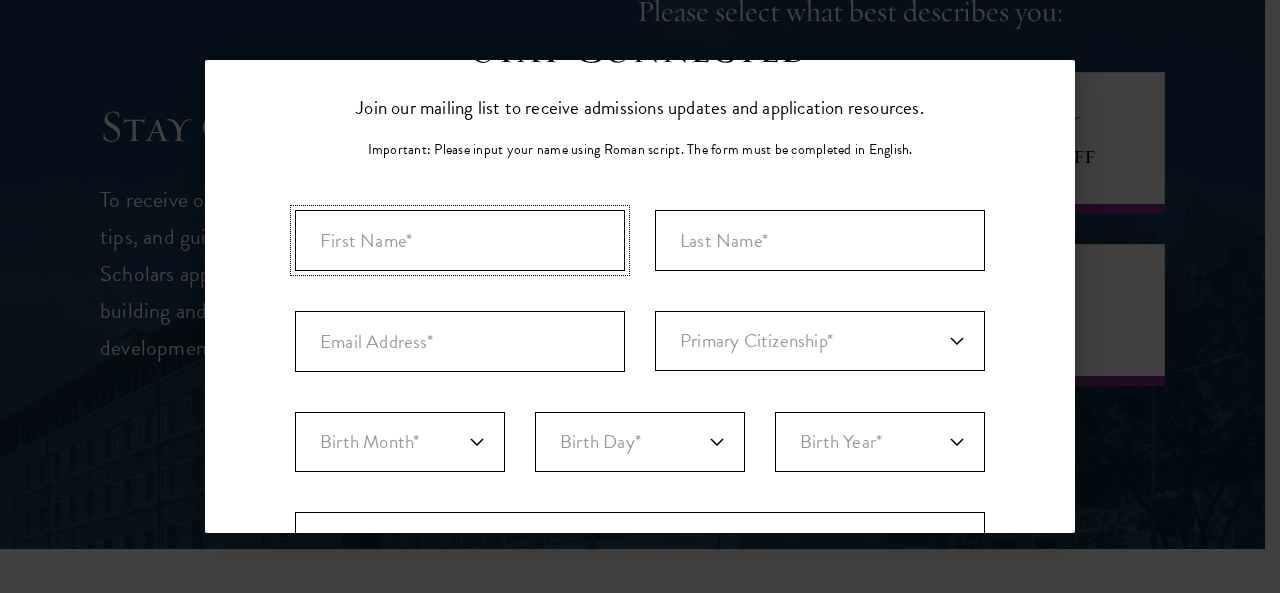 click at bounding box center (460, 240) 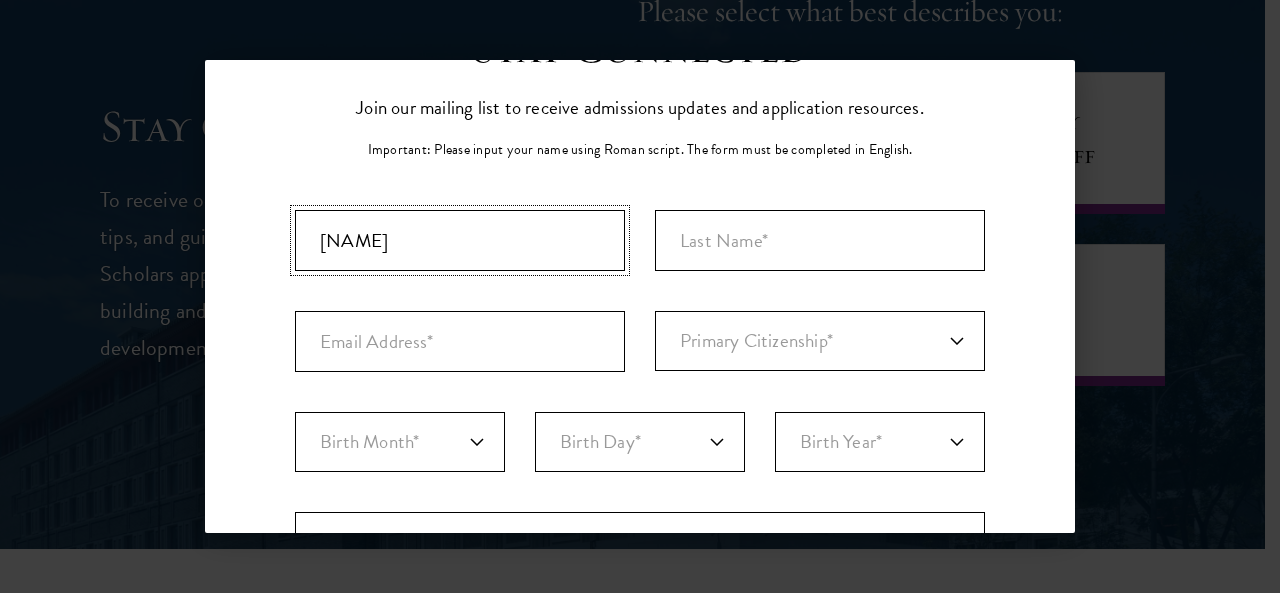 type on "Brayden" 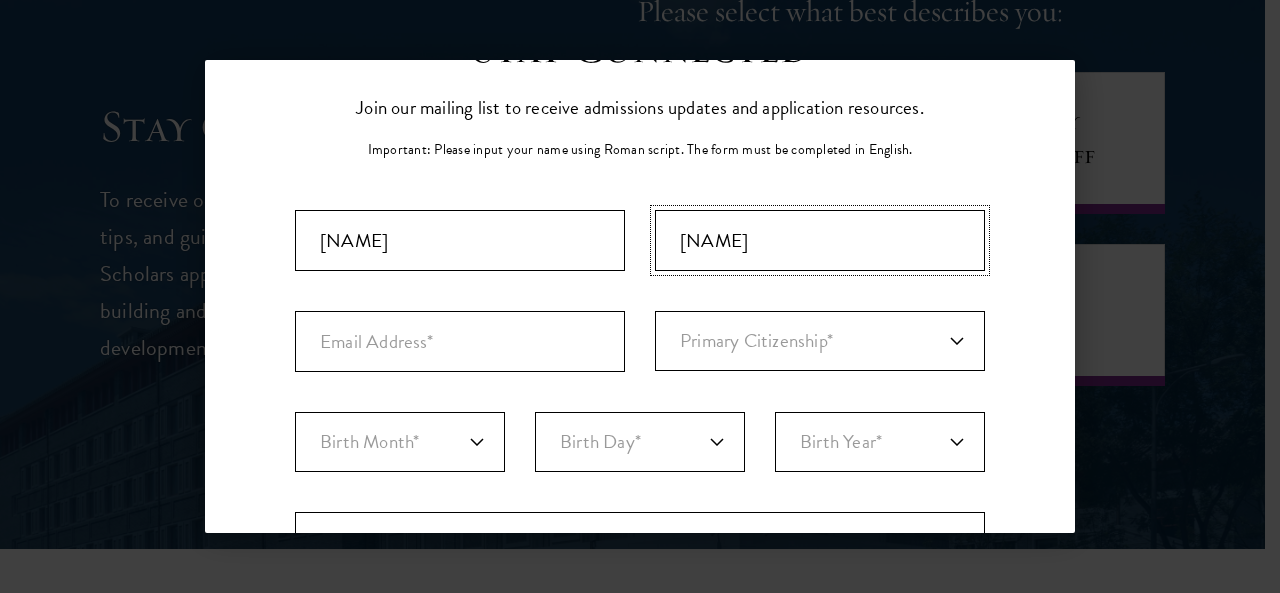 type on "Berving" 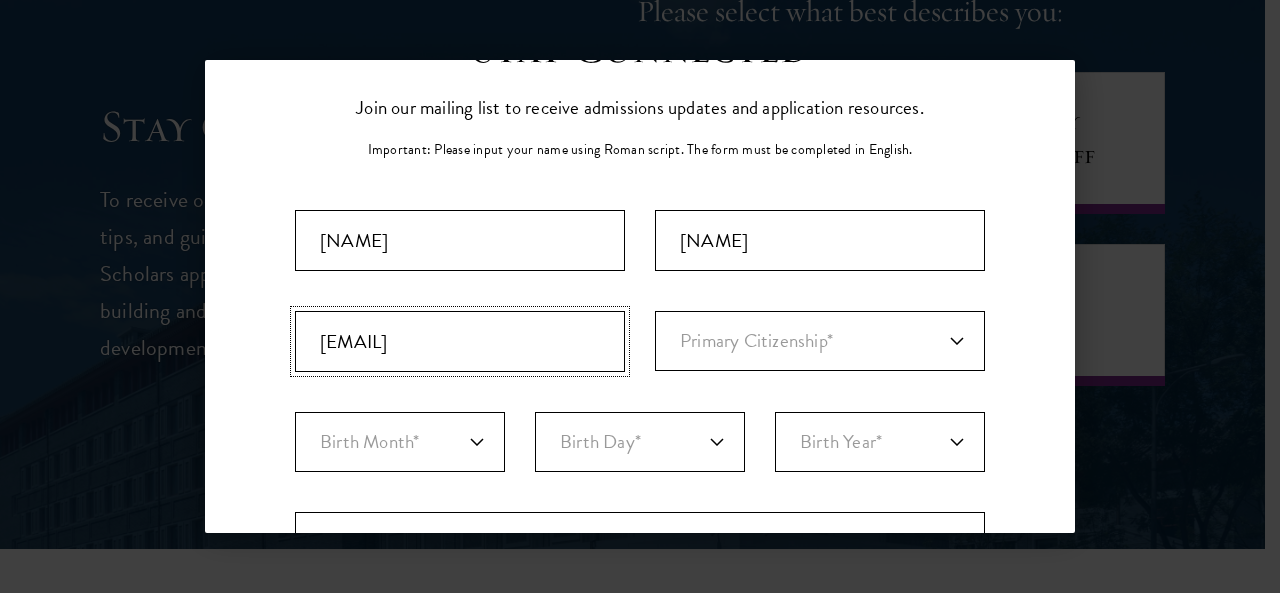 type on "brayden.berving@gmail.com" 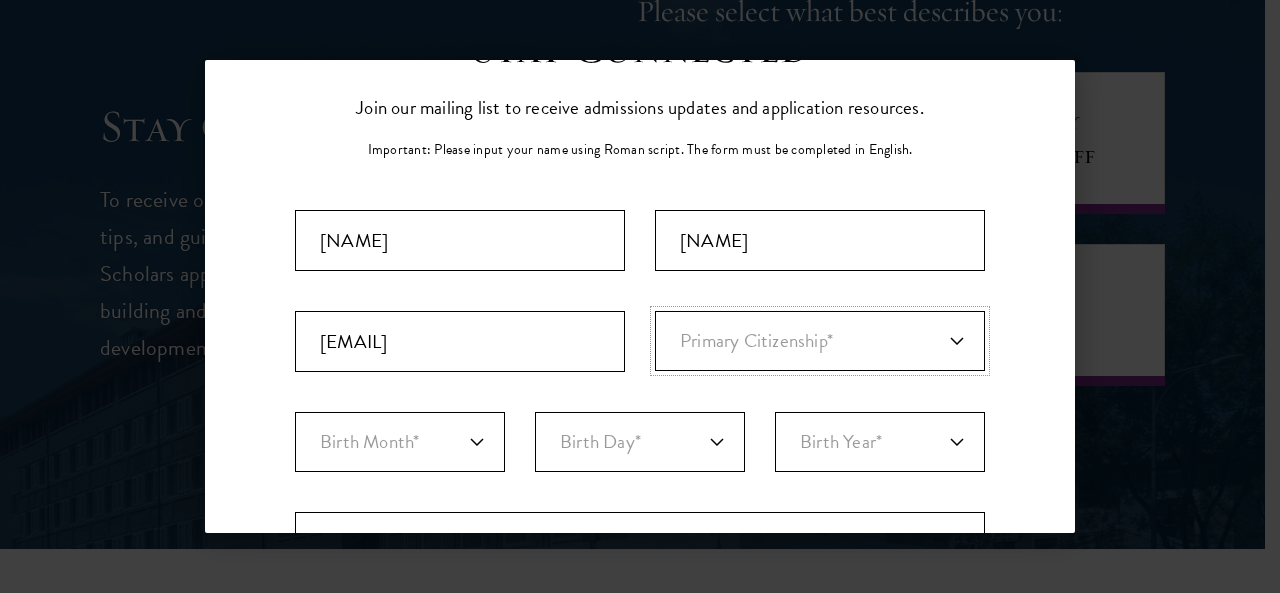 click on "Primary Citizenship* Afghanistan Aland Islands Albania Algeria Andorra Angola Anguilla Antigua and Barbuda Argentina Armenia Aruba Ashmore and Cartier Islands Australia Austria Azerbaijan Bahamas, The Bahrain Bangladesh Barbados Bassas Da India Belarus Belgium Belize Benin Bermuda Bhutan Bolivia Bonaire, Sint Eustatius, and Saba Bosnia and Herzegovina Botswana Bouvet Island Brazil British Indian Ocean Territory British Virgin Islands Brunei Bulgaria Burkina Faso Burundi Cambodia Cameroon Canada Cape Verde Cayman Islands Central African Republic Chad Chile Christmas Island Clipperton Island Cocos Islands (Keeling Islands) Colombia Comoros Congo (Brazzaville) Congo (Kinshasa) Cook Islands Coral Sea Islands Costa Rica Cote D'Ivoire Croatia Cuba Curacao Cyprus Czech Republic Denmark Djibouti Dominica Dominican Republic Ecuador Egypt El Salvador Equatorial Guinea Eritrea Estonia Ethiopia Europa Island Falkland Islands (Islas Malvinas) Faroe Islands Federated States of Micronesia Fiji Finland Foreign/Unknown France" at bounding box center (820, 341) 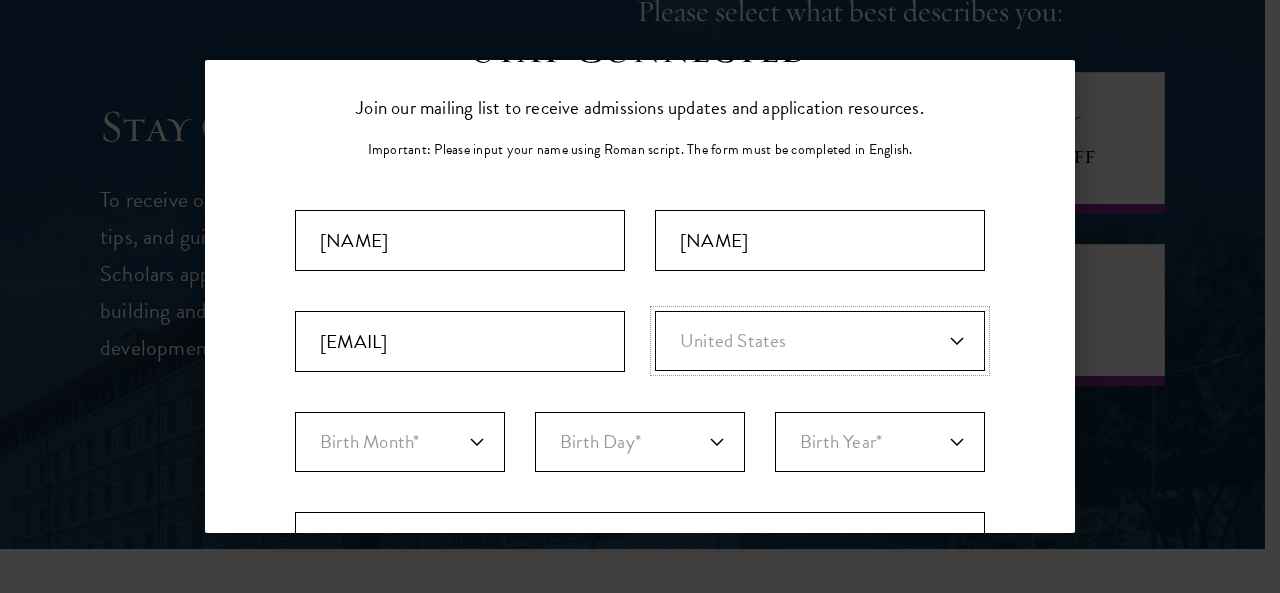 click on "Primary Citizenship* Afghanistan Aland Islands Albania Algeria Andorra Angola Anguilla Antigua and Barbuda Argentina Armenia Aruba Ashmore and Cartier Islands Australia Austria Azerbaijan Bahamas, The Bahrain Bangladesh Barbados Bassas Da India Belarus Belgium Belize Benin Bermuda Bhutan Bolivia Bonaire, Sint Eustatius, and Saba Bosnia and Herzegovina Botswana Bouvet Island Brazil British Indian Ocean Territory British Virgin Islands Brunei Bulgaria Burkina Faso Burundi Cambodia Cameroon Canada Cape Verde Cayman Islands Central African Republic Chad Chile Christmas Island Clipperton Island Cocos Islands (Keeling Islands) Colombia Comoros Congo (Brazzaville) Congo (Kinshasa) Cook Islands Coral Sea Islands Costa Rica Cote D'Ivoire Croatia Cuba Curacao Cyprus Czech Republic Denmark Djibouti Dominica Dominican Republic Ecuador Egypt El Salvador Equatorial Guinea Eritrea Estonia Ethiopia Europa Island Falkland Islands (Islas Malvinas) Faroe Islands Federated States of Micronesia Fiji Finland Foreign/Unknown France" at bounding box center [820, 341] 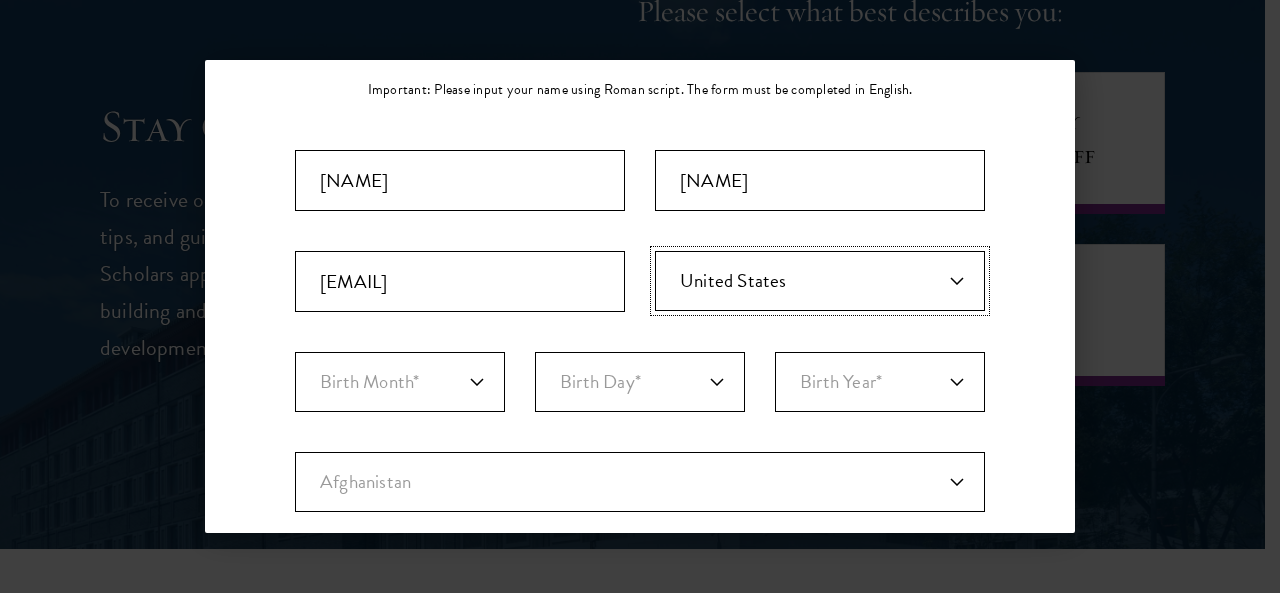 scroll, scrollTop: 200, scrollLeft: 0, axis: vertical 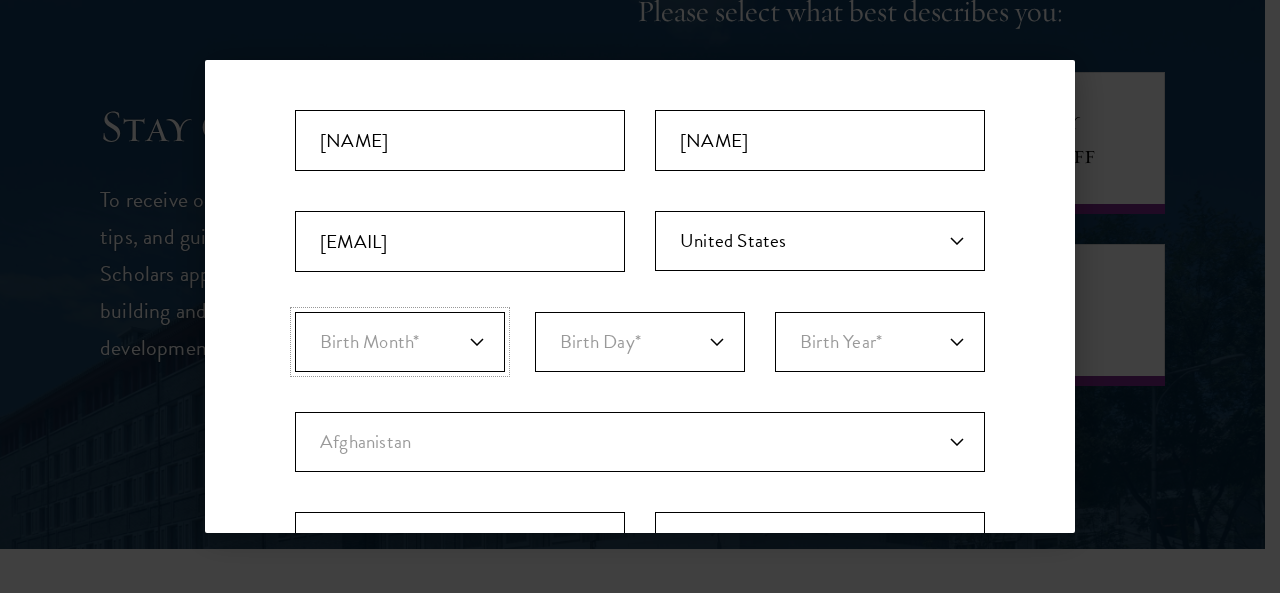 click on "Birth Month* January February March April May June July August September October November December" at bounding box center [400, 342] 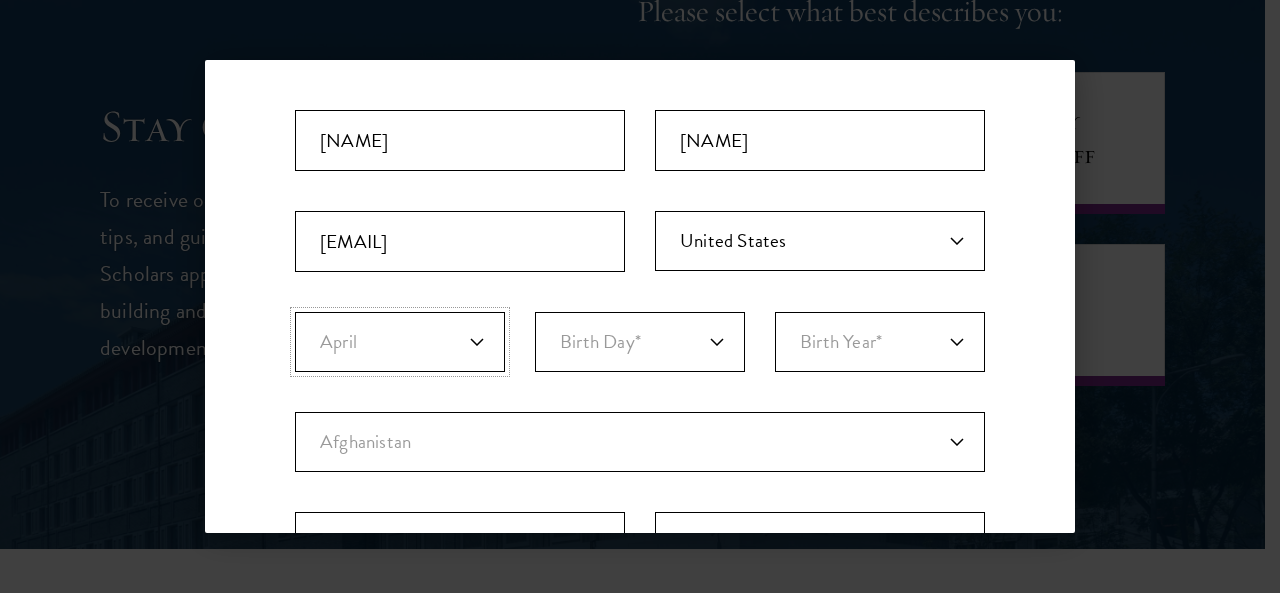 click on "Birth Month* January February March April May June July August September October November December" at bounding box center (400, 342) 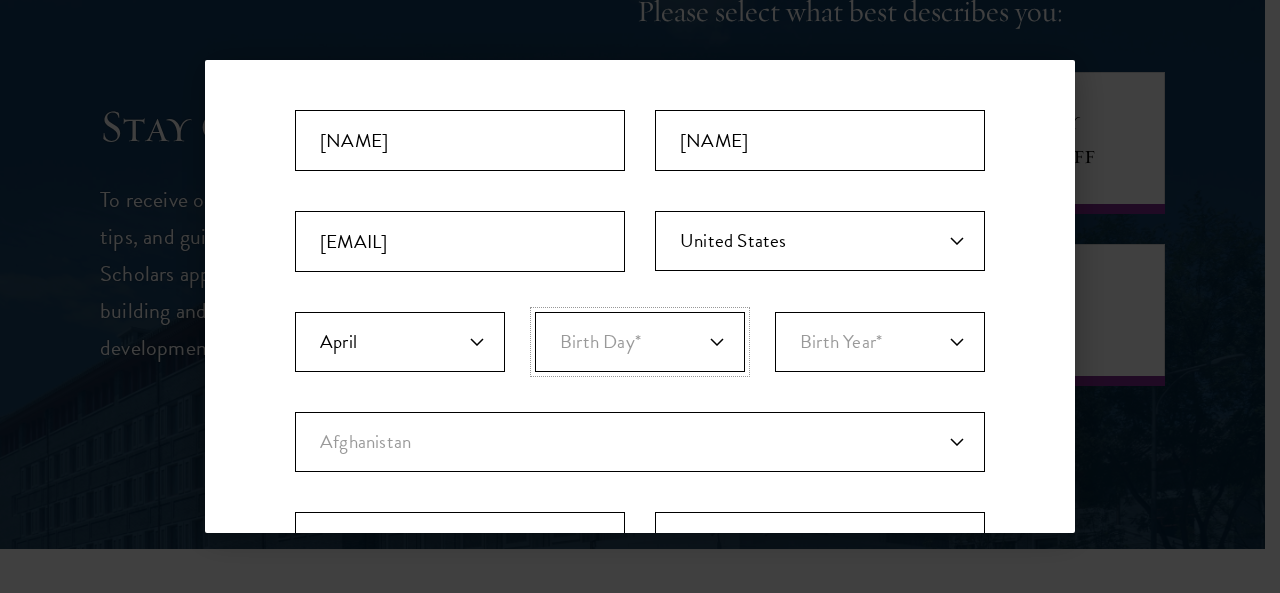 click on "Birth Day* 1 2 3 4 5 6 7 8 9 10 11 12 13 14 15 16 17 18 19 20 21 22 23 24 25 26 27 28 29 30 31" at bounding box center [640, 342] 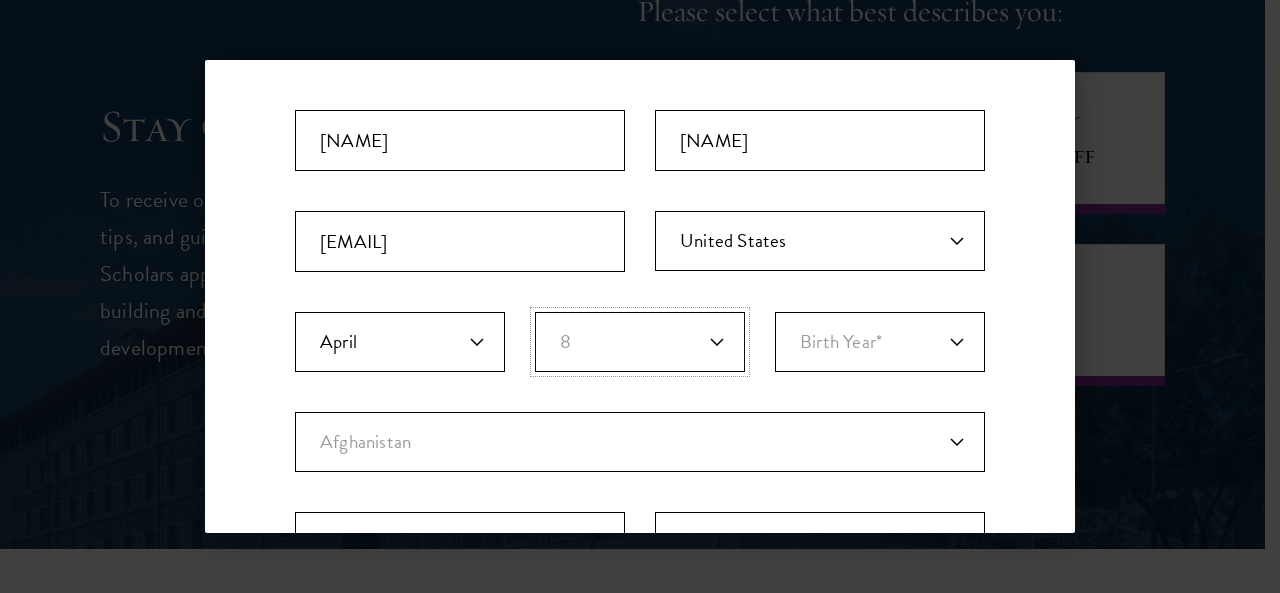 click on "Birth Day* 1 2 3 4 5 6 7 8 9 10 11 12 13 14 15 16 17 18 19 20 21 22 23 24 25 26 27 28 29 30 31" at bounding box center [640, 342] 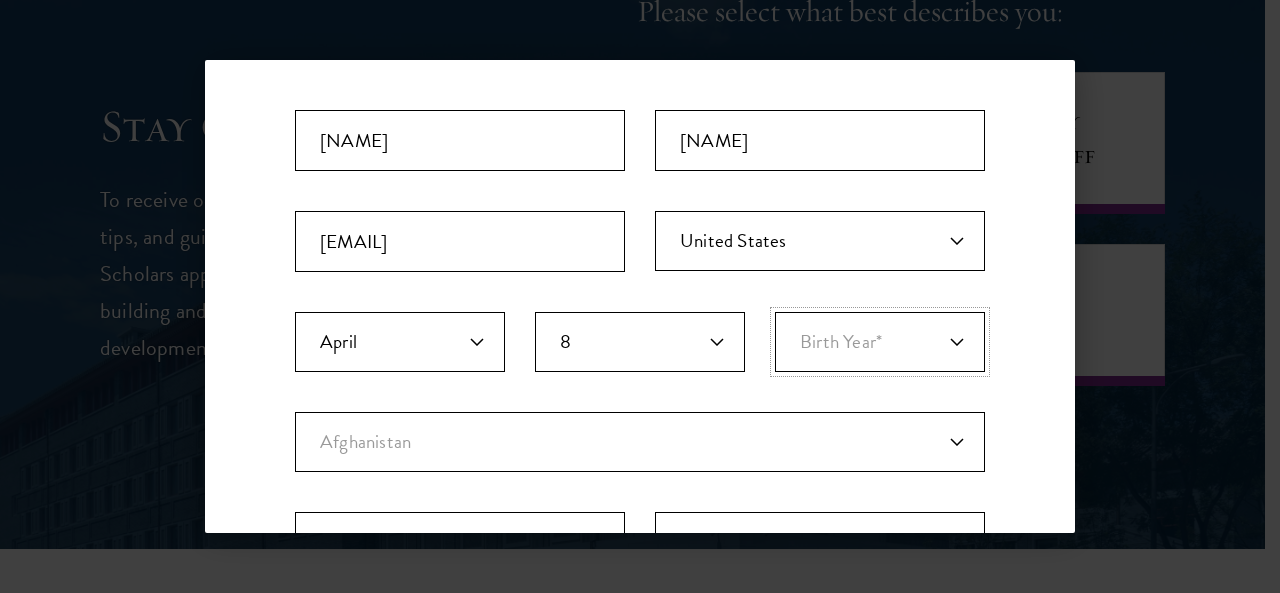 click on "Birth Year* 2025 2024 2023 2022 2021 2020 2019 2018 2017 2016 2015 2014 2013 2012 2011 2010 2009 2008 2007 2006 2005 2004 2003 2002 2001 2000 1999 1998 1997 1996 1995 1994 1993 1992 1991 1990 1989 1988 1987 1986 1985 1984 1983 1982 1981 1980 1979 1978 1977 1976 1975 1974 1973 1972 1971 1970 1969 1968 1967 1966 1965 1964 1963 1962 1961 1960 1959 1958 1957 1956 1955 1954 1953 1952 1951 1950 1949 1948 1947 1946 1945 1944 1943 1942 1941 1940 1939 1938 1937 1936 1935 1934 1933 1932 1931 1930 1929 1928 1927 1926 1925 1924 1923 1922 1921 1920 1919 1918 1917 1916 1915 1914 1913 1912 1911 1910 1909 1908 1907 1906 1905 1904 1903 1902 1901 1900" at bounding box center (880, 342) 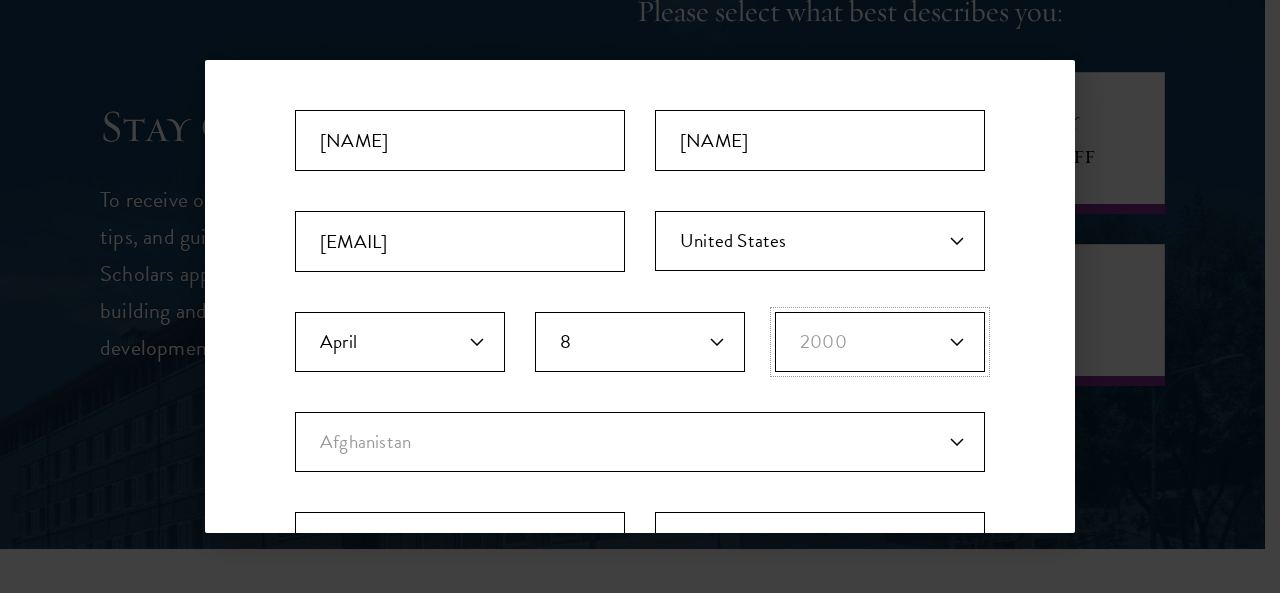 click on "Birth Year* 2025 2024 2023 2022 2021 2020 2019 2018 2017 2016 2015 2014 2013 2012 2011 2010 2009 2008 2007 2006 2005 2004 2003 2002 2001 2000 1999 1998 1997 1996 1995 1994 1993 1992 1991 1990 1989 1988 1987 1986 1985 1984 1983 1982 1981 1980 1979 1978 1977 1976 1975 1974 1973 1972 1971 1970 1969 1968 1967 1966 1965 1964 1963 1962 1961 1960 1959 1958 1957 1956 1955 1954 1953 1952 1951 1950 1949 1948 1947 1946 1945 1944 1943 1942 1941 1940 1939 1938 1937 1936 1935 1934 1933 1932 1931 1930 1929 1928 1927 1926 1925 1924 1923 1922 1921 1920 1919 1918 1917 1916 1915 1914 1913 1912 1911 1910 1909 1908 1907 1906 1905 1904 1903 1902 1901 1900" at bounding box center [880, 342] 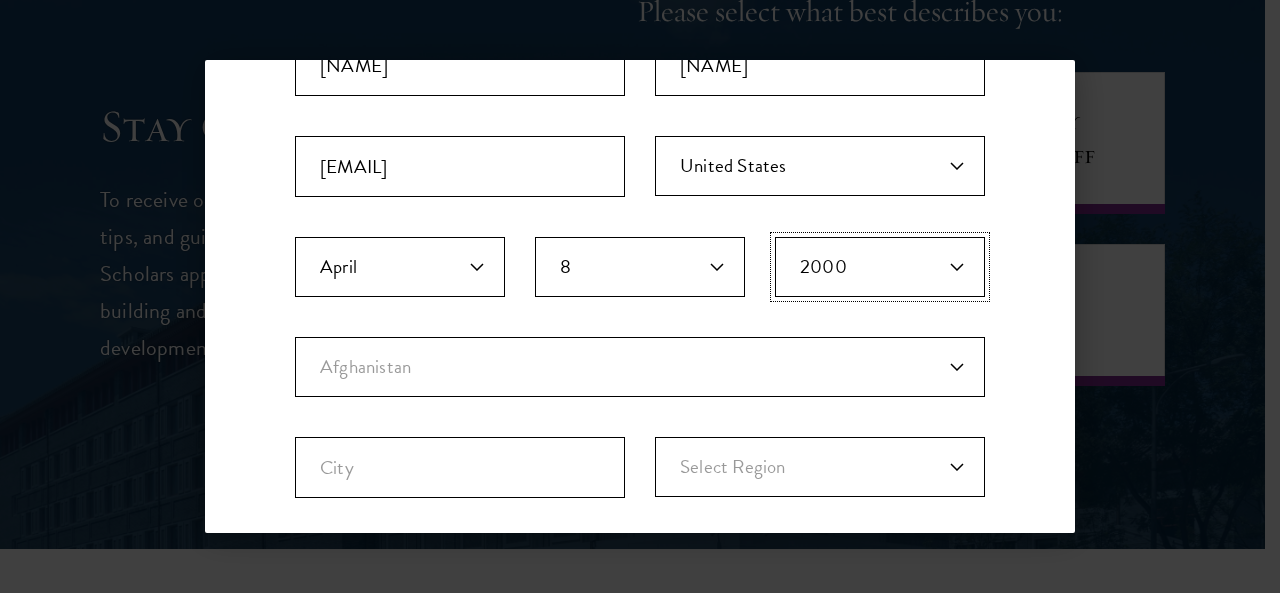 scroll, scrollTop: 300, scrollLeft: 0, axis: vertical 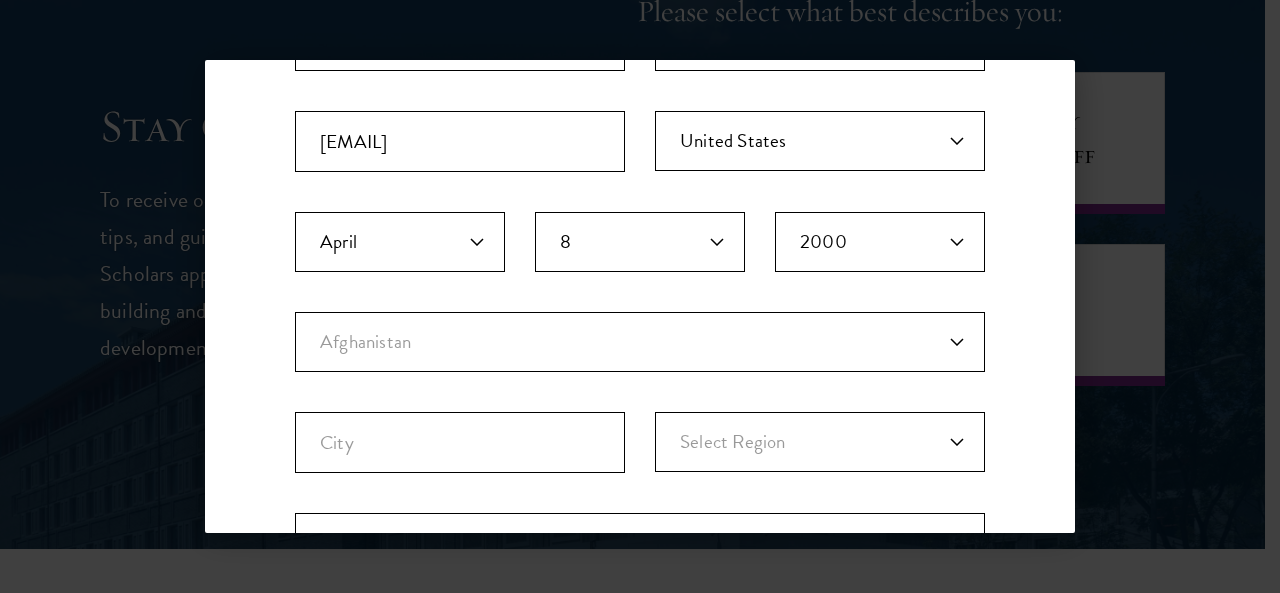 click on "Birth Month* January February March April May June July August September October November December Birth Day* 1 2 3 4 5 6 7 8 9 10 11 12 13 14 15 16 17 18 19 20 21 22 23 24 25 26 27 28 29 30 31 Birth Year* 2025 2024 2023 2022 2021 2020 2019 2018 2017 2016 2015 2014 2013 2012 2011 2010 2009 2008 2007 2006 2005 2004 2003 2002 2001 2000 1999 1998 1997 1996 1995 1994 1993 1992 1991 1990 1989 1988 1987 1986 1985 1984 1983 1982 1981 1980 1979 1978 1977 1976 1975 1974 1973 1972 1971 1970 1969 1968 1967 1966 1965 1964 1963 1962 1961 1960 1959 1958 1957 1956 1955 1954 1953 1952 1951 1950 1949 1948 1947 1946 1945 1944 1943 1942 1941 1940 1939 1938 1937 1936 1935 1934 1933 1932 1931 1930 1929 1928 1927 1926 1925 1924 1923 1922 1921 1920 1919 1918 1917 1916 1915 1914 1913 1912 1911 1910 1909 1908 1907 1906 1905 1904 1903 1902 1901 1900" at bounding box center [640, 262] 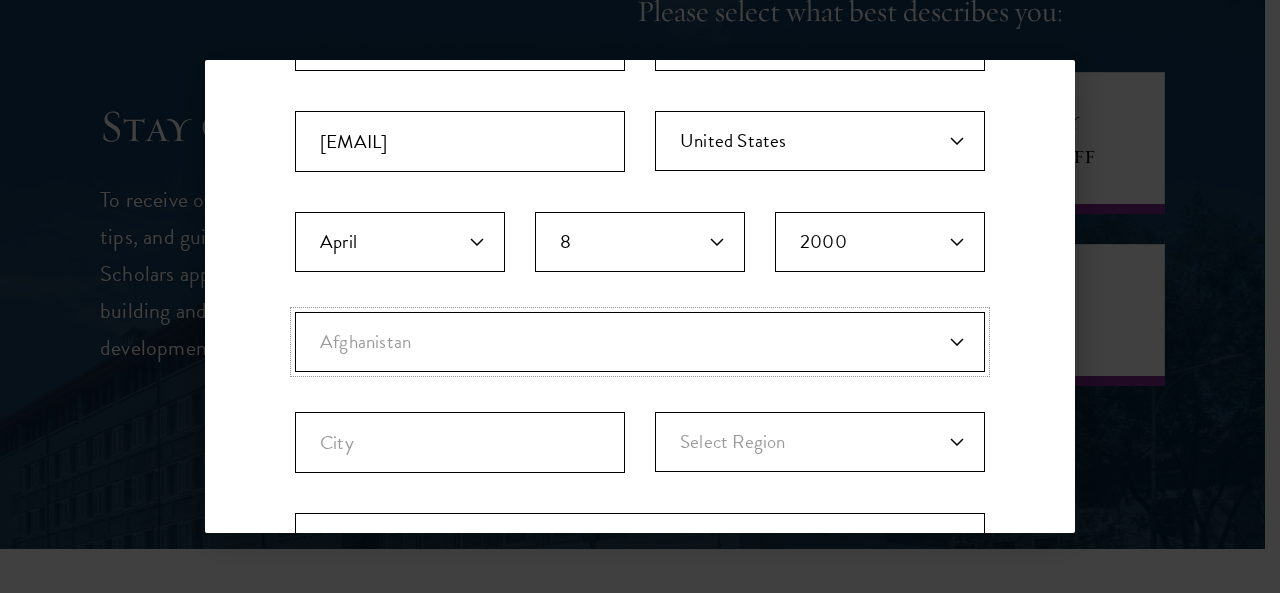 click on "Current Country Afghanistan Aland Islands Albania Algeria Andorra Angola Anguilla Antigua and Barbuda Argentina Armenia Aruba Ashmore and Cartier Islands Australia Austria Azerbaijan Bahamas, The Bahrain Bangladesh Barbados Bassas Da India Belarus Belgium Belize Benin Bermuda Bhutan Bolivia Bonaire, Sint Eustatius, and ... Bosnia and Herzegovina Botswana Bouvet Island Brazil British Indian Ocean Territory British Virgin Islands Brunei Bulgaria Burkina Faso Burundi Cambodia Cameroon Canada Cape Verde Cayman Islands Central African Republic Chad Chile China Christmas Island Clipperton Island Cocos Islands (Keeling Islands) Colombia Comoros Congo (Brazzaville) Congo (Kinshasa) Cook Islands Coral Sea Islands Costa Rica Cote D'Ivoire Croatia Cuba Curacao Cyprus Czech Republic Denmark Djibouti Dominica Dominican Republic Ecuador Egypt El Salvador Equatorial Guinea Eritrea Estonia Eswatini Ethiopia Europa Island Falkland Islands (Islas Malvi... Faroe Islands Federated States of Micronesia Fiji Finland France Gabon" at bounding box center [640, 342] 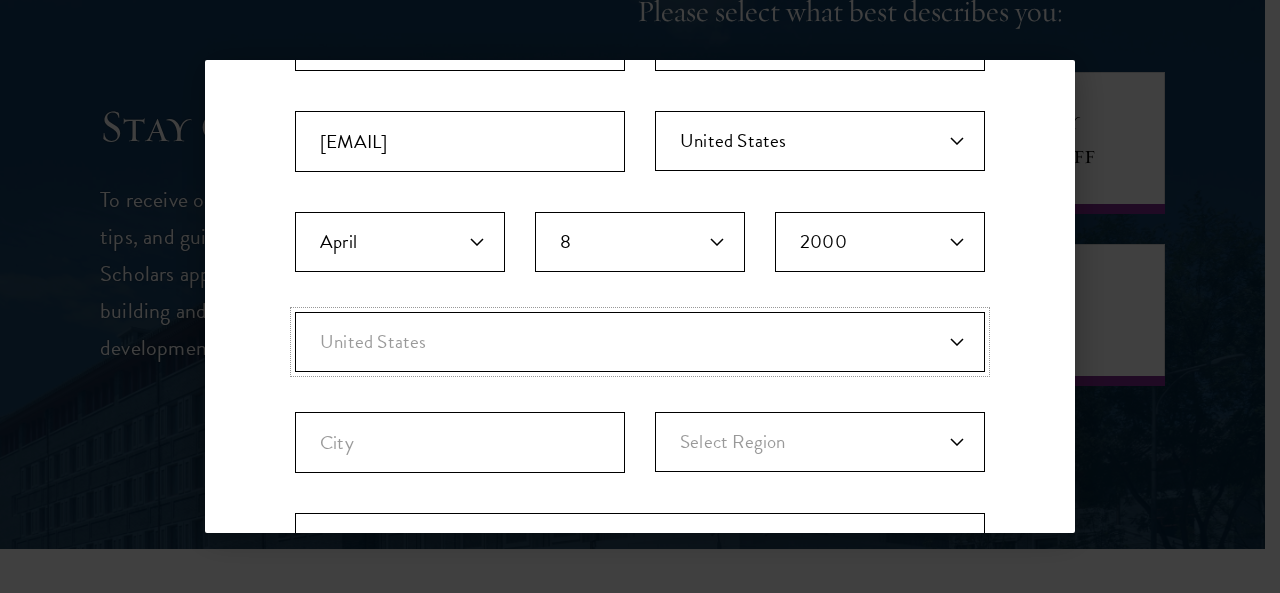 click on "Current Country Afghanistan Aland Islands Albania Algeria Andorra Angola Anguilla Antigua and Barbuda Argentina Armenia Aruba Ashmore and Cartier Islands Australia Austria Azerbaijan Bahamas, The Bahrain Bangladesh Barbados Bassas Da India Belarus Belgium Belize Benin Bermuda Bhutan Bolivia Bonaire, Sint Eustatius, and ... Bosnia and Herzegovina Botswana Bouvet Island Brazil British Indian Ocean Territory British Virgin Islands Brunei Bulgaria Burkina Faso Burundi Cambodia Cameroon Canada Cape Verde Cayman Islands Central African Republic Chad Chile China Christmas Island Clipperton Island Cocos Islands (Keeling Islands) Colombia Comoros Congo (Brazzaville) Congo (Kinshasa) Cook Islands Coral Sea Islands Costa Rica Cote D'Ivoire Croatia Cuba Curacao Cyprus Czech Republic Denmark Djibouti Dominica Dominican Republic Ecuador Egypt El Salvador Equatorial Guinea Eritrea Estonia Eswatini Ethiopia Europa Island Falkland Islands (Islas Malvi... Faroe Islands Federated States of Micronesia Fiji Finland France Gabon" at bounding box center [640, 342] 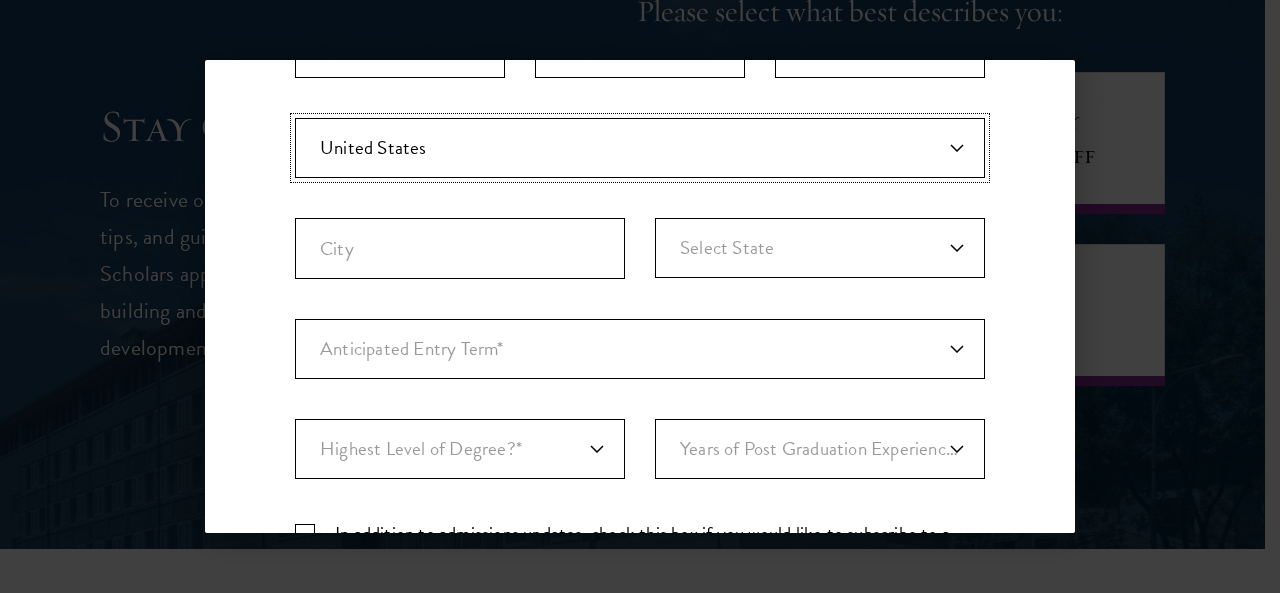 scroll, scrollTop: 500, scrollLeft: 0, axis: vertical 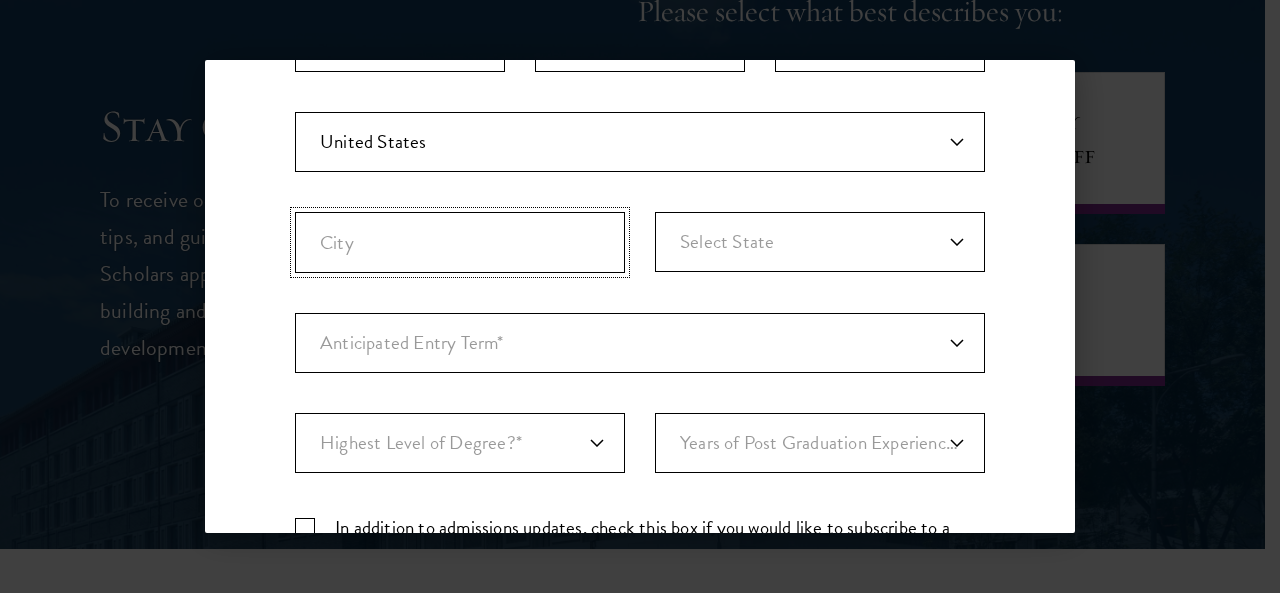 click on "City" at bounding box center (460, 242) 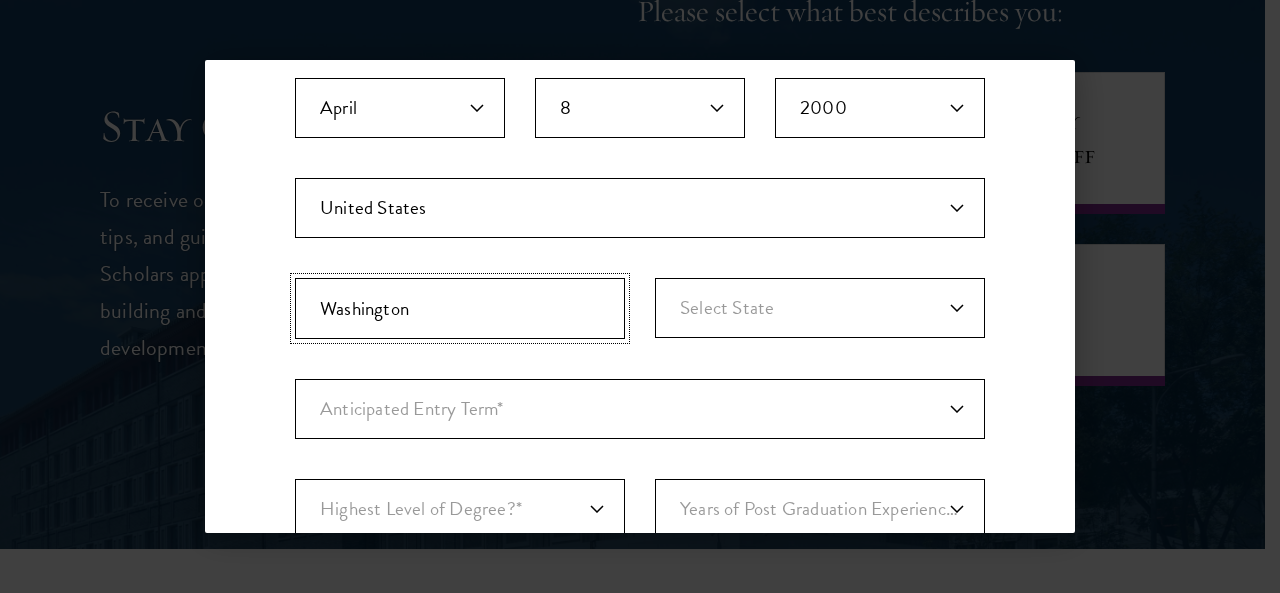 scroll, scrollTop: 600, scrollLeft: 0, axis: vertical 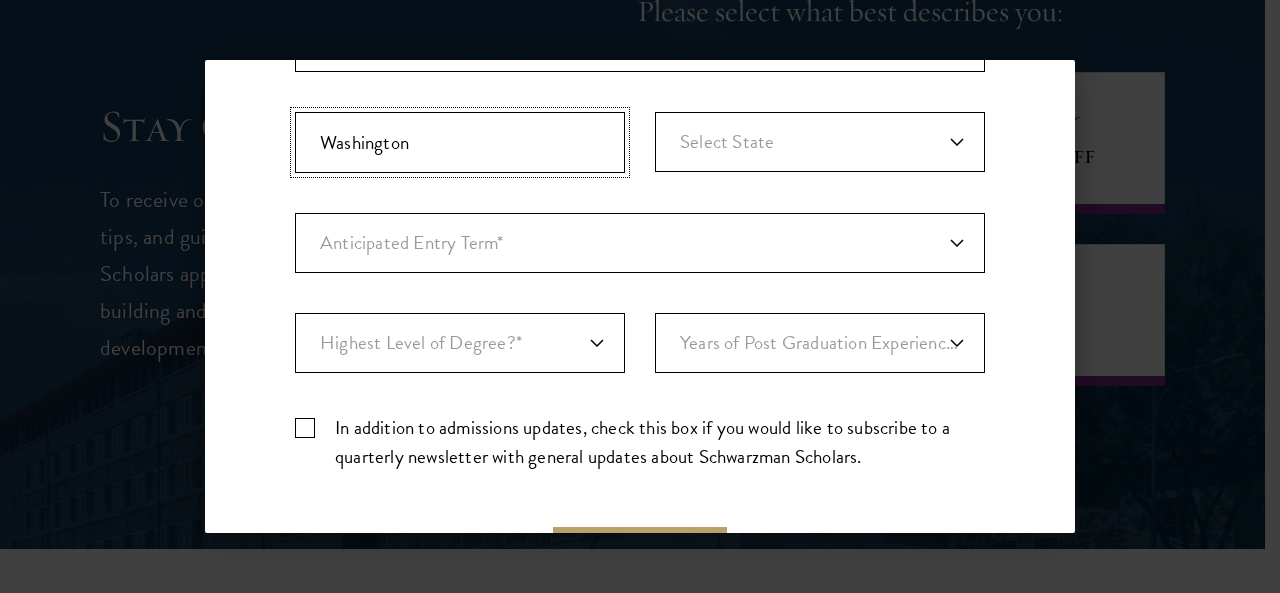 type on "Washington" 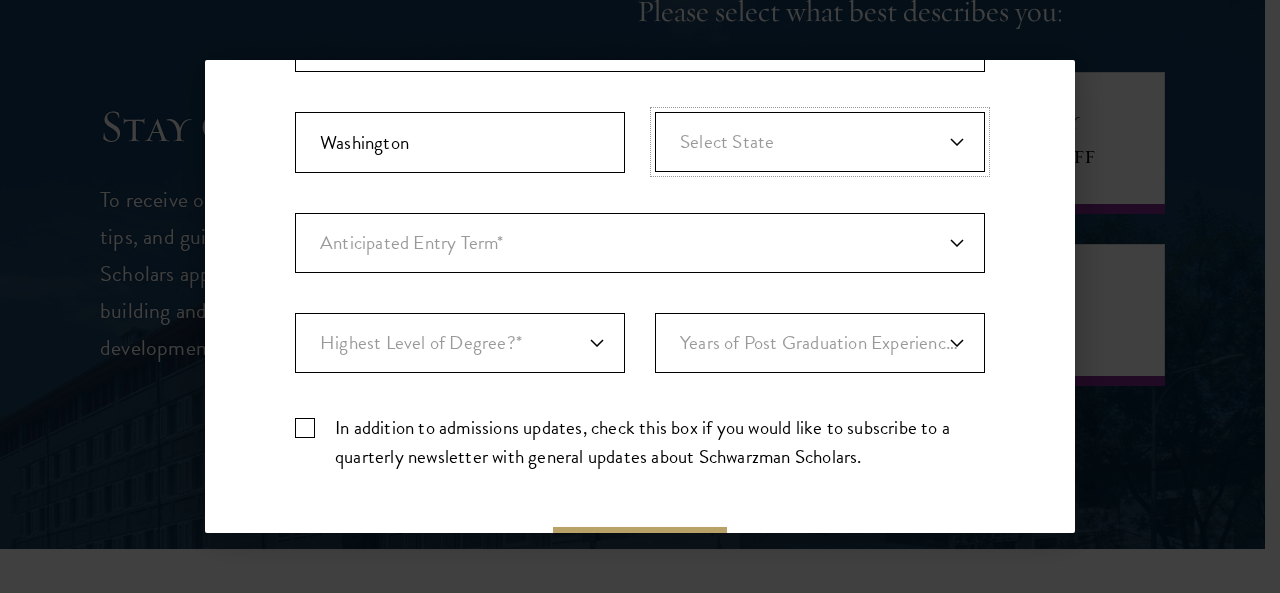 click on "Select State Alabama Alaska American Samoa APO/FPO (AA) APO/FPO (AE) APO/FPO (AP) Arizona Arkansas California Colorado Connecticut Delaware District of Columbia Federated States of Micronesia Florida Georgia Guam Hawaii Idaho Illinois Indiana Iowa Kansas Kentucky Louisiana Maine Mariana Islands Marshall Islands Maryland Massachusetts Michigan Minnesota Mississippi Missouri Montana Nebraska Nevada New Hampshire New Jersey New Mexico New York North Carolina North Dakota Ohio Oklahoma Oregon Palau Pennsylvania Puerto Rico Rhode Island South Carolina South Dakota Tennessee Texas Utah Vermont Virgin Islands, U.S. Virginia Washington West Virginia Wisconsin Wyoming" at bounding box center [820, 142] 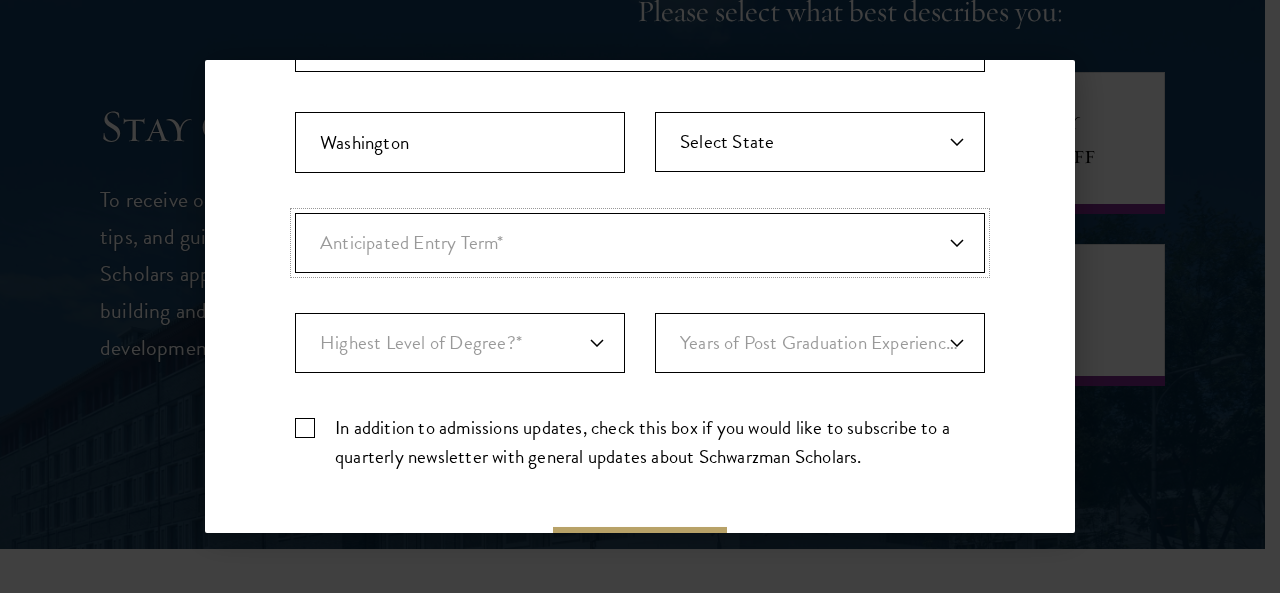 click on "Anticipated Entry Term* August 2026 (Application opens April 2025) Just Exploring" at bounding box center [640, 243] 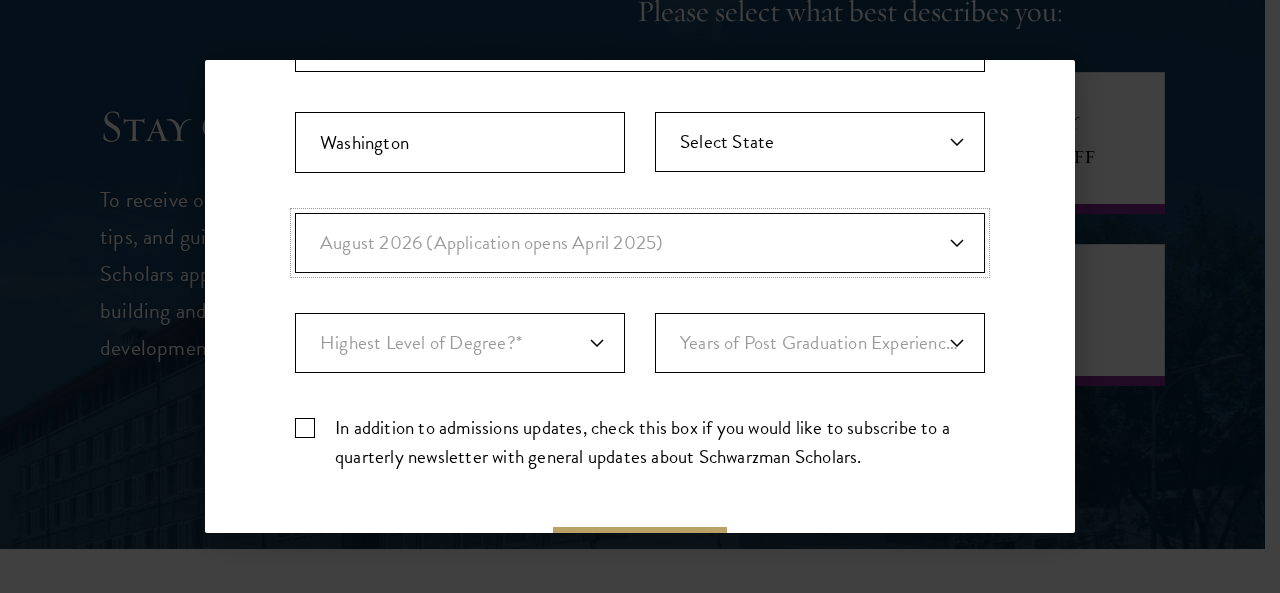 click on "Anticipated Entry Term* August 2026 (Application opens April 2025) Just Exploring" at bounding box center [640, 243] 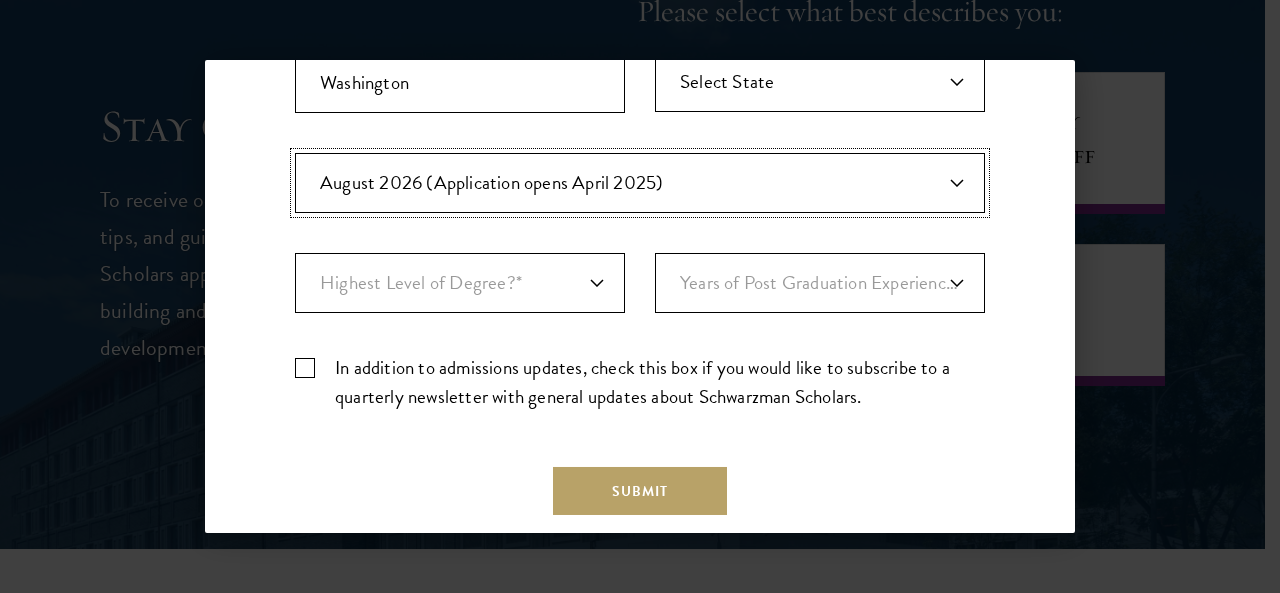 scroll, scrollTop: 700, scrollLeft: 0, axis: vertical 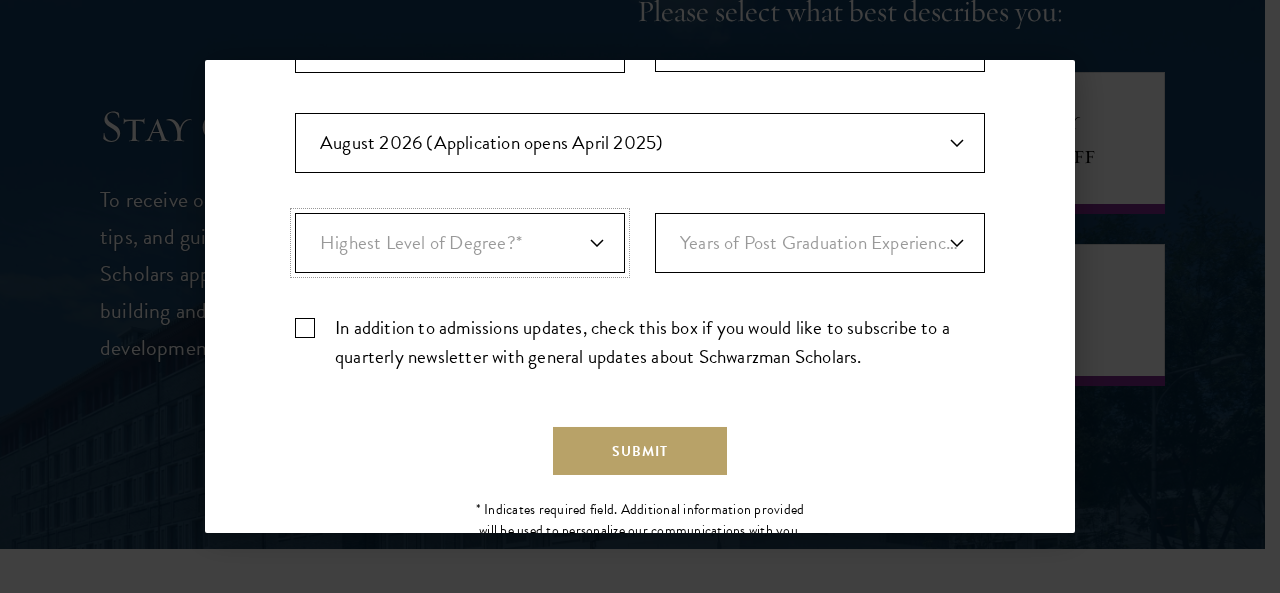 click on "Highest Level of Degree?* PHD Bachelor's Master's Current Undergraduate Student" at bounding box center [460, 243] 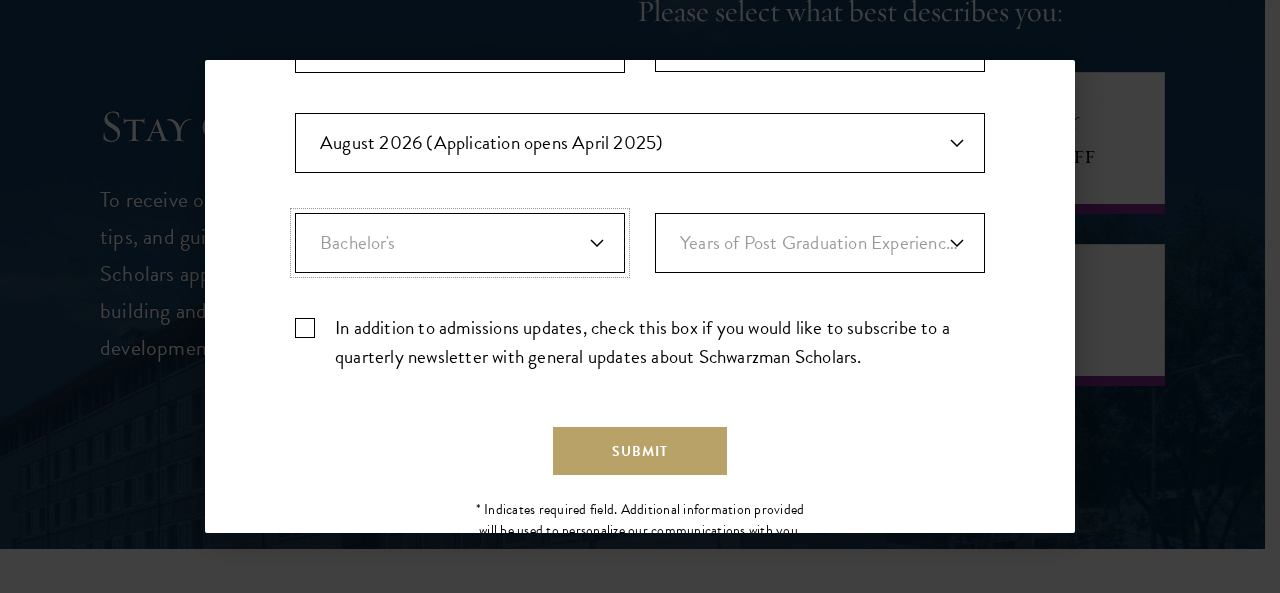 click on "Highest Level of Degree?* PHD Bachelor's Master's Current Undergraduate Student" at bounding box center [460, 243] 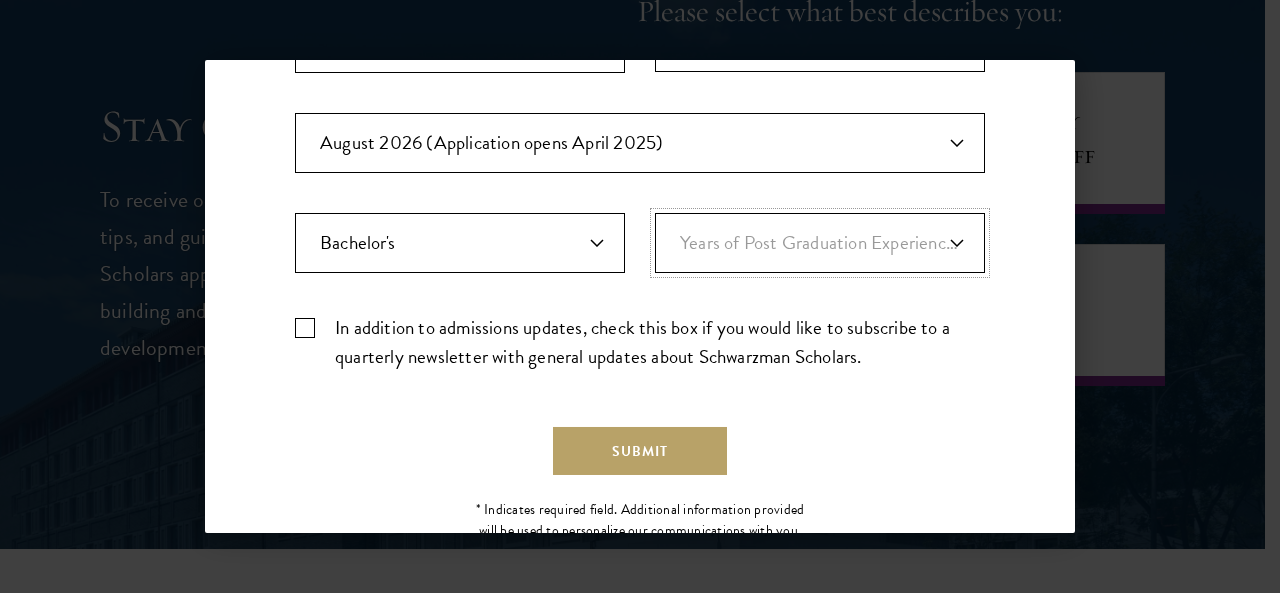 click on "Years of Post Graduation Experience?* 1 2 3 4 5 6 7 8 9 10" at bounding box center (820, 243) 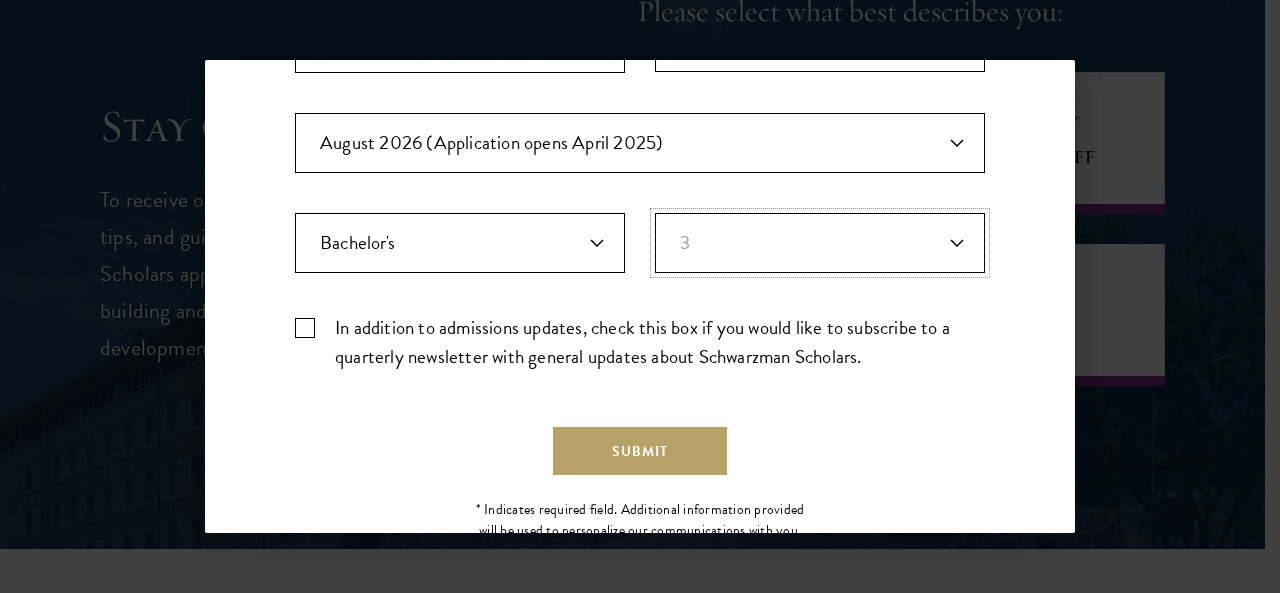 click on "Years of Post Graduation Experience?* 1 2 3 4 5 6 7 8 9 10" at bounding box center (820, 243) 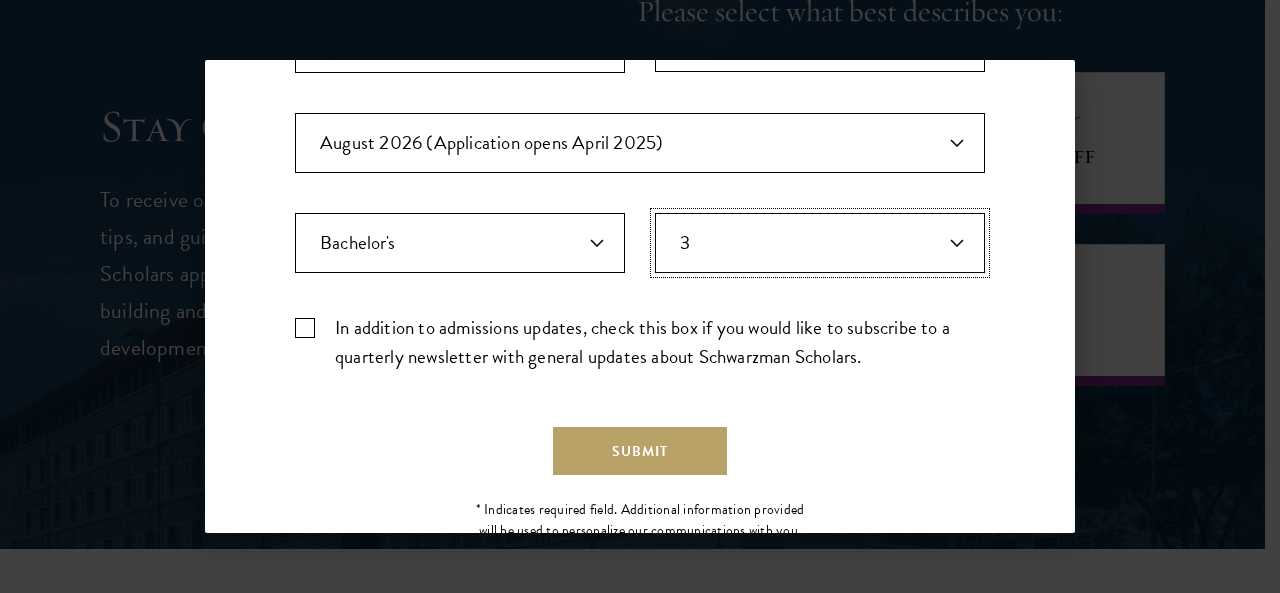 scroll, scrollTop: 762, scrollLeft: 0, axis: vertical 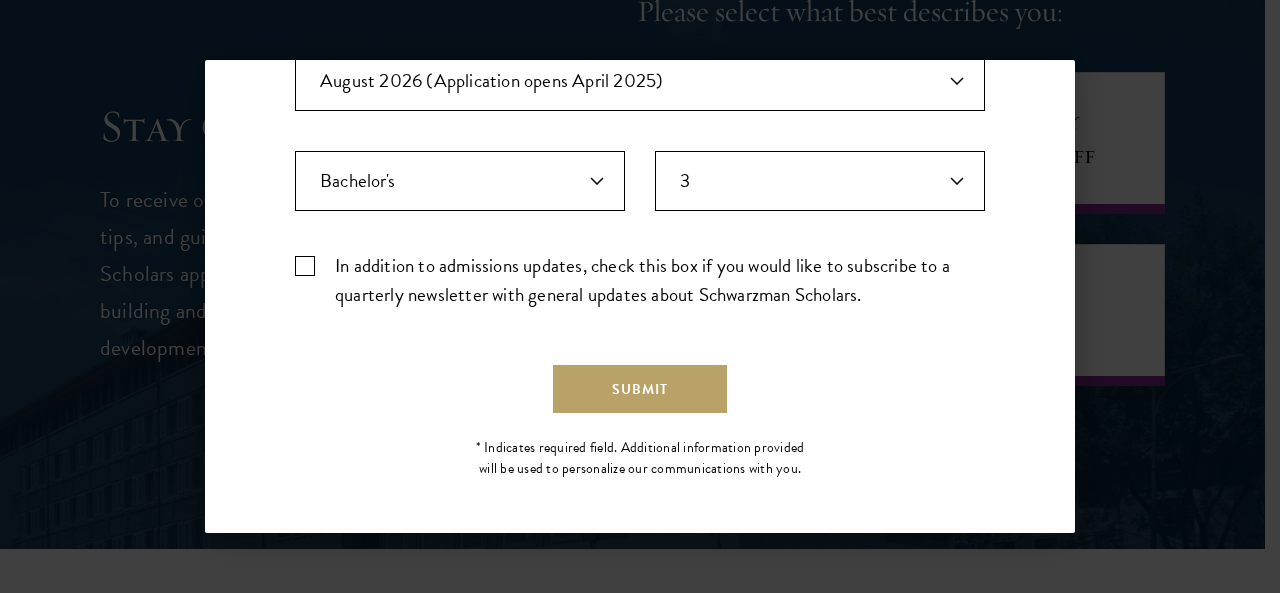 click on "In addition to admissions updates, check this box if you would like to subscribe to a quarterly newsletter with general updates about Schwarzman Scholars." at bounding box center [640, 280] 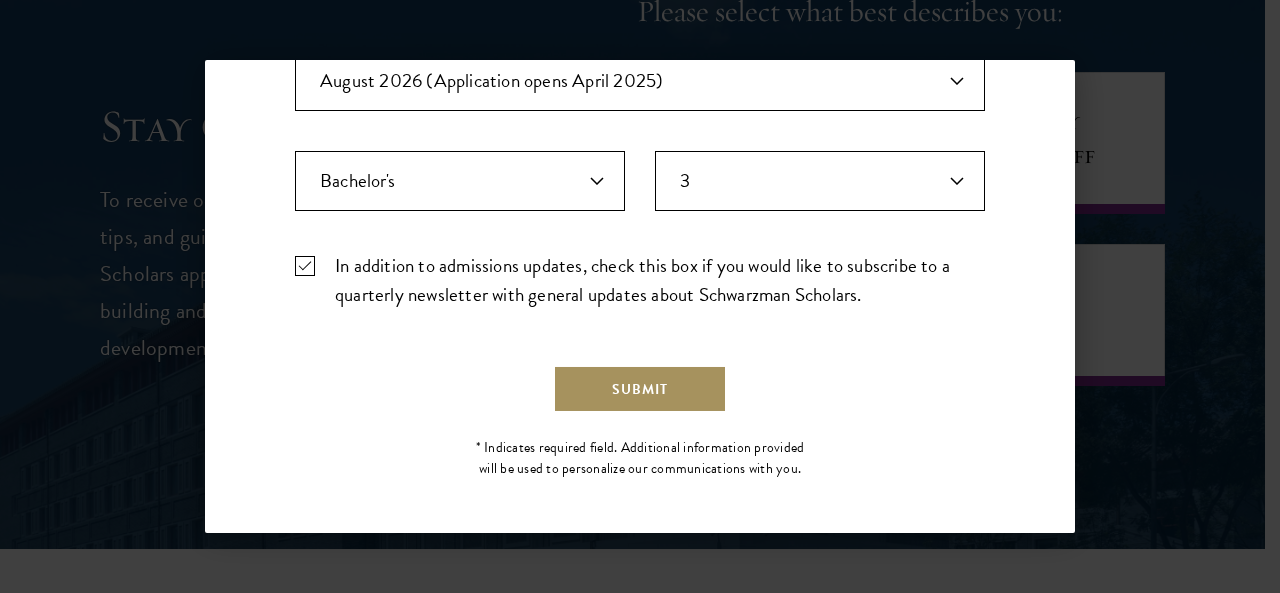 click on "Submit" at bounding box center (640, 389) 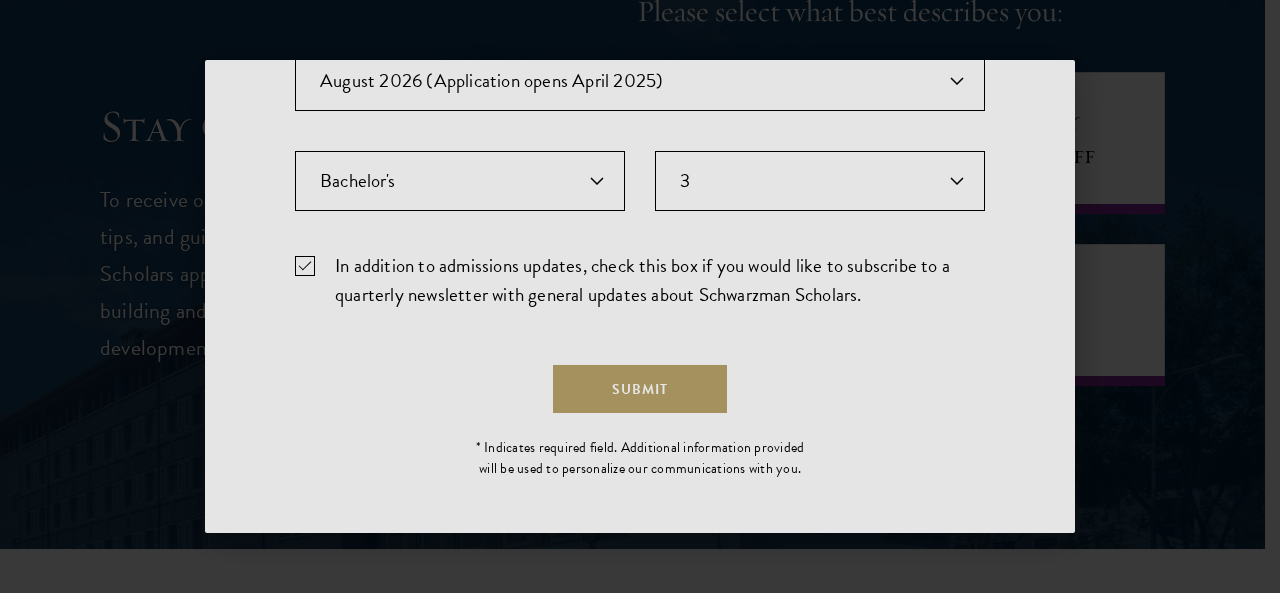 scroll, scrollTop: 7958, scrollLeft: 0, axis: vertical 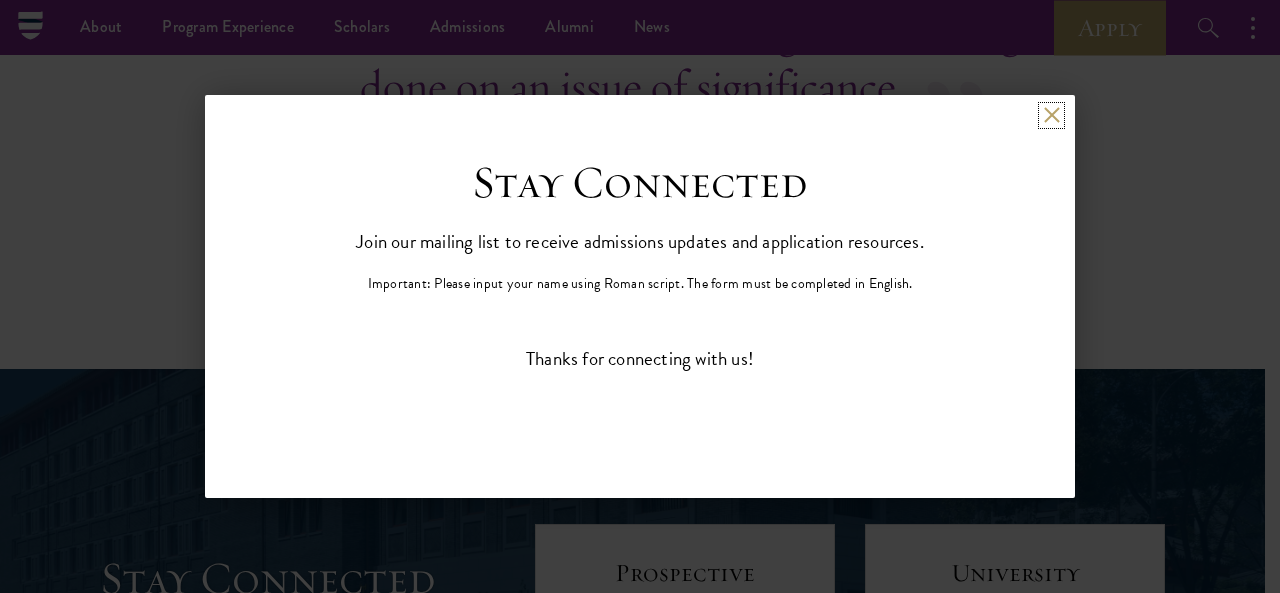 click at bounding box center [1051, 115] 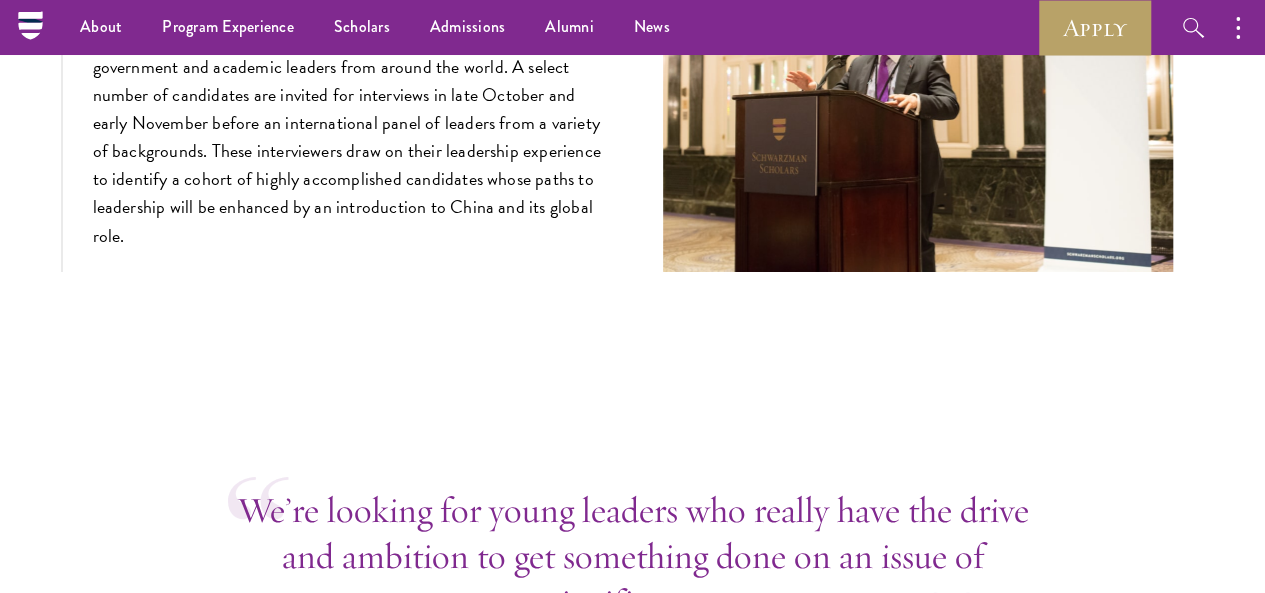 scroll, scrollTop: 7258, scrollLeft: 0, axis: vertical 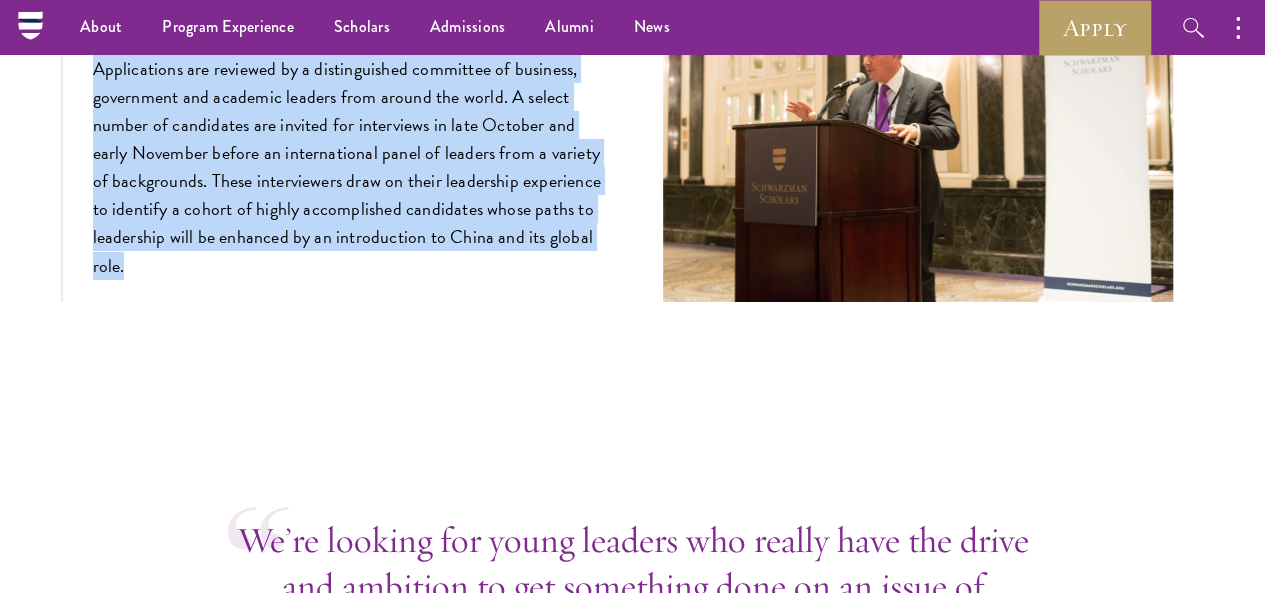 drag, startPoint x: 532, startPoint y: 406, endPoint x: 120, endPoint y: 154, distance: 482.95755 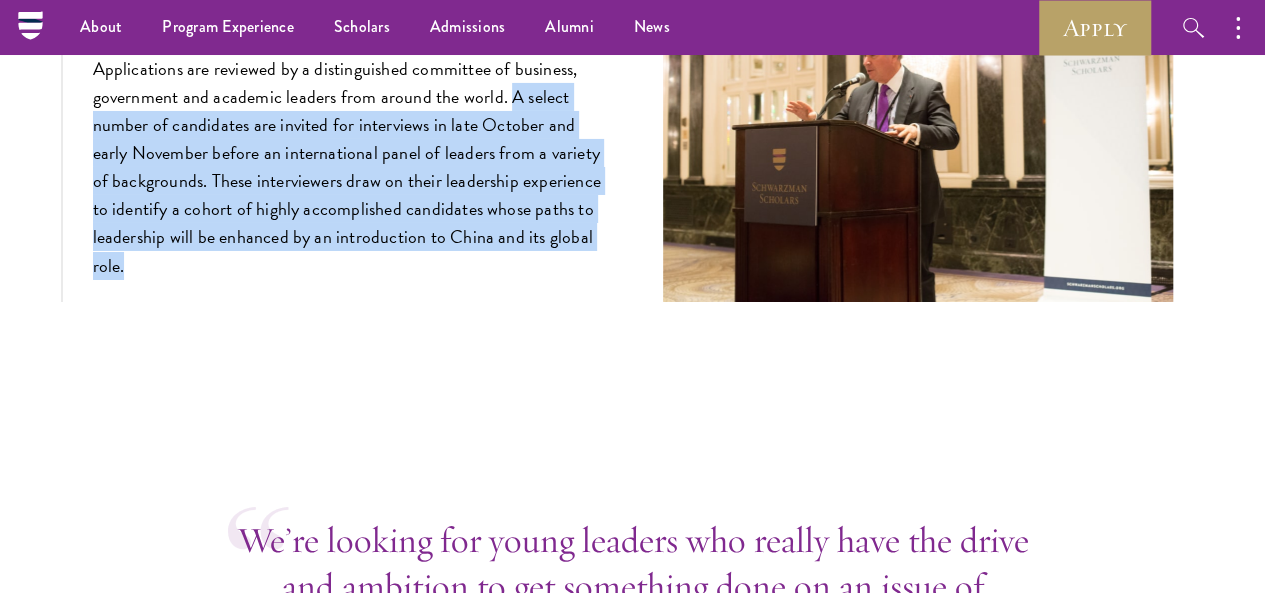 drag, startPoint x: 152, startPoint y: 249, endPoint x: 526, endPoint y: 401, distance: 403.70782 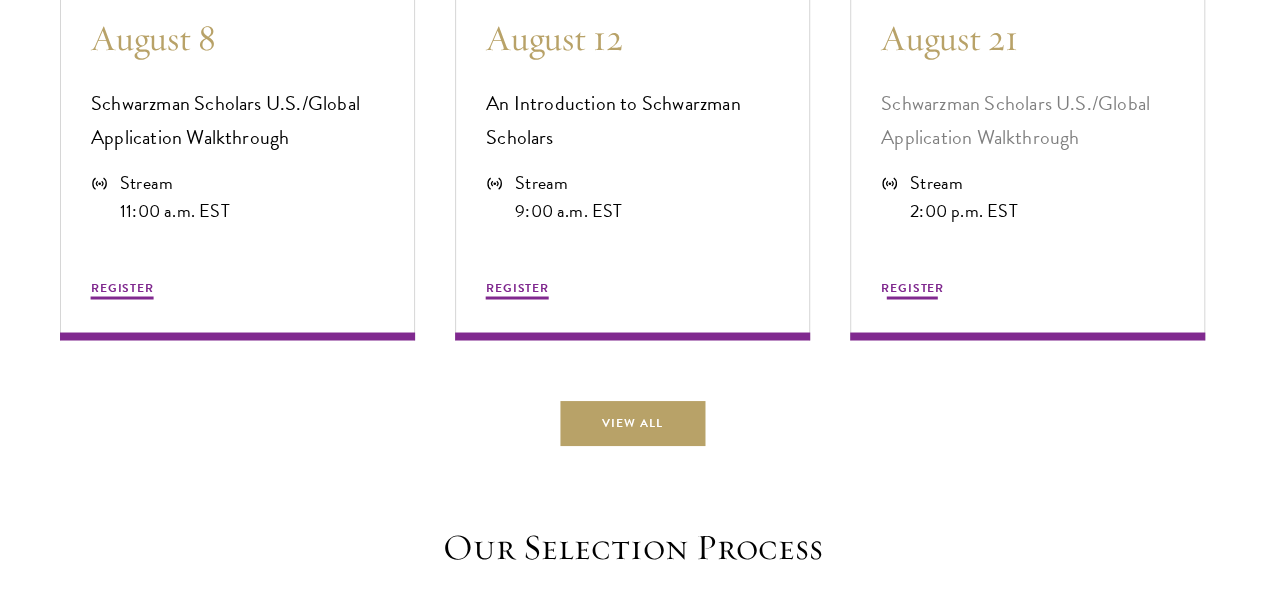 scroll, scrollTop: 5458, scrollLeft: 0, axis: vertical 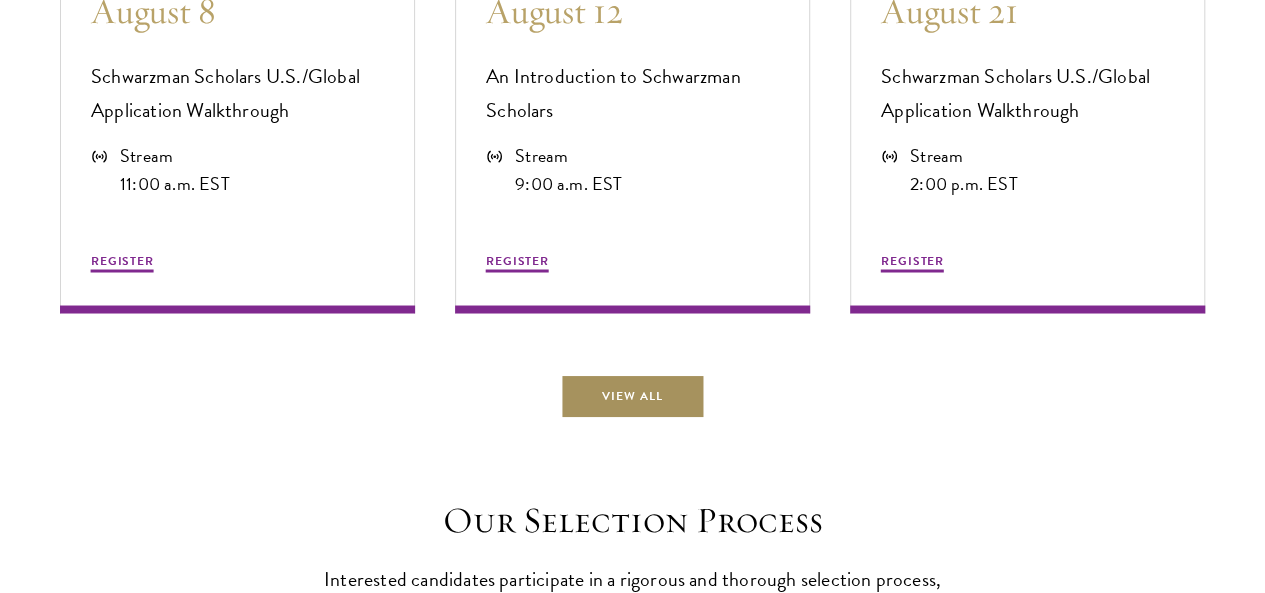 click on "View All" at bounding box center [632, 395] 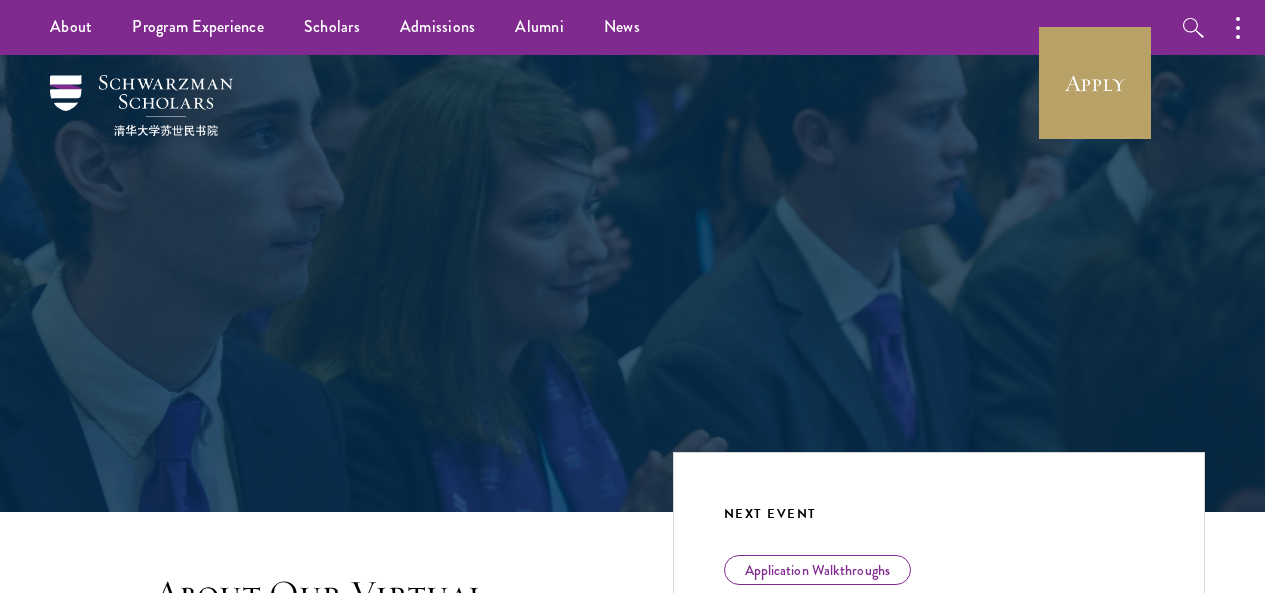 scroll, scrollTop: 0, scrollLeft: 0, axis: both 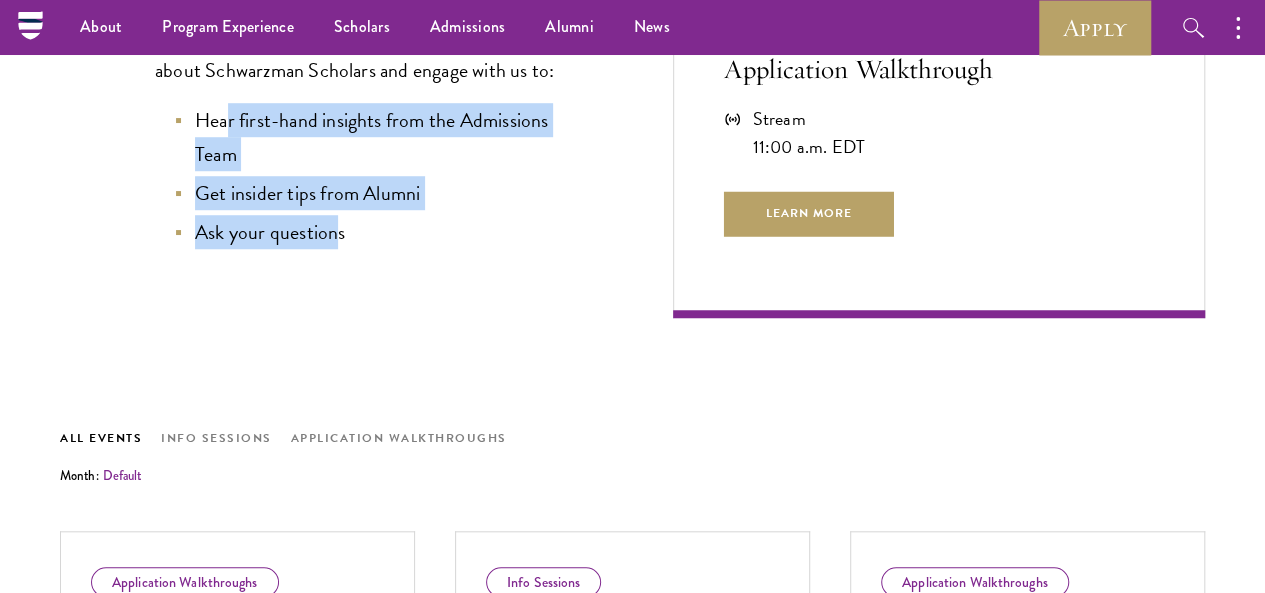 drag, startPoint x: 394, startPoint y: 419, endPoint x: 265, endPoint y: 278, distance: 191.1073 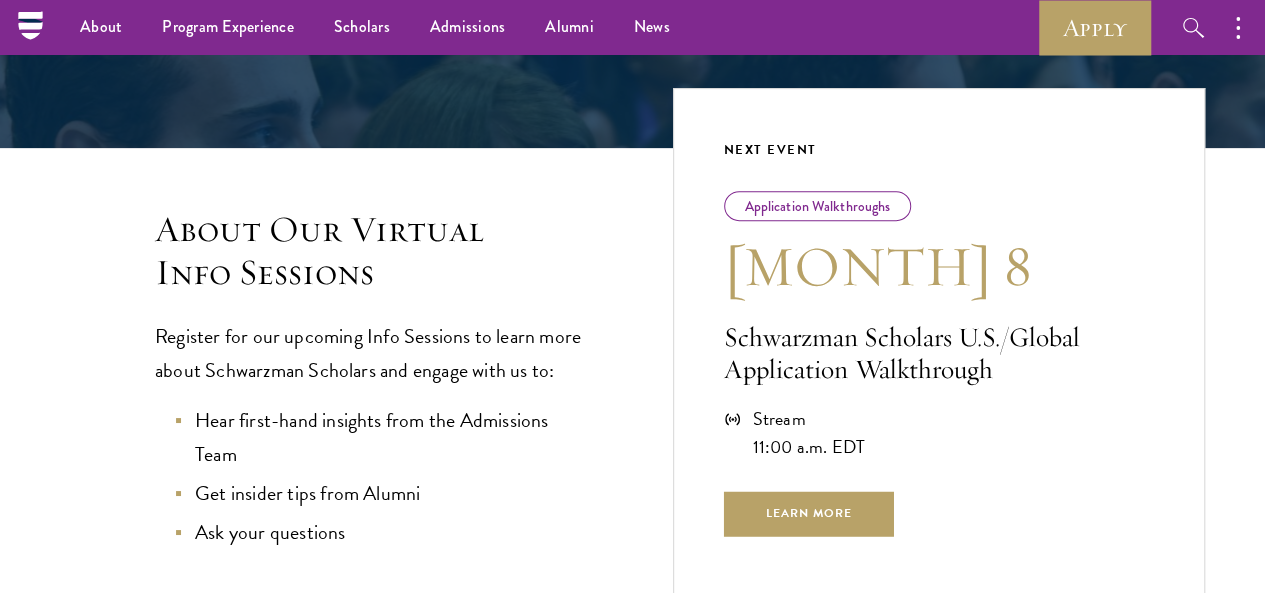 click on "About Our Virtual Info Sessions" at bounding box center [374, 251] 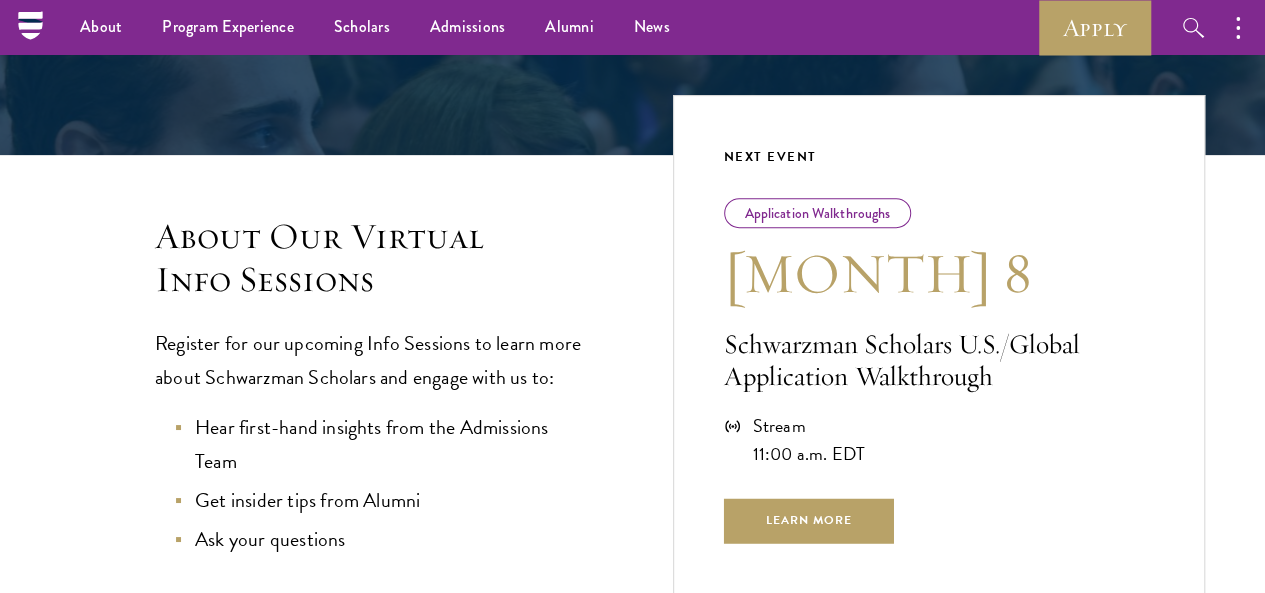 scroll, scrollTop: 0, scrollLeft: 0, axis: both 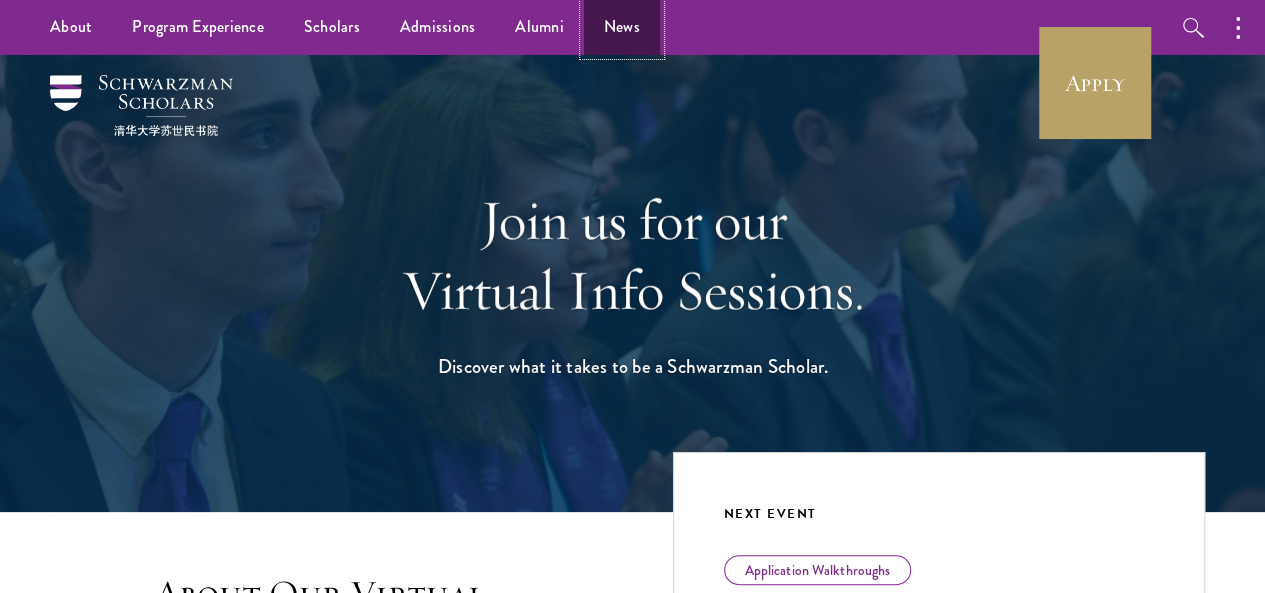 click on "News" at bounding box center (622, 27) 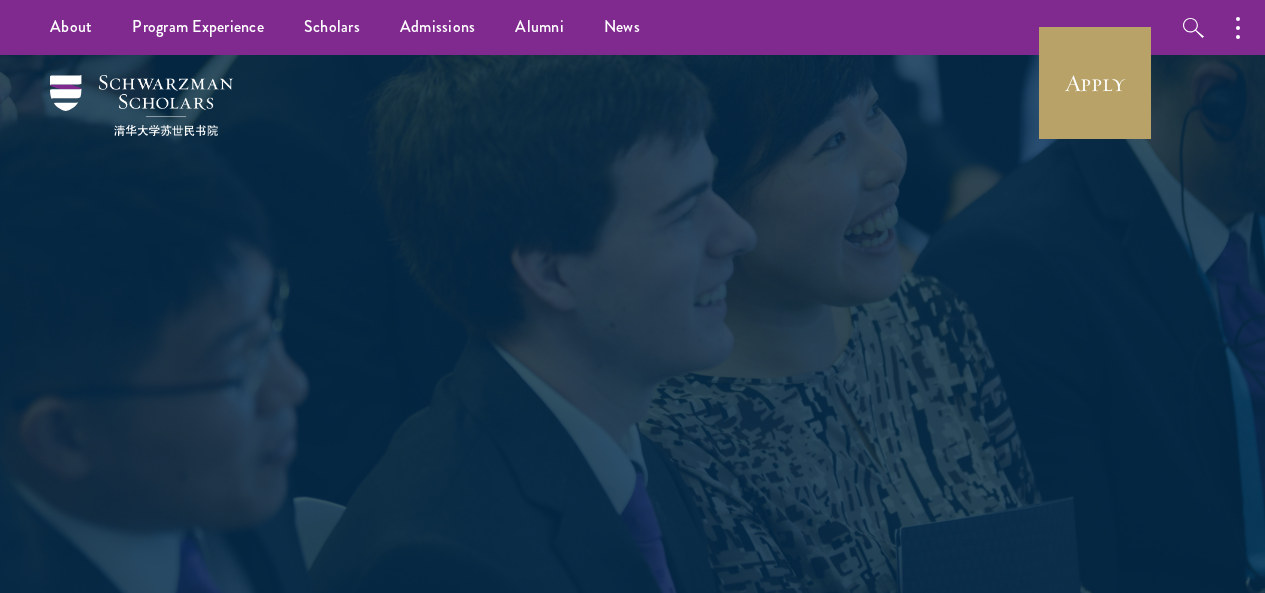 click on "Alumni" at bounding box center (539, 27) 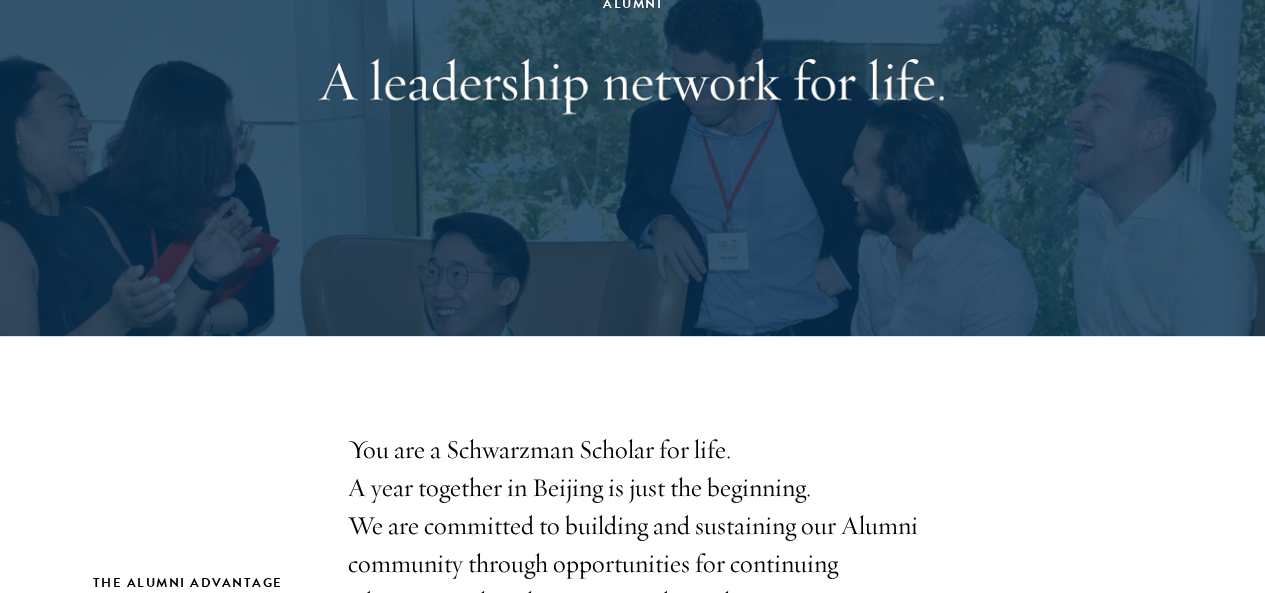scroll, scrollTop: 0, scrollLeft: 0, axis: both 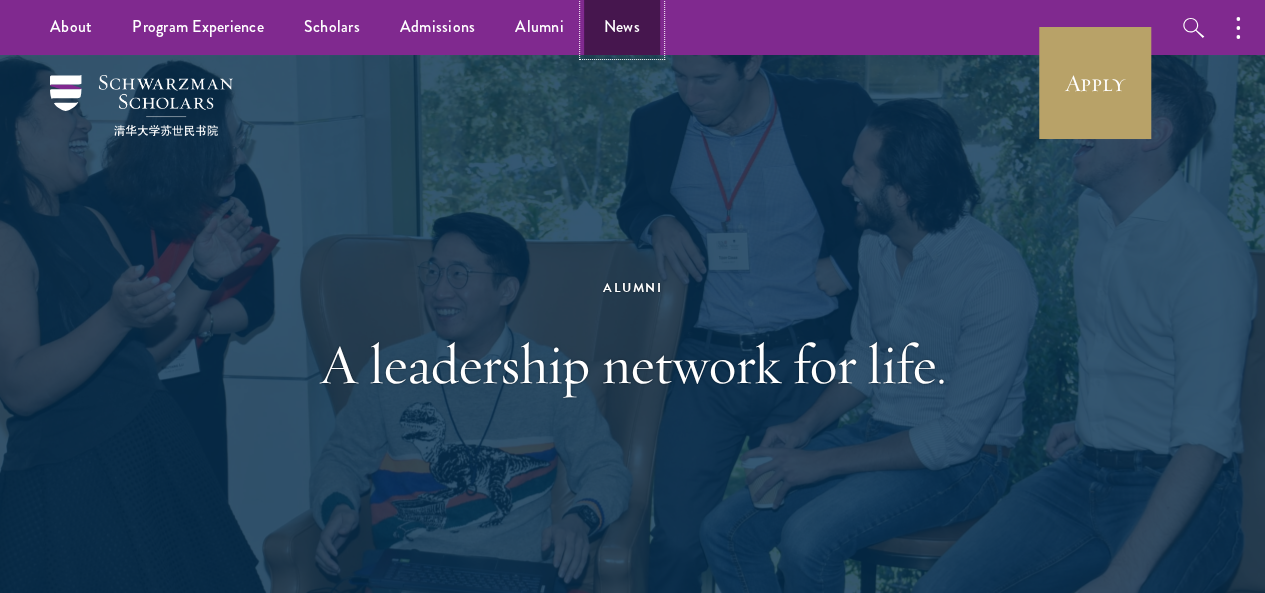 click on "News" at bounding box center (622, 27) 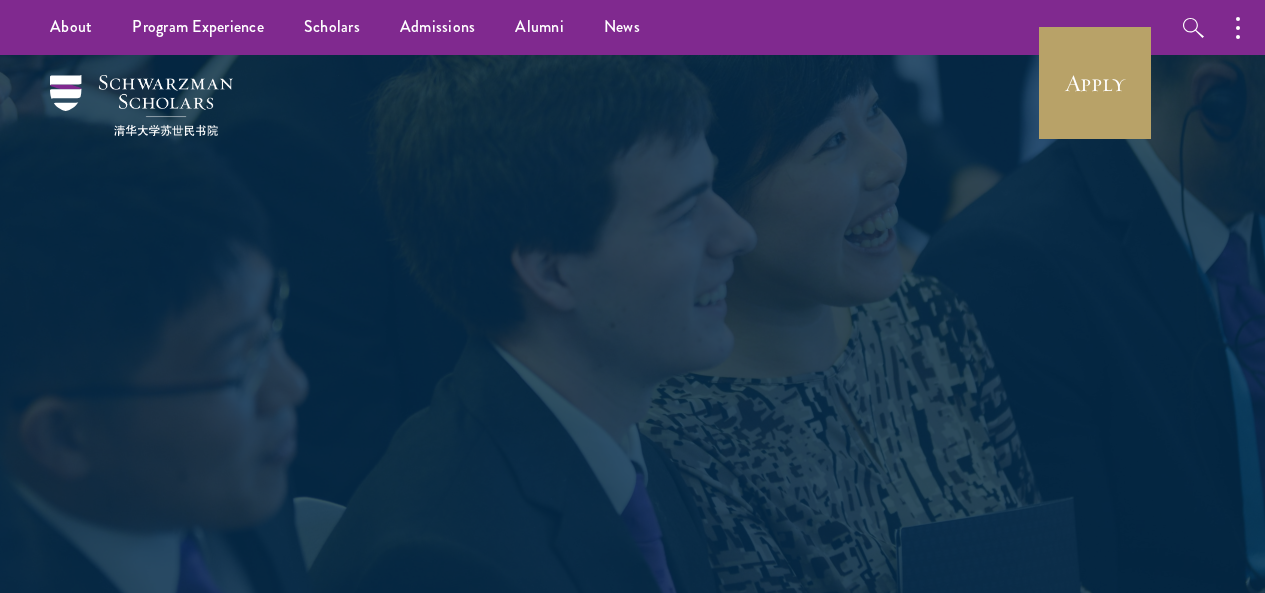 scroll, scrollTop: 0, scrollLeft: 0, axis: both 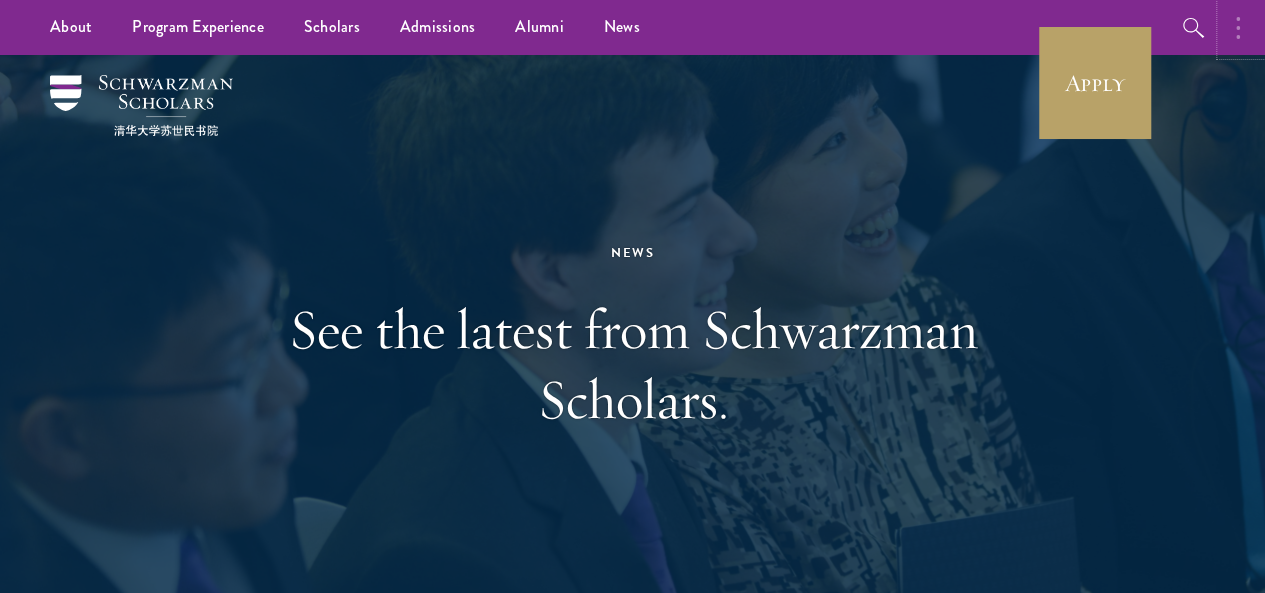 click at bounding box center (1243, 27) 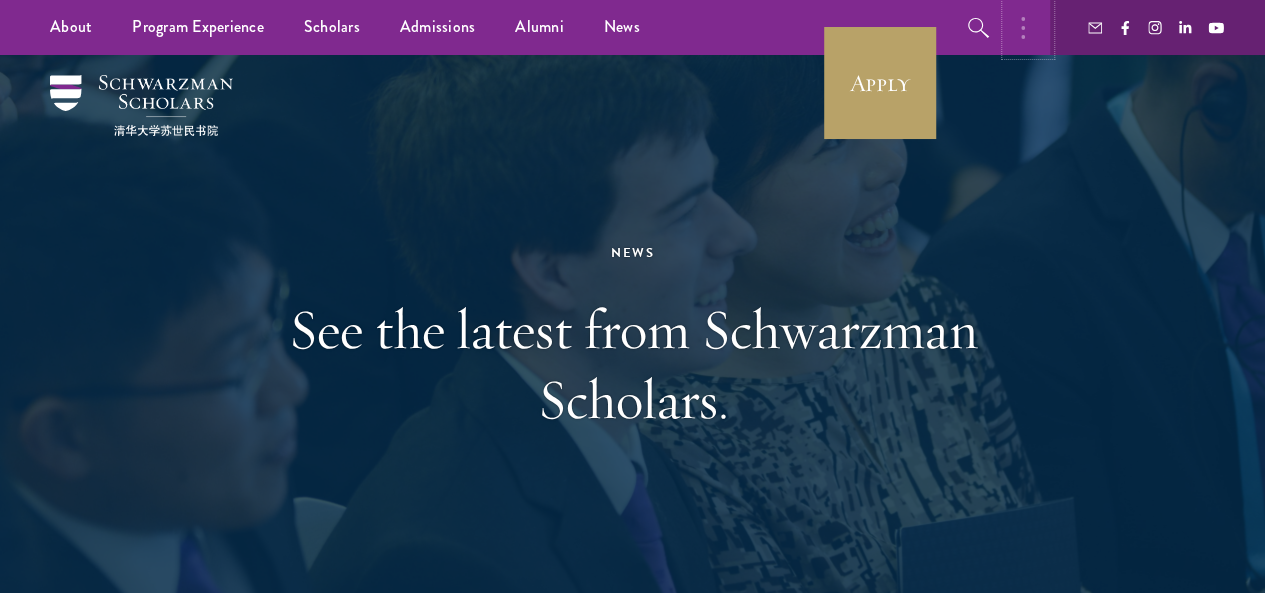 click at bounding box center [1028, 27] 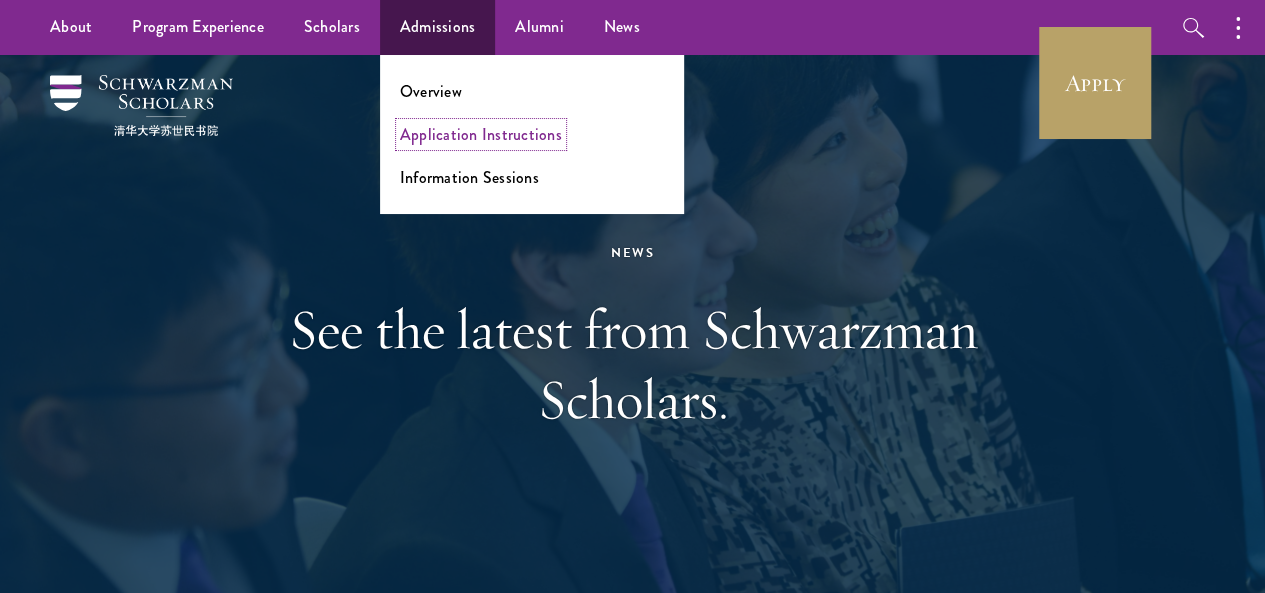click on "Application Instructions" at bounding box center [481, 134] 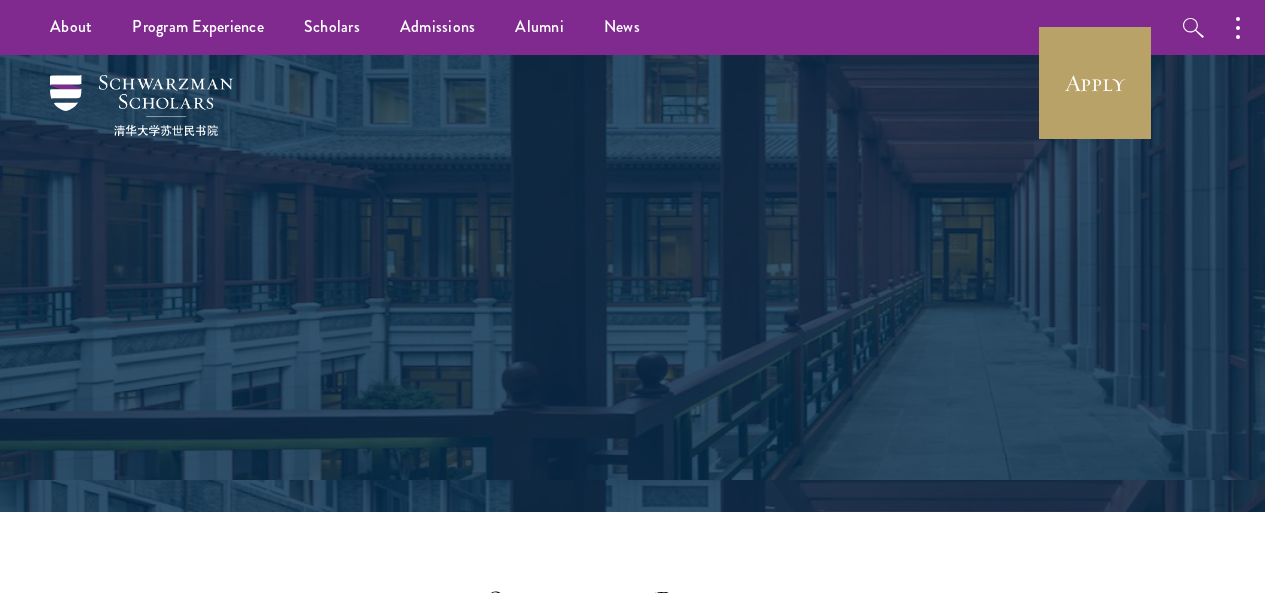 scroll, scrollTop: 0, scrollLeft: 0, axis: both 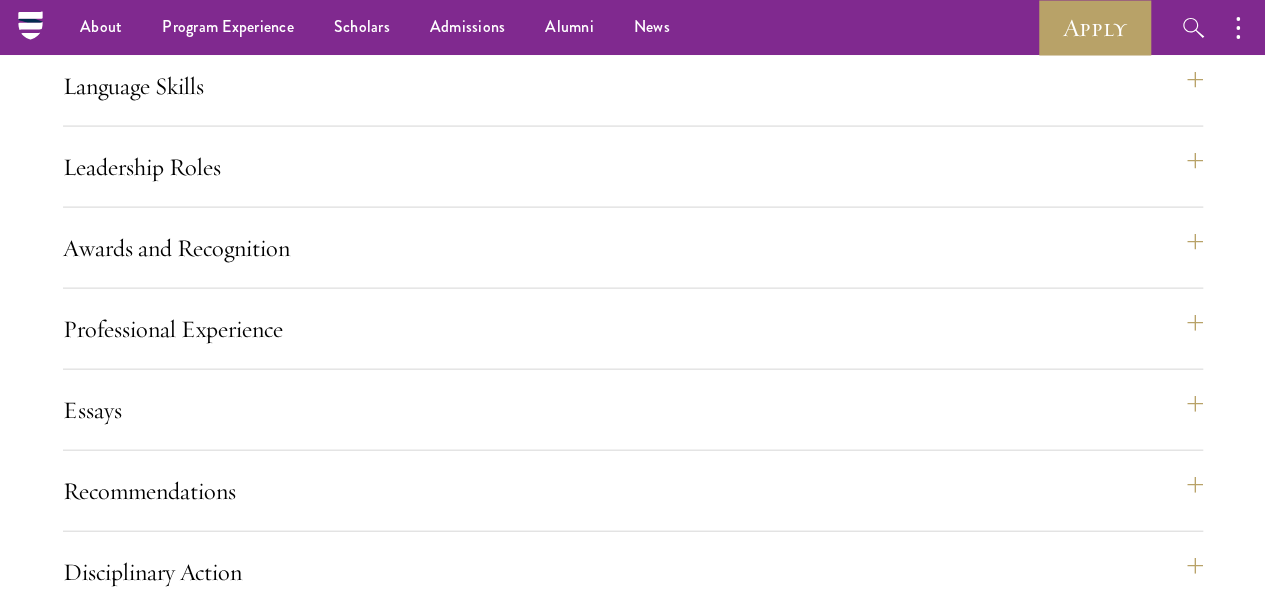 click on "Yes" at bounding box center [568, 1567] 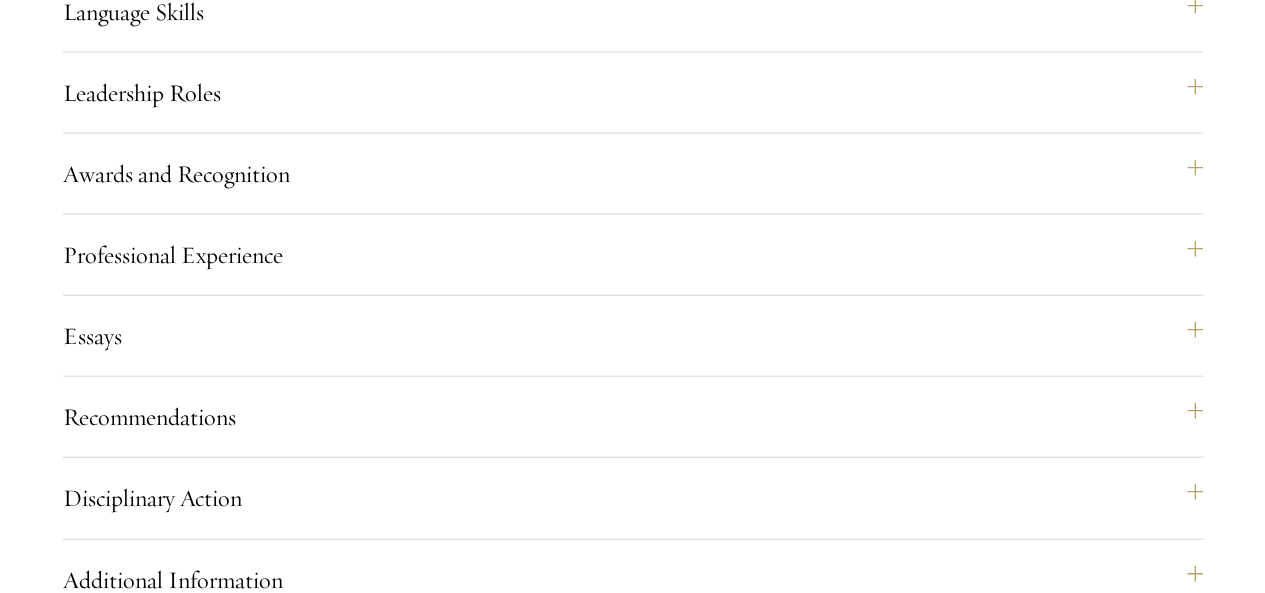 scroll, scrollTop: 2142, scrollLeft: 0, axis: vertical 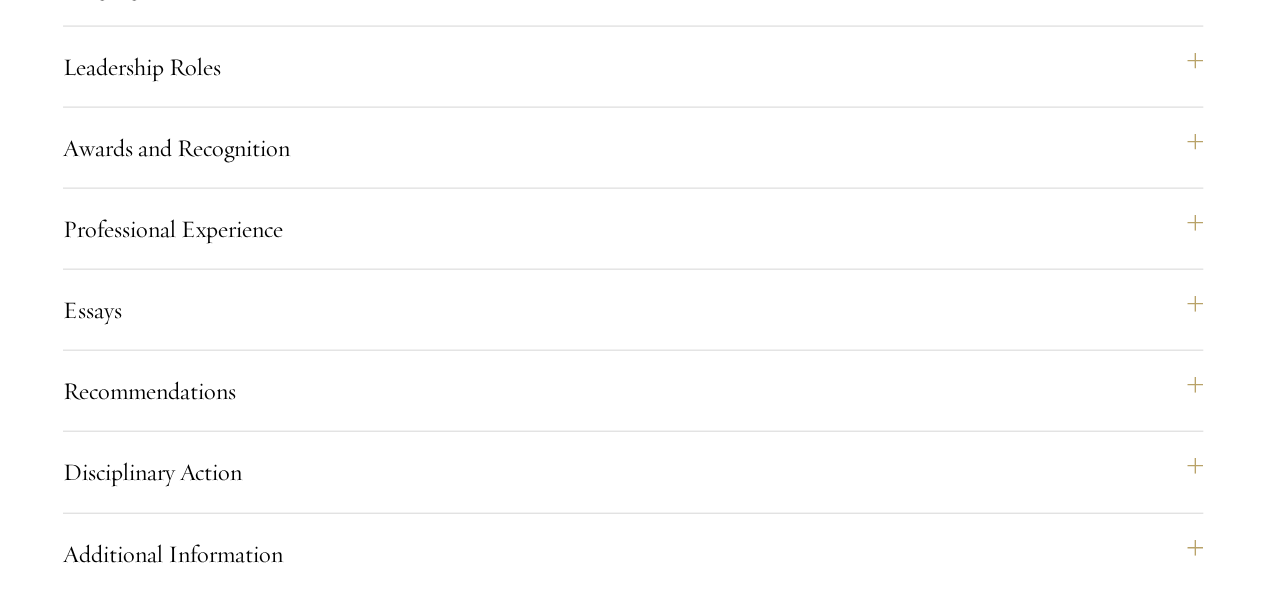 click on "Yes" at bounding box center (568, 1467) 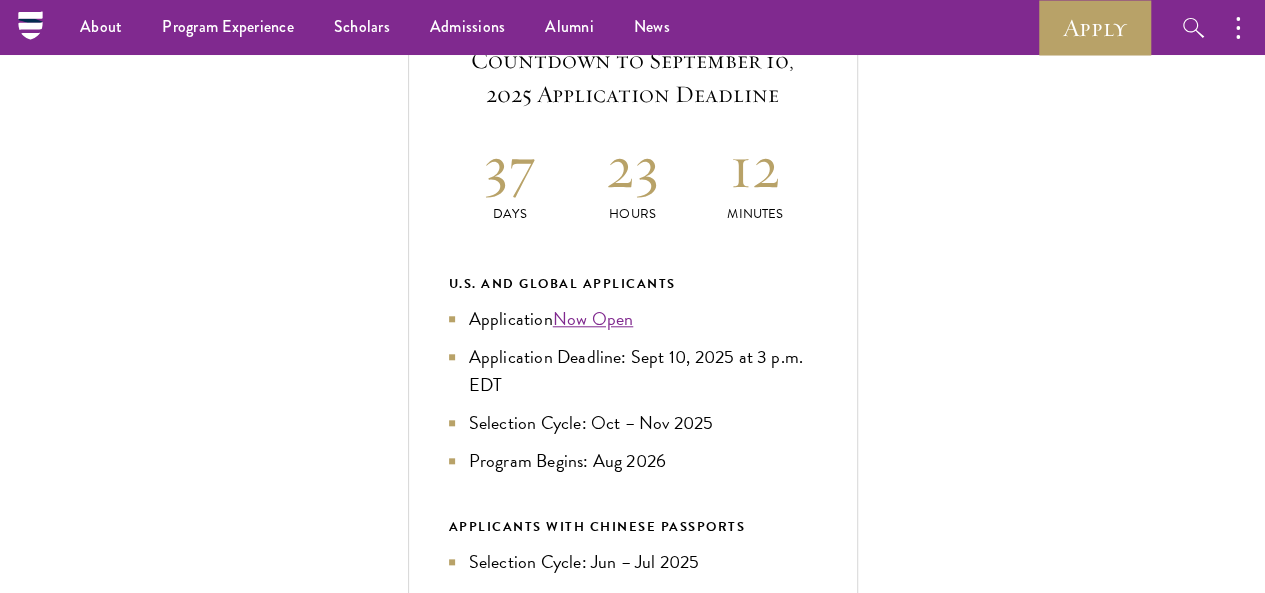 scroll, scrollTop: 742, scrollLeft: 0, axis: vertical 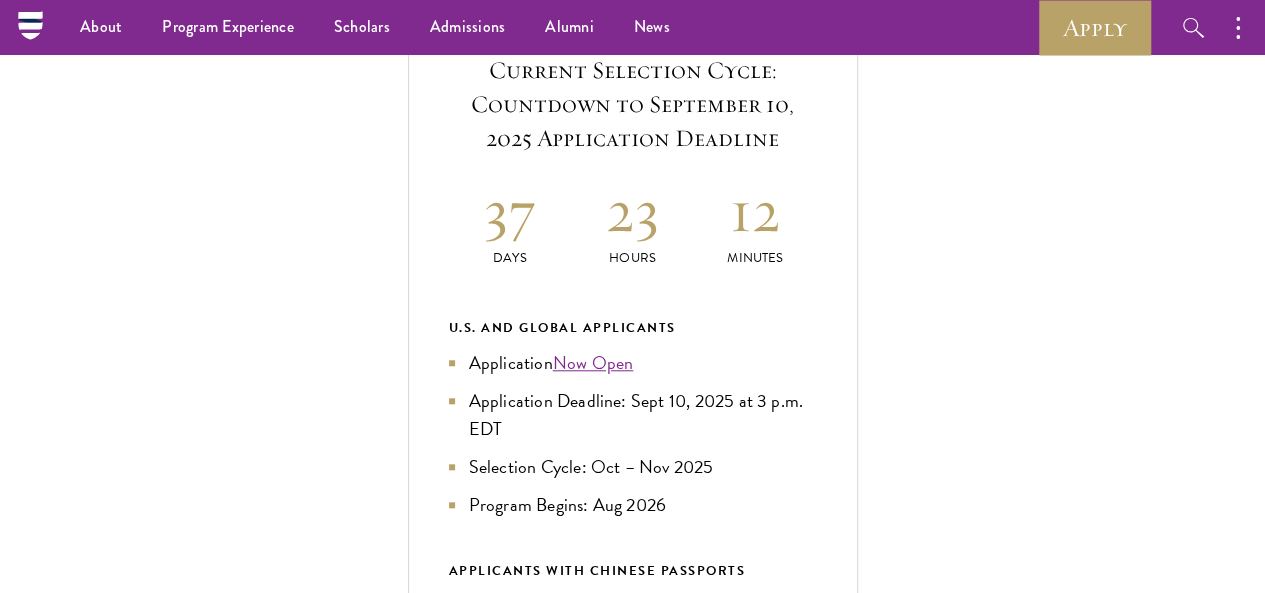 click on "Application Home Page" at bounding box center (643, 1062) 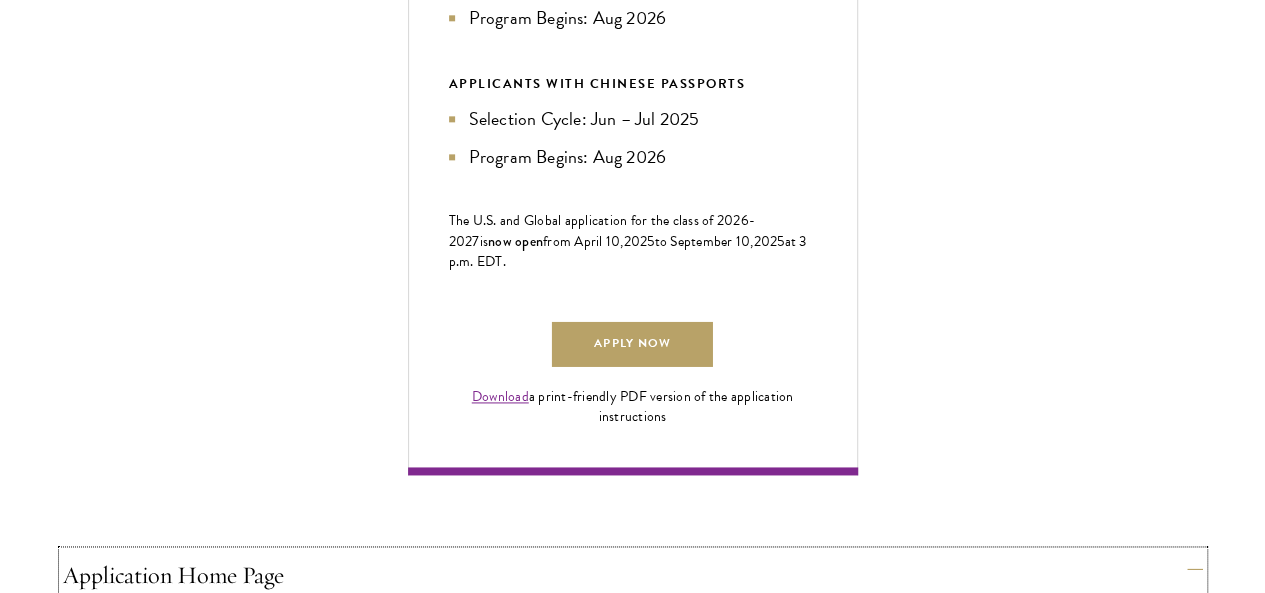 scroll, scrollTop: 1242, scrollLeft: 0, axis: vertical 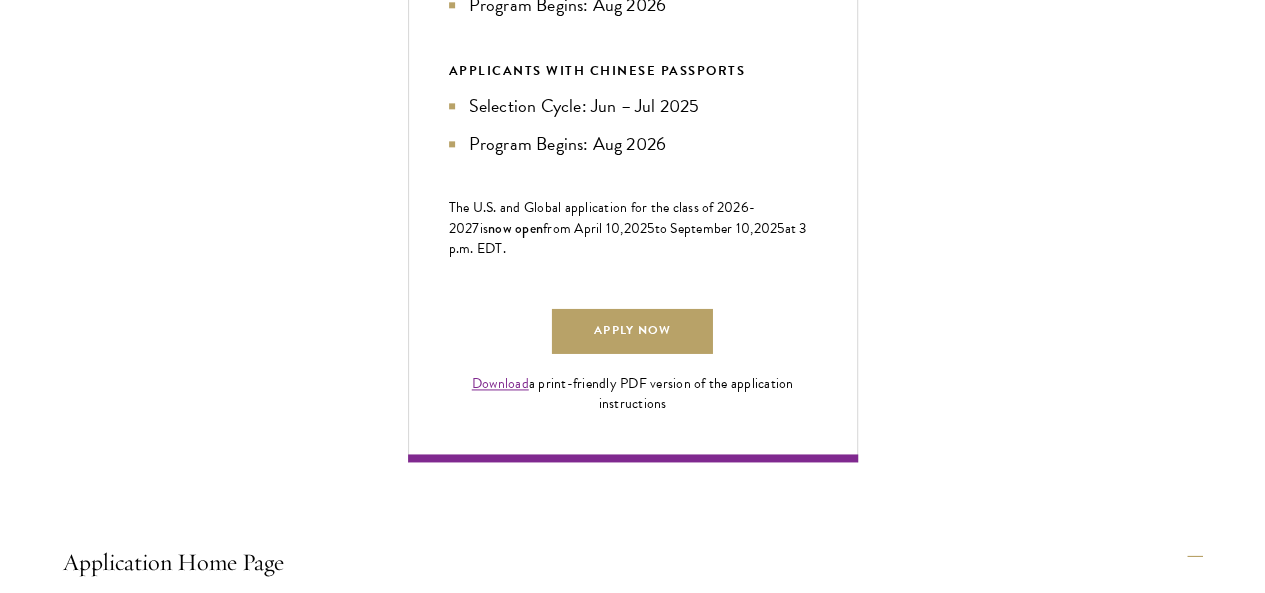 drag, startPoint x: 456, startPoint y: 171, endPoint x: 518, endPoint y: 273, distance: 119.36499 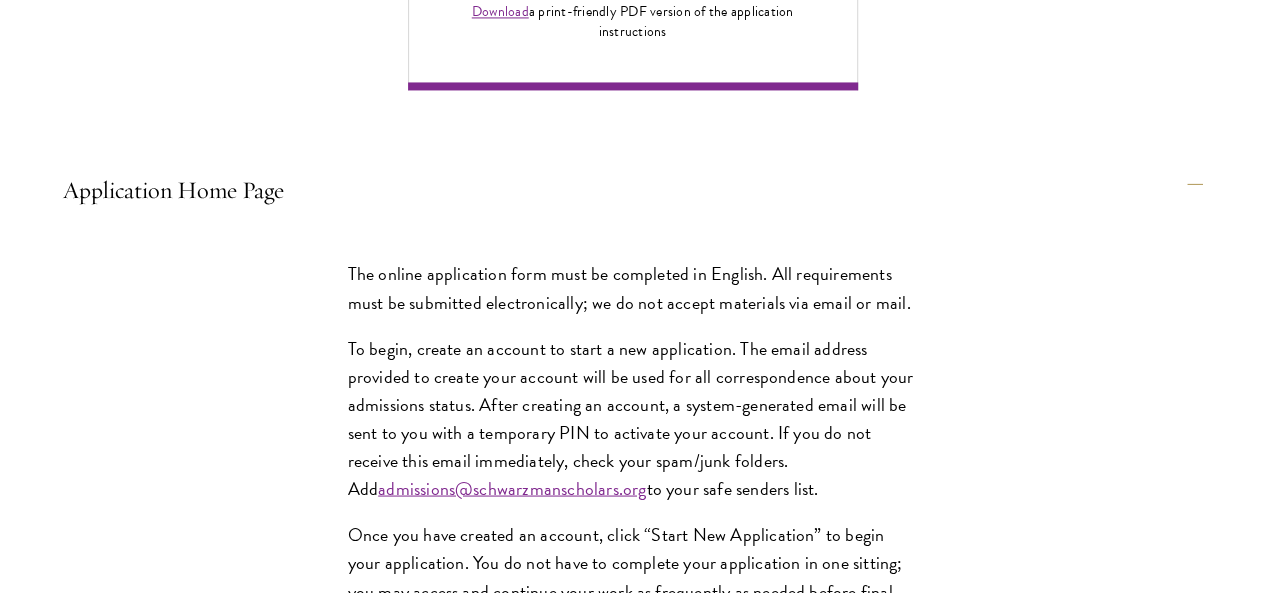 scroll, scrollTop: 1642, scrollLeft: 0, axis: vertical 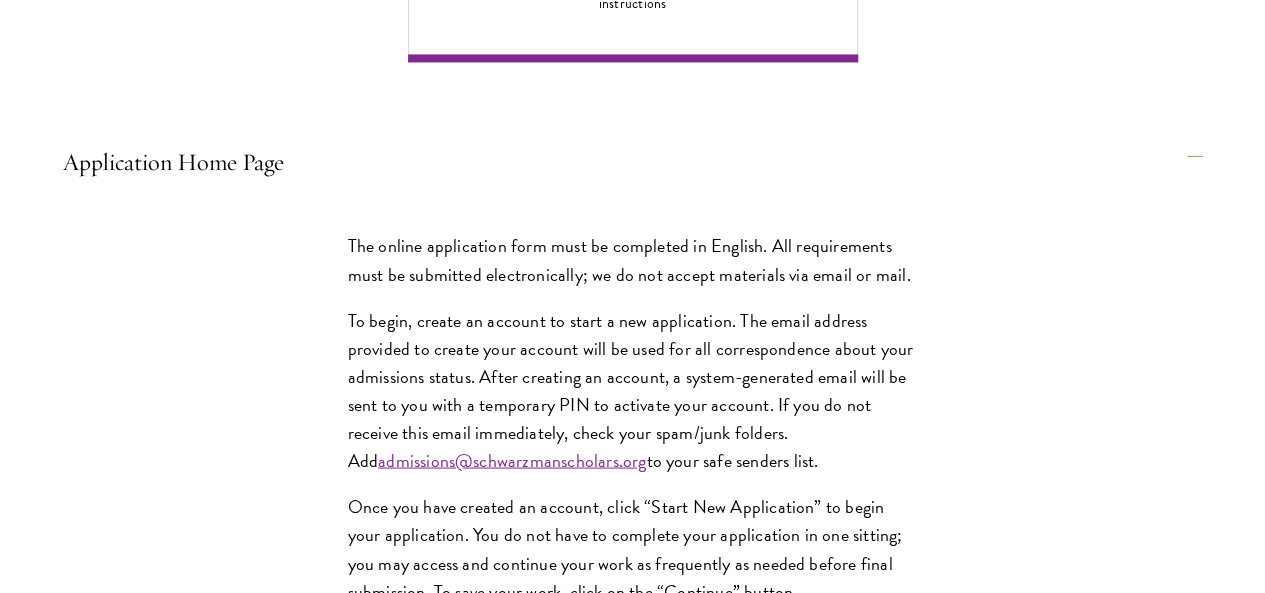 click on "Application Home Page
The online application form must be completed in English. All requirements must be submitted electronically; we do not accept materials via email or mail.
To begin, create an account to start a new application. The email address provided to create your account will be used for all correspondence about your admissions status. After creating an account, a system-generated email will be sent to you with a temporary PIN to activate your account. If you do not receive this email immediately, check your spam/junk folders. Add  admissions@schwarzmanscholars.org  to your safe senders list.
Once you have created an account, click “Start New Application” to begin your application. You do not have to complete your application in one sitting; you may access and continue your work as frequently as needed before final submission. To save your work, click on the “Continue” button.
Personal Information
About Me" at bounding box center (633, 1254) 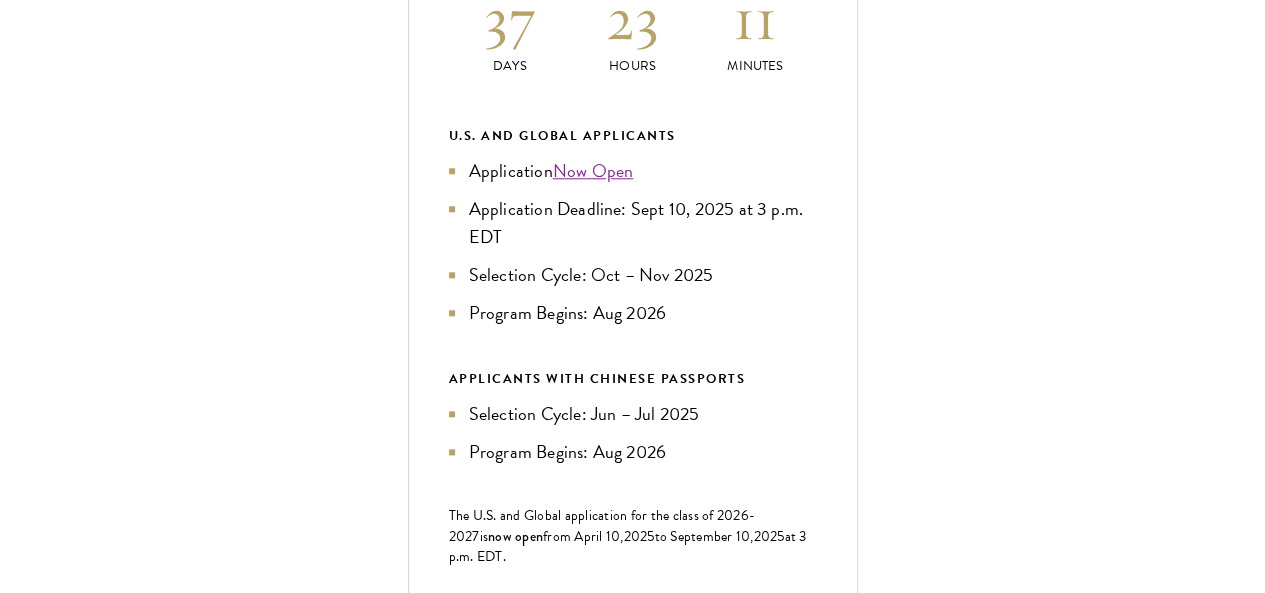 scroll, scrollTop: 942, scrollLeft: 0, axis: vertical 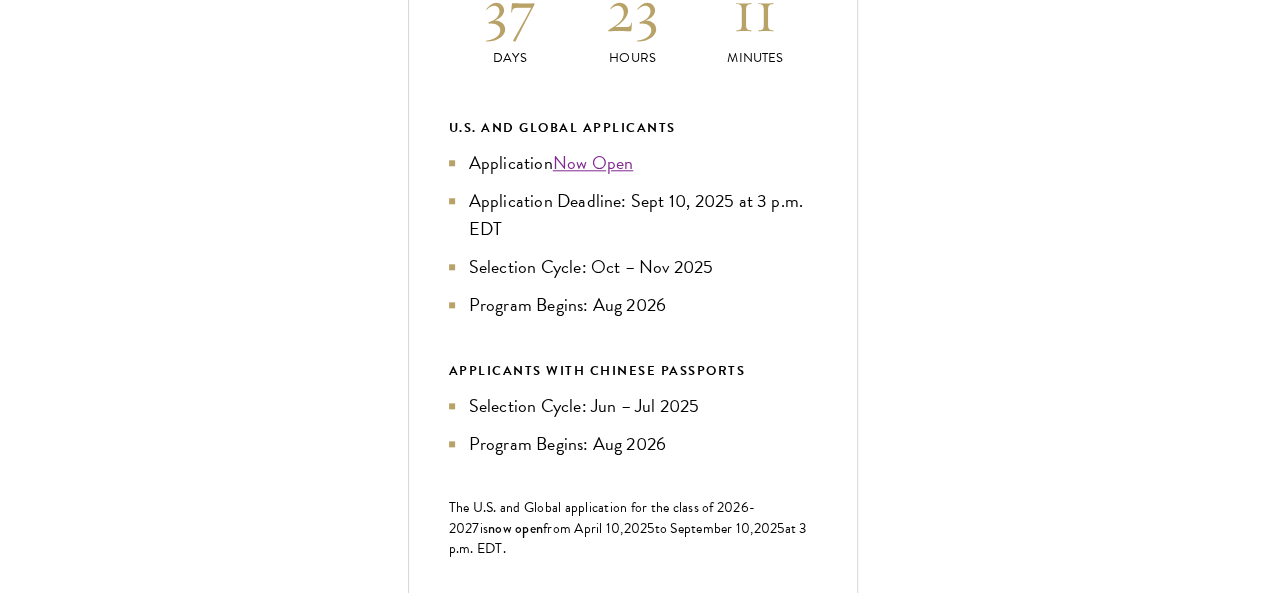 drag, startPoint x: 319, startPoint y: 99, endPoint x: 331, endPoint y: 130, distance: 33.24154 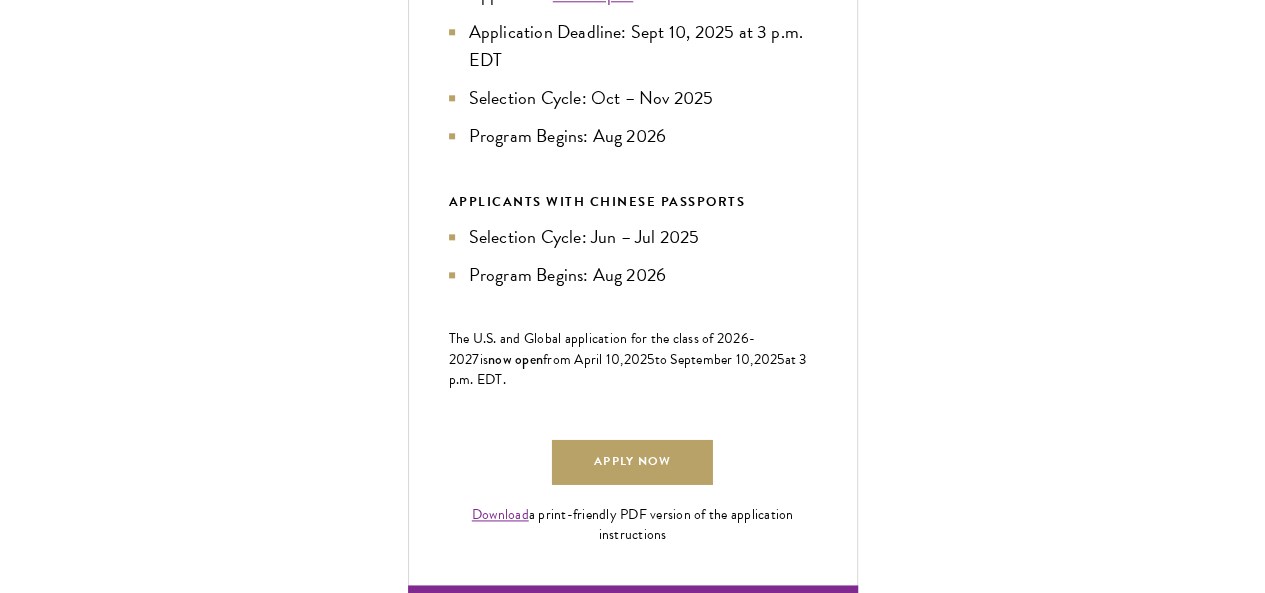 scroll, scrollTop: 1142, scrollLeft: 0, axis: vertical 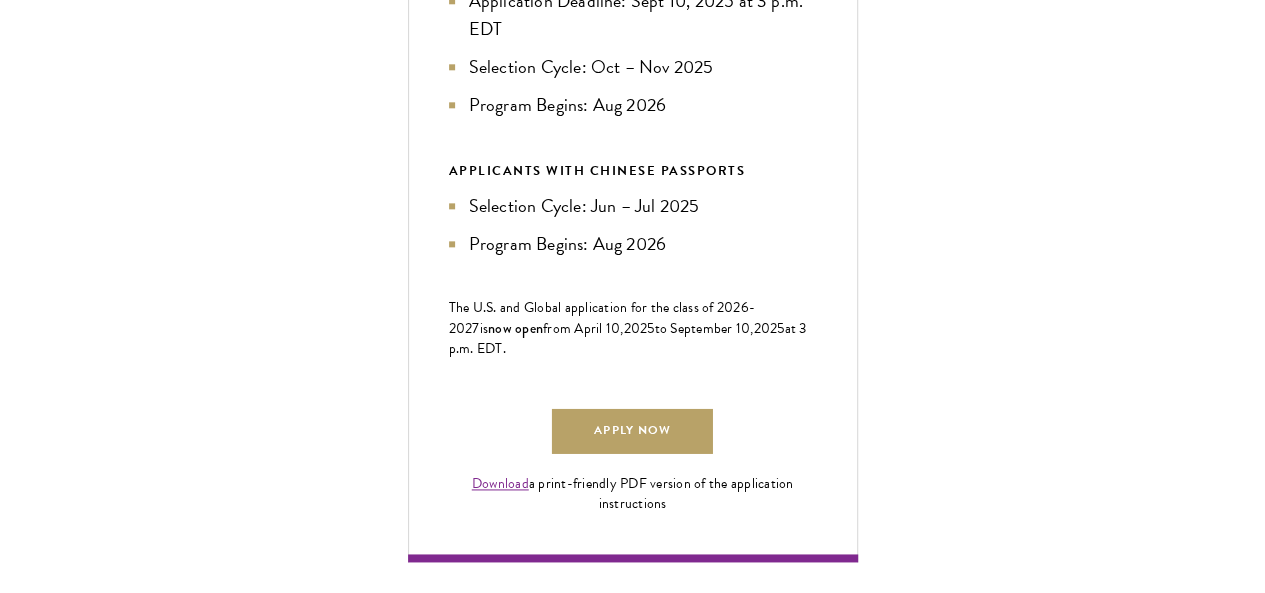 drag, startPoint x: 232, startPoint y: 105, endPoint x: 306, endPoint y: 131, distance: 78.434685 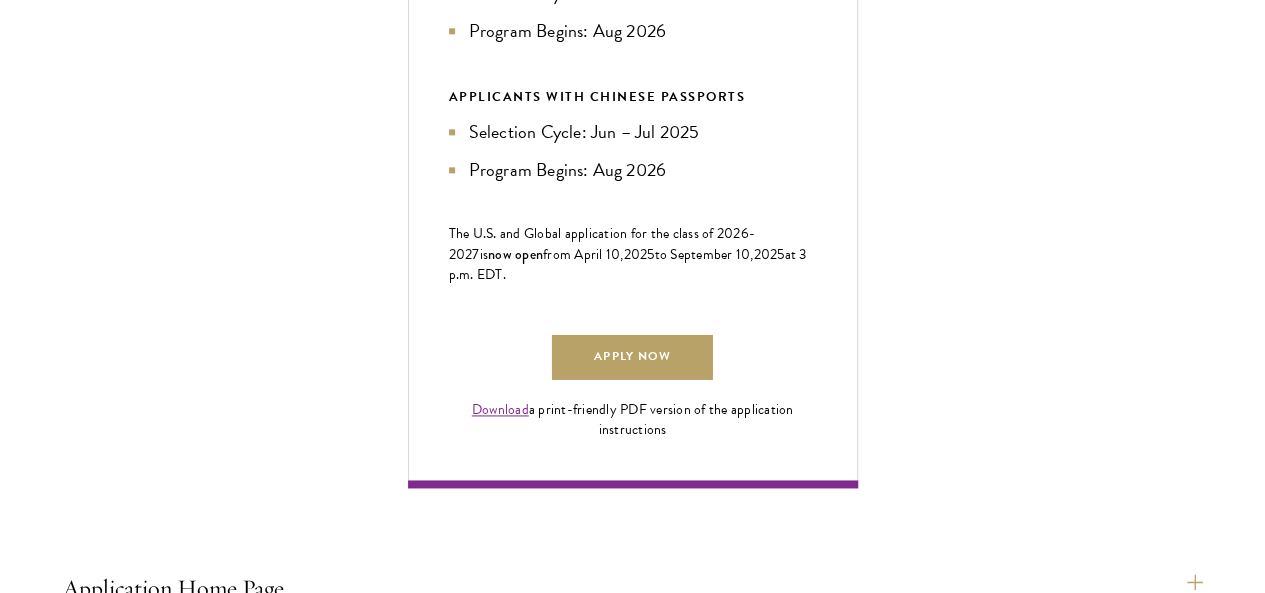 scroll, scrollTop: 1242, scrollLeft: 0, axis: vertical 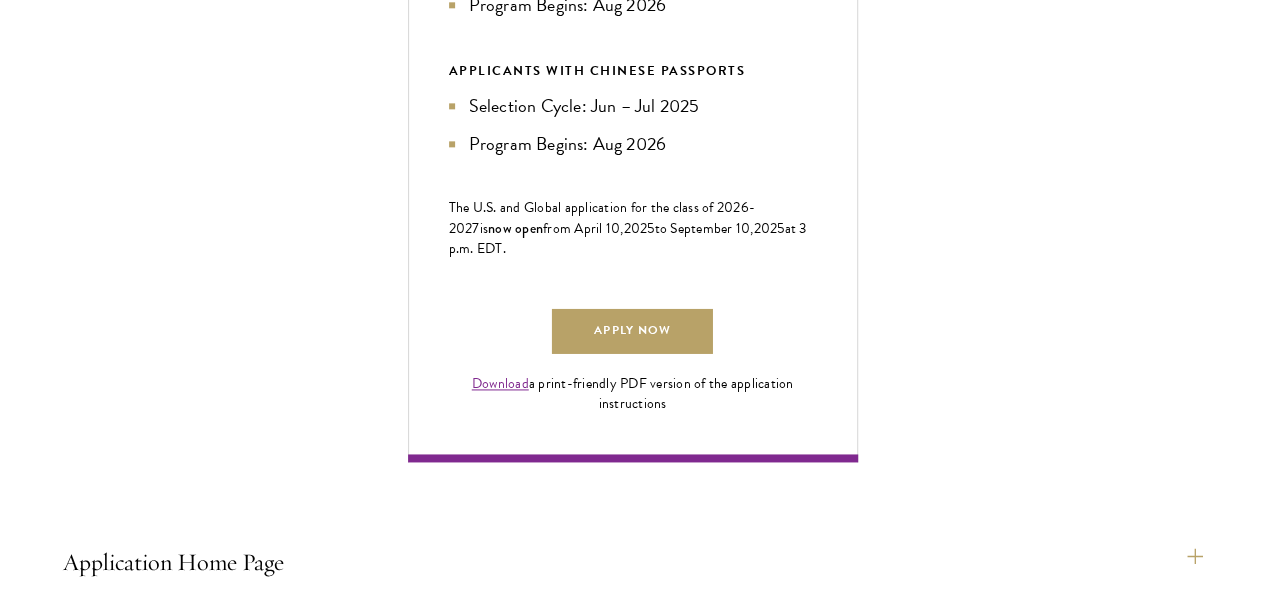 drag, startPoint x: 232, startPoint y: 118, endPoint x: 490, endPoint y: 219, distance: 277.06497 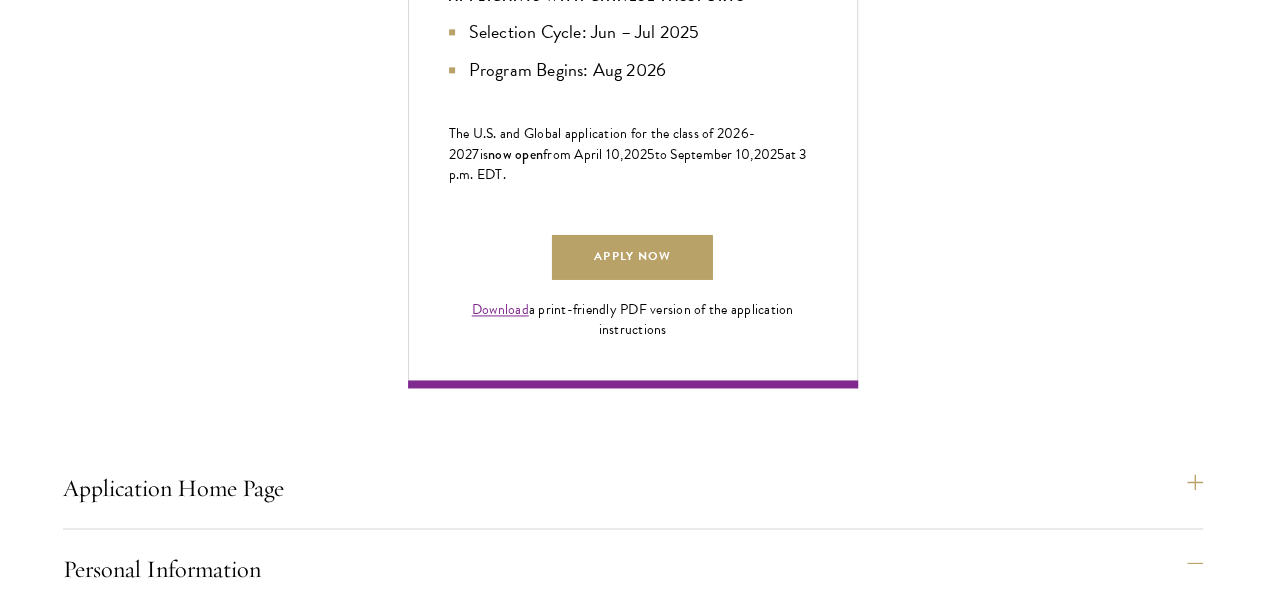 scroll, scrollTop: 1342, scrollLeft: 0, axis: vertical 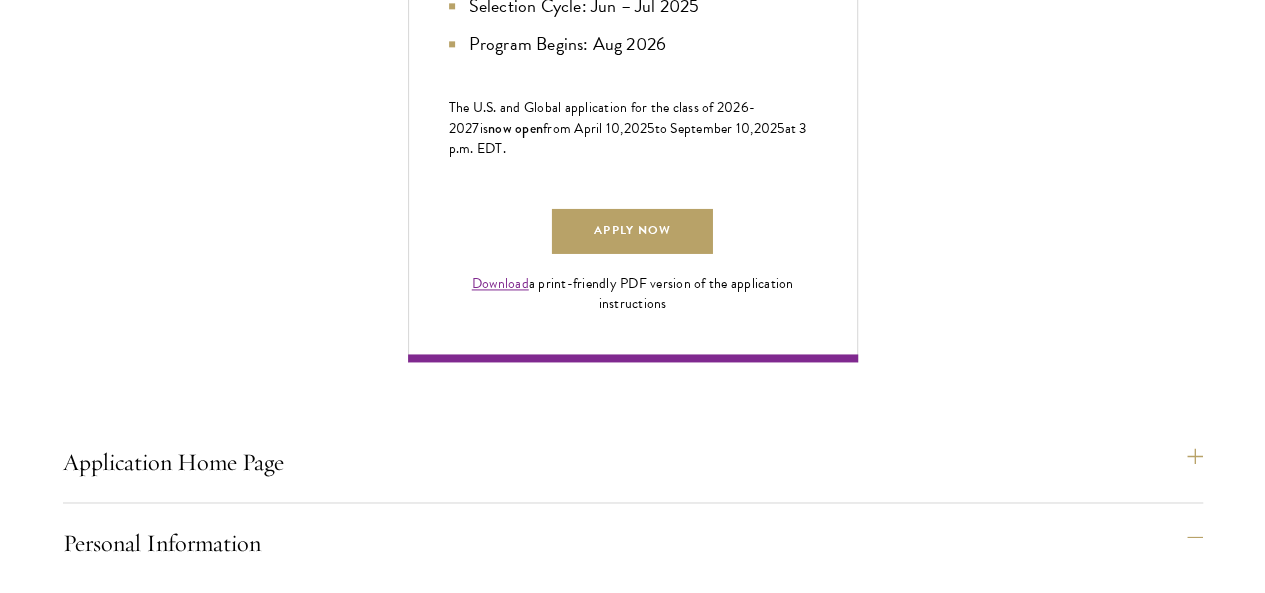click on "About Me" at bounding box center (643, 1169) 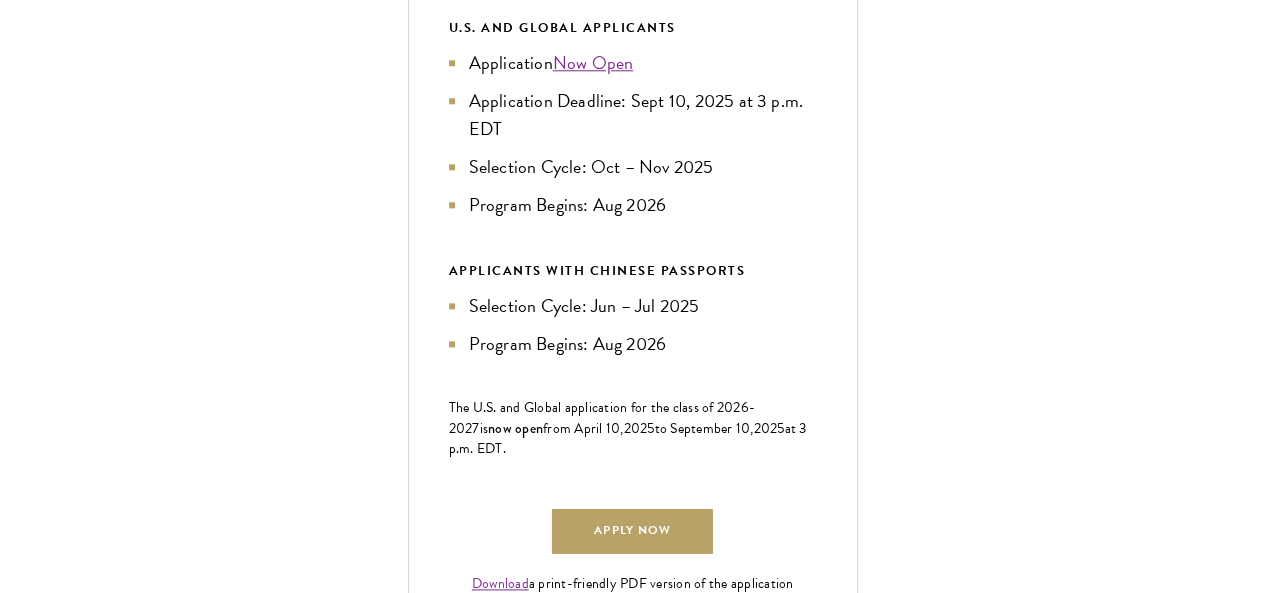 scroll, scrollTop: 942, scrollLeft: 0, axis: vertical 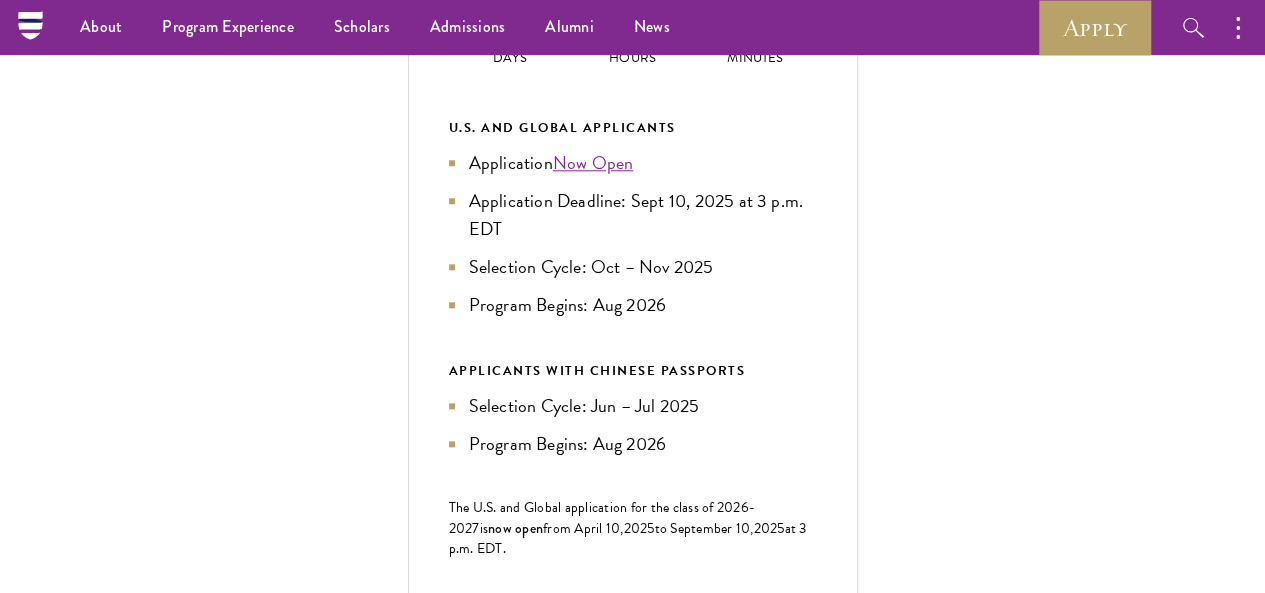 drag, startPoint x: 268, startPoint y: 254, endPoint x: 425, endPoint y: 354, distance: 186.14243 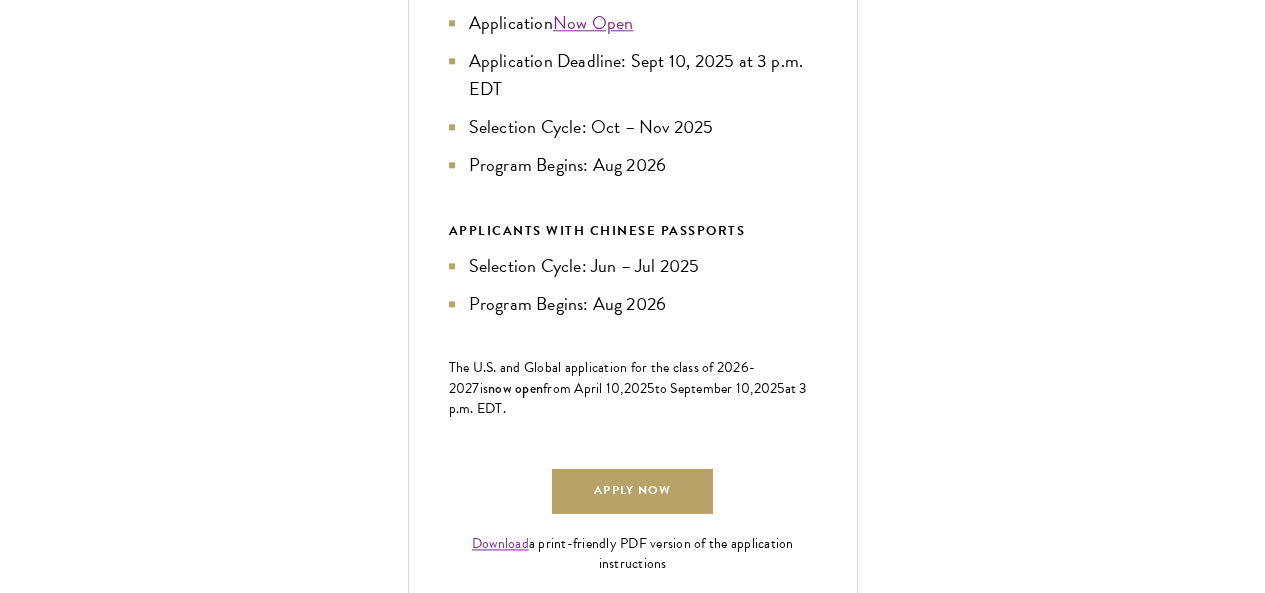scroll, scrollTop: 1142, scrollLeft: 0, axis: vertical 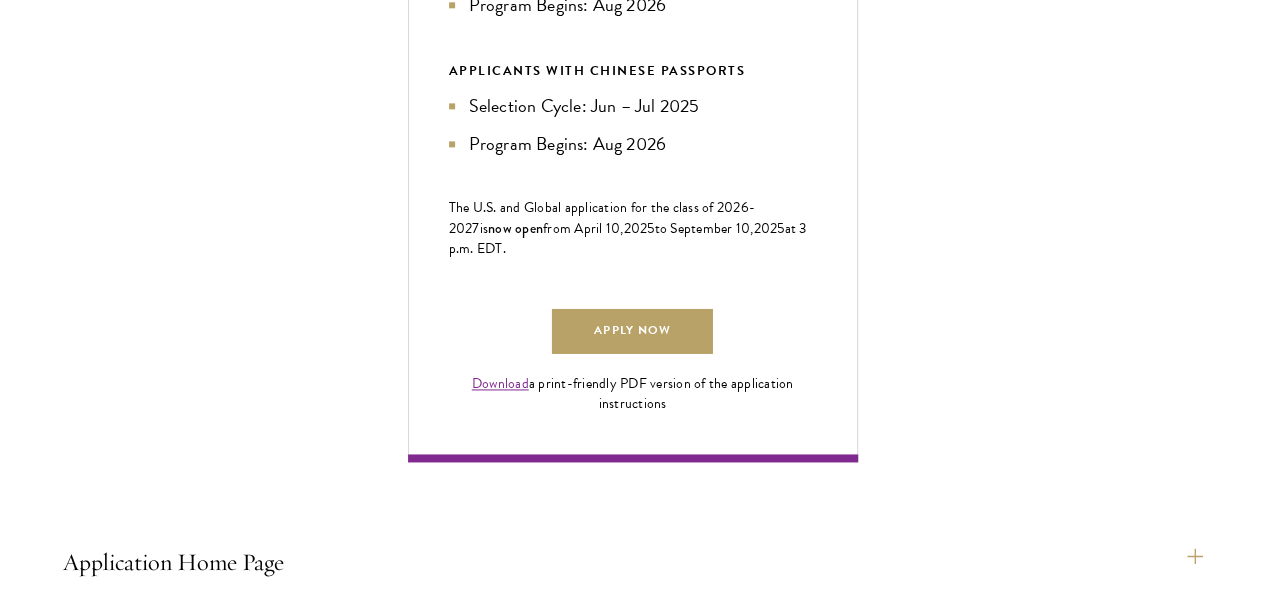 drag, startPoint x: 506, startPoint y: 238, endPoint x: 535, endPoint y: 275, distance: 47.010635 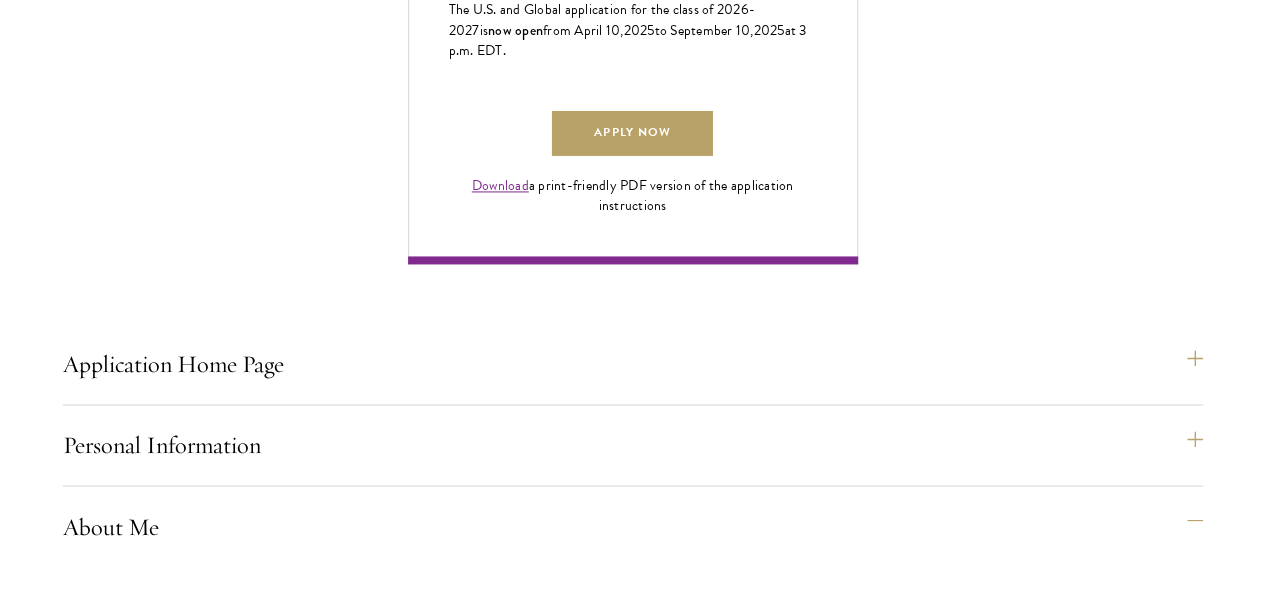 scroll, scrollTop: 1442, scrollLeft: 0, axis: vertical 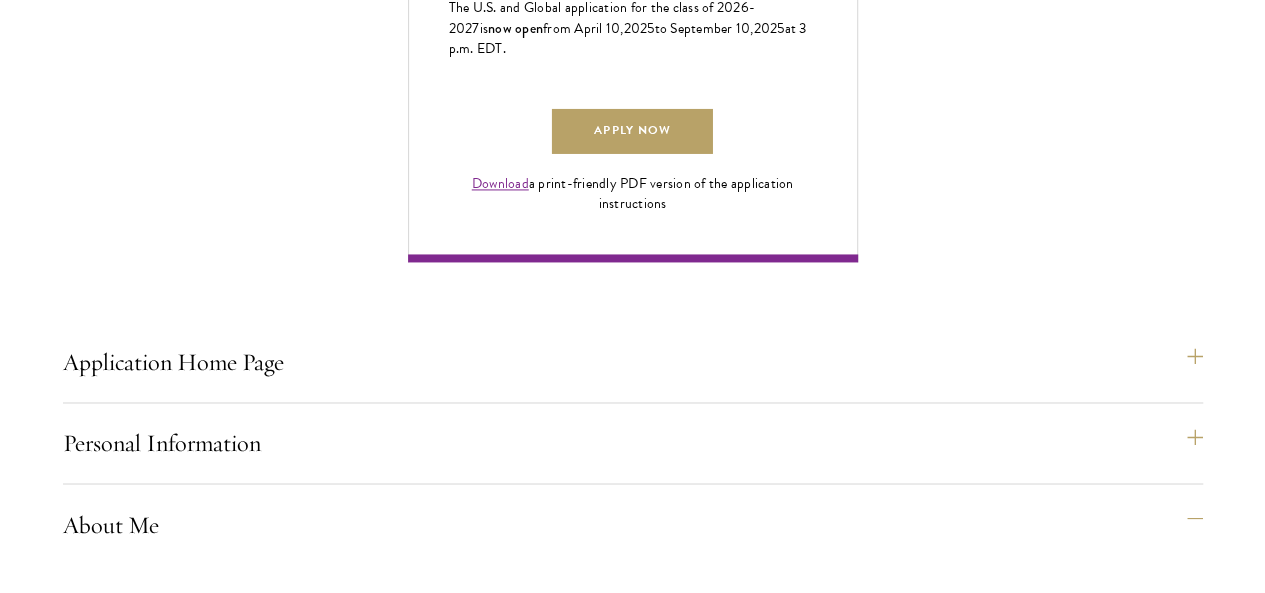 drag, startPoint x: 318, startPoint y: 170, endPoint x: 482, endPoint y: 259, distance: 186.59314 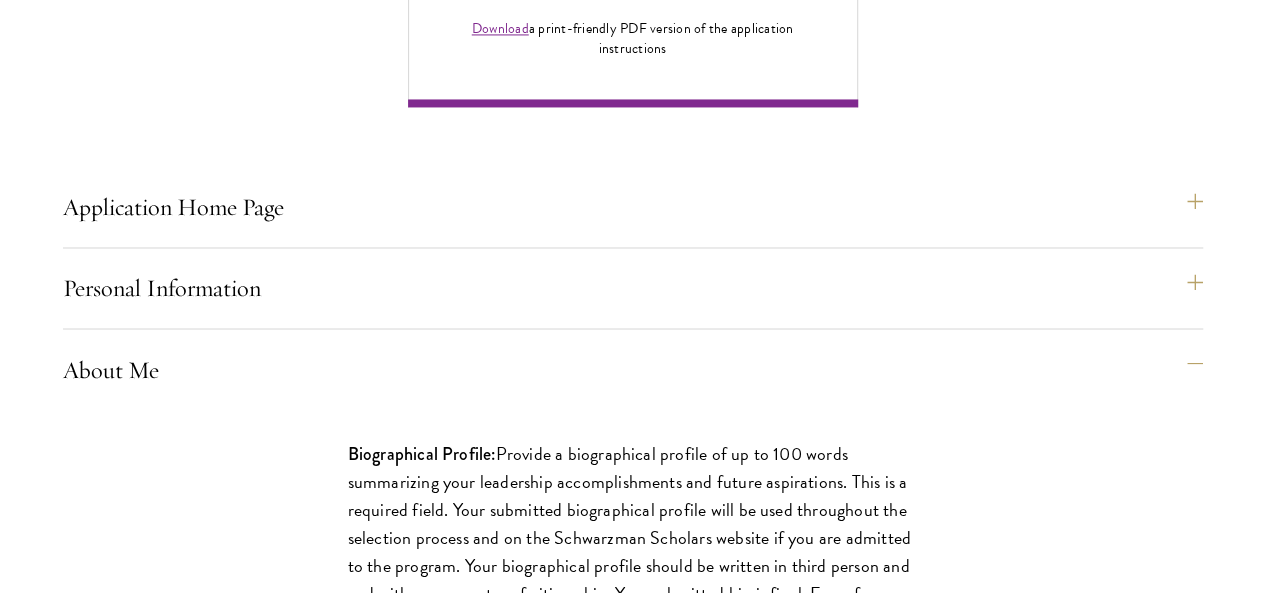 scroll, scrollTop: 1642, scrollLeft: 0, axis: vertical 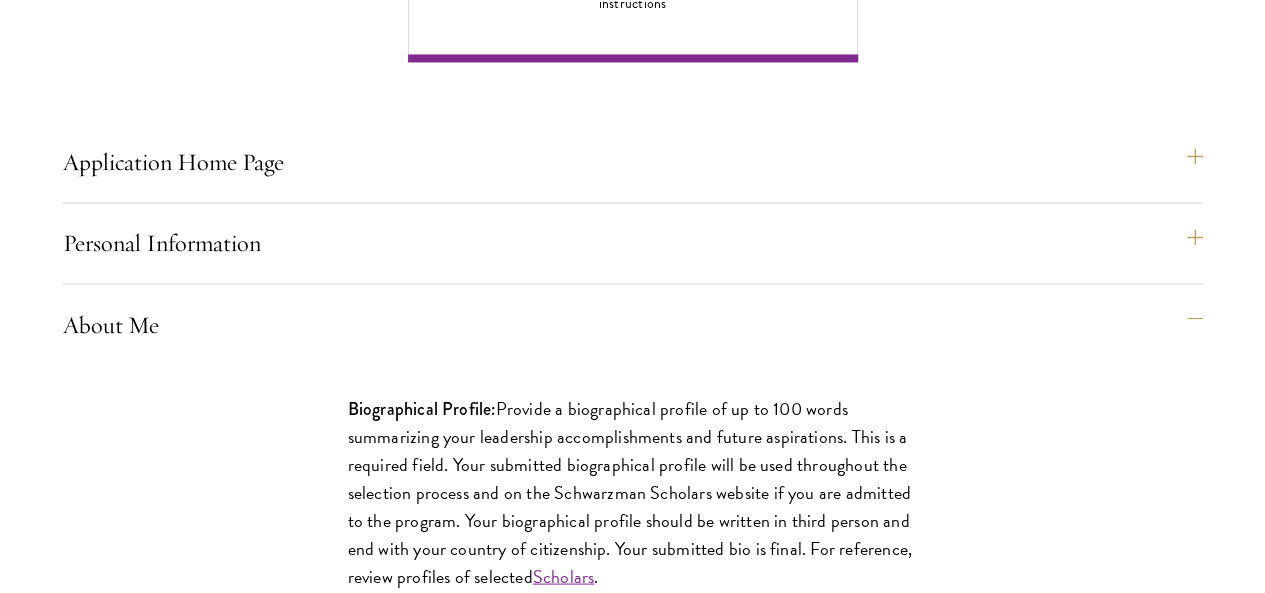 drag, startPoint x: 312, startPoint y: 225, endPoint x: 549, endPoint y: 265, distance: 240.35182 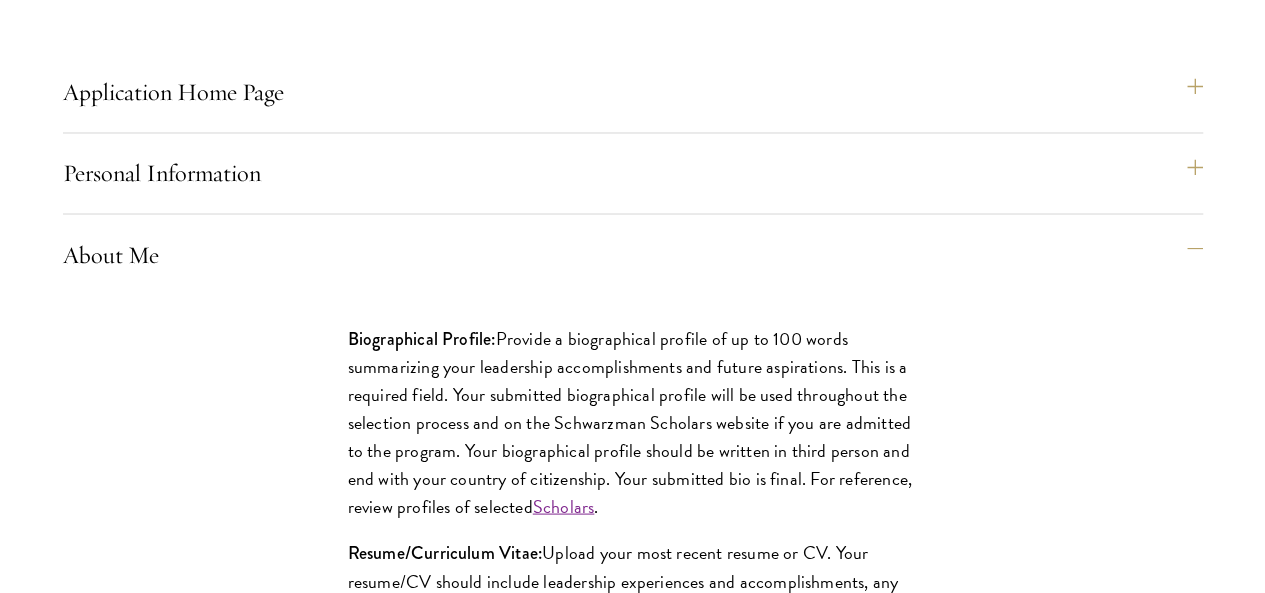 scroll, scrollTop: 1742, scrollLeft: 0, axis: vertical 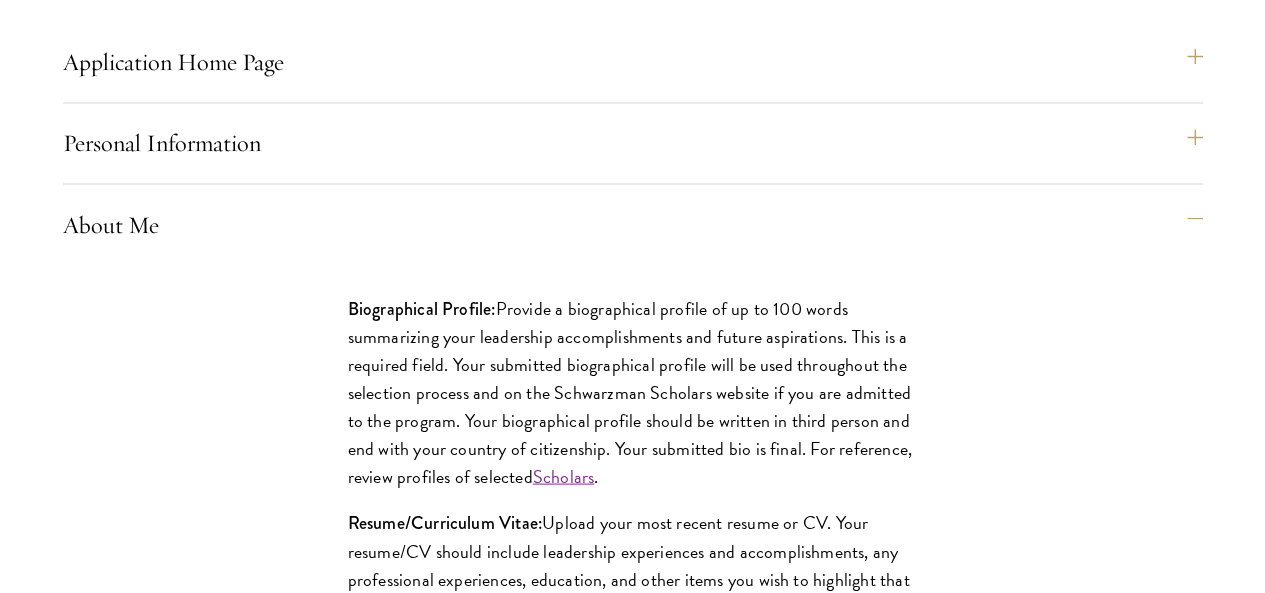 drag, startPoint x: 356, startPoint y: 202, endPoint x: 482, endPoint y: 281, distance: 148.71785 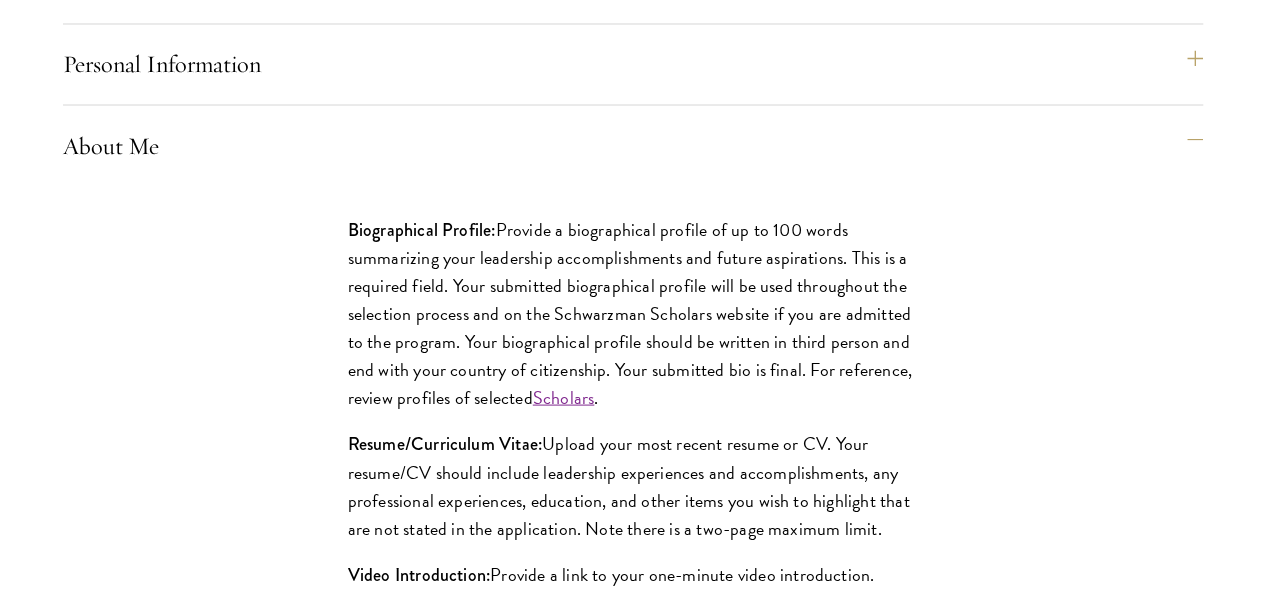 scroll, scrollTop: 1942, scrollLeft: 0, axis: vertical 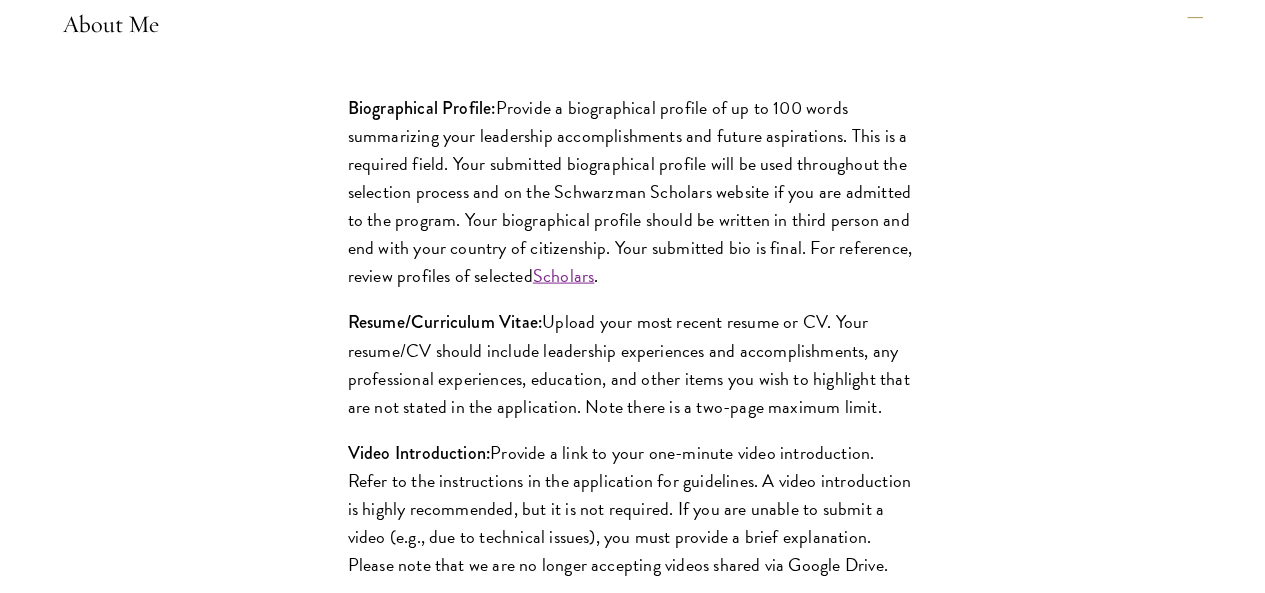 click on "Education" at bounding box center [643, 1162] 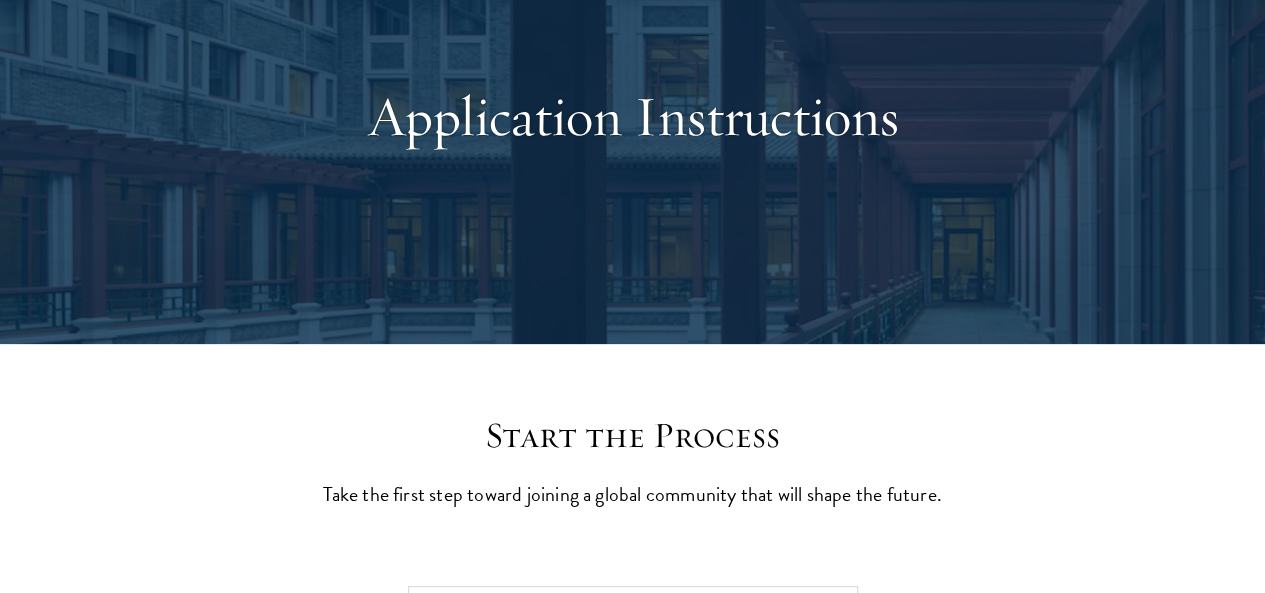 scroll, scrollTop: 0, scrollLeft: 0, axis: both 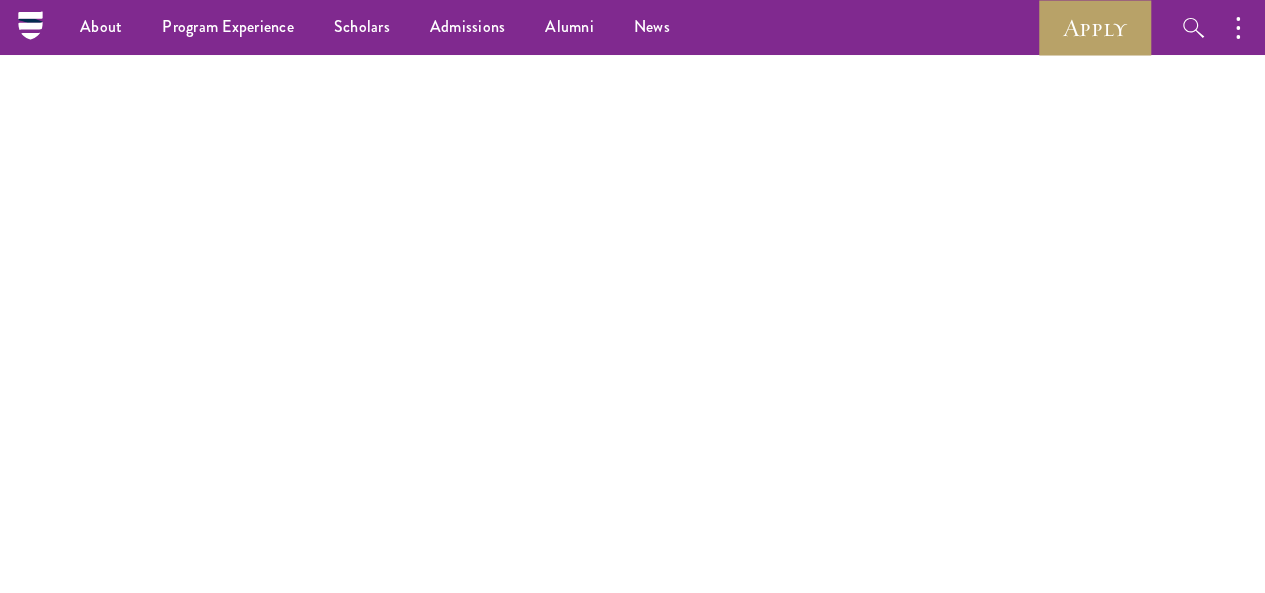 click on "Recommendations" at bounding box center (643, 1291) 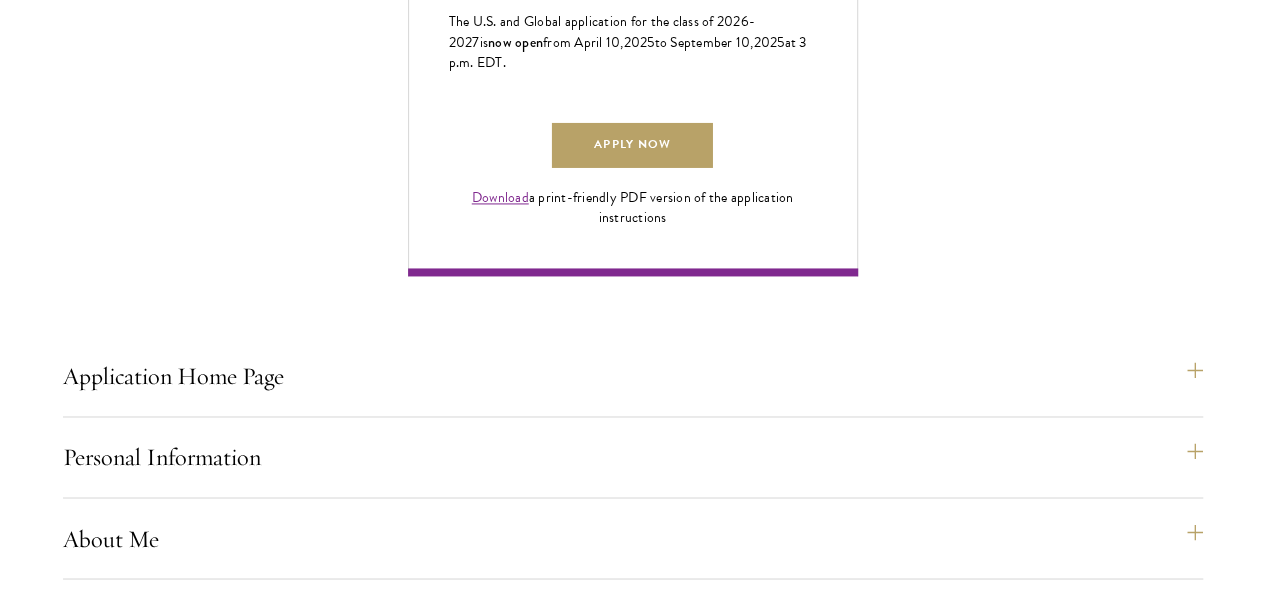 scroll, scrollTop: 1442, scrollLeft: 0, axis: vertical 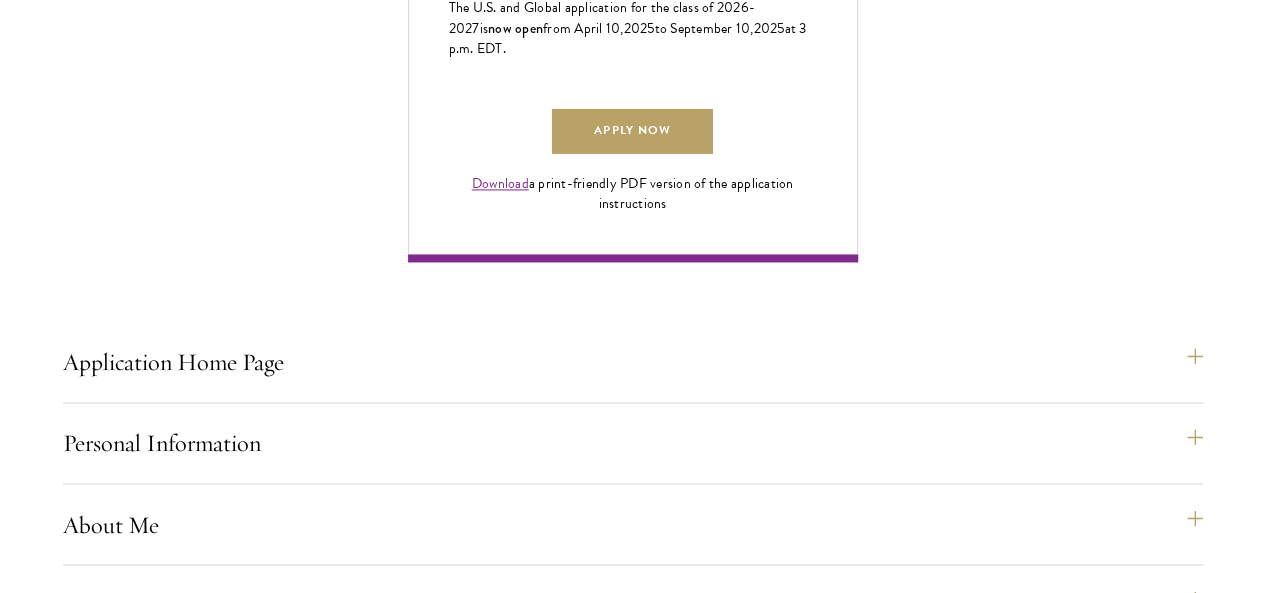 drag, startPoint x: 307, startPoint y: 249, endPoint x: 487, endPoint y: 264, distance: 180.62392 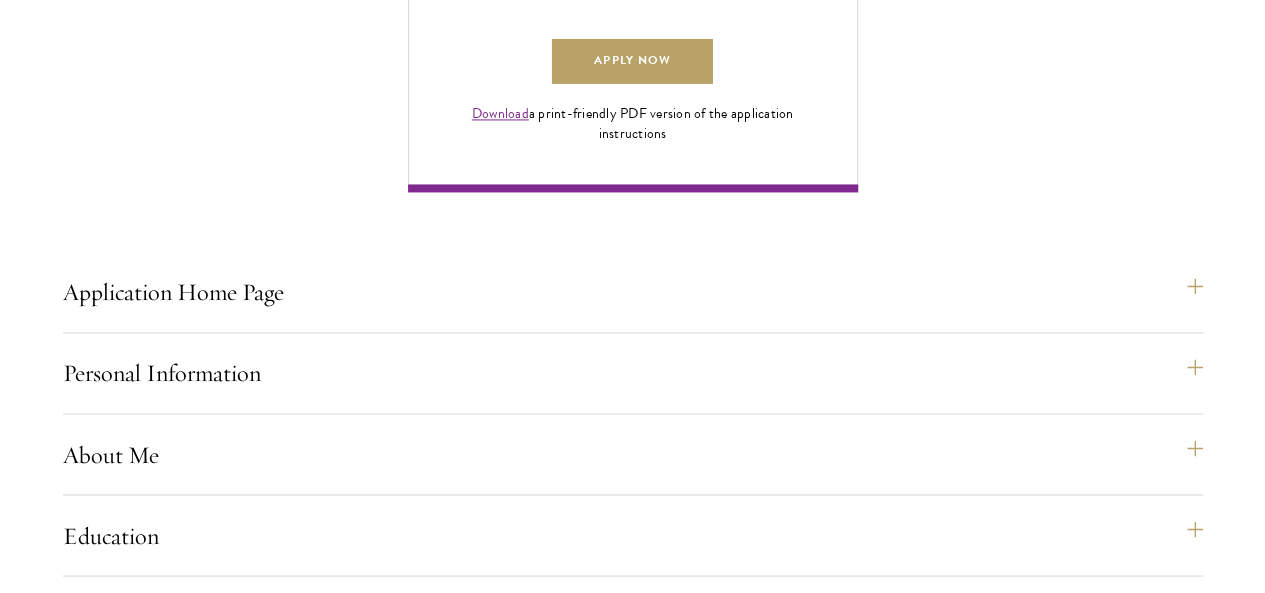 scroll, scrollTop: 1542, scrollLeft: 0, axis: vertical 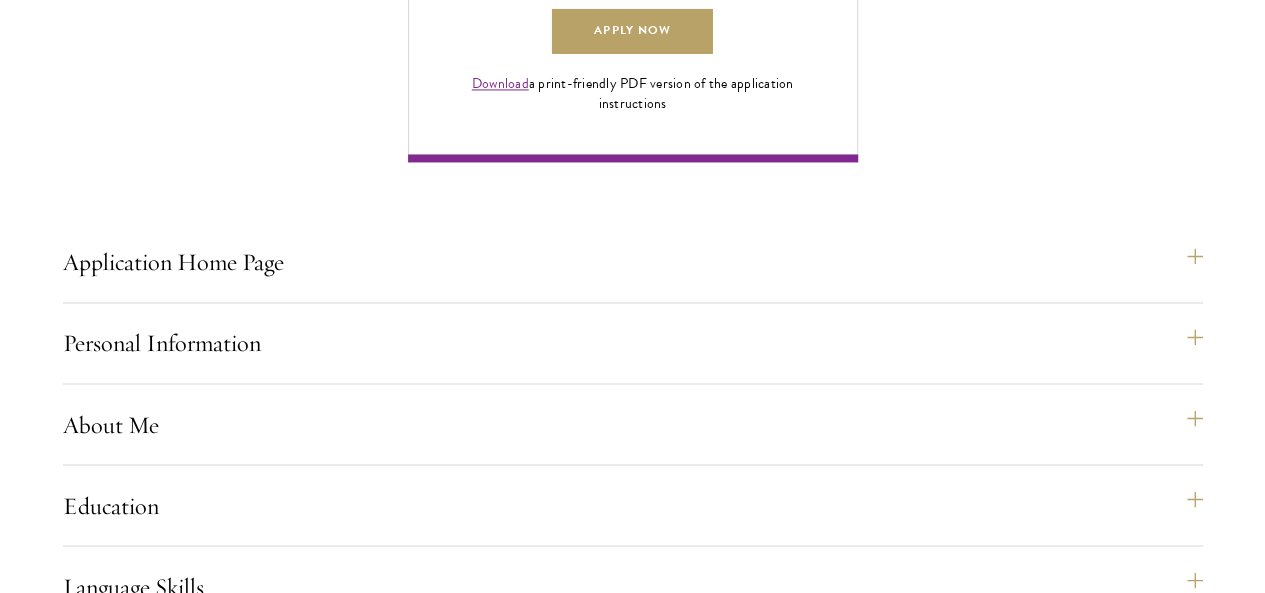 drag, startPoint x: 222, startPoint y: 327, endPoint x: 533, endPoint y: 365, distance: 313.31296 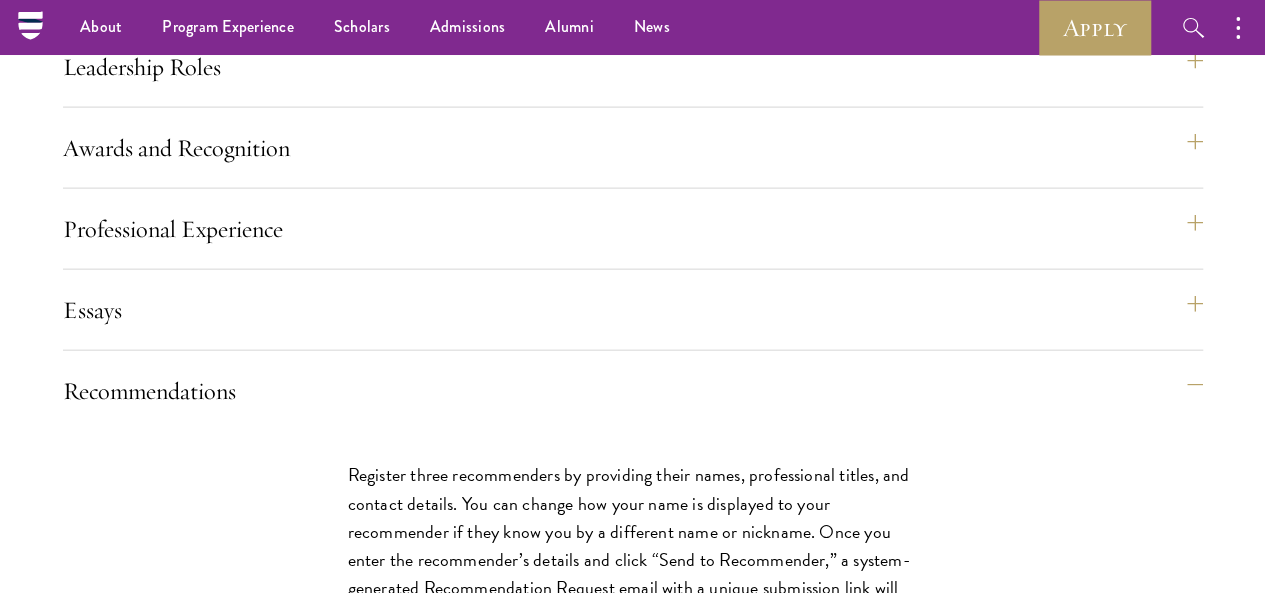 scroll, scrollTop: 1942, scrollLeft: 0, axis: vertical 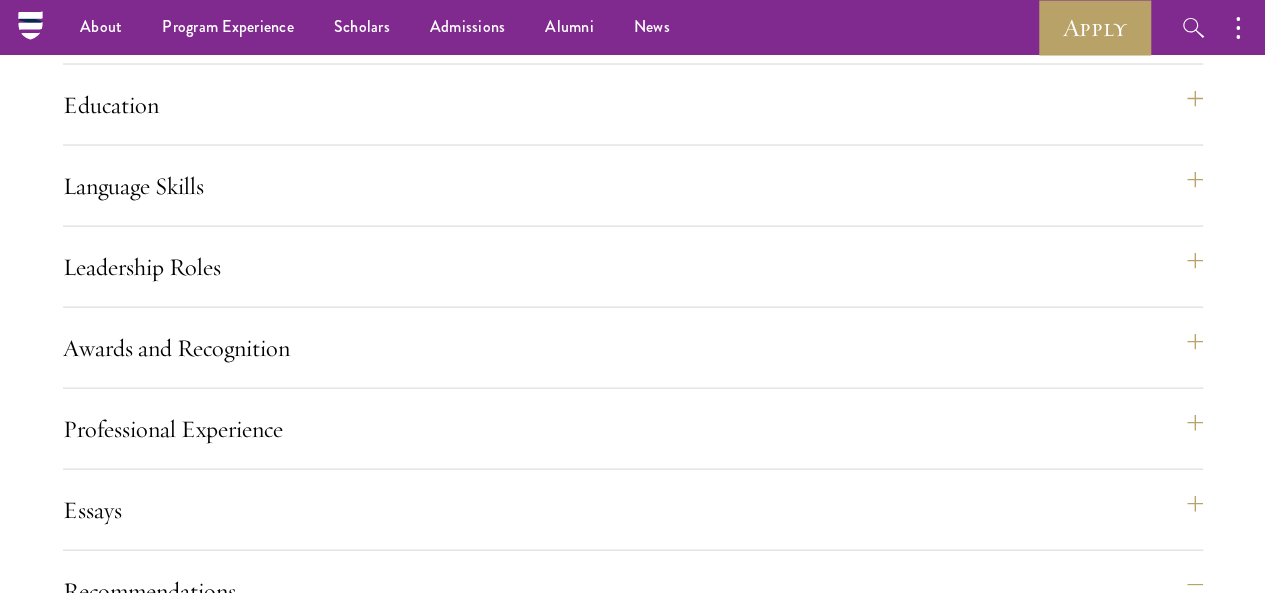drag, startPoint x: 336, startPoint y: 207, endPoint x: 477, endPoint y: 264, distance: 152.0855 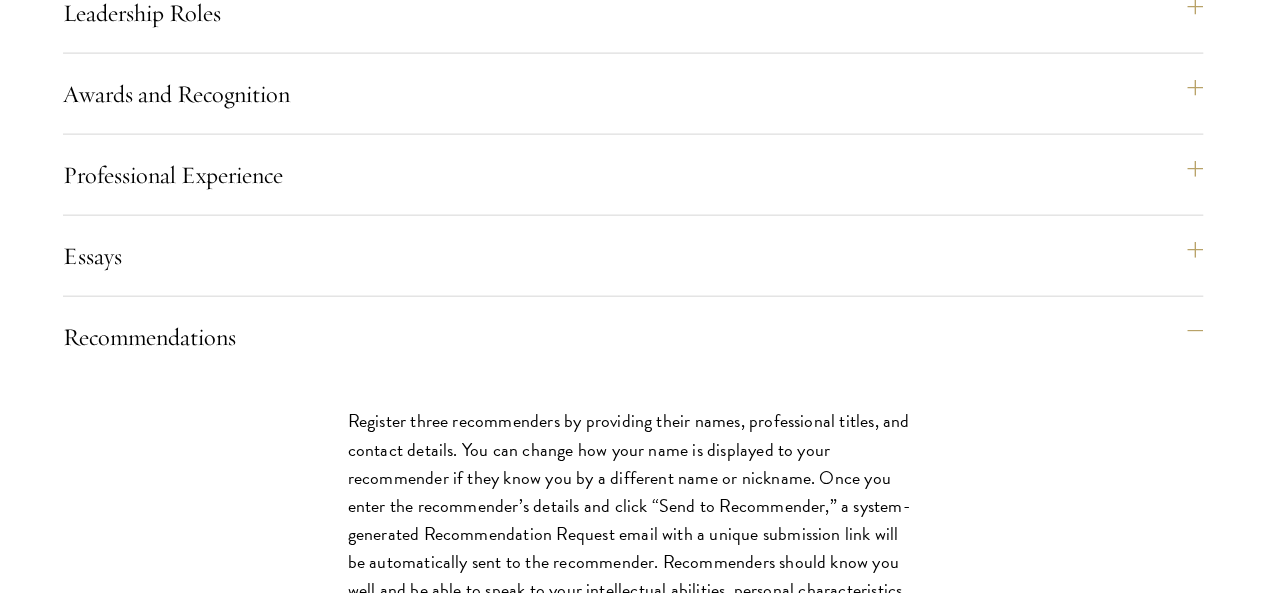 scroll, scrollTop: 2242, scrollLeft: 0, axis: vertical 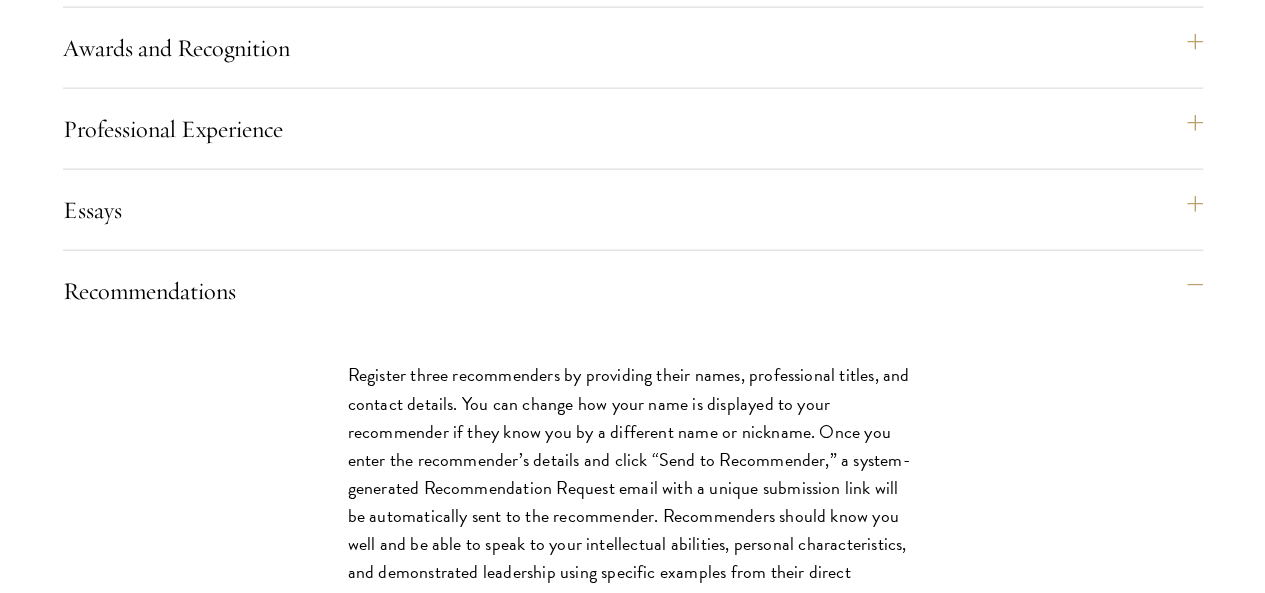 drag, startPoint x: 276, startPoint y: 214, endPoint x: 502, endPoint y: 302, distance: 242.52835 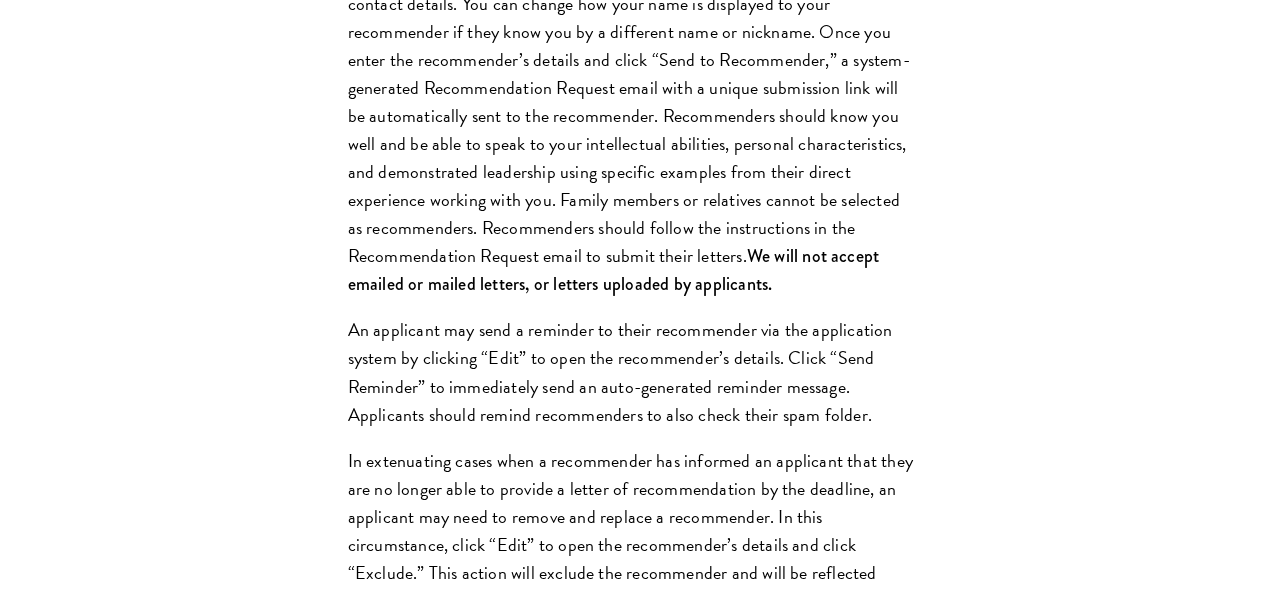 scroll, scrollTop: 2742, scrollLeft: 0, axis: vertical 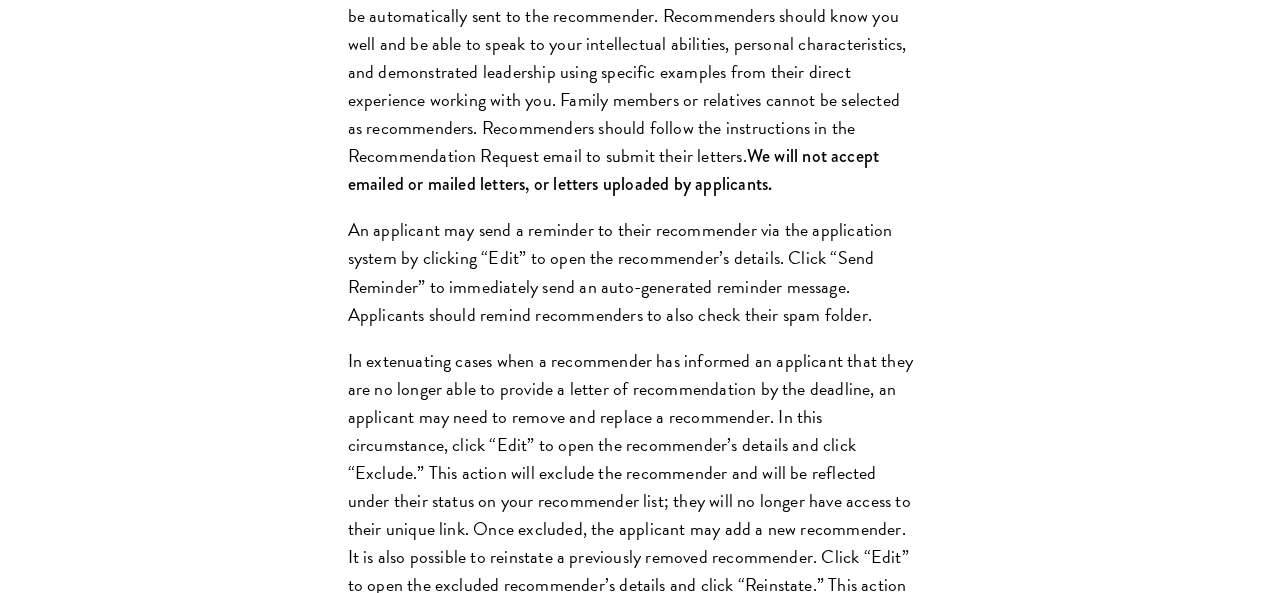 drag, startPoint x: 215, startPoint y: 113, endPoint x: 482, endPoint y: 209, distance: 283.73404 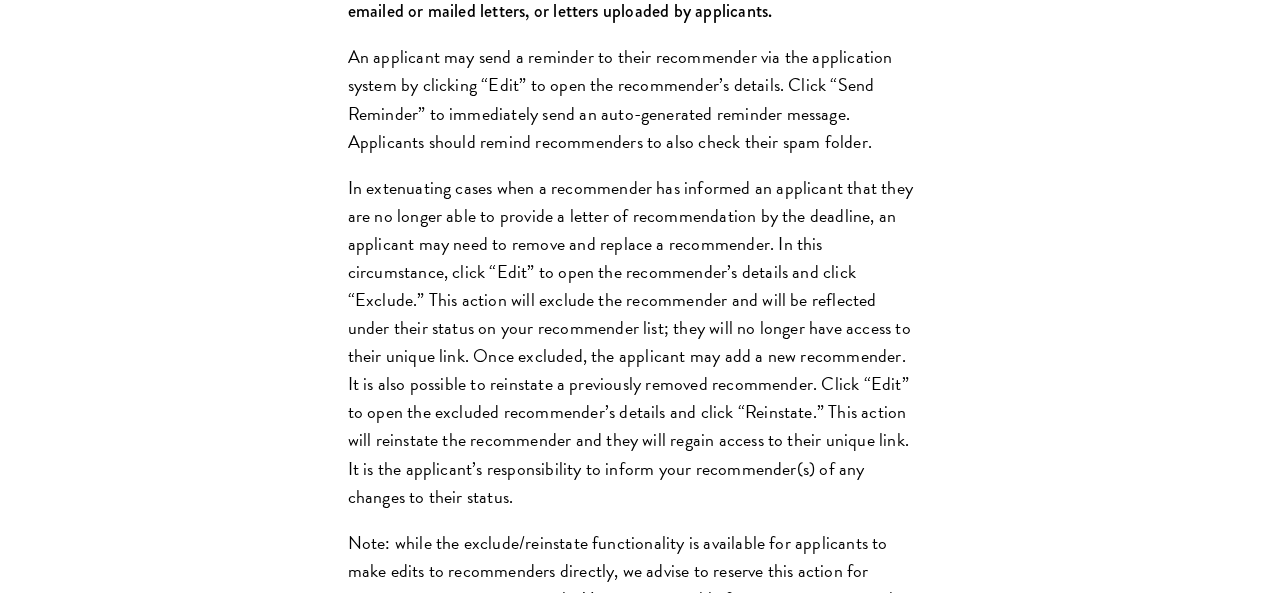 scroll, scrollTop: 2942, scrollLeft: 0, axis: vertical 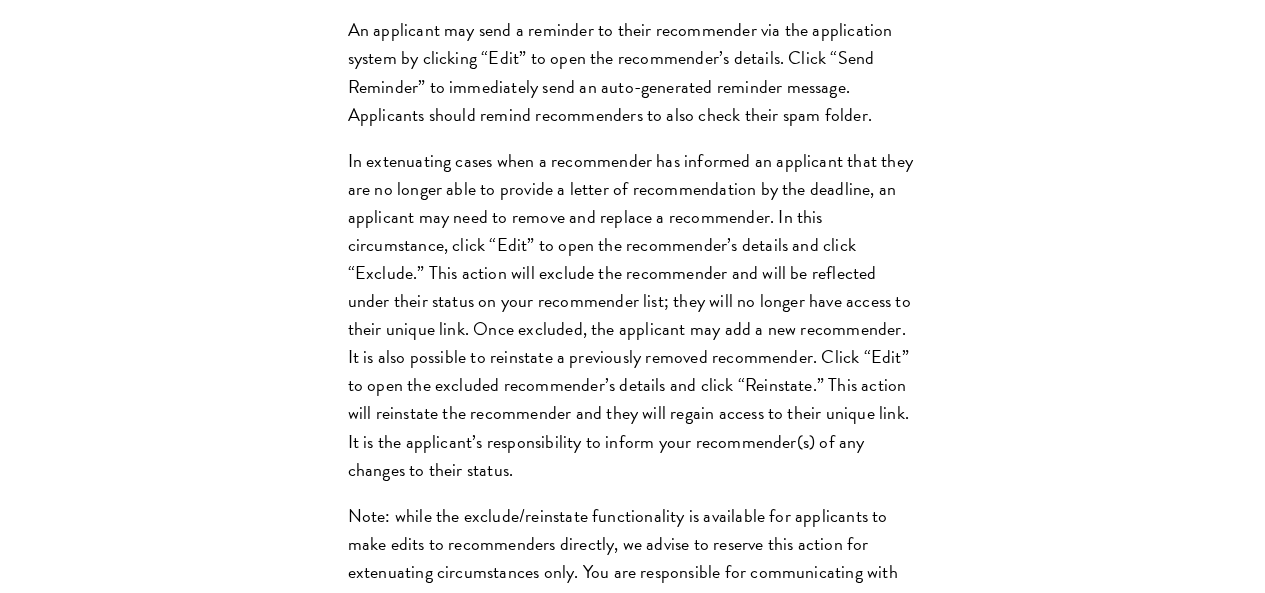 drag, startPoint x: 278, startPoint y: 139, endPoint x: 440, endPoint y: 173, distance: 165.52945 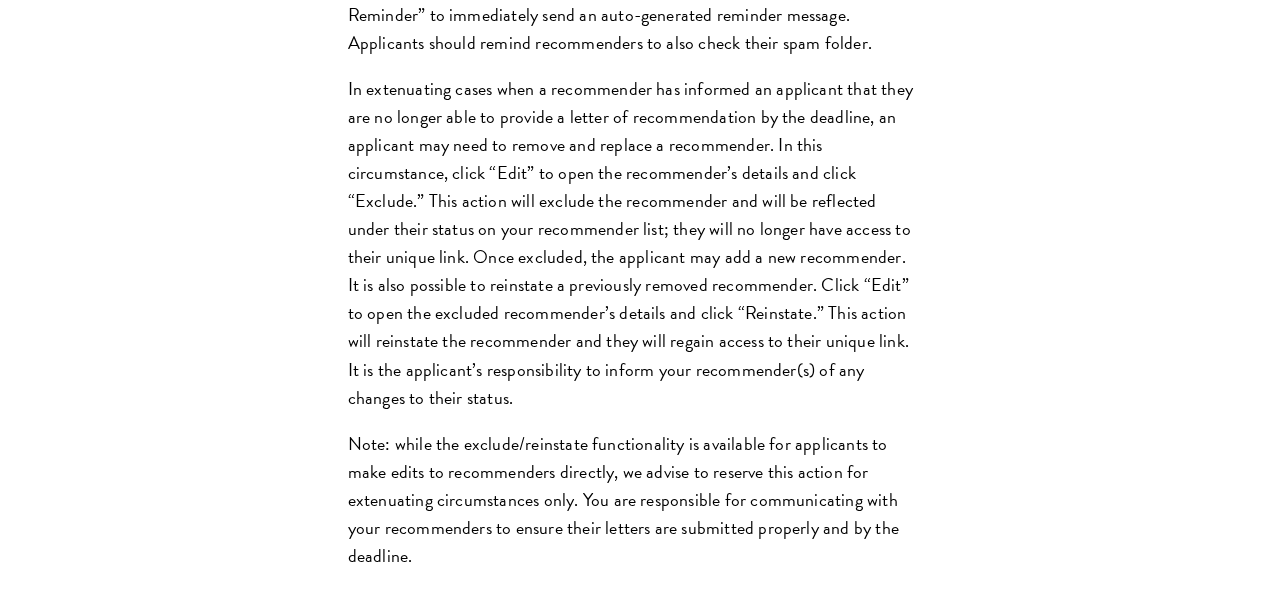 scroll, scrollTop: 3042, scrollLeft: 0, axis: vertical 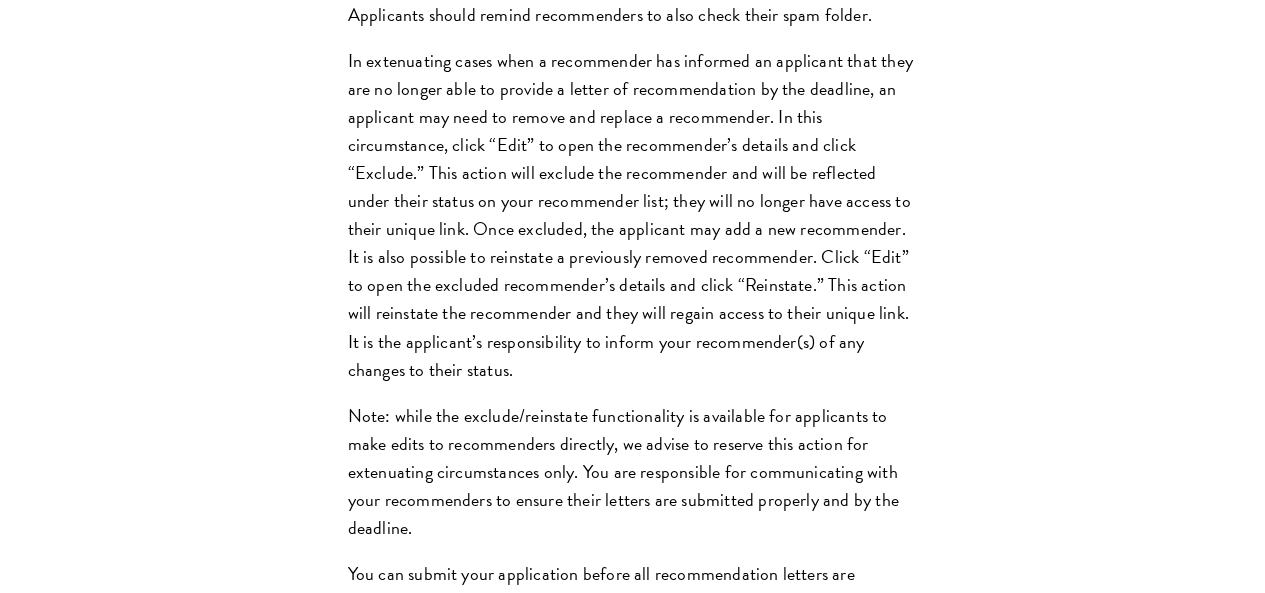 drag, startPoint x: 154, startPoint y: 210, endPoint x: 534, endPoint y: 220, distance: 380.13156 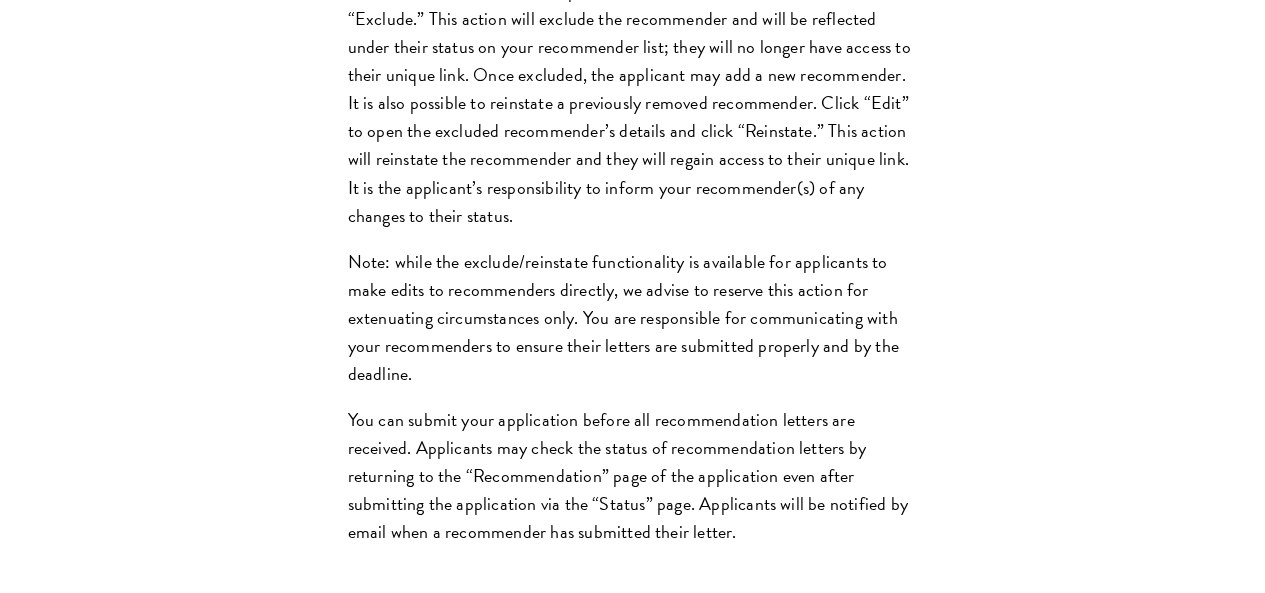 scroll, scrollTop: 3242, scrollLeft: 0, axis: vertical 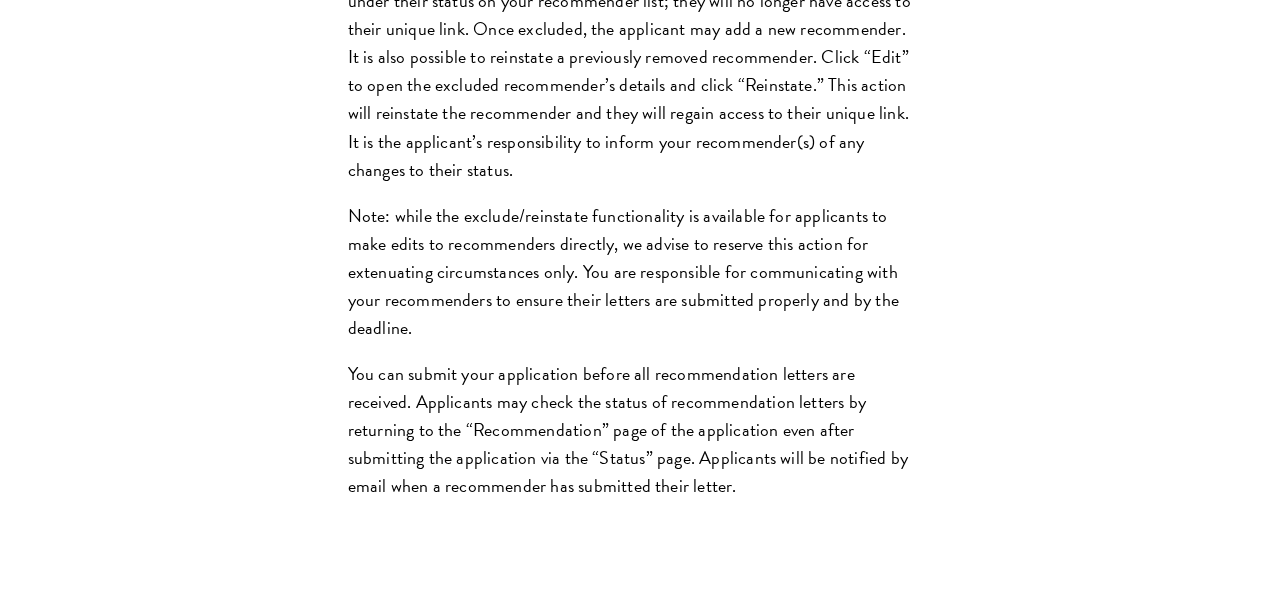 click on "Disciplinary Action" at bounding box center (643, 1126) 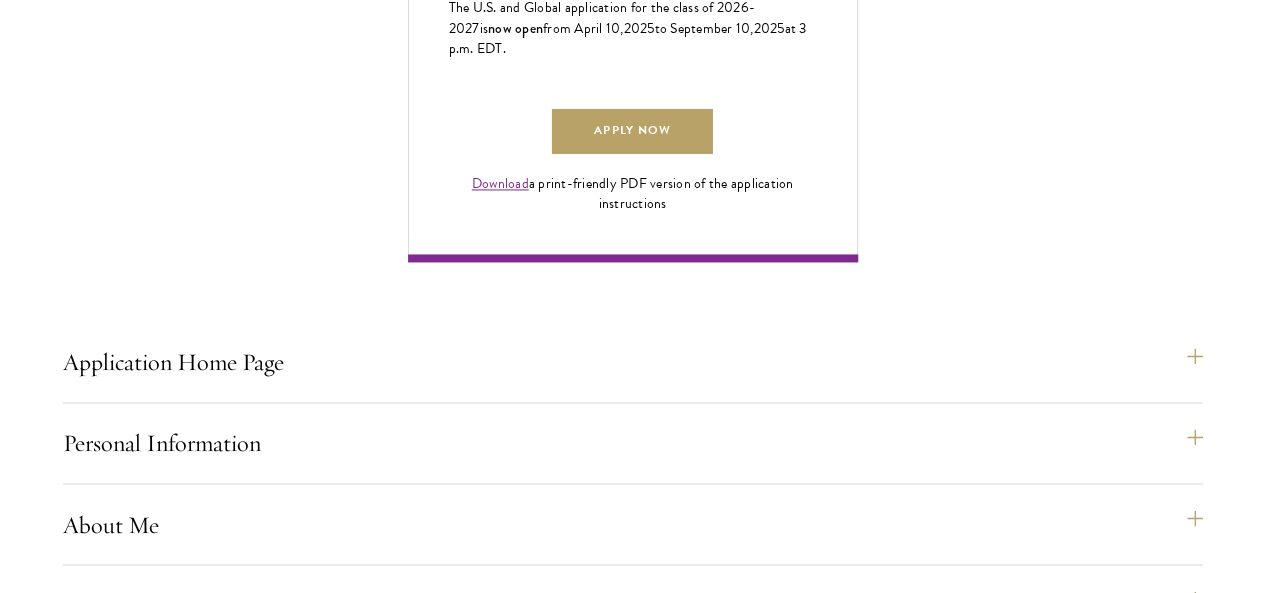 scroll, scrollTop: 1642, scrollLeft: 0, axis: vertical 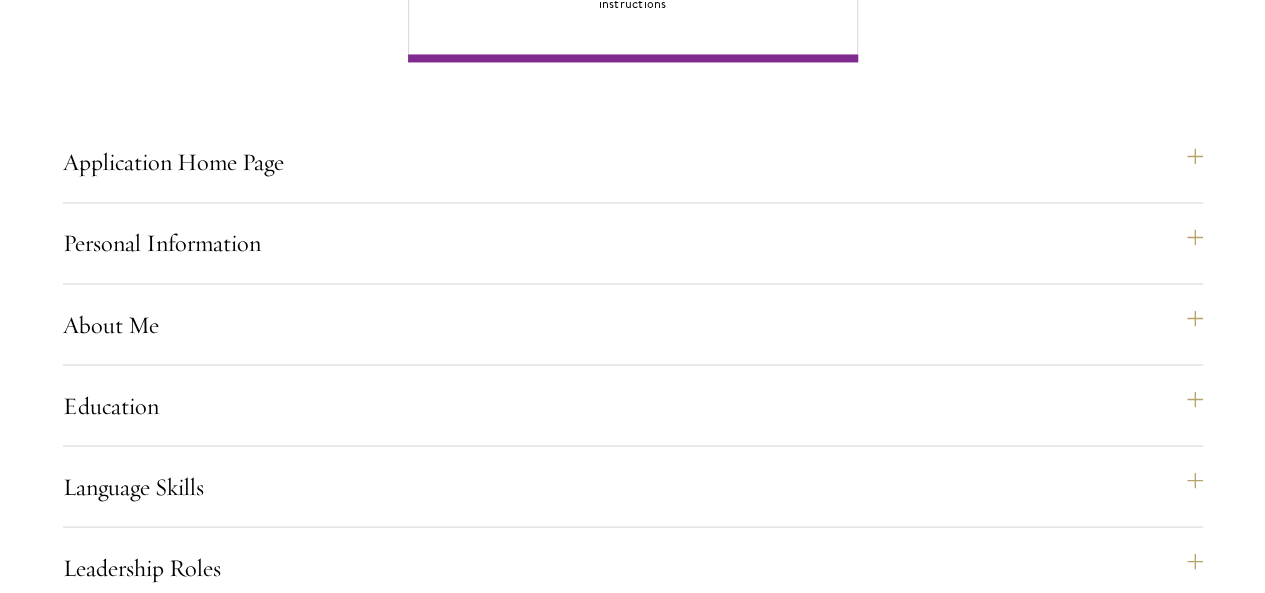 click on "Additional Information" at bounding box center [643, 1221] 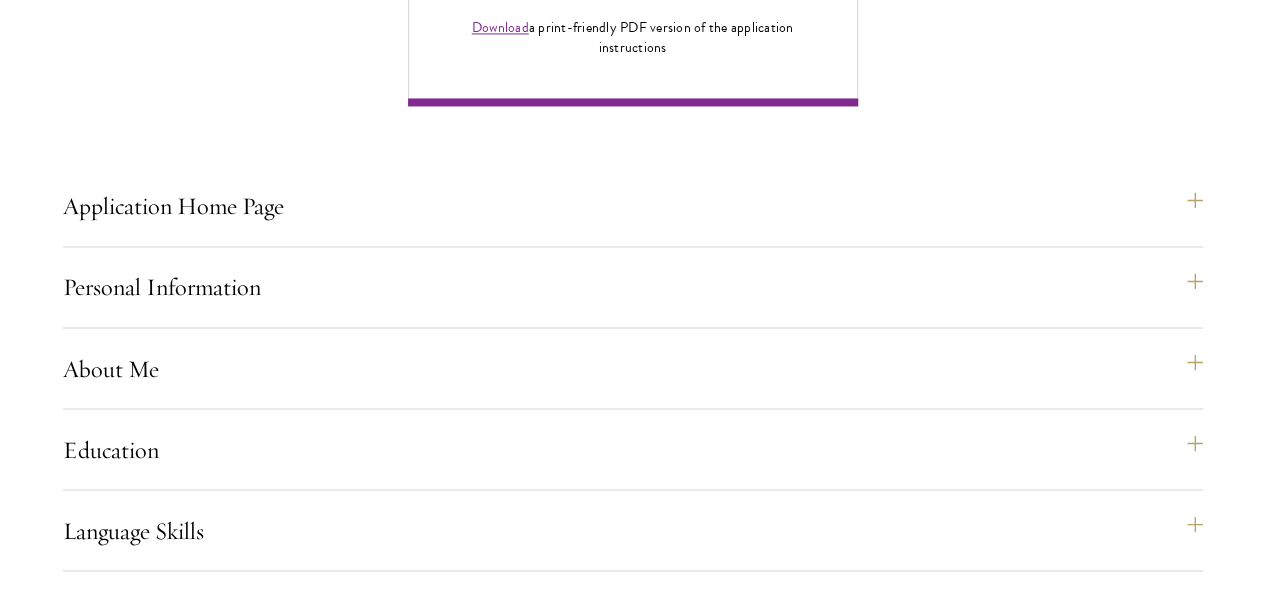 scroll, scrollTop: 1642, scrollLeft: 0, axis: vertical 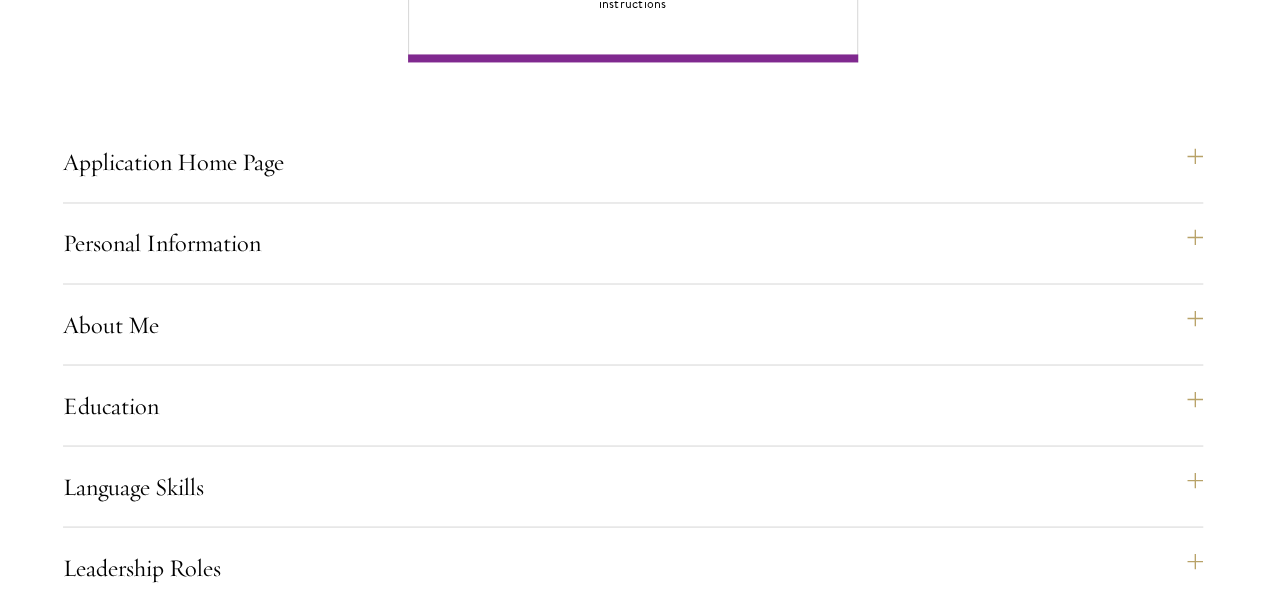 click on "Application Home Page
The online application form must be completed in English. All requirements must be submitted electronically; we do not accept materials via email or mail.
To begin, create an account to start a new application. The email address provided to create your account will be used for all correspondence about your admissions status. After creating an account, a system-generated email will be sent to you with a temporary PIN to activate your account. If you do not receive this email immediately, check your spam/junk folders. Add  admissions@schwarzmanscholars.org  to your safe senders list.
Once you have created an account, click “Start New Application” to begin your application. You do not have to complete your application in one sitting; you may access and continue your work as frequently as needed before final submission. To save your work, click on the “Continue” button.
Personal Information
." at bounding box center [633, 615] 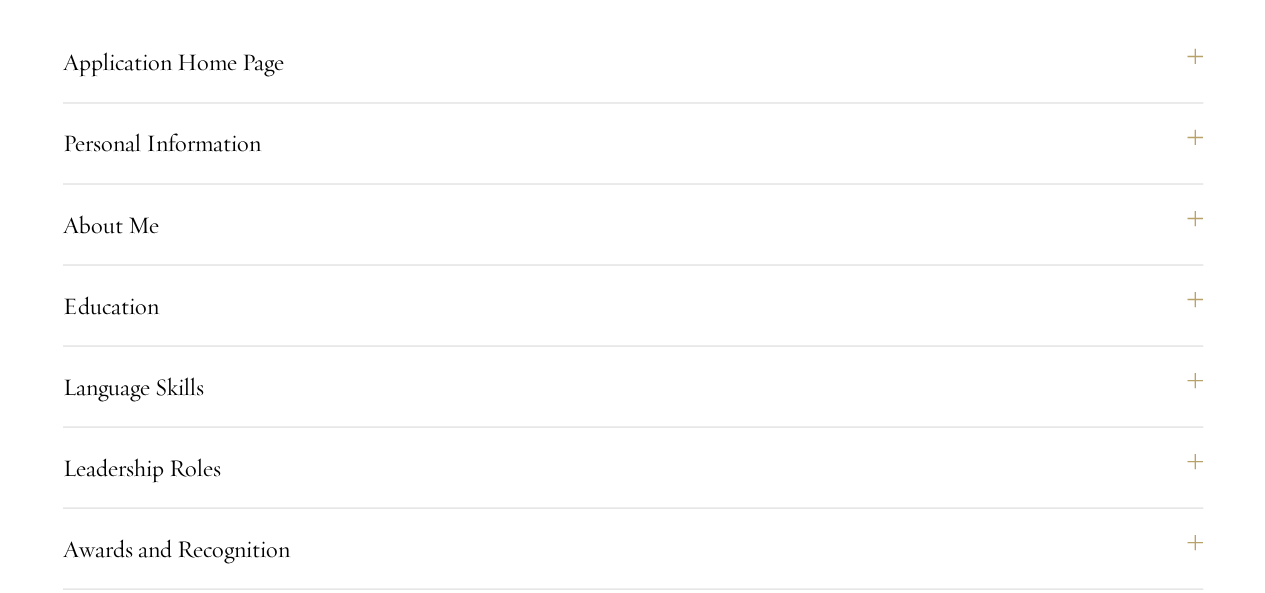 drag, startPoint x: 346, startPoint y: 224, endPoint x: 249, endPoint y: 289, distance: 116.76472 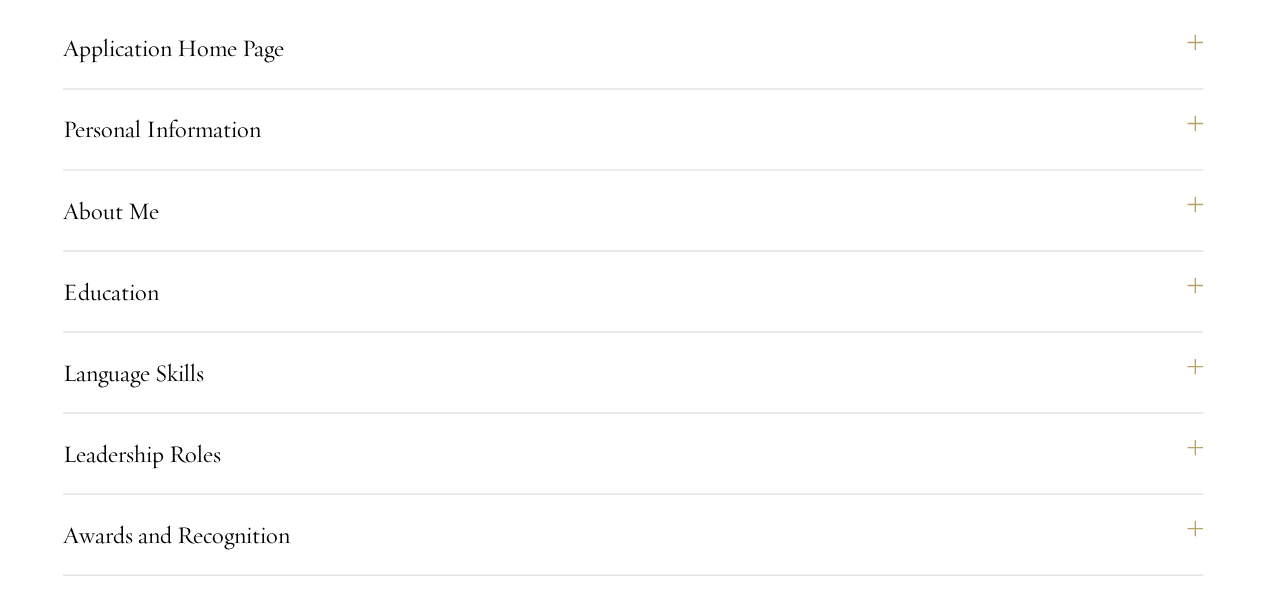 scroll, scrollTop: 1842, scrollLeft: 0, axis: vertical 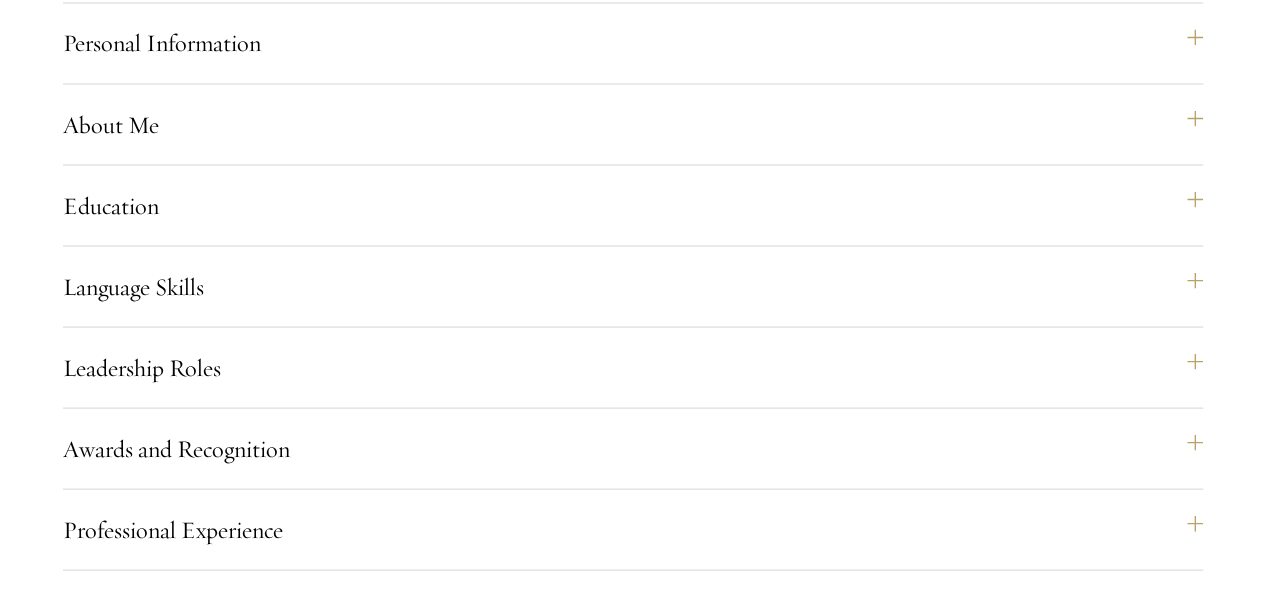 drag, startPoint x: 254, startPoint y: 186, endPoint x: 413, endPoint y: 251, distance: 171.7731 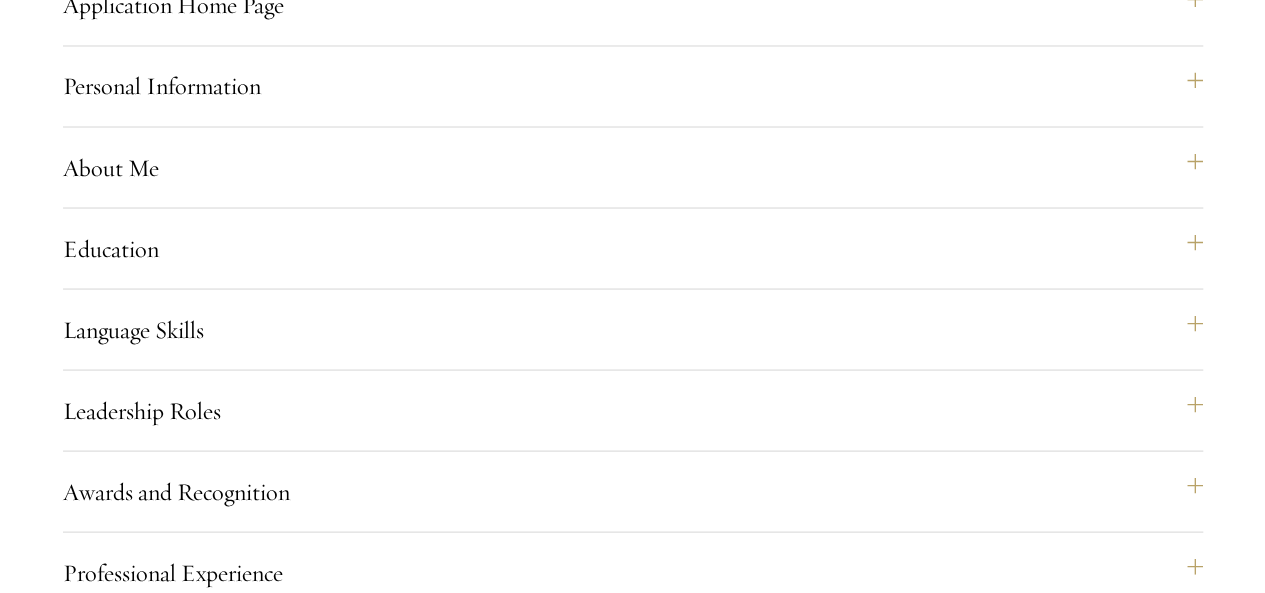 scroll, scrollTop: 1842, scrollLeft: 0, axis: vertical 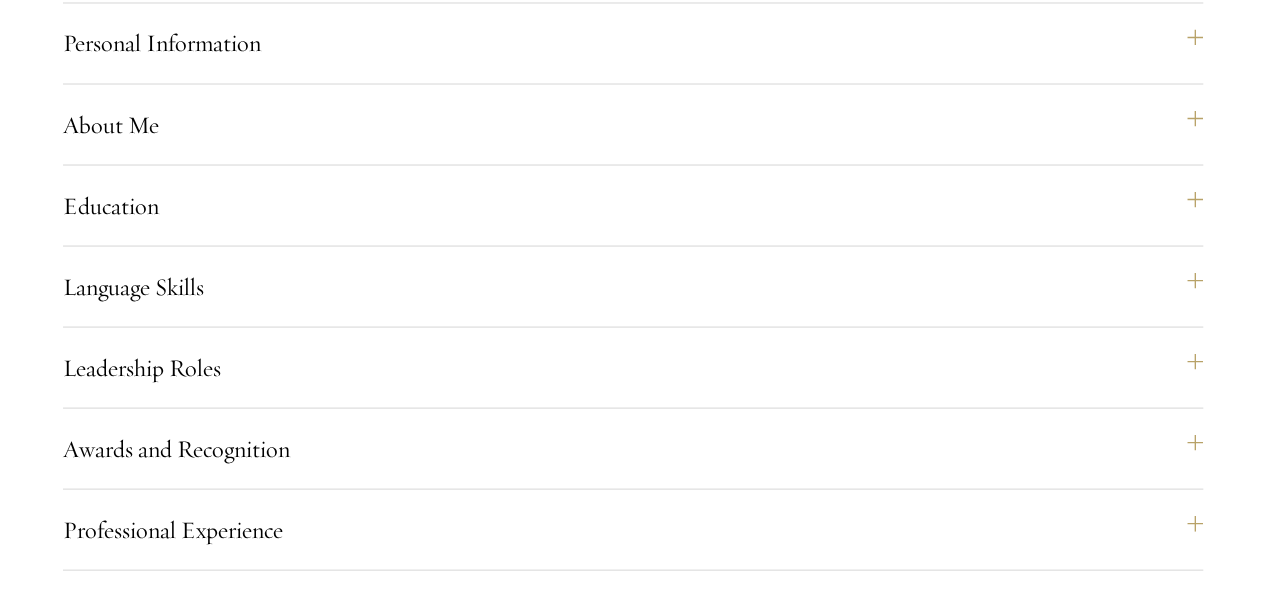 drag, startPoint x: 367, startPoint y: 209, endPoint x: 404, endPoint y: 247, distance: 53.037724 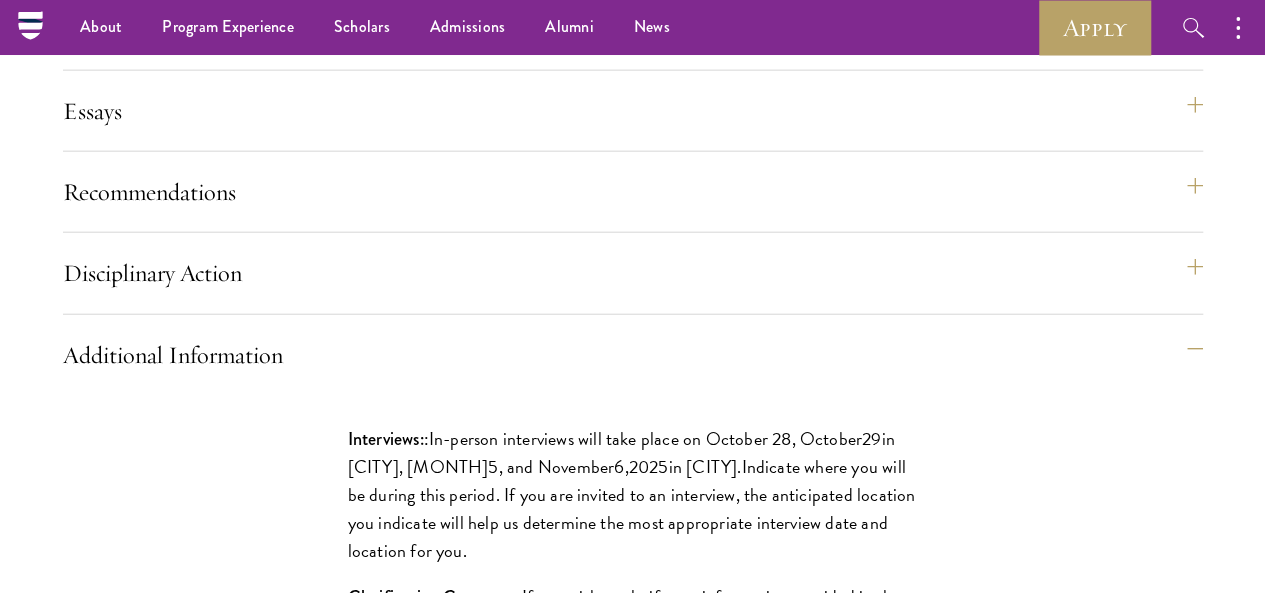 scroll, scrollTop: 2241, scrollLeft: 0, axis: vertical 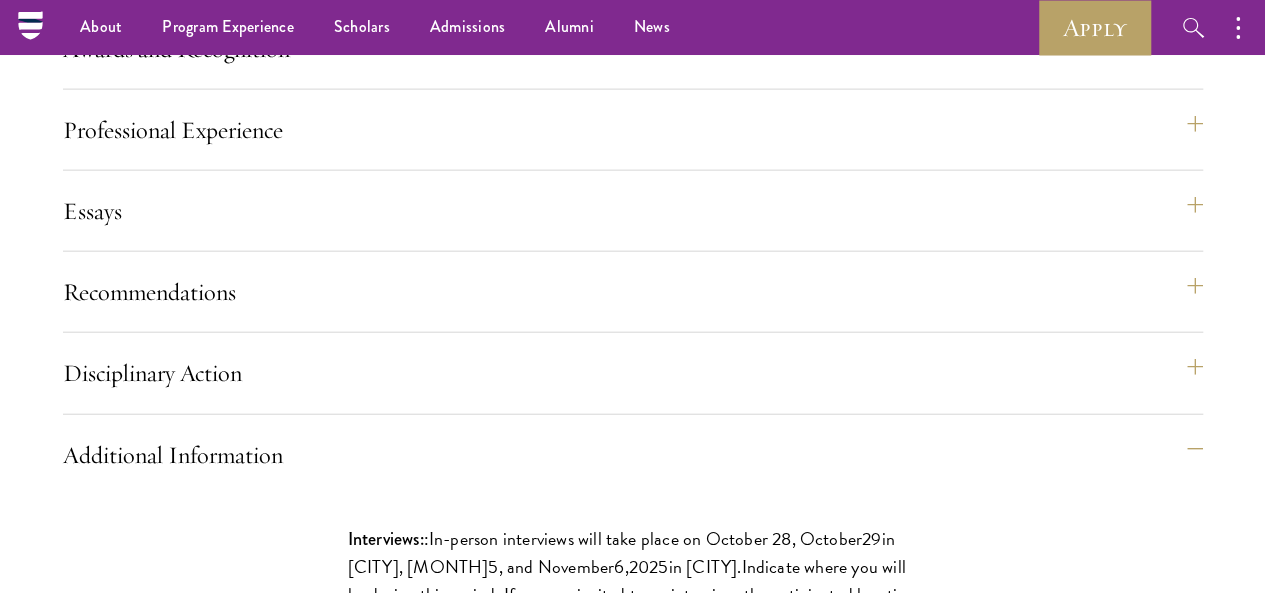 click on "Resources" at bounding box center (643, 1478) 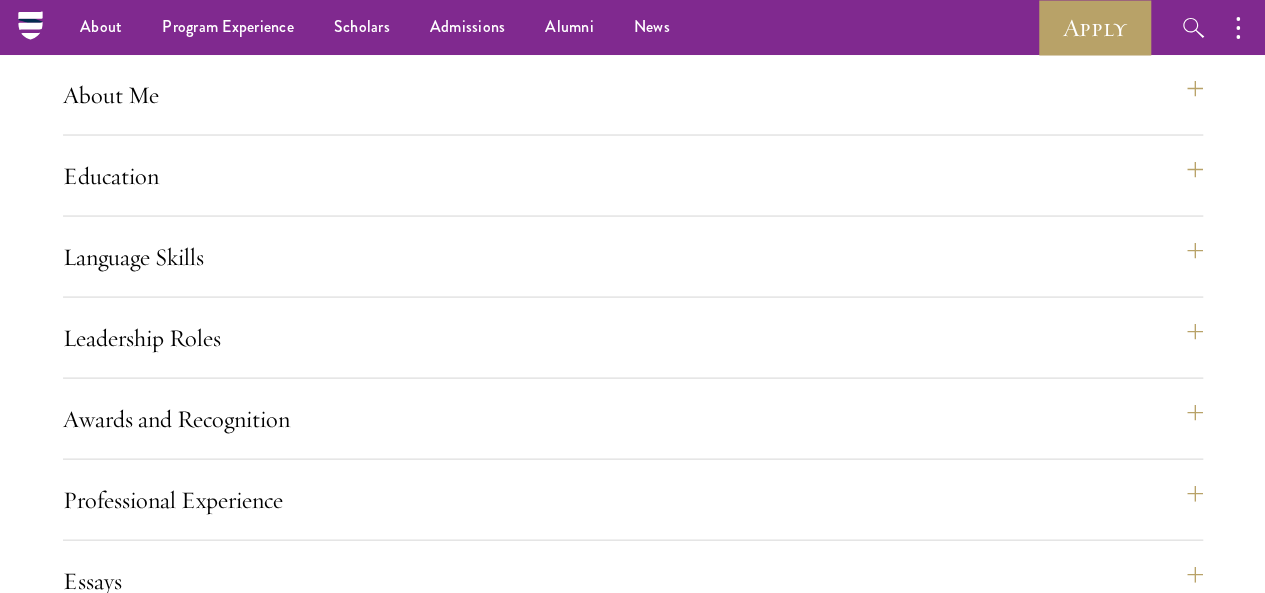 scroll, scrollTop: 1741, scrollLeft: 0, axis: vertical 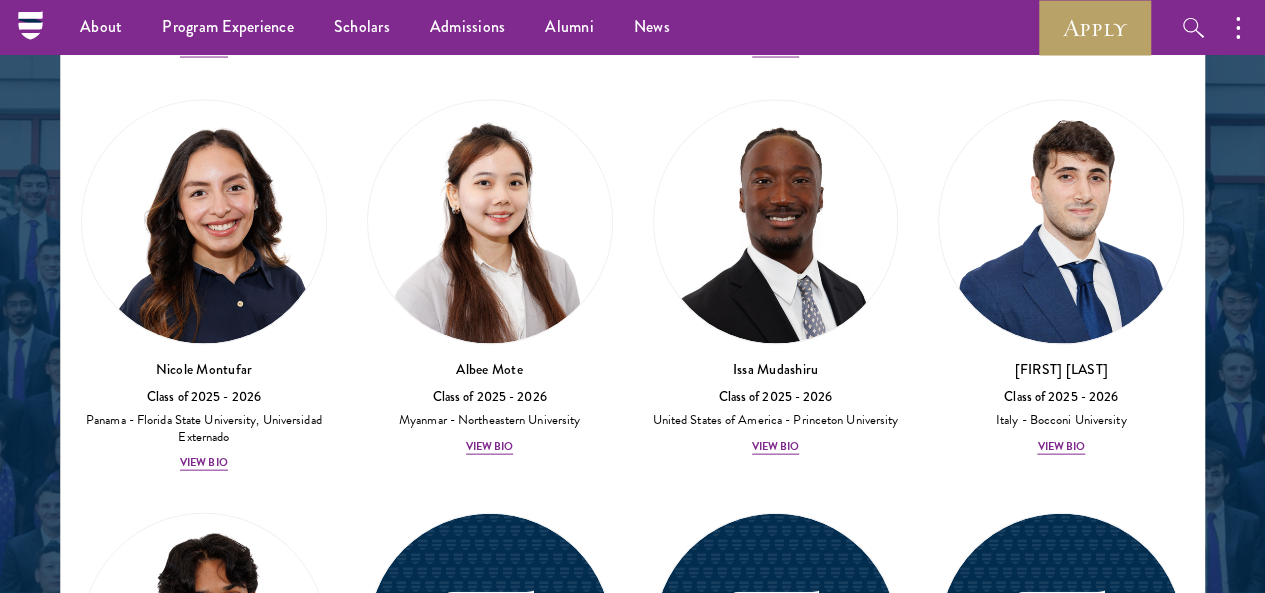 click at bounding box center [1061, 3929] 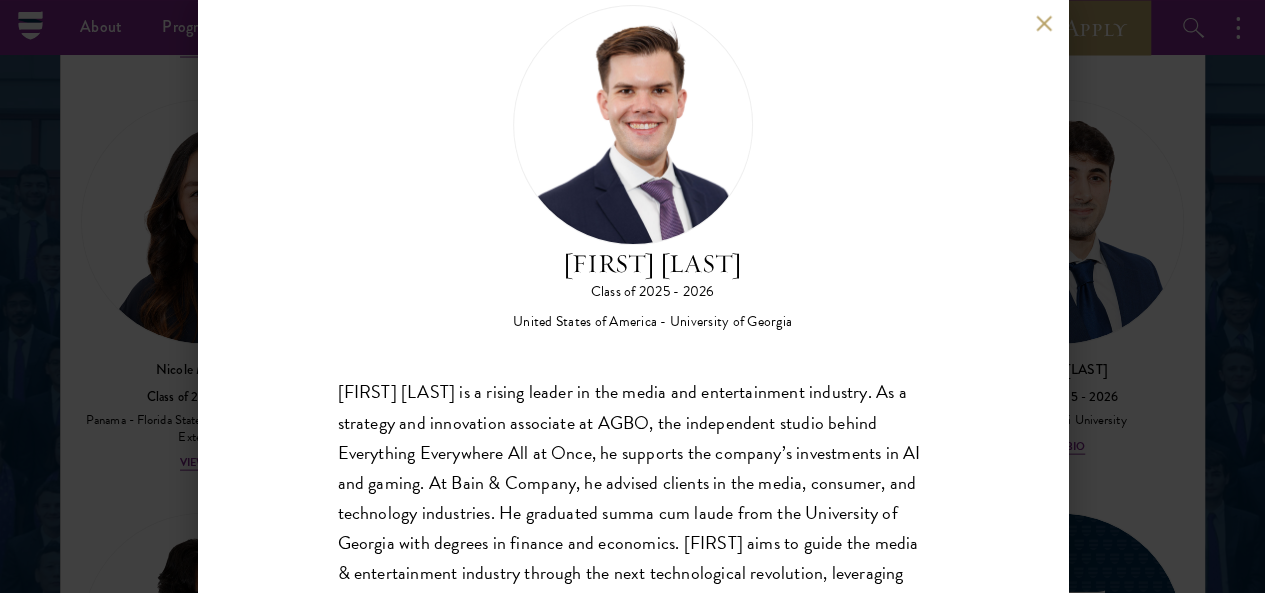 scroll, scrollTop: 0, scrollLeft: 0, axis: both 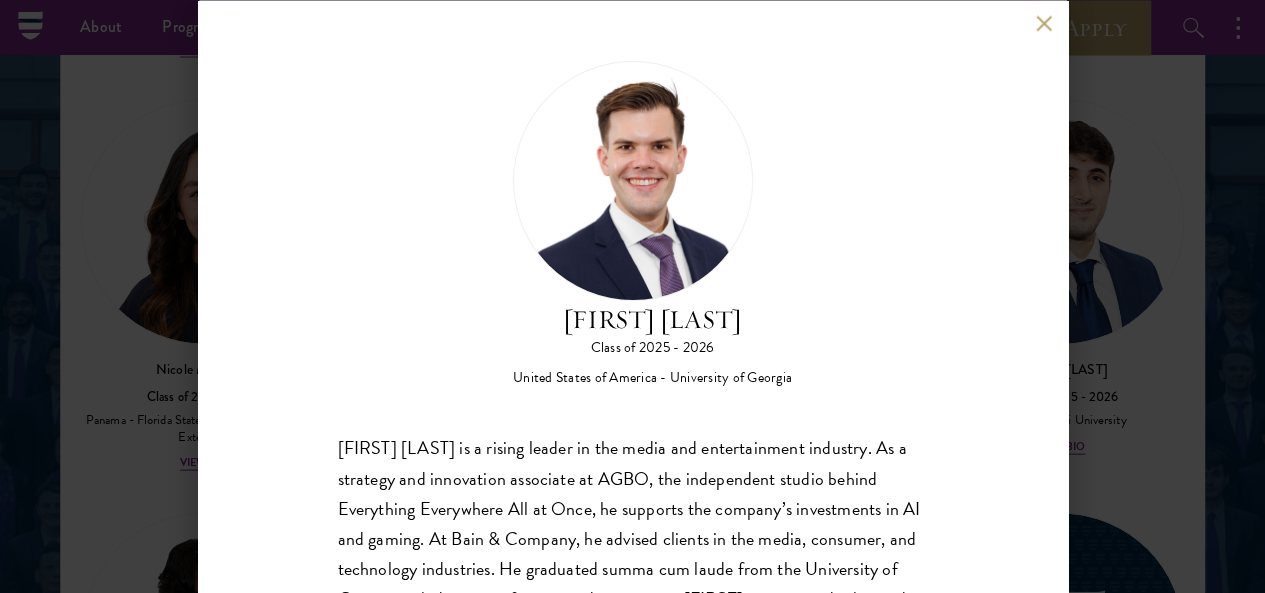 click at bounding box center [1044, 23] 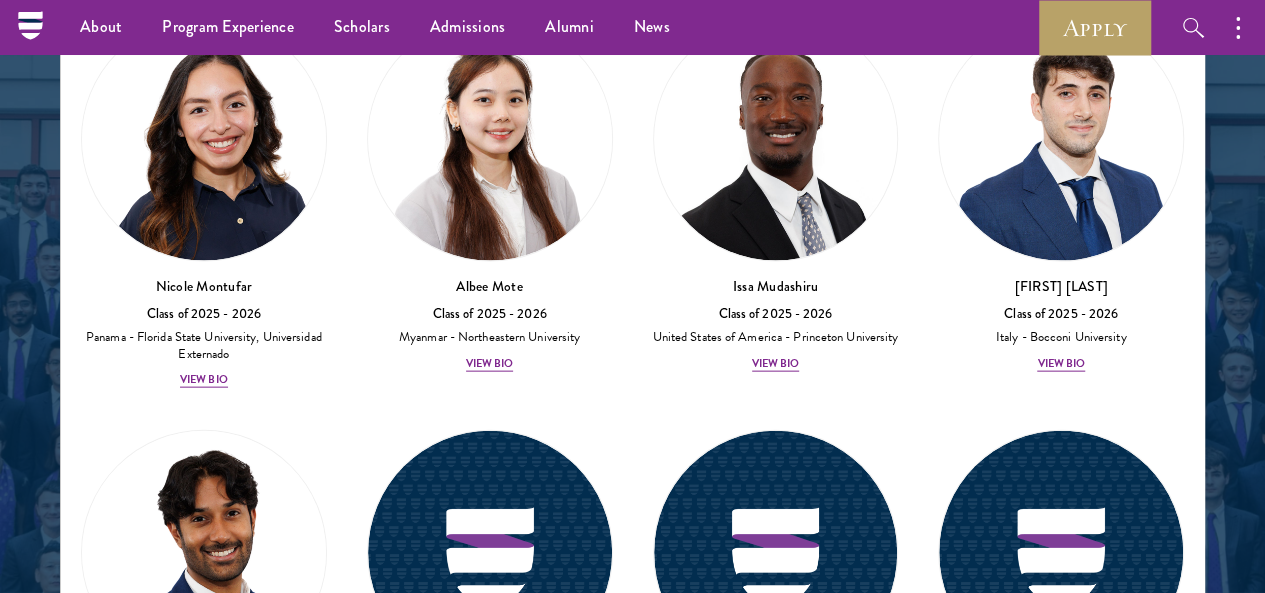 scroll, scrollTop: 9757, scrollLeft: 0, axis: vertical 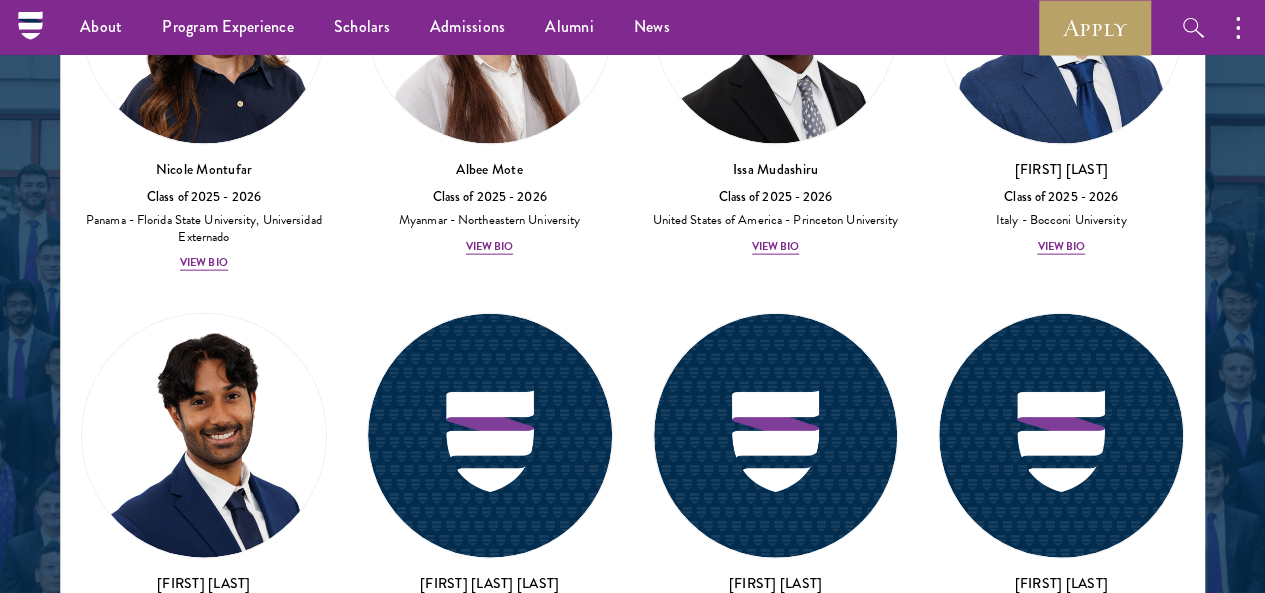 click on "Amanda Whylie" at bounding box center [776, 3876] 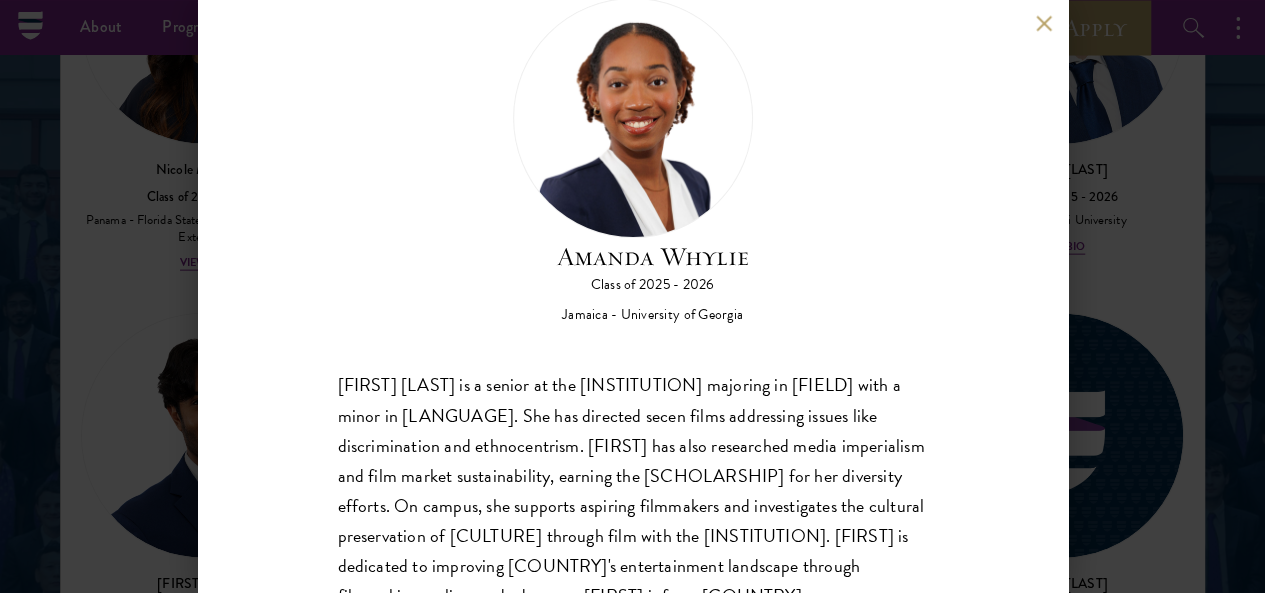 scroll, scrollTop: 0, scrollLeft: 0, axis: both 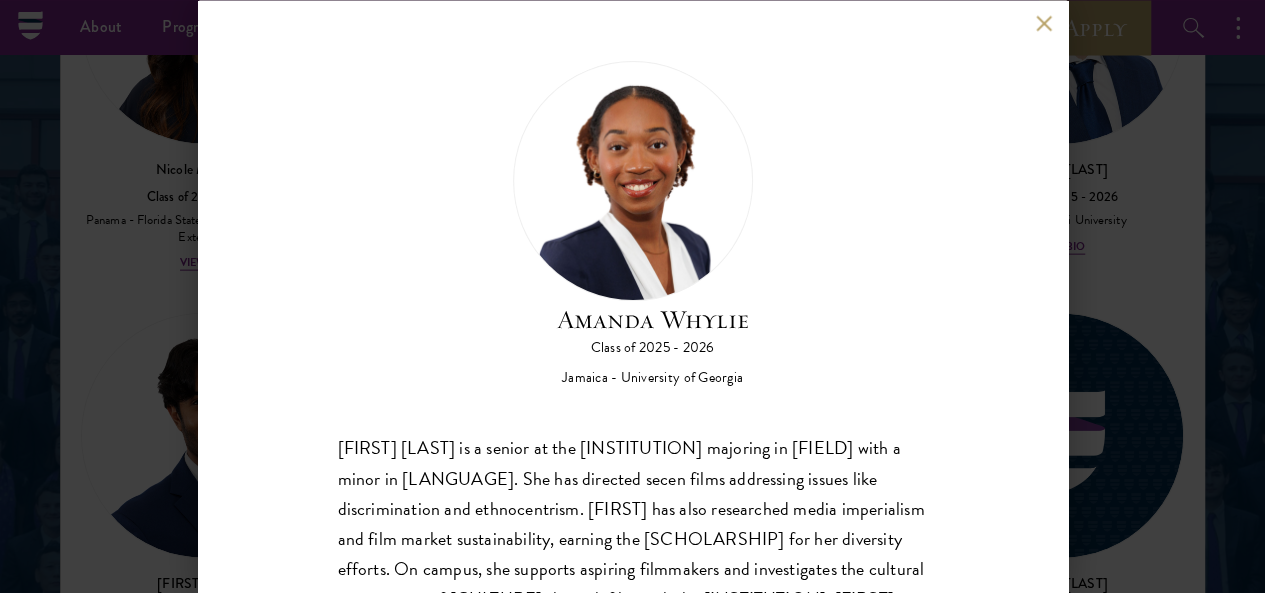 click at bounding box center (1044, 23) 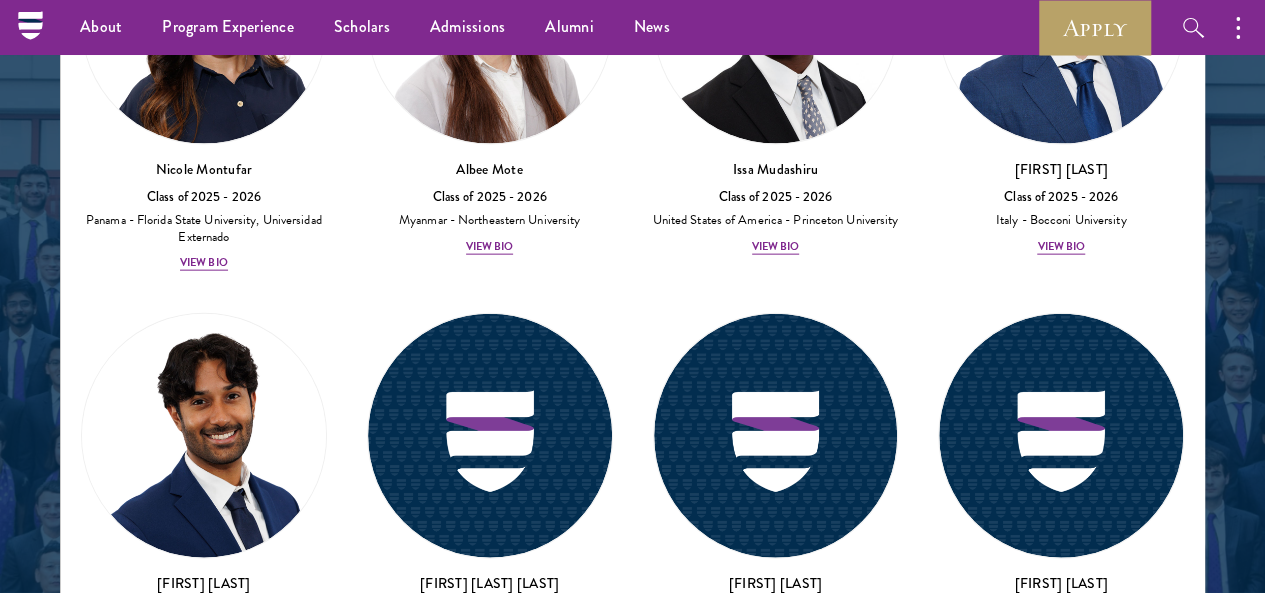 scroll, scrollTop: 2571, scrollLeft: 0, axis: vertical 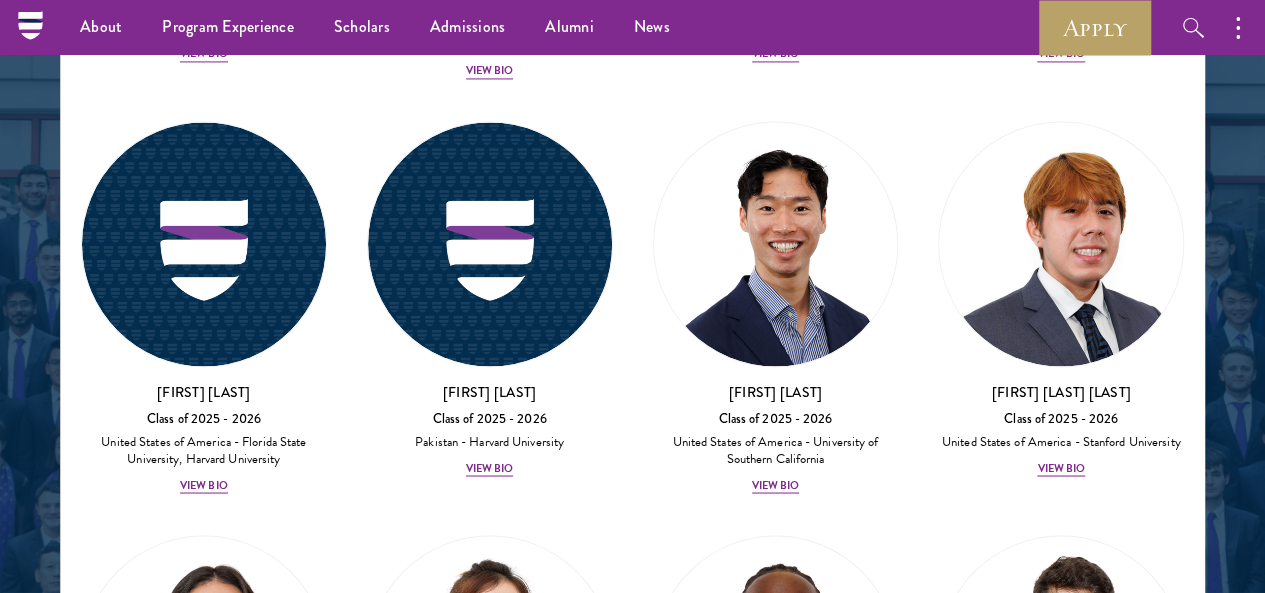 click at bounding box center [490, 4365] 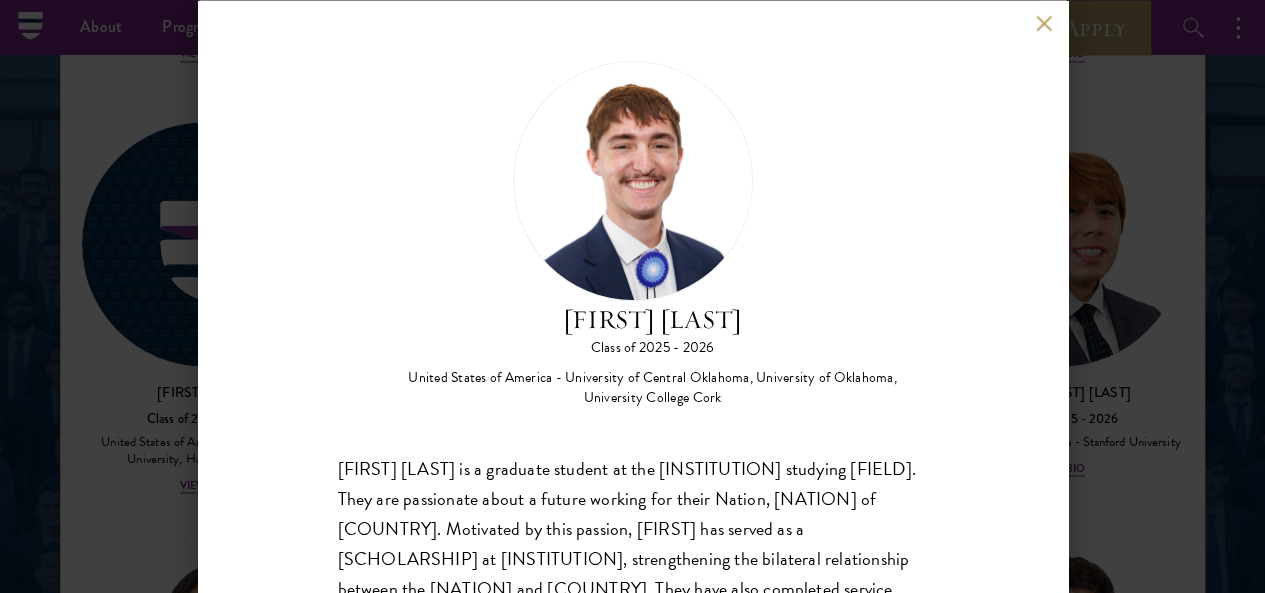 scroll, scrollTop: 142, scrollLeft: 0, axis: vertical 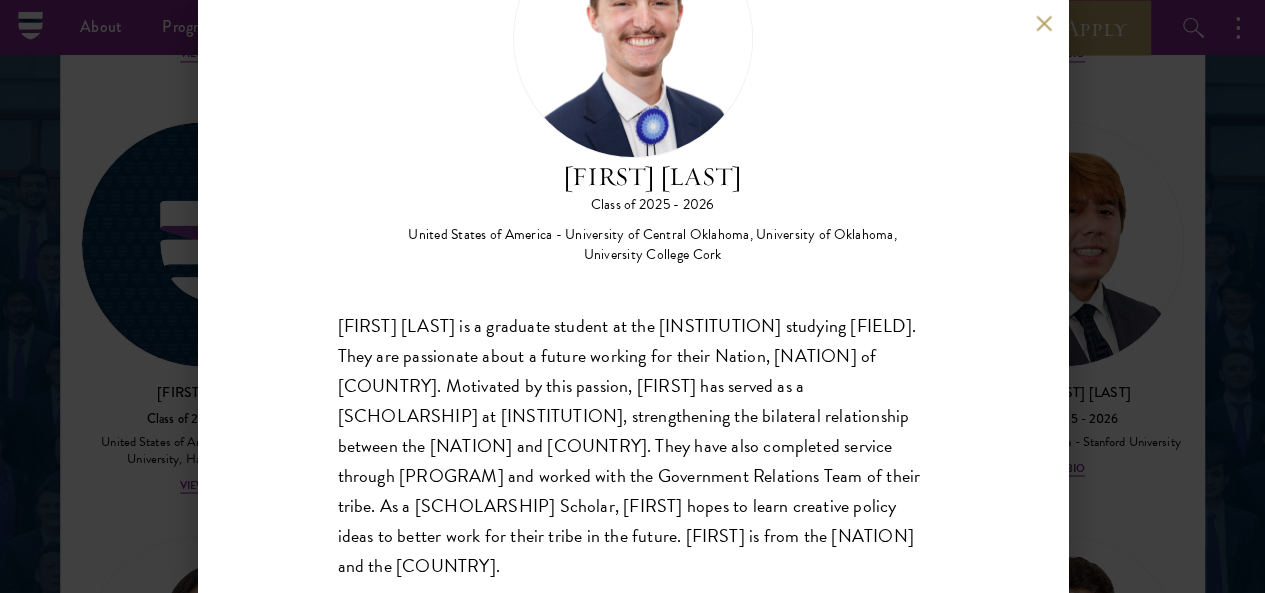 click at bounding box center [1044, 23] 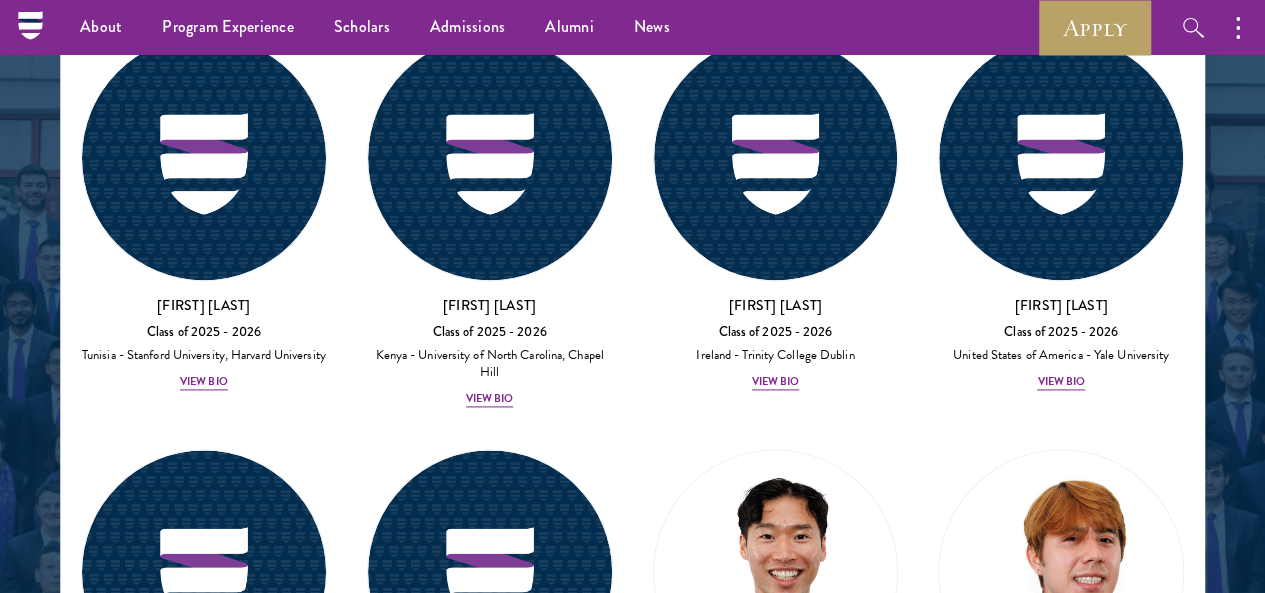scroll, scrollTop: 8750, scrollLeft: 0, axis: vertical 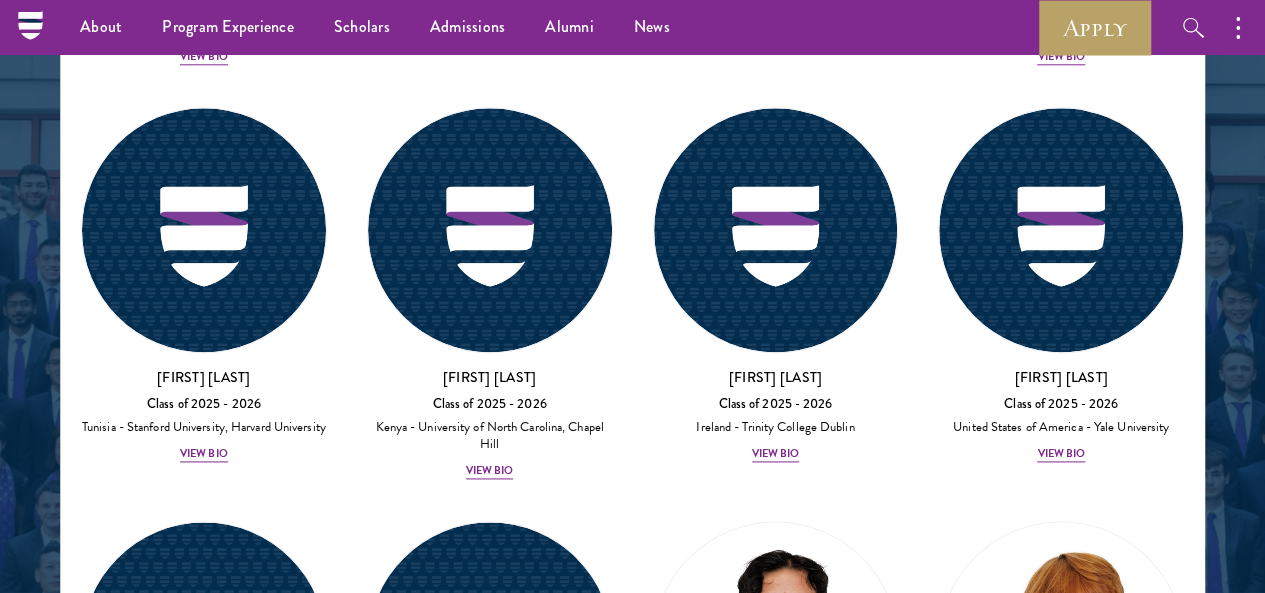 click at bounding box center (1061, 3921) 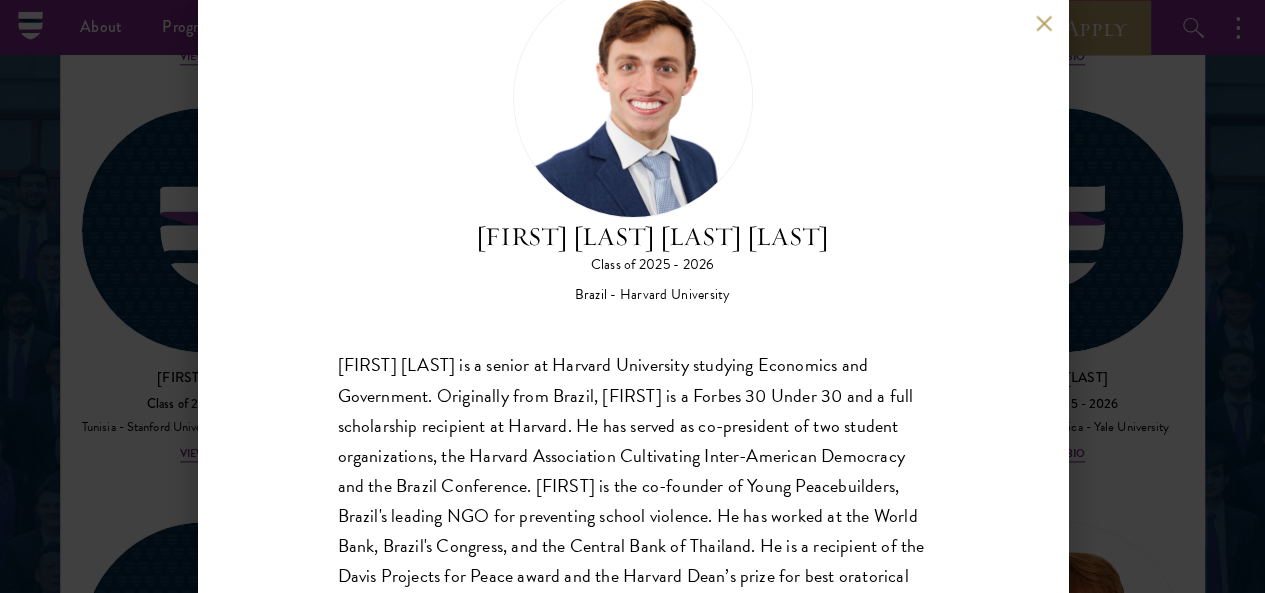 scroll, scrollTop: 142, scrollLeft: 0, axis: vertical 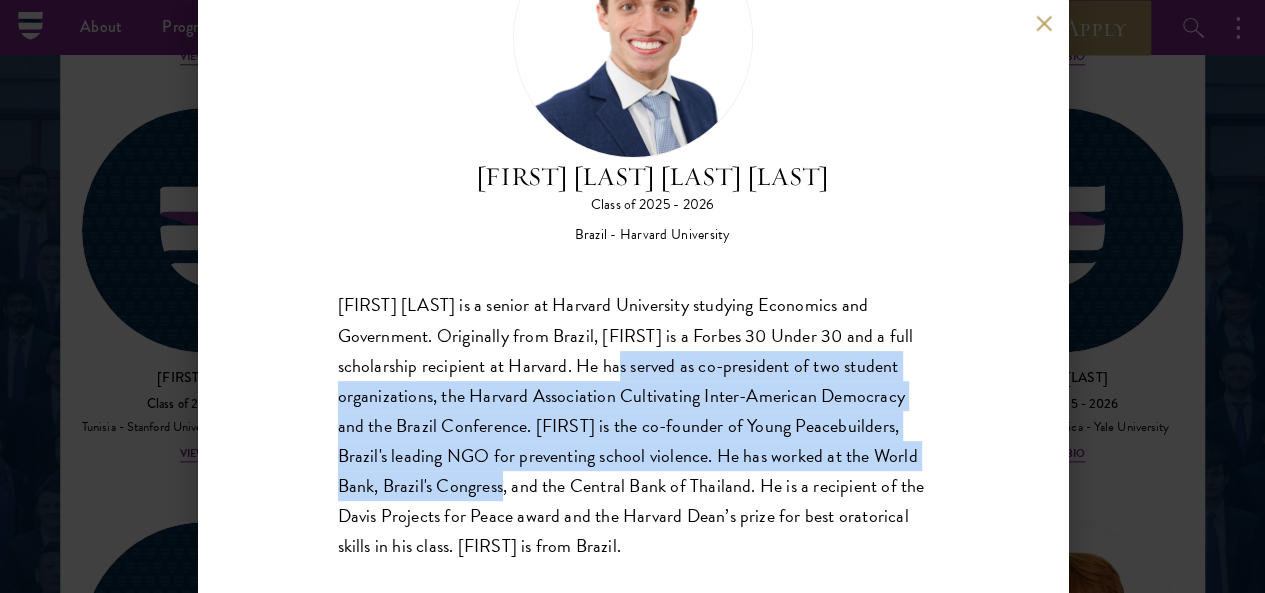drag, startPoint x: 658, startPoint y: 276, endPoint x: 760, endPoint y: 413, distance: 170.80106 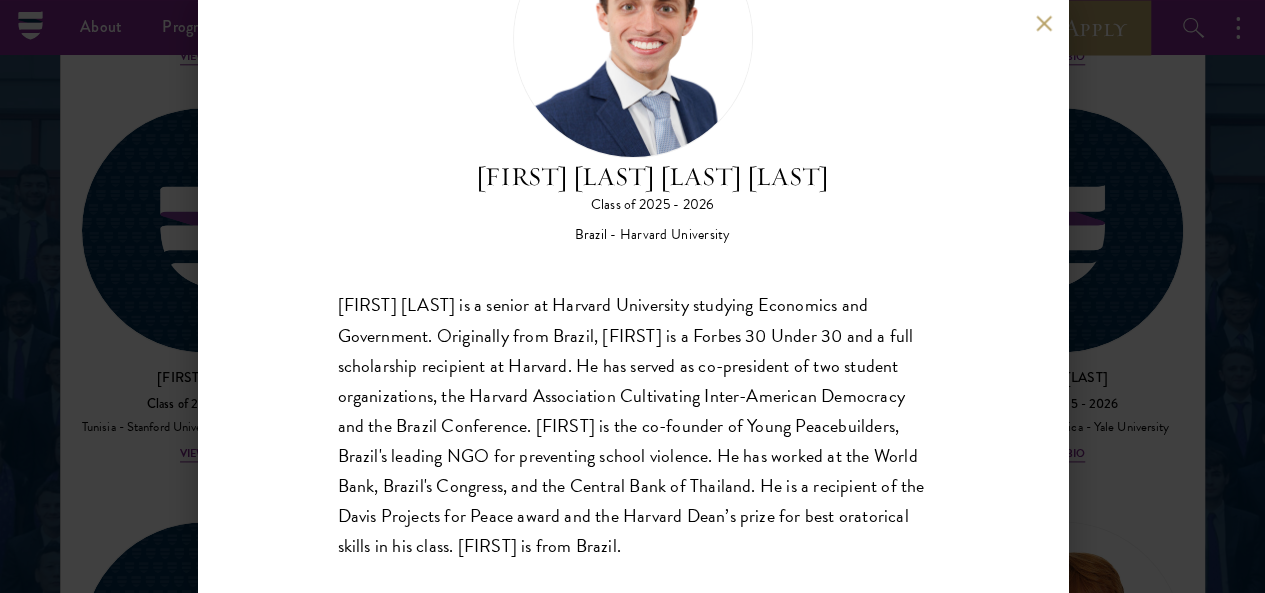 click on "Eduardo Vasconcelos is a senior at Harvard University studying Economics and Government. Originally from Brazil, Eduardo is a Forbes 30 Under 30 and a full scholarship recipient at Harvard. He has served as co-president of two student organizations, the Harvard Association Cultivating Inter-American Democracy and the Brazil Conference. Eduardo is the co-founder of Young Peacebuilders, Brazil's leading NGO for preventing school violence. He has worked at the World Bank, Brazil's Congress, and the Central Bank of Thailand. He is a recipient of the Davis Projects for Peace award and the Harvard Dean’s prize for best oratorical skills in his class. Eduardo is from Brazil." at bounding box center [633, 426] 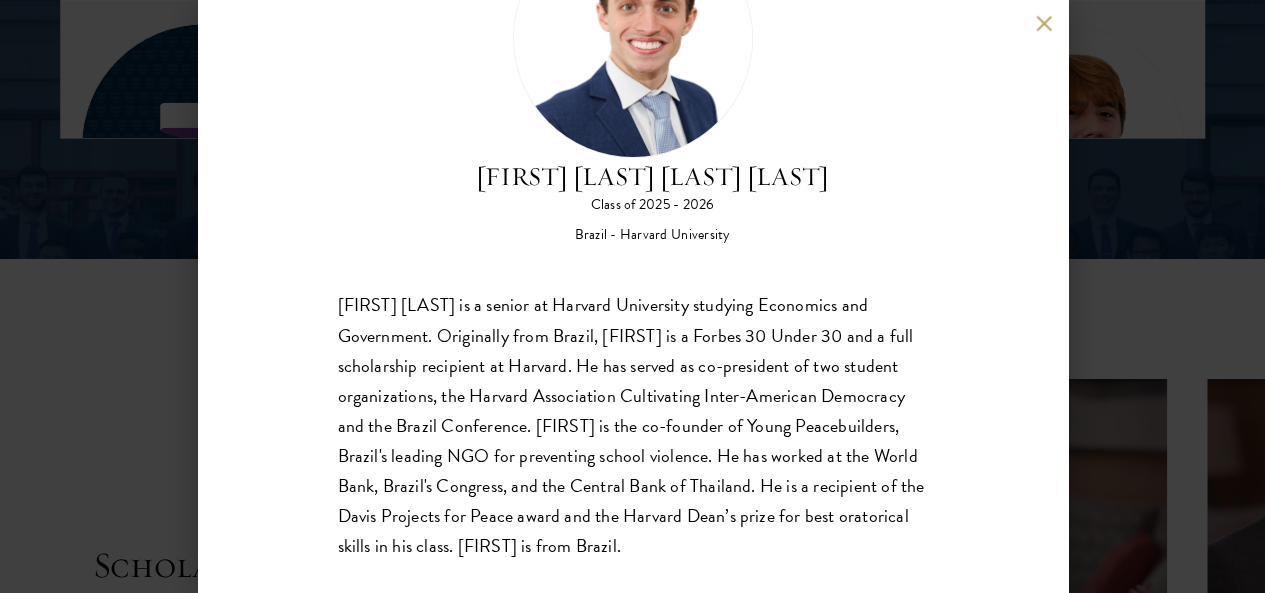 scroll, scrollTop: 3071, scrollLeft: 0, axis: vertical 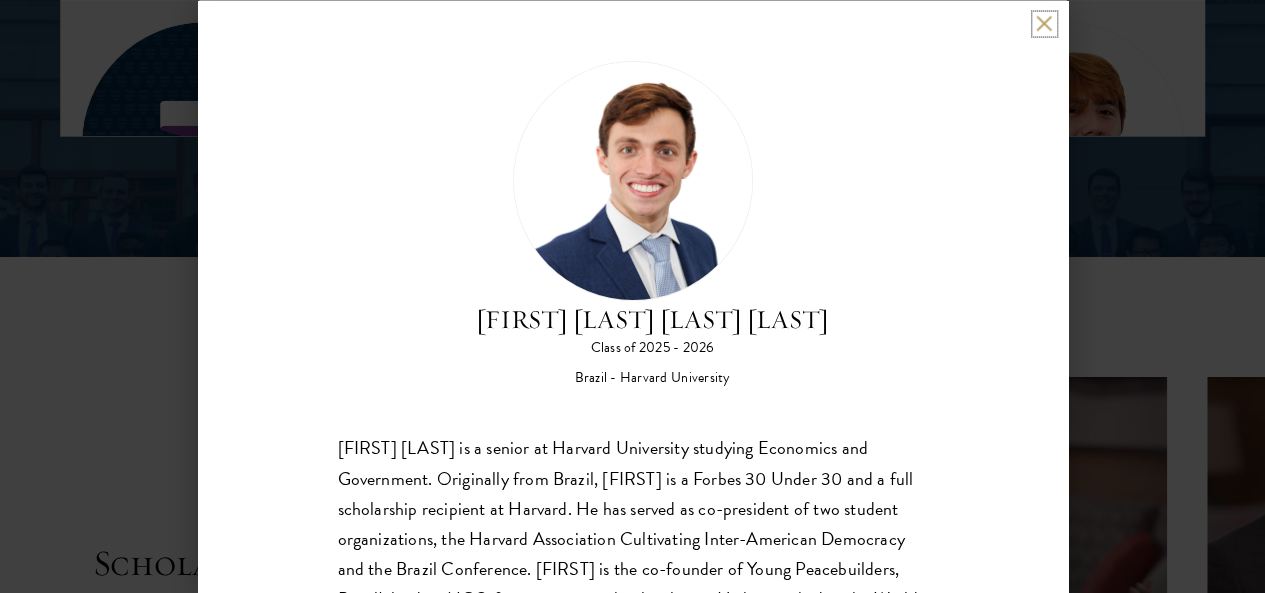 click at bounding box center (1044, 23) 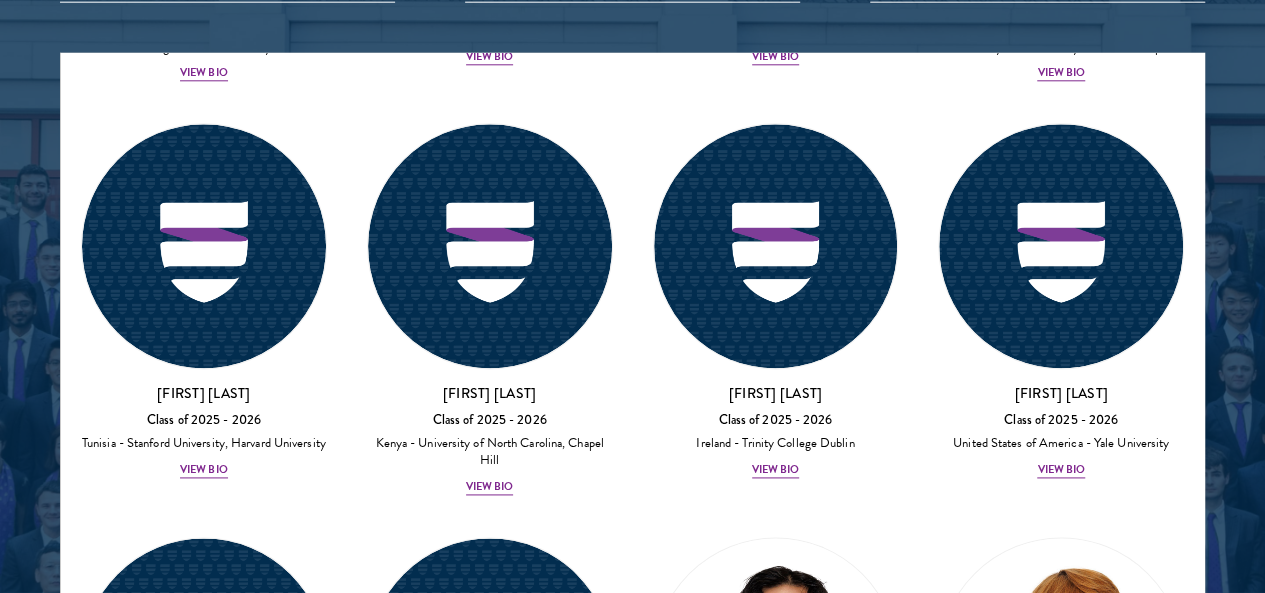 scroll, scrollTop: 2684, scrollLeft: 0, axis: vertical 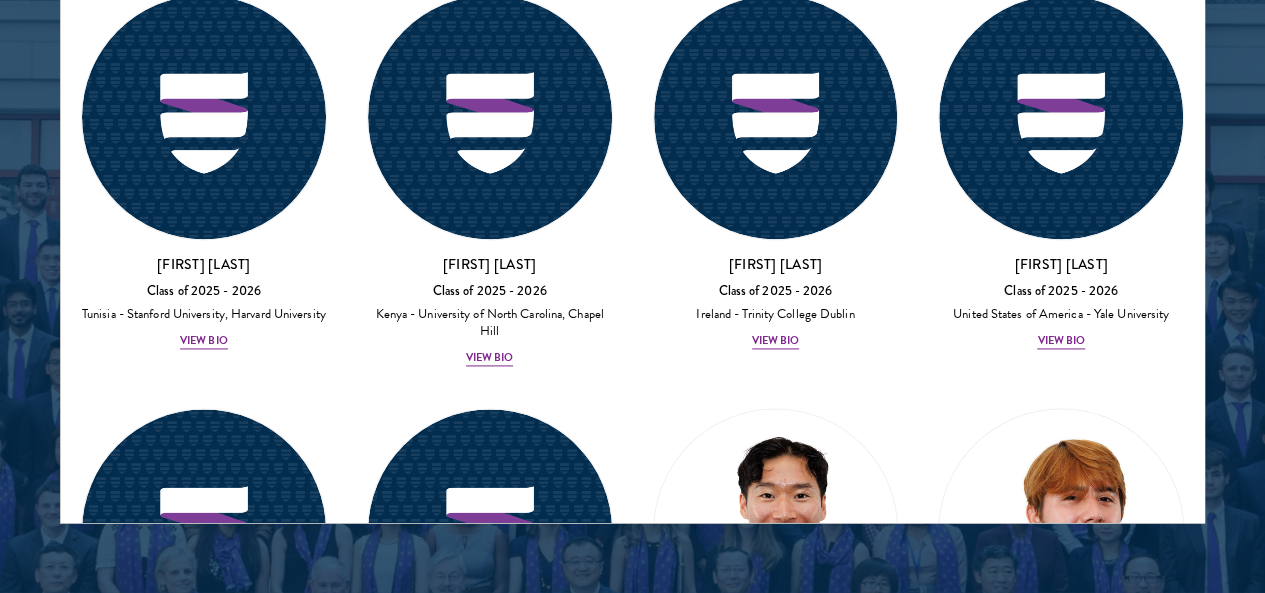 click at bounding box center [776, 3808] 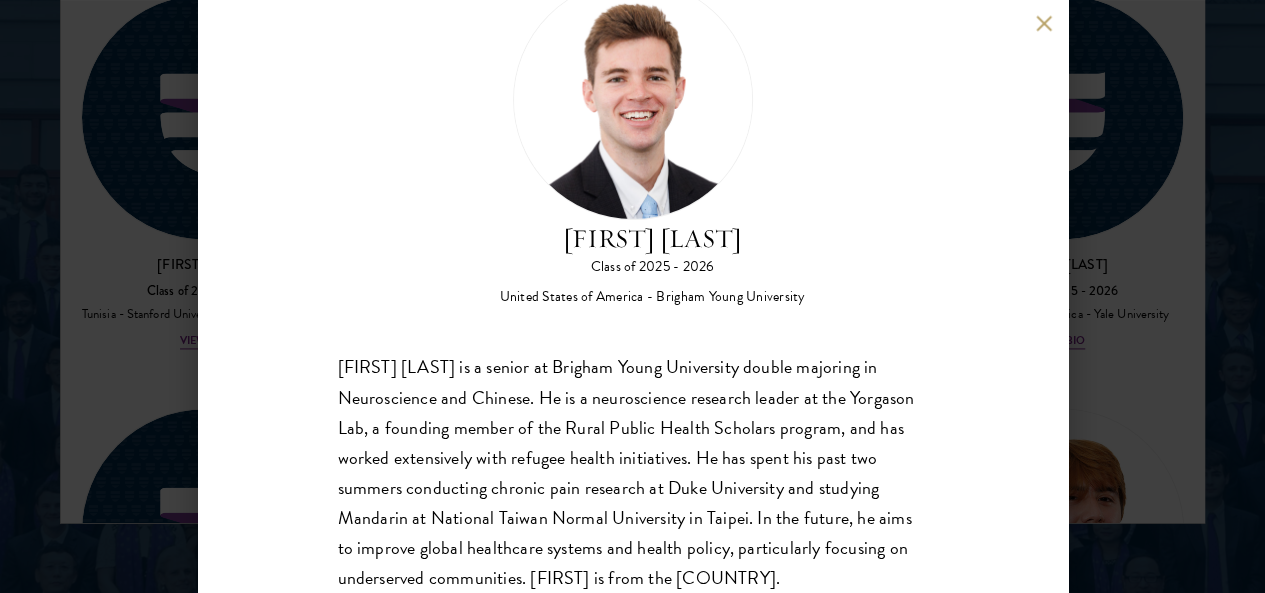 scroll, scrollTop: 109, scrollLeft: 0, axis: vertical 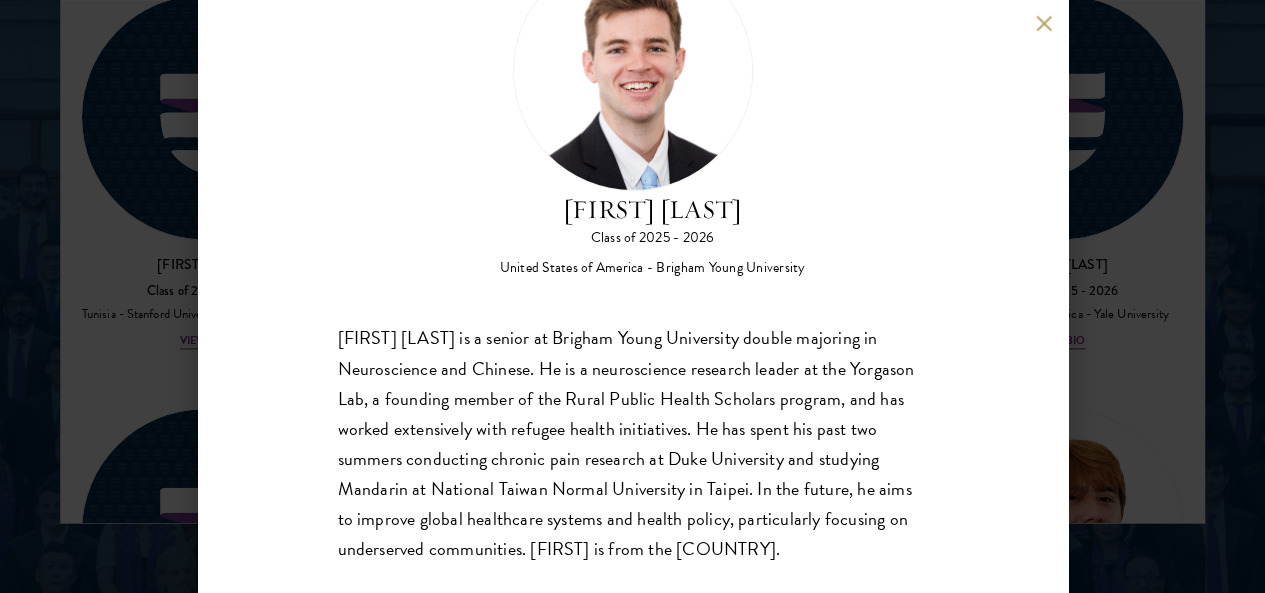 click at bounding box center (1044, 23) 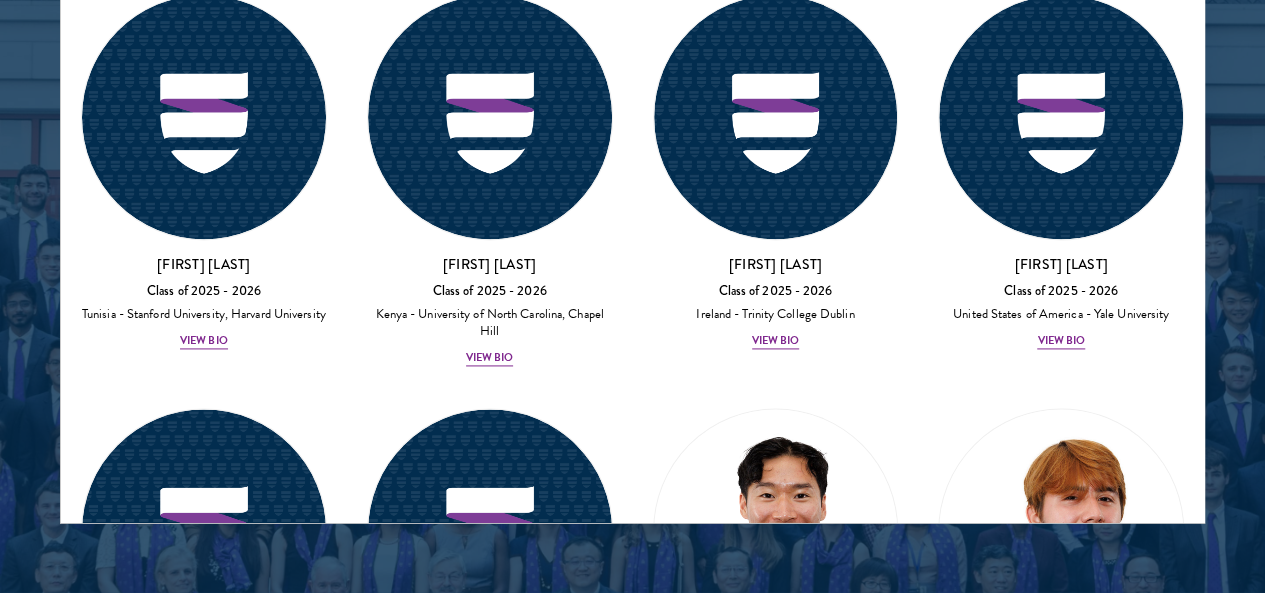 scroll, scrollTop: 8650, scrollLeft: 0, axis: vertical 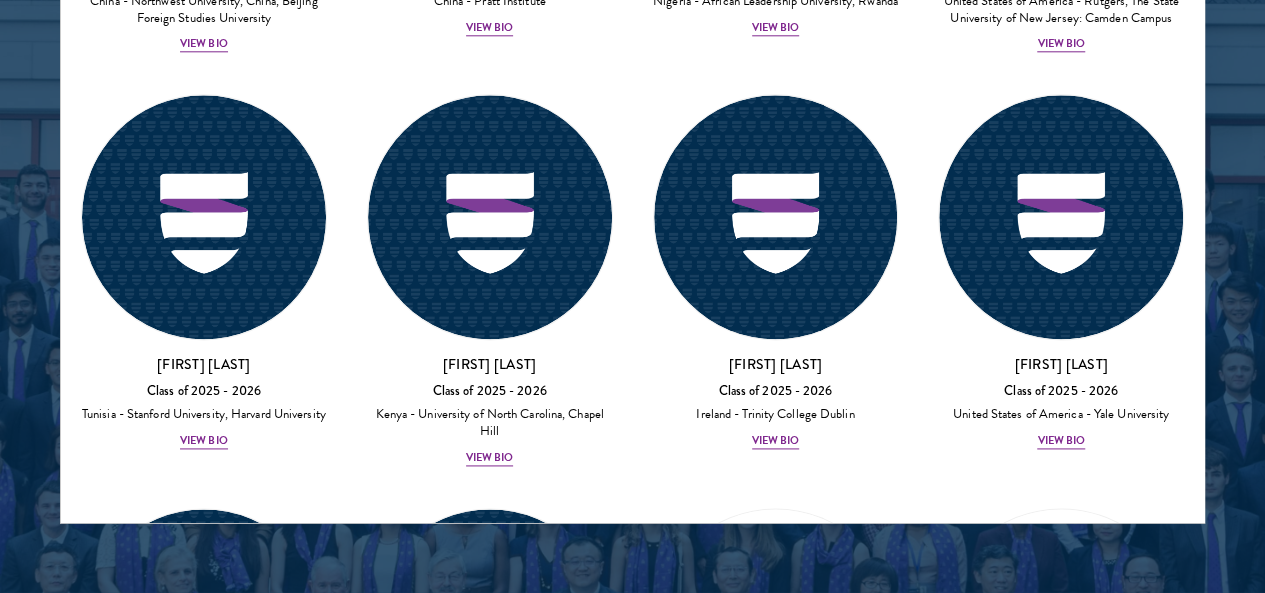 click at bounding box center [204, 3908] 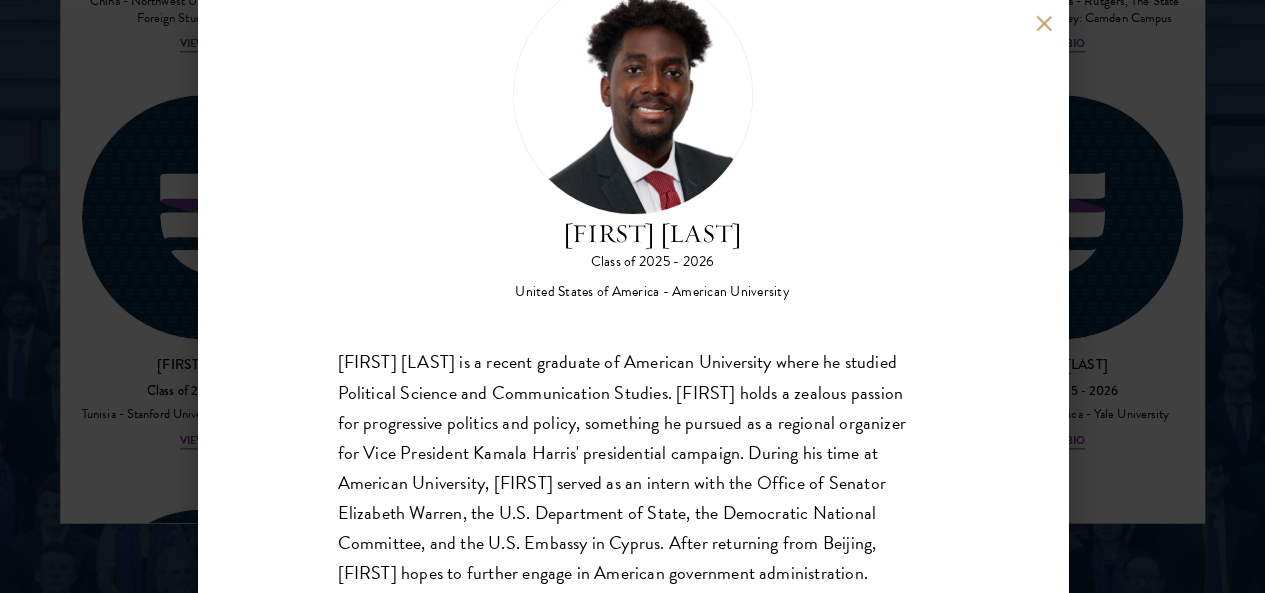scroll, scrollTop: 142, scrollLeft: 0, axis: vertical 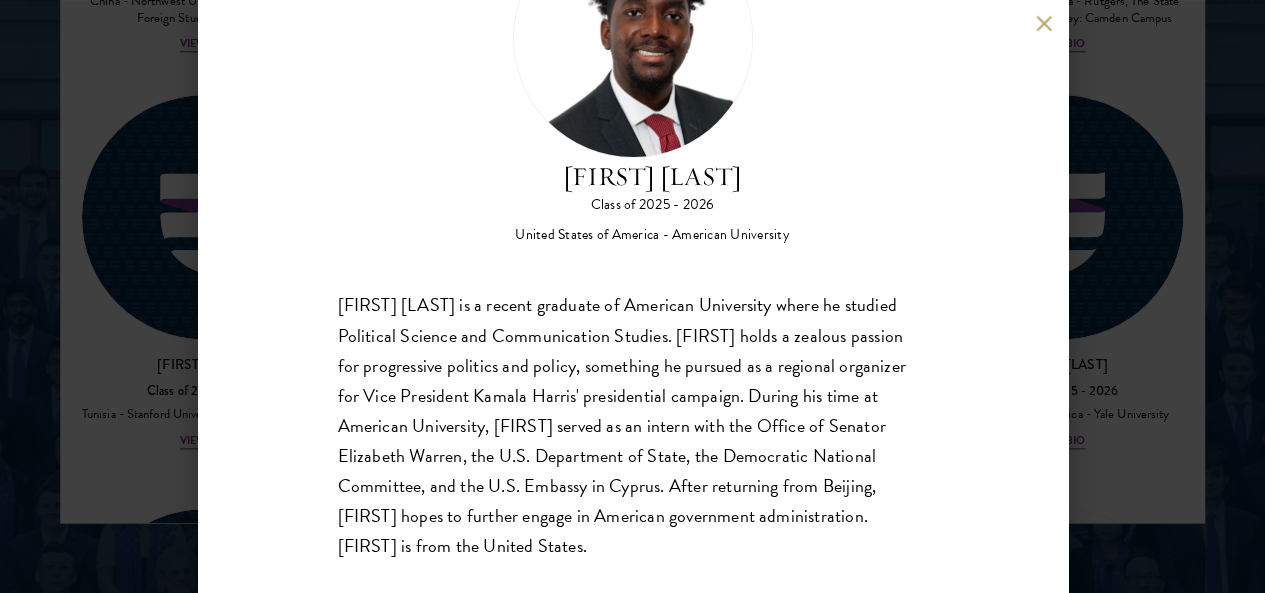 click at bounding box center [1044, 23] 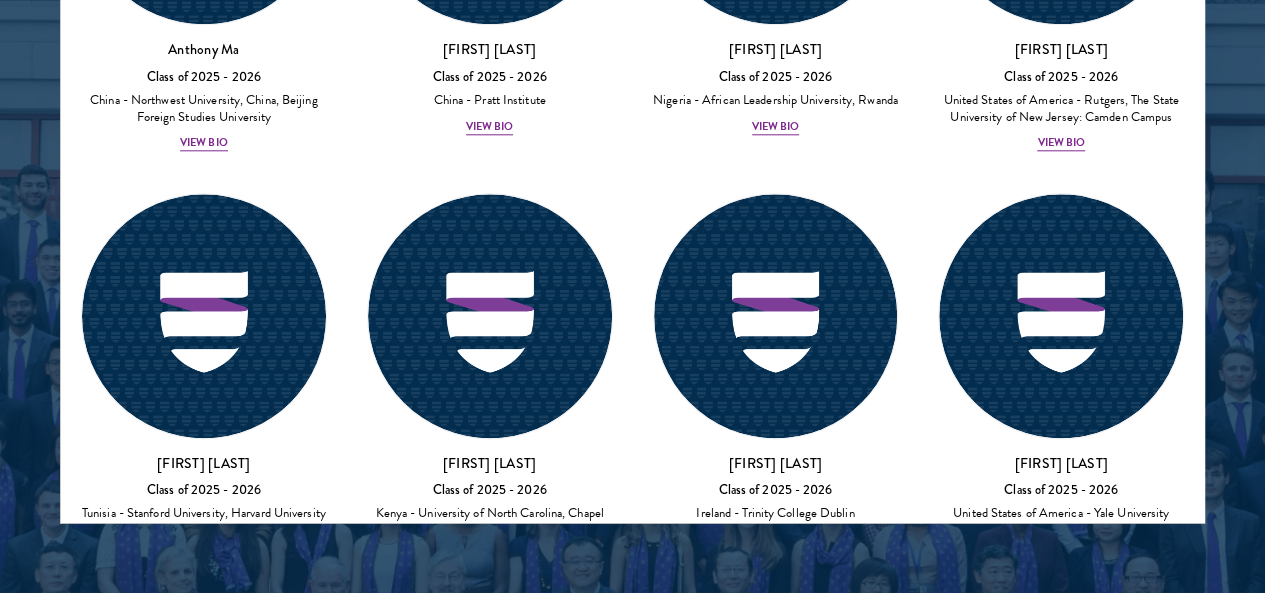 scroll, scrollTop: 8451, scrollLeft: 0, axis: vertical 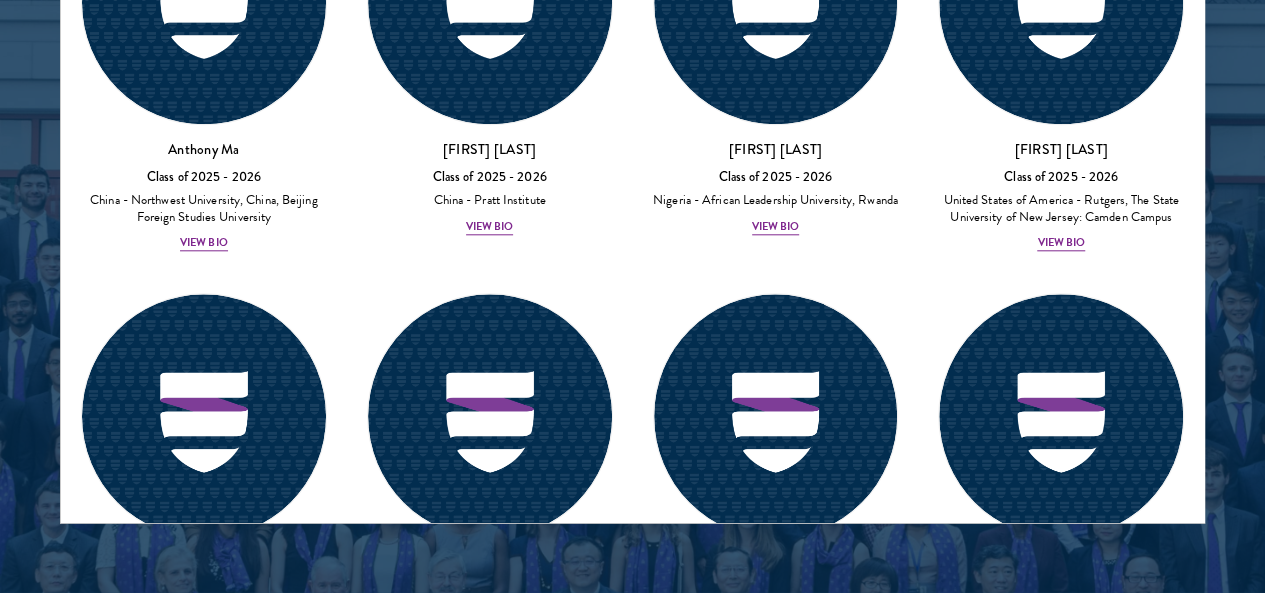 click on "Aryan Thakur" at bounding box center [1061, 3840] 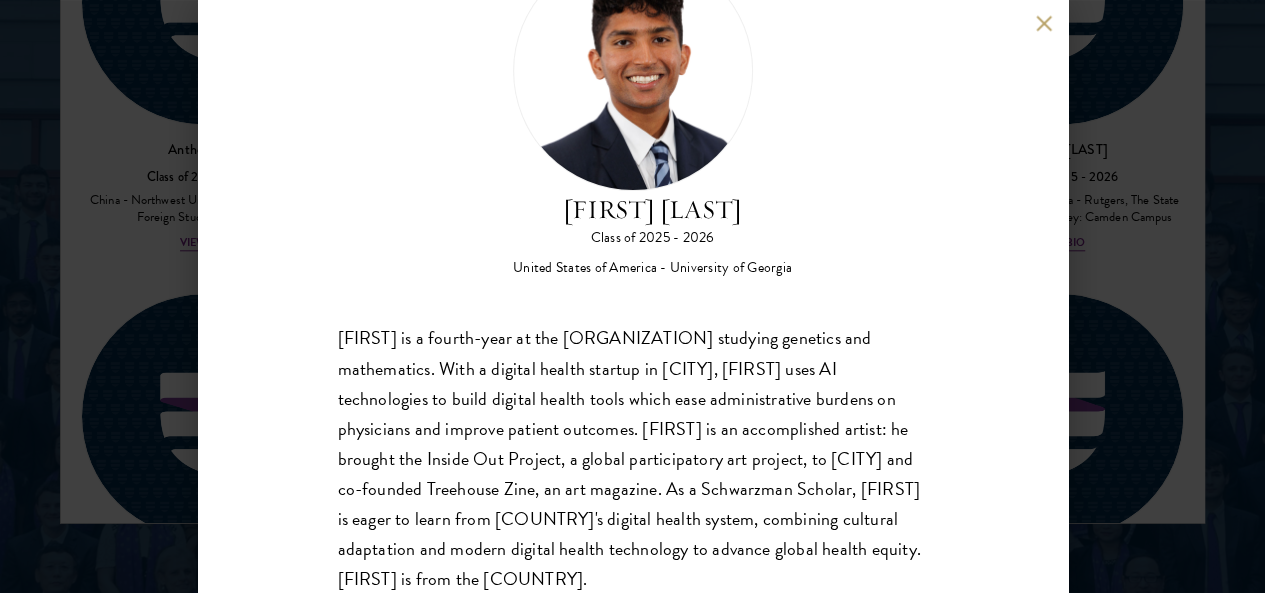 scroll, scrollTop: 0, scrollLeft: 0, axis: both 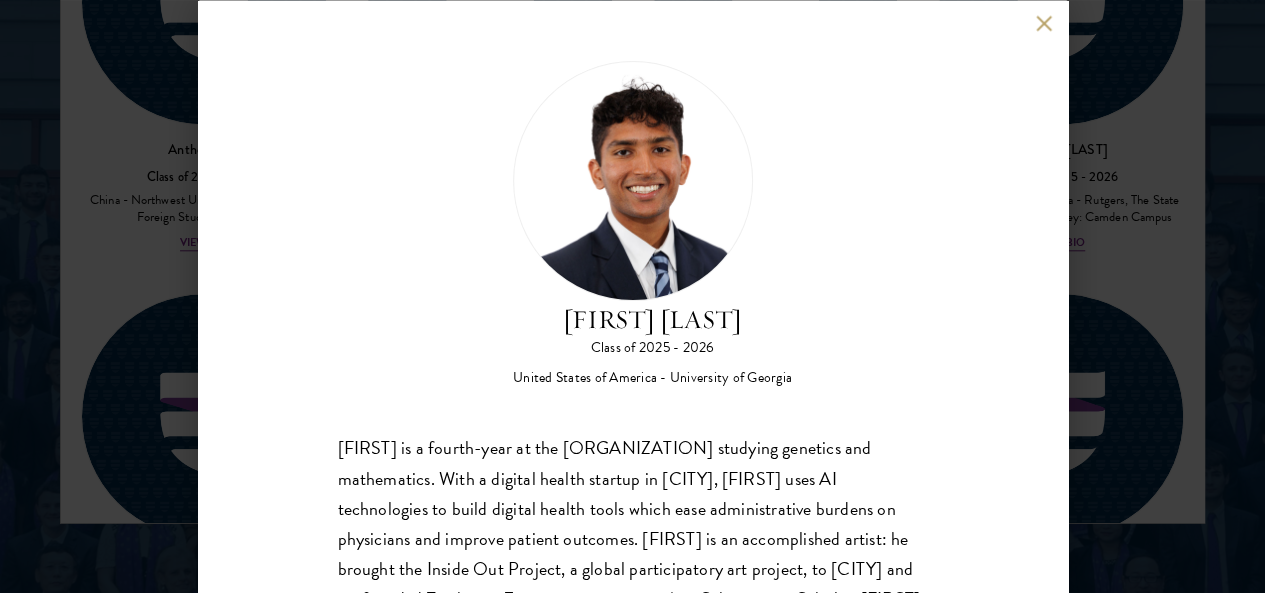 click at bounding box center [1044, 23] 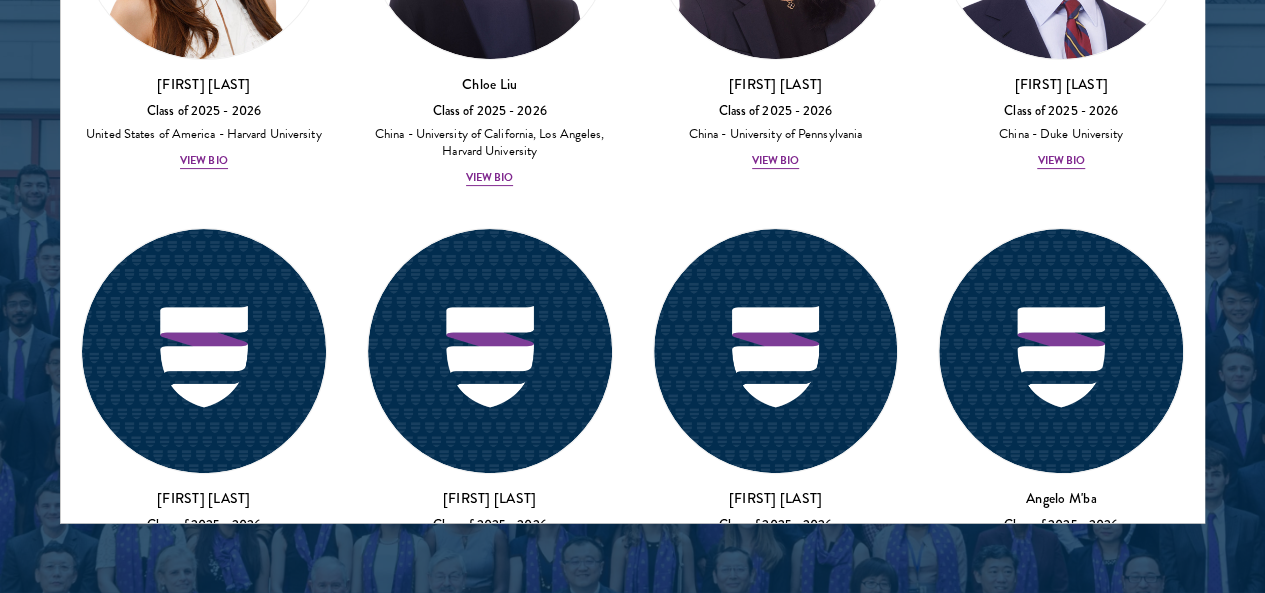 scroll, scrollTop: 7651, scrollLeft: 0, axis: vertical 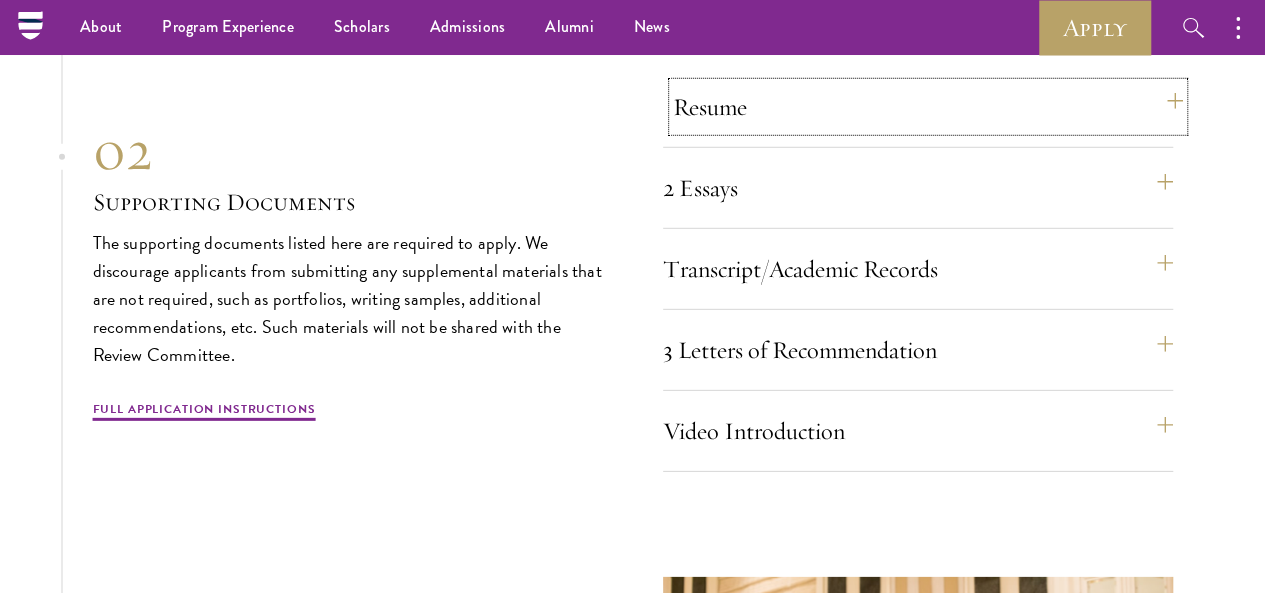 click on "Resume" at bounding box center [928, 107] 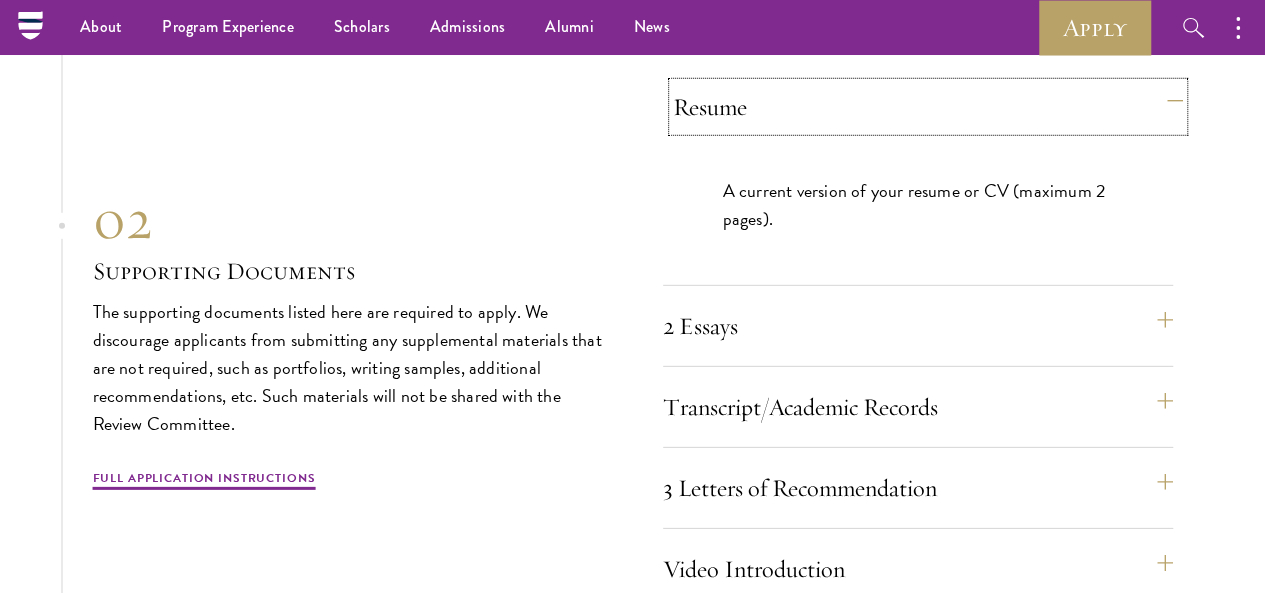 click on "Resume" at bounding box center (928, 107) 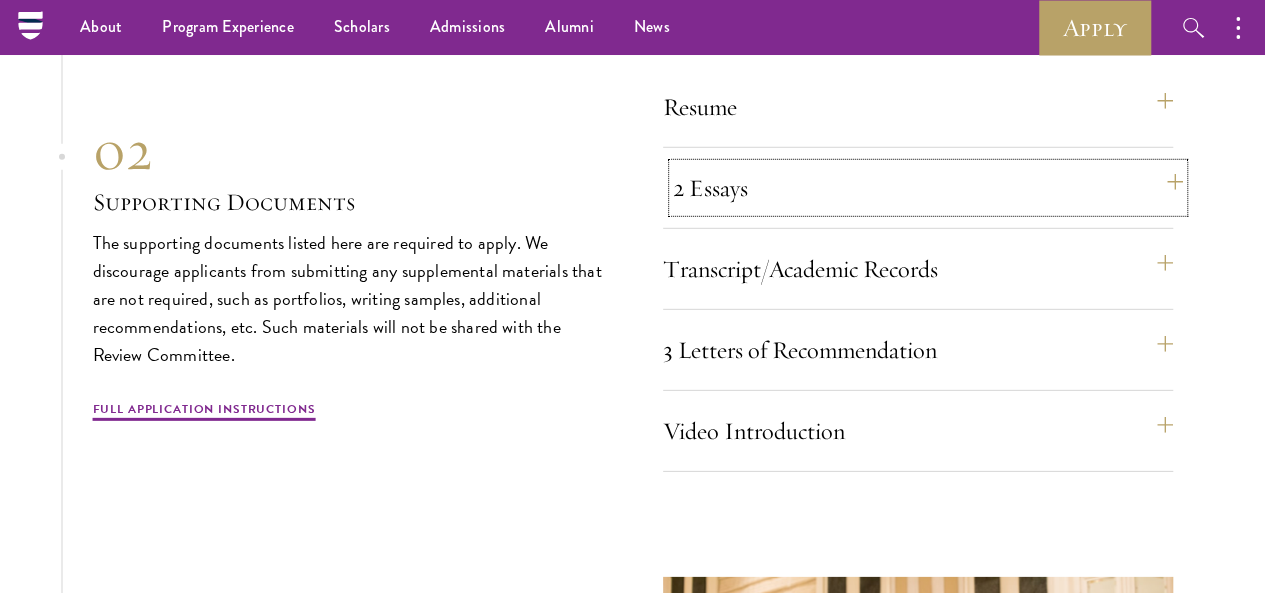 click on "2 Essays" at bounding box center (928, 188) 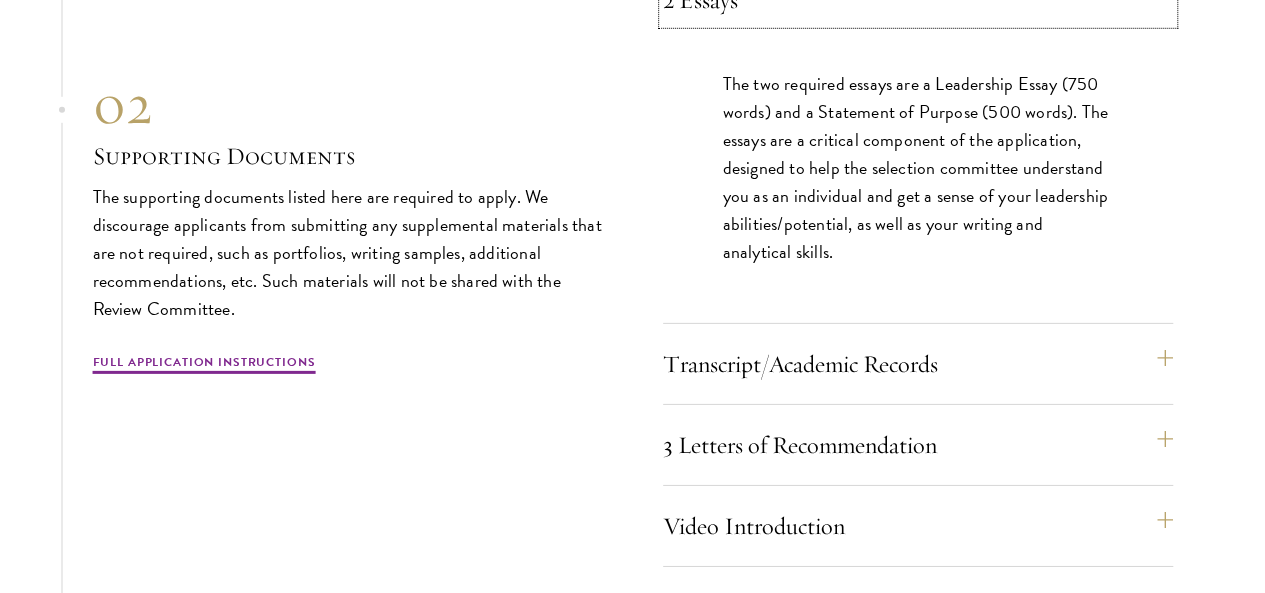 scroll, scrollTop: 6800, scrollLeft: 0, axis: vertical 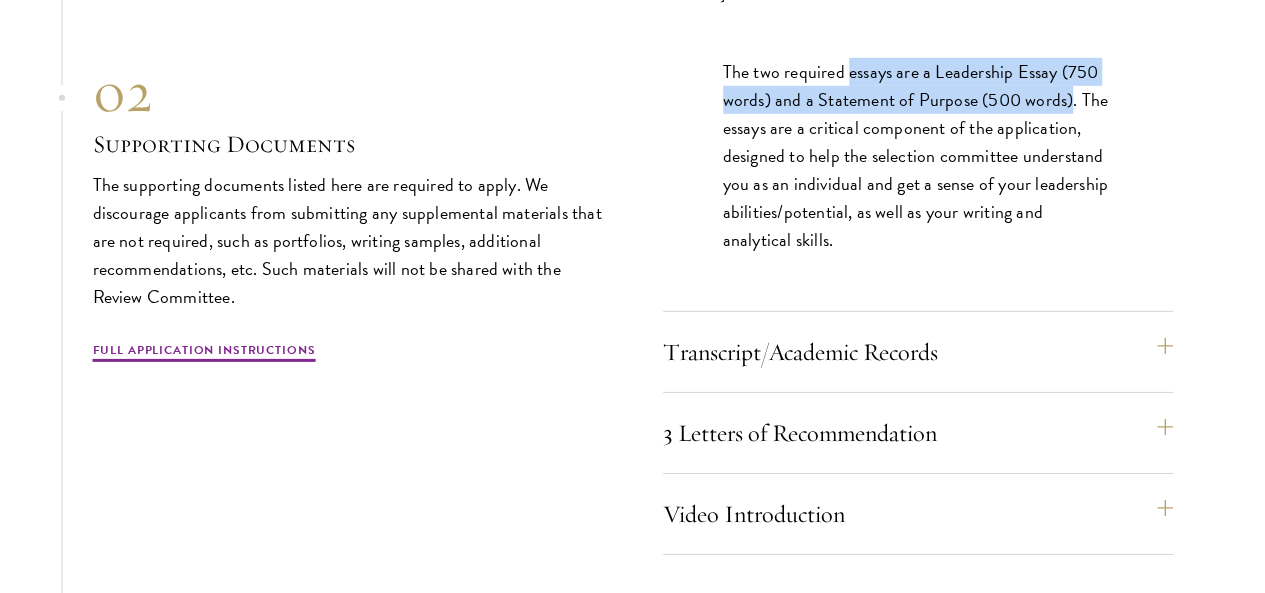 drag, startPoint x: 855, startPoint y: 233, endPoint x: 771, endPoint y: 283, distance: 97.7548 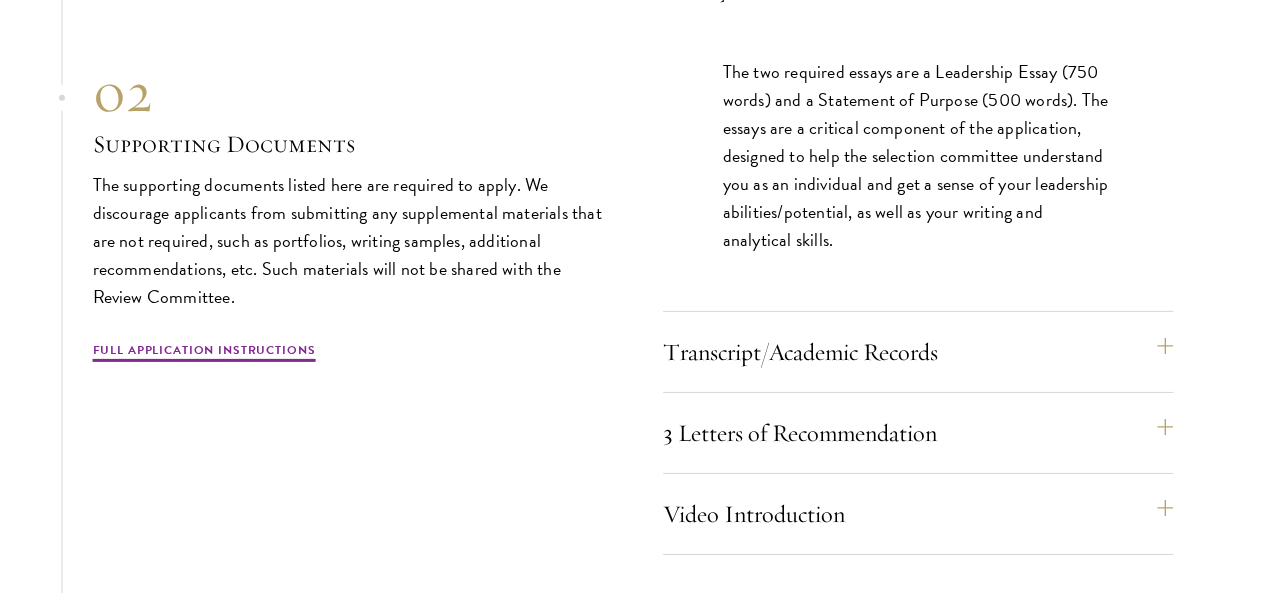 click on "The two required essays are a Leadership Essay (750 words) and a Statement of Purpose (500 words). The essays are a critical component of the application, designed to help the selection committee understand you as an individual and get a sense of your leadership abilities/potential, as well as your writing and analytical skills." at bounding box center (918, 156) 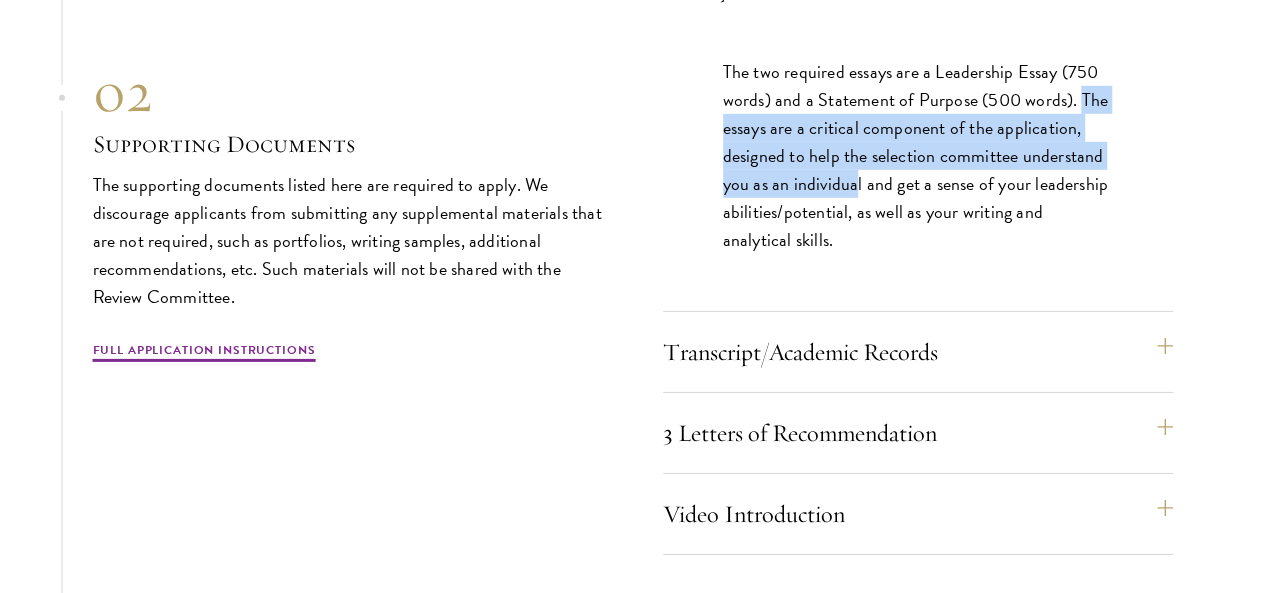 drag, startPoint x: 782, startPoint y: 287, endPoint x: 1039, endPoint y: 345, distance: 263.46347 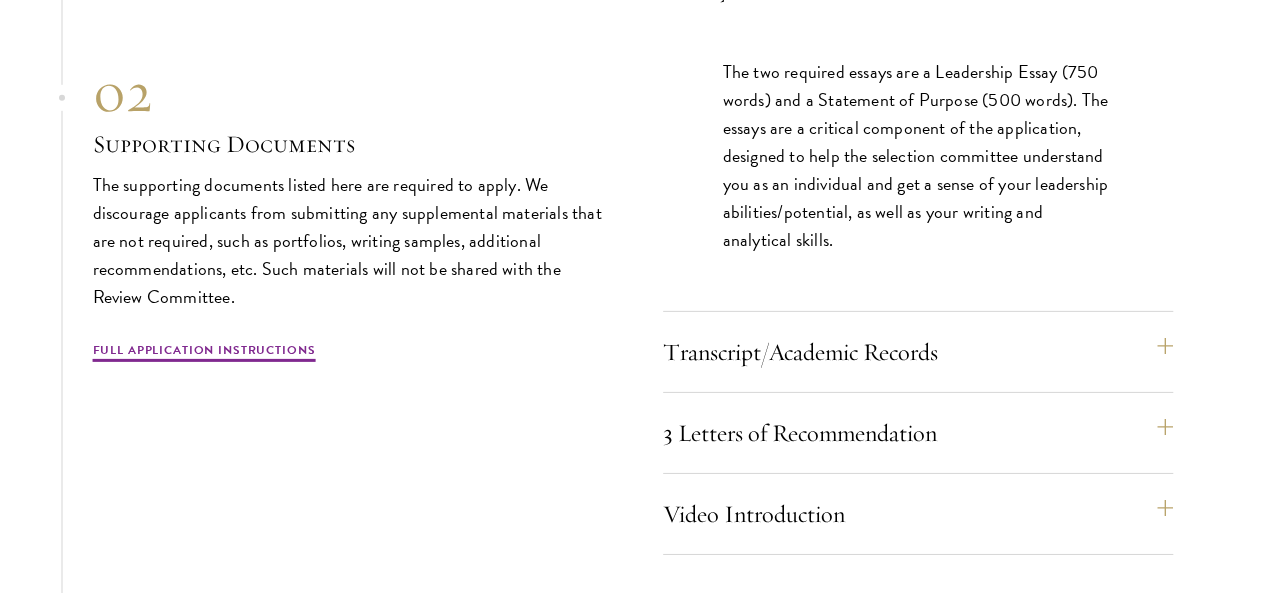 click on "The two required essays are a Leadership Essay (750 words) and a Statement of Purpose (500 words). The essays are a critical component of the application, designed to help the selection committee understand you as an individual and get a sense of your leadership abilities/potential, as well as your writing and analytical skills." at bounding box center [918, 156] 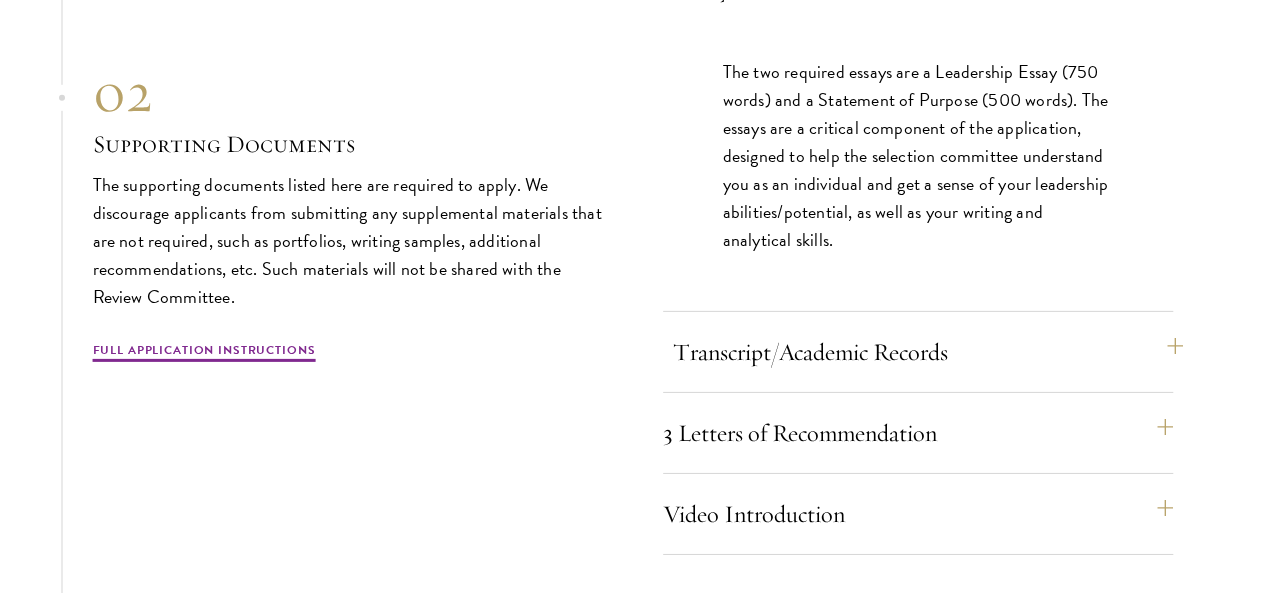 scroll, scrollTop: 7000, scrollLeft: 0, axis: vertical 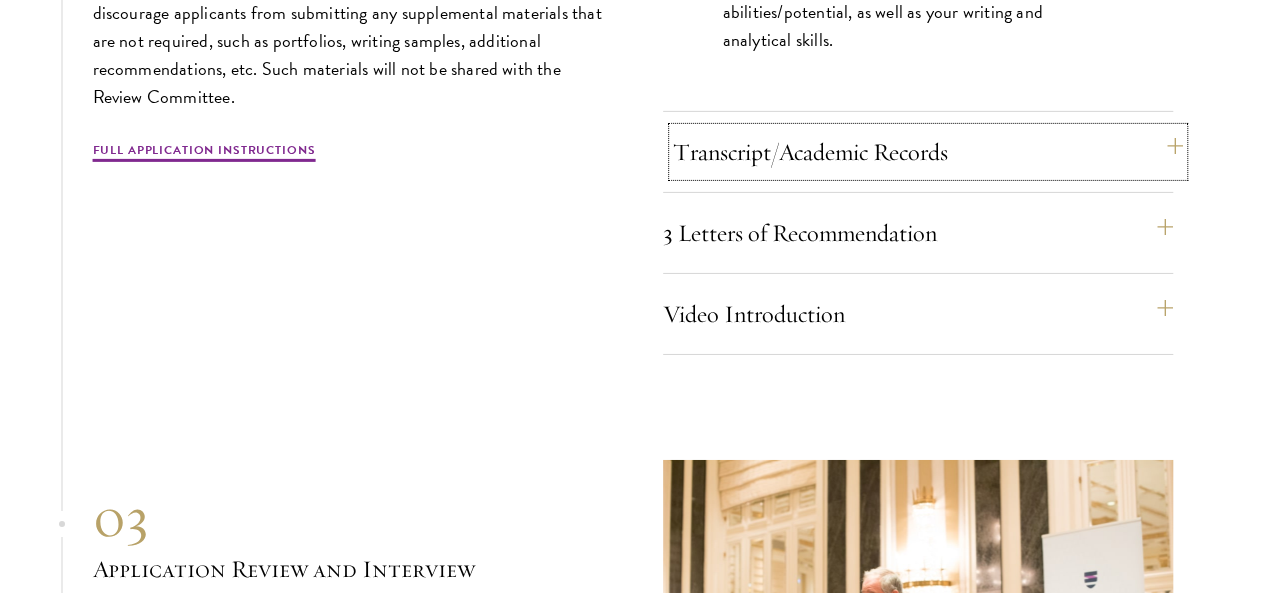 click on "Transcript/Academic Records" at bounding box center [928, 152] 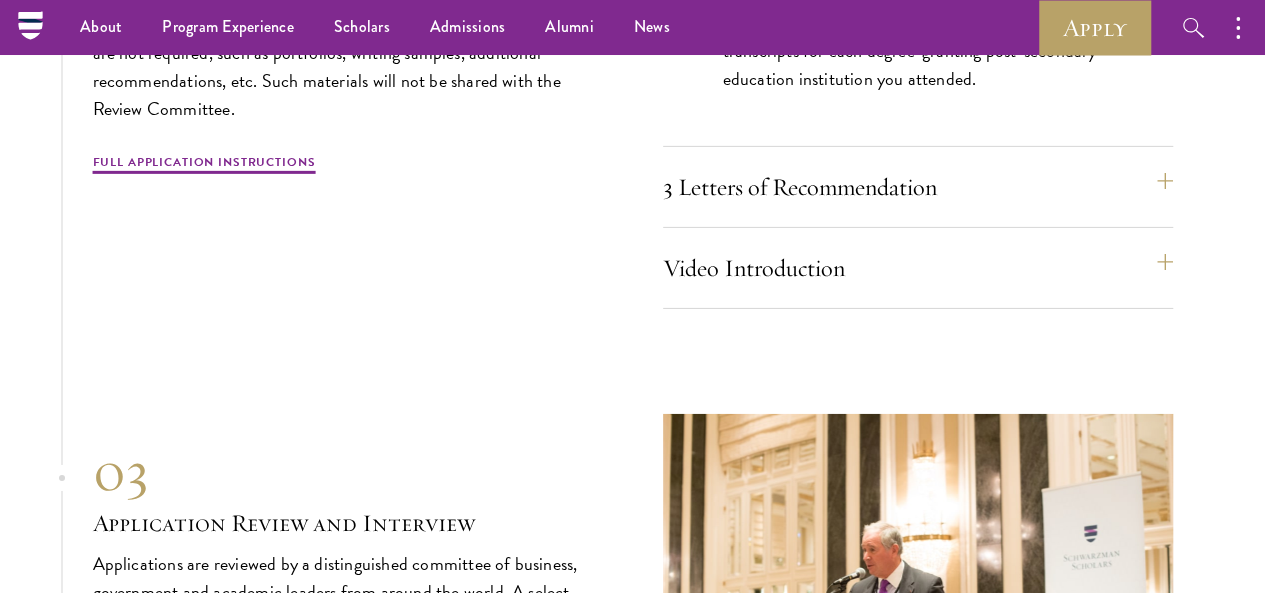scroll, scrollTop: 6900, scrollLeft: 0, axis: vertical 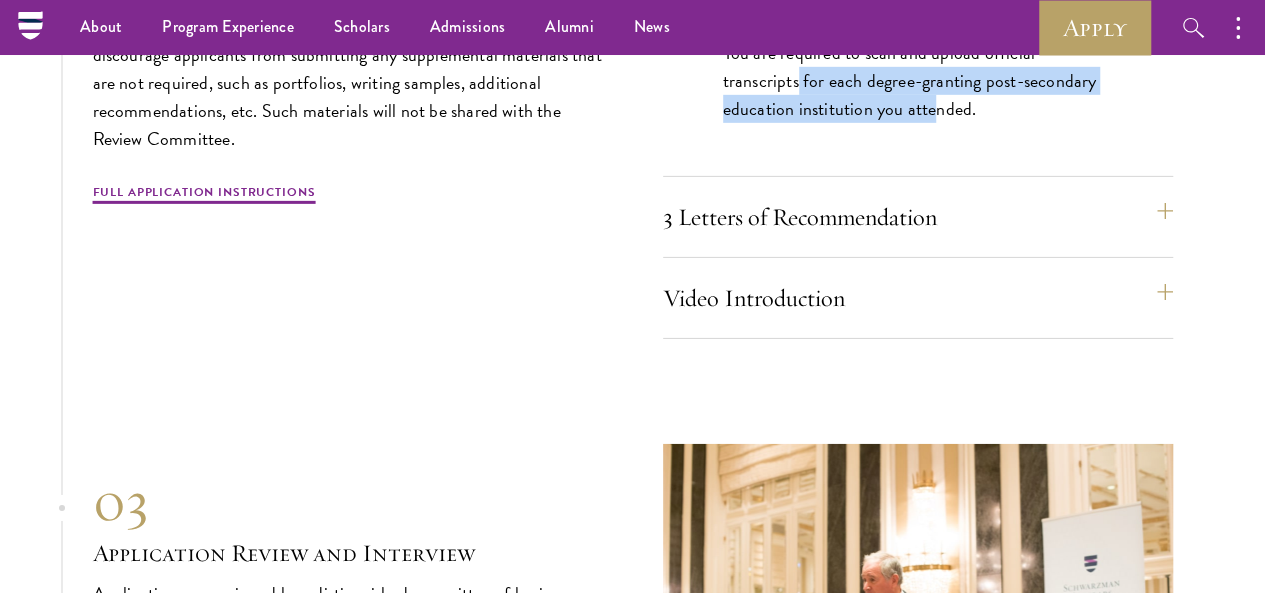 drag, startPoint x: 803, startPoint y: 230, endPoint x: 1034, endPoint y: 279, distance: 236.13979 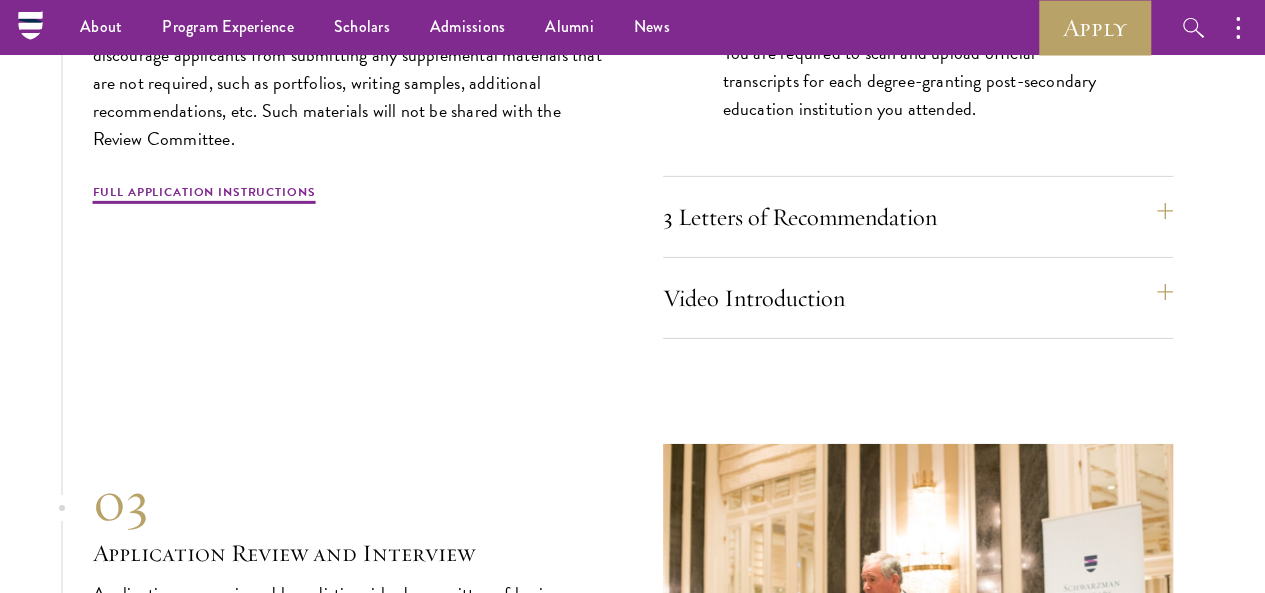 click on "You are required to scan and upload official transcripts for each degree-granting post-secondary education institution you attended." at bounding box center [918, 91] 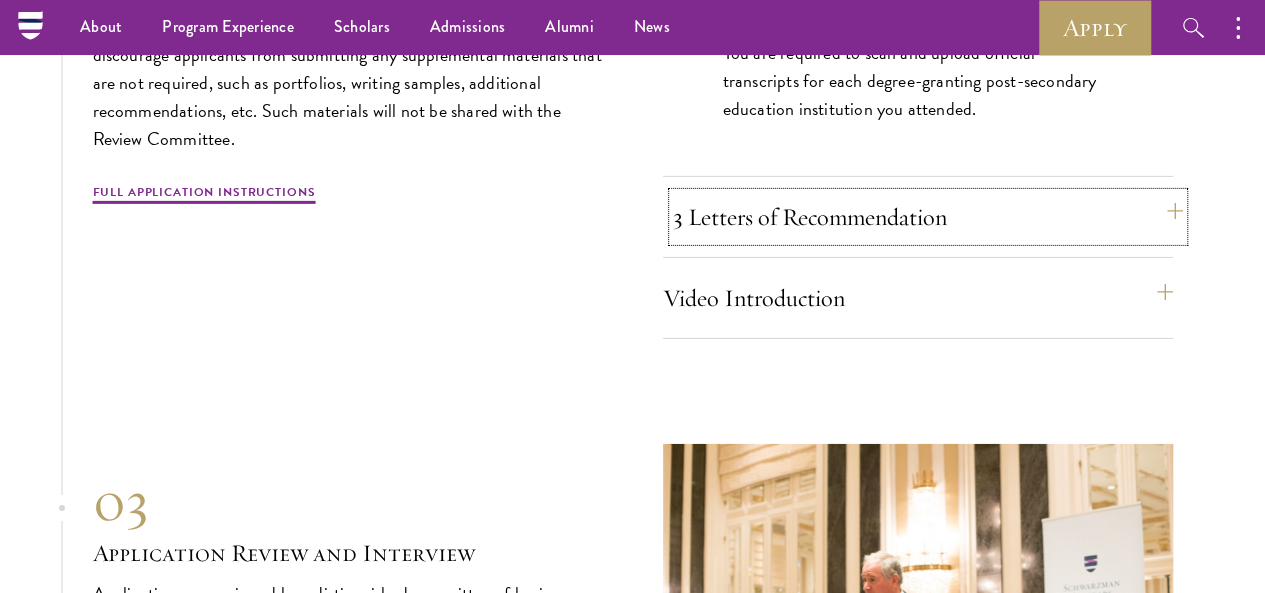 click on "3 Letters of Recommendation" at bounding box center [928, 217] 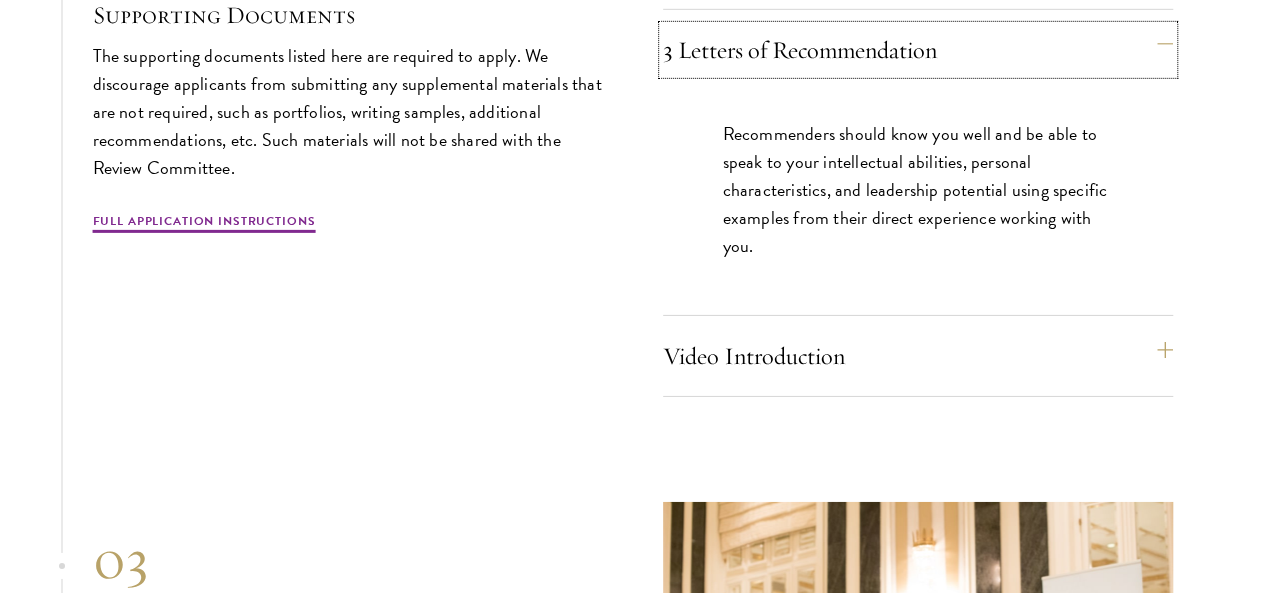 scroll, scrollTop: 7000, scrollLeft: 0, axis: vertical 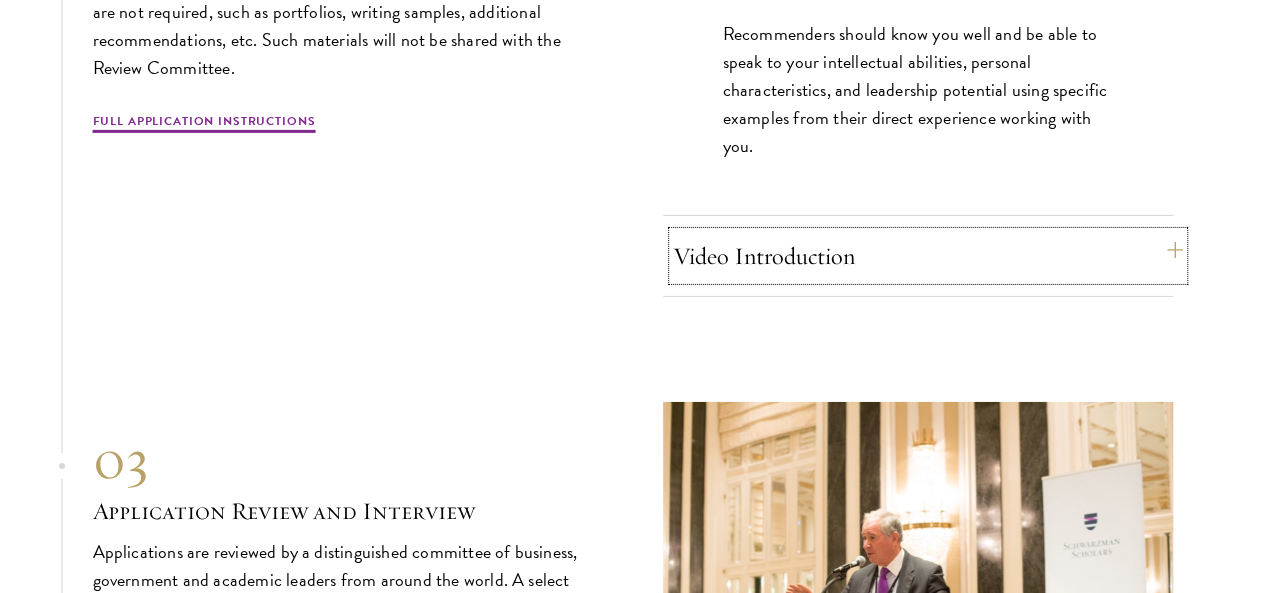 click on "Video Introduction" at bounding box center [928, 256] 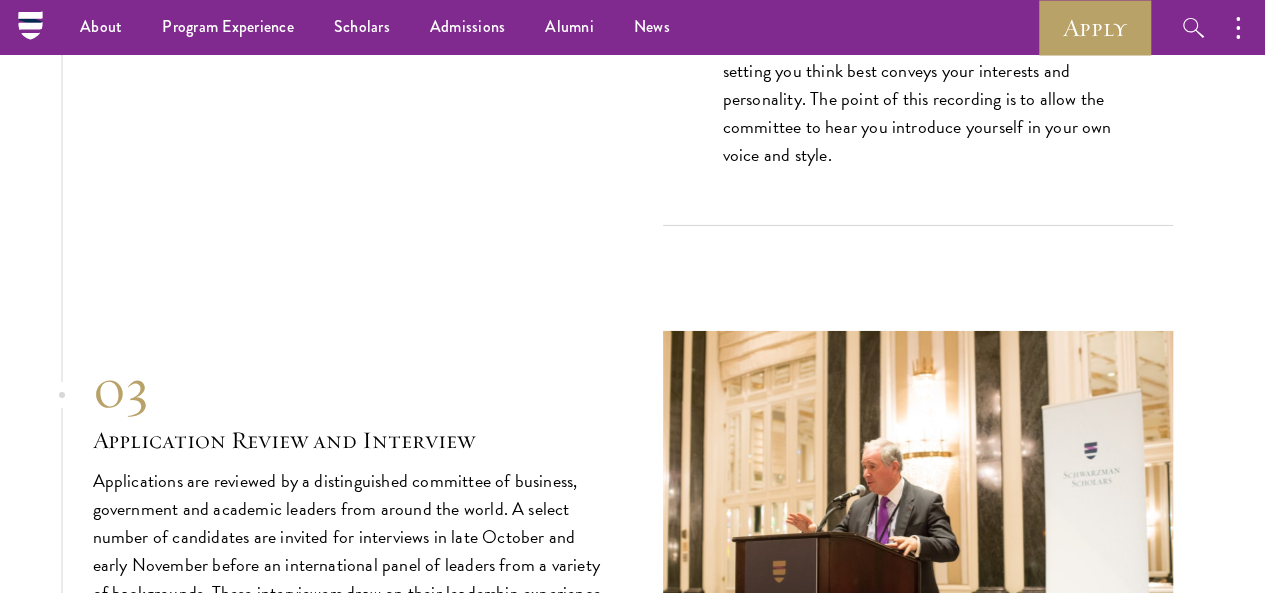 scroll, scrollTop: 7000, scrollLeft: 0, axis: vertical 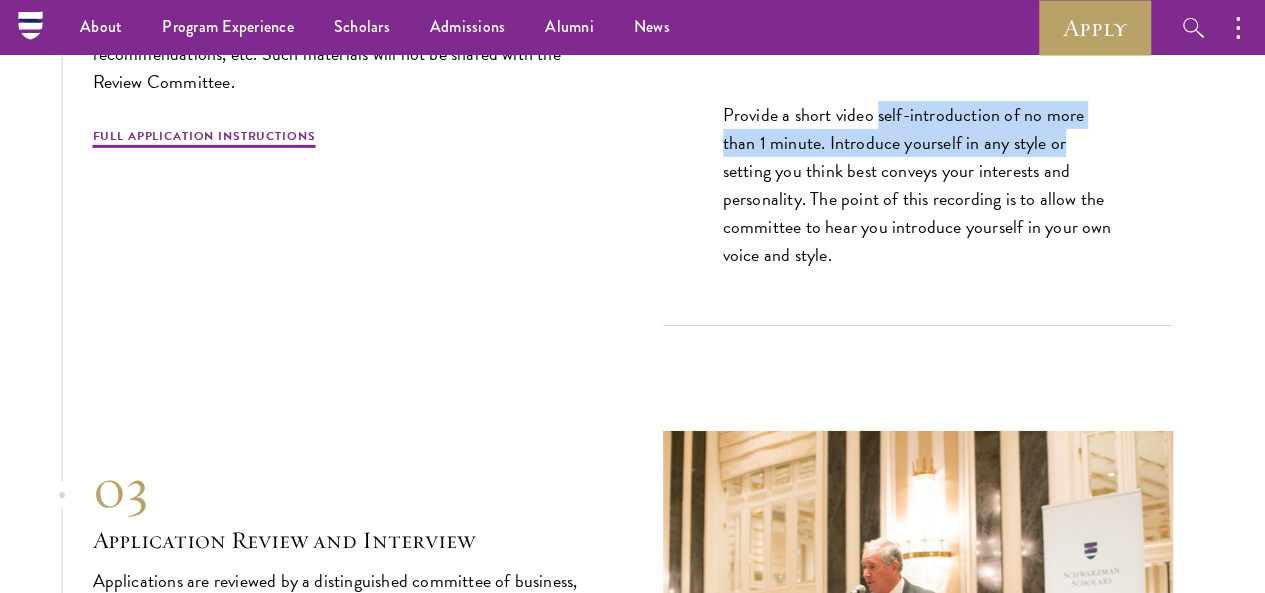 drag, startPoint x: 886, startPoint y: 241, endPoint x: 1083, endPoint y: 278, distance: 200.4445 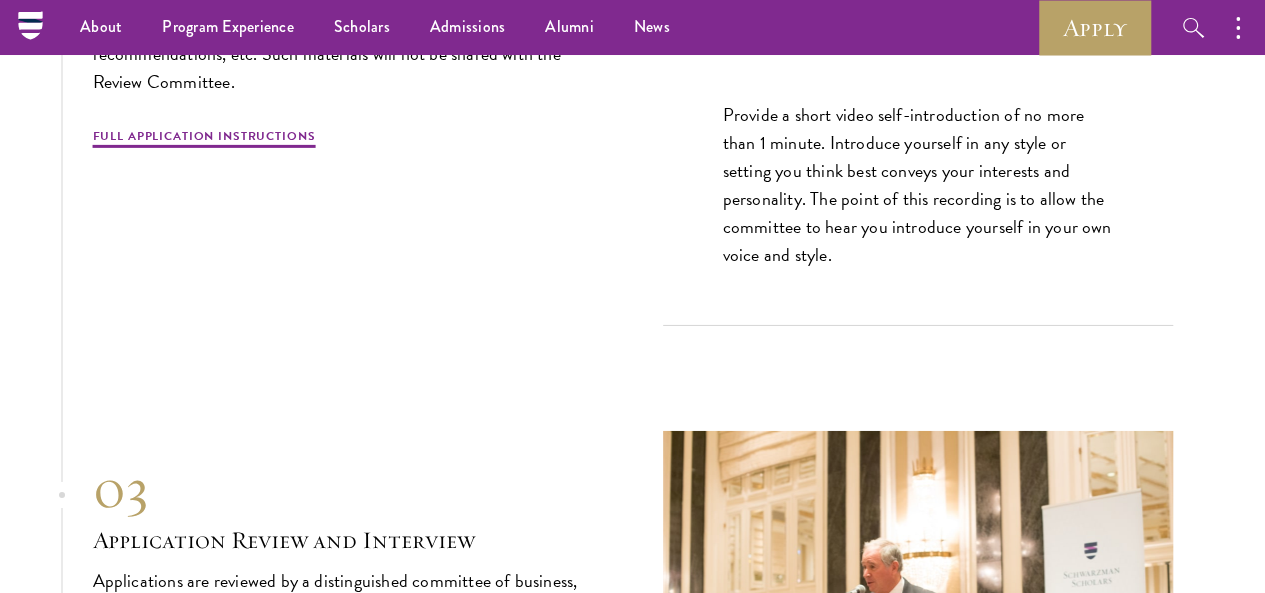 click on "Provide a short video self-introduction of no more than 1 minute. Introduce yourself in any style or setting you think best conveys your interests and personality. The point of this recording is to allow the committee to hear you introduce yourself in your own voice and style." at bounding box center (918, 185) 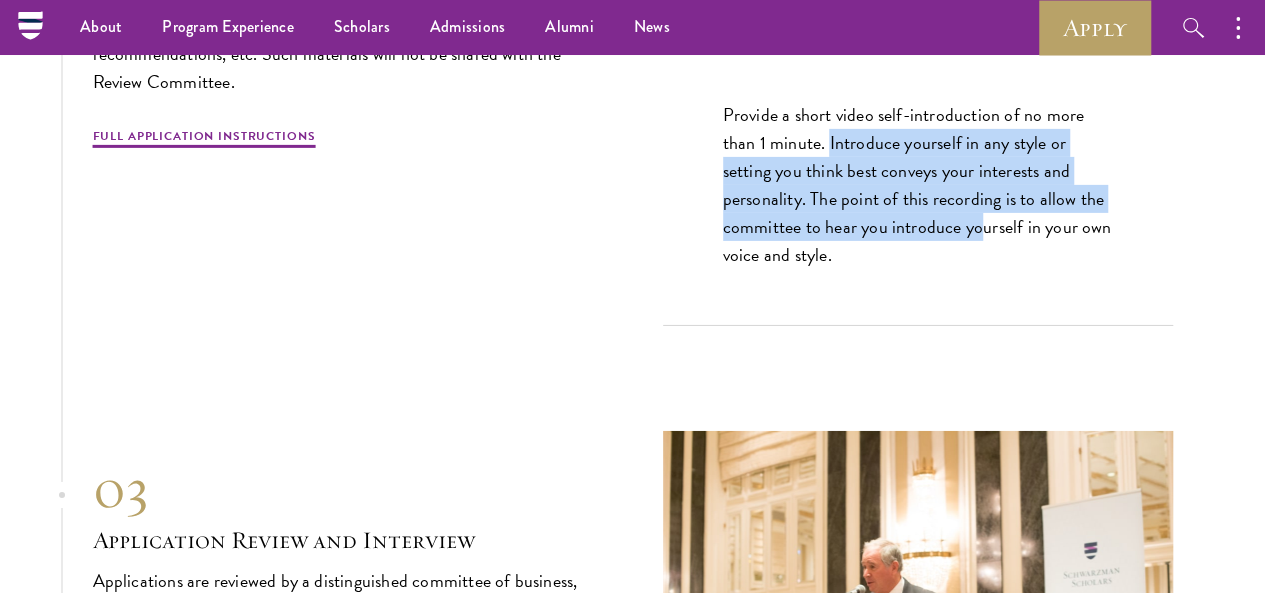 drag, startPoint x: 836, startPoint y: 276, endPoint x: 1026, endPoint y: 361, distance: 208.14658 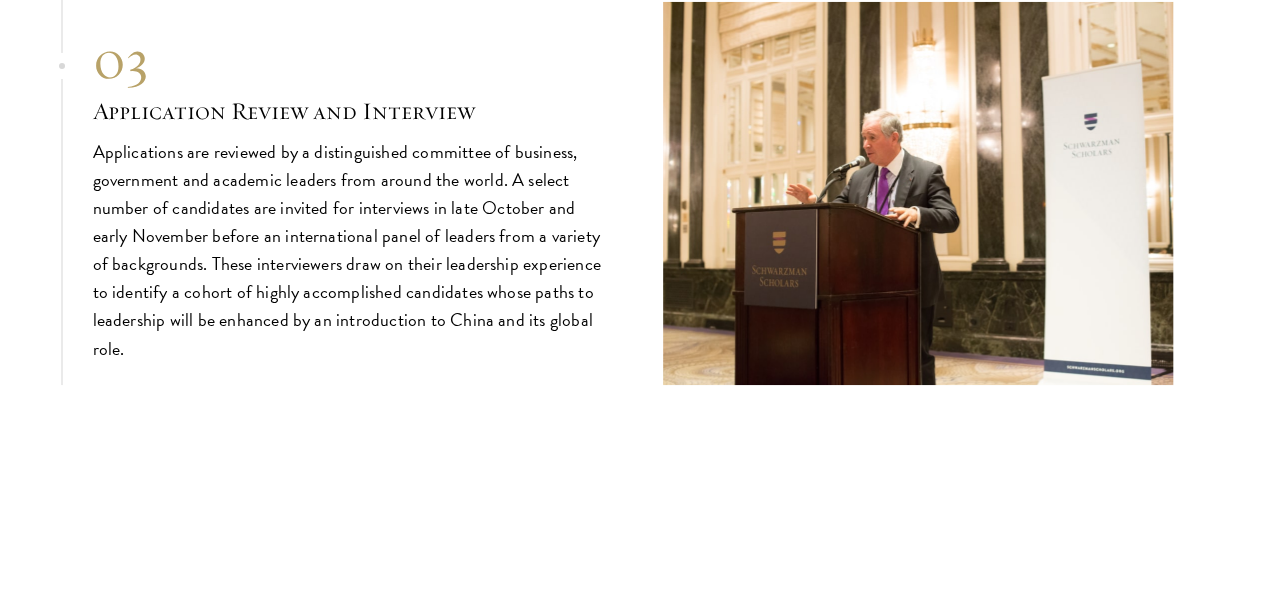 scroll, scrollTop: 7500, scrollLeft: 0, axis: vertical 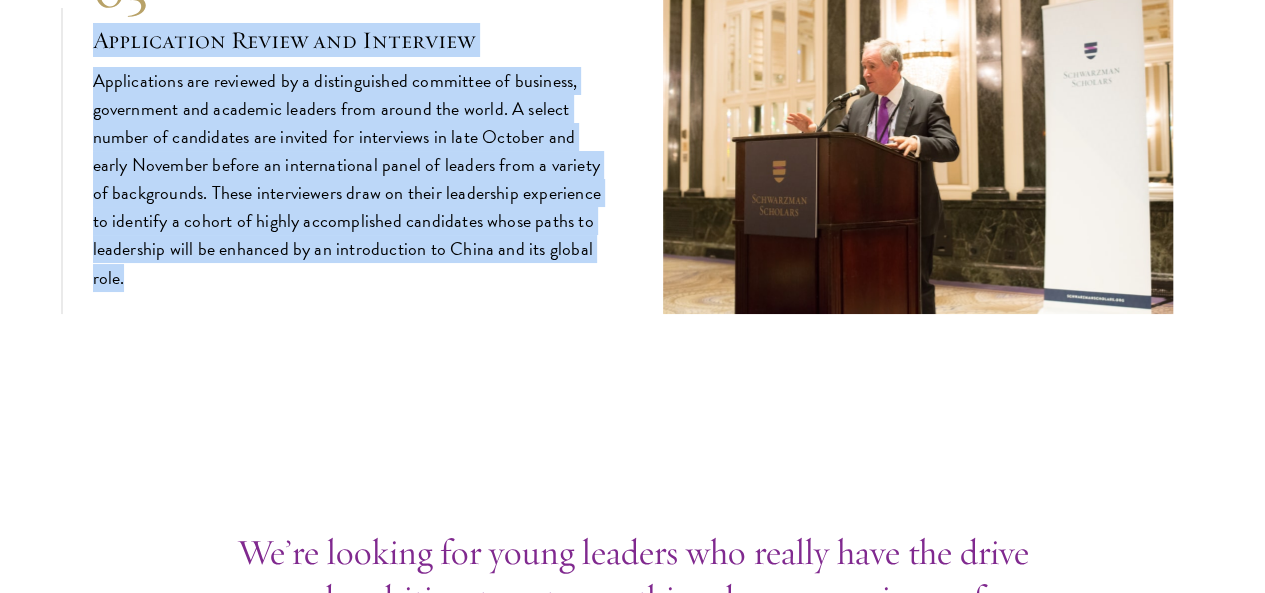 drag, startPoint x: 100, startPoint y: 163, endPoint x: 533, endPoint y: 405, distance: 496.0373 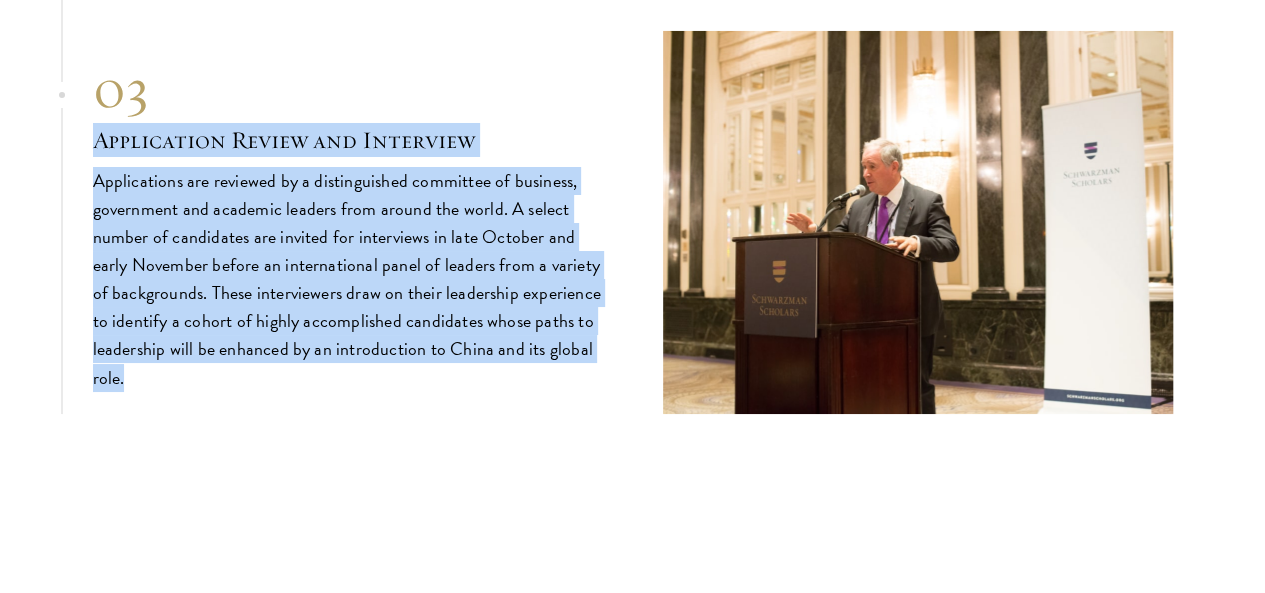 scroll, scrollTop: 7500, scrollLeft: 0, axis: vertical 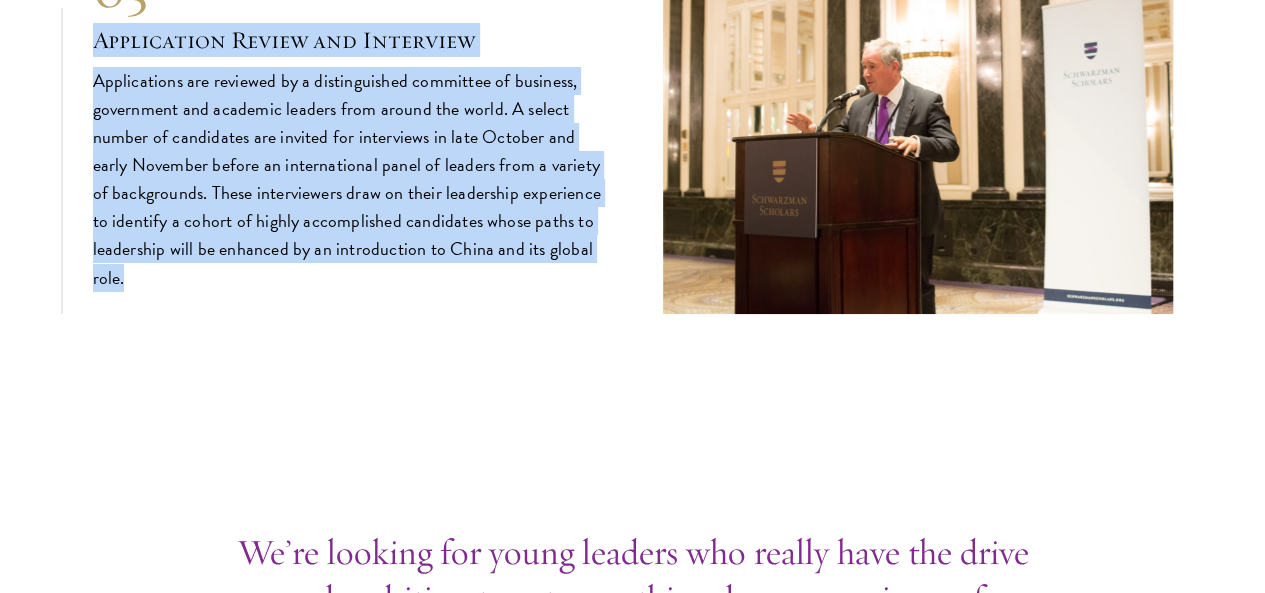 click on "Applications are reviewed by a distinguished committee of business, government and academic leaders from around the world. A select number of candidates are invited for interviews in late October and early November before an international panel of leaders from a variety of backgrounds. These interviewers draw on their leadership experience to identify a cohort of highly accomplished candidates whose paths to leadership will be enhanced by an introduction to China and its global role." at bounding box center [348, 179] 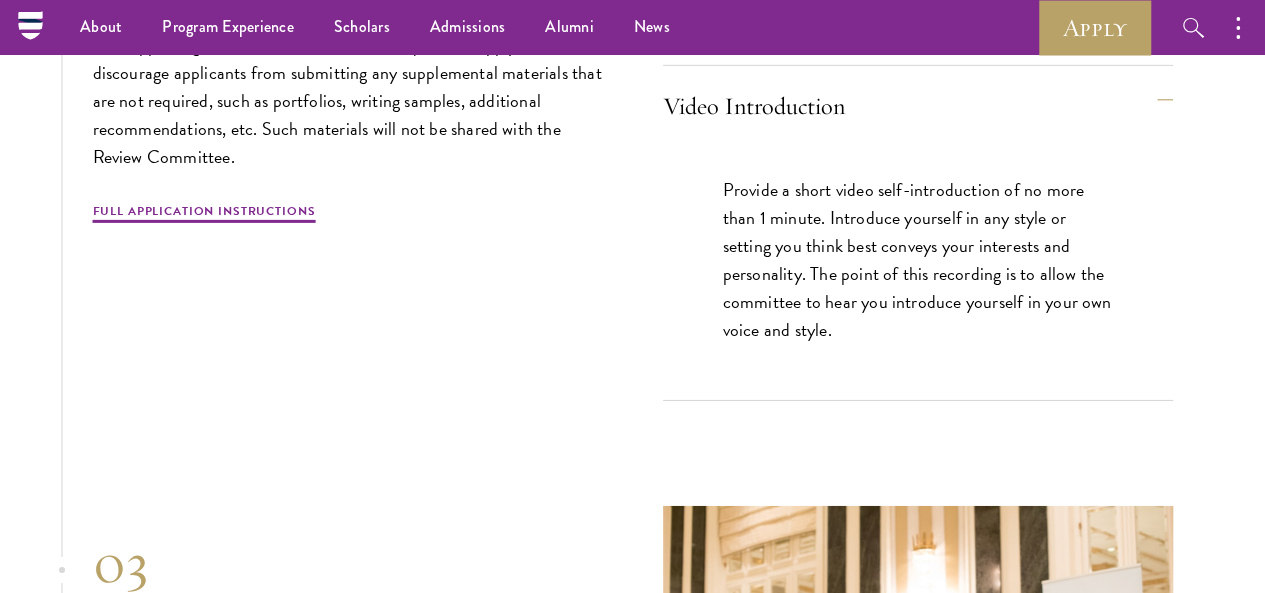 scroll, scrollTop: 6900, scrollLeft: 0, axis: vertical 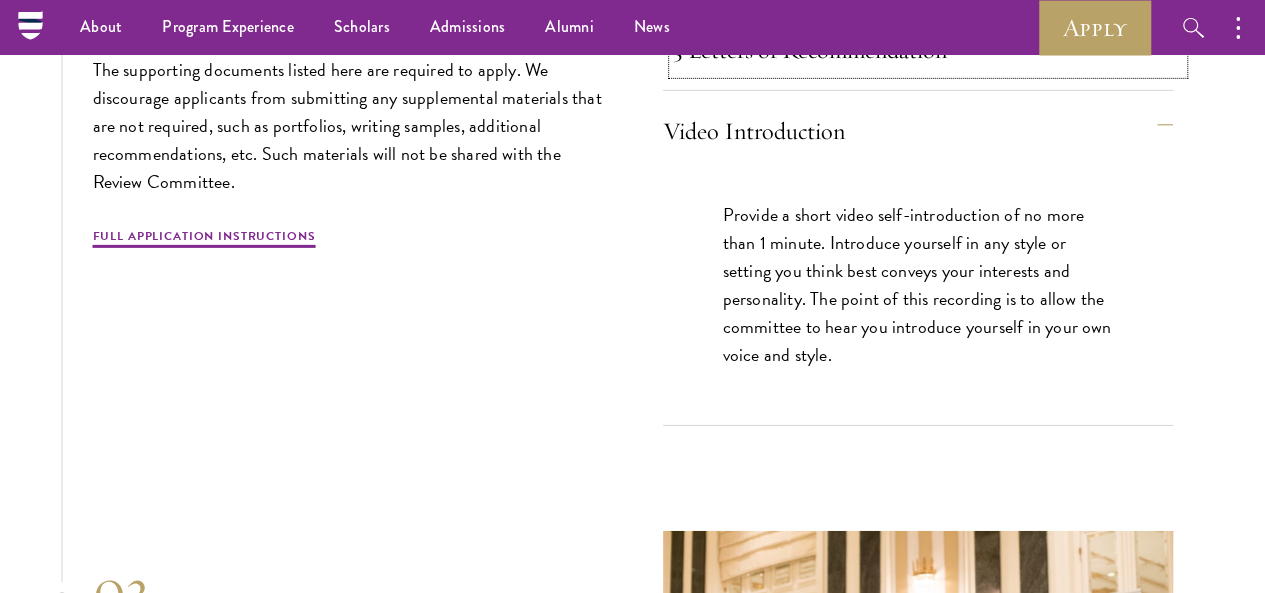 click on "3 Letters of Recommendation" at bounding box center [928, 50] 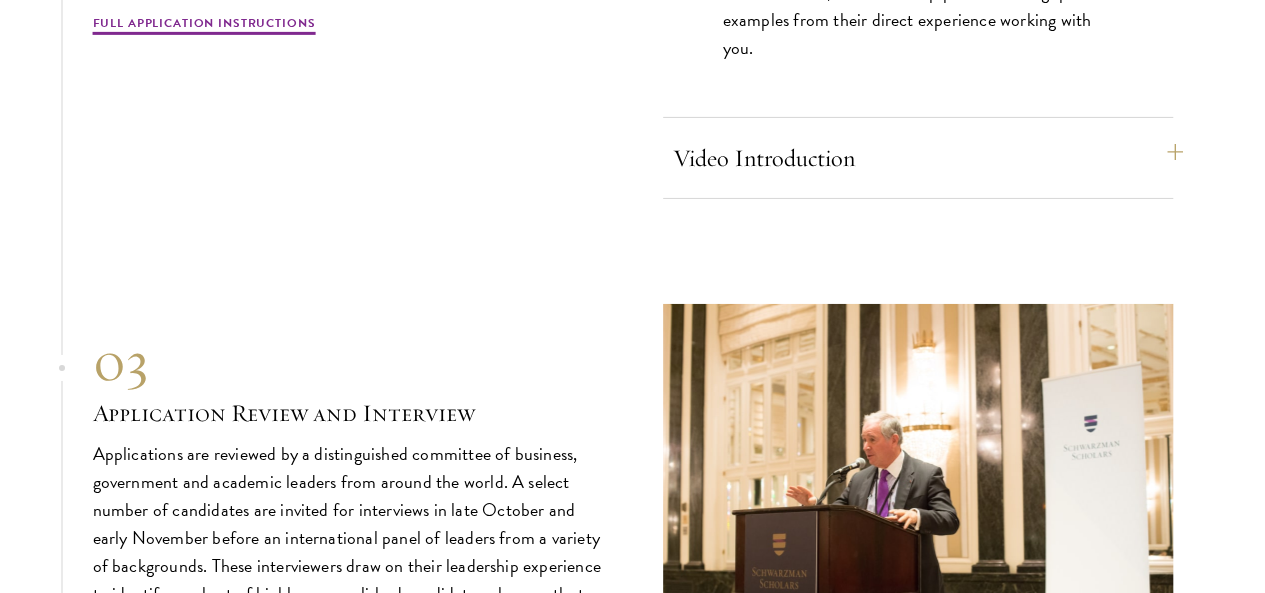 scroll, scrollTop: 7100, scrollLeft: 0, axis: vertical 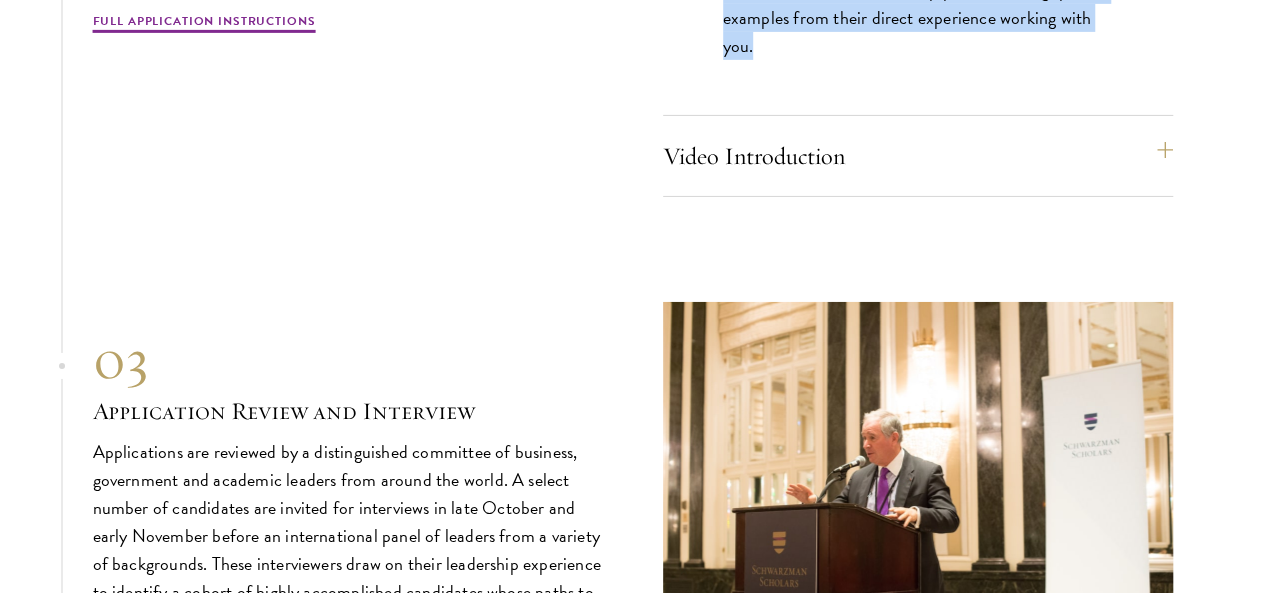 drag, startPoint x: 866, startPoint y: 202, endPoint x: 722, endPoint y: 76, distance: 191.34262 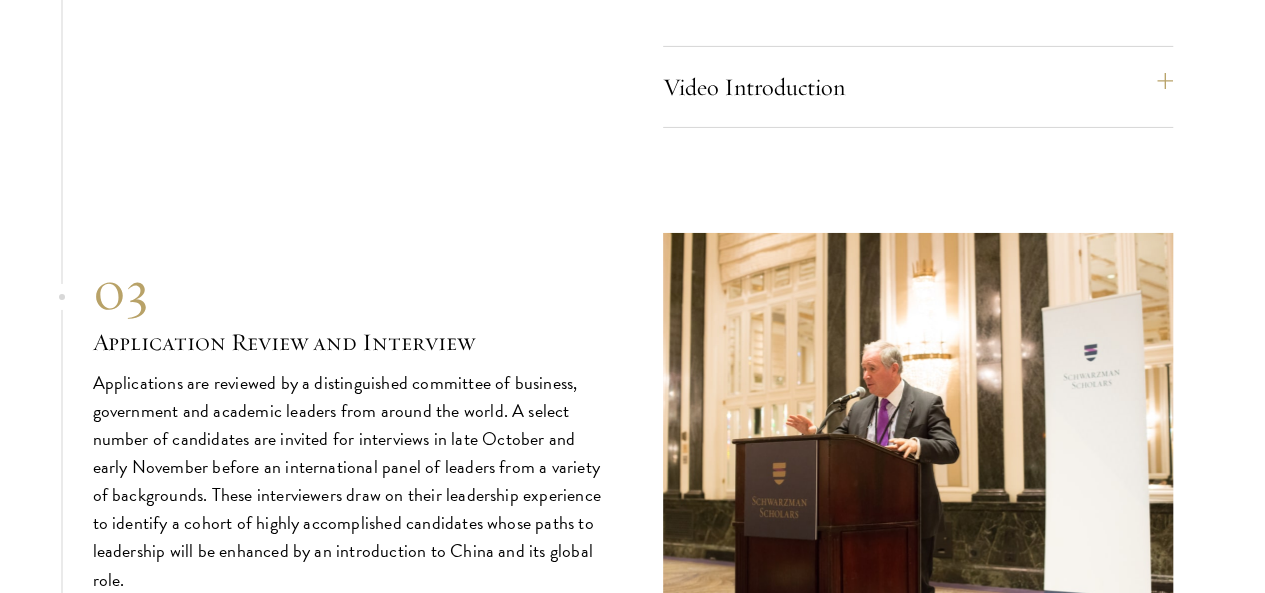 scroll, scrollTop: 7200, scrollLeft: 0, axis: vertical 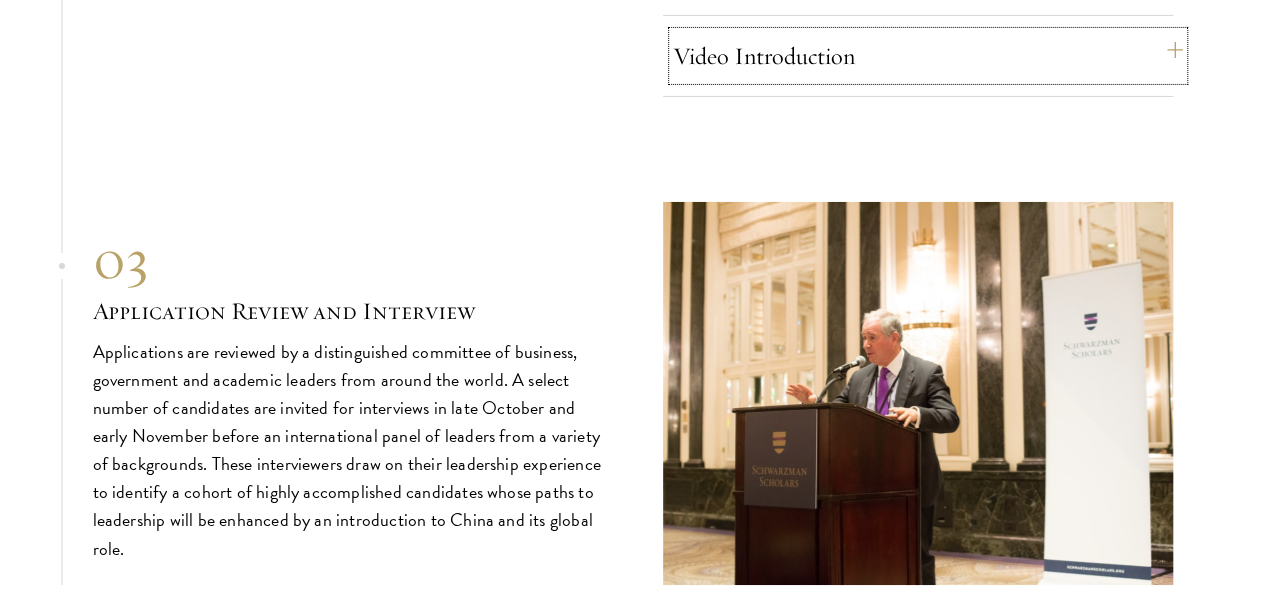 click on "Video Introduction" at bounding box center (928, 56) 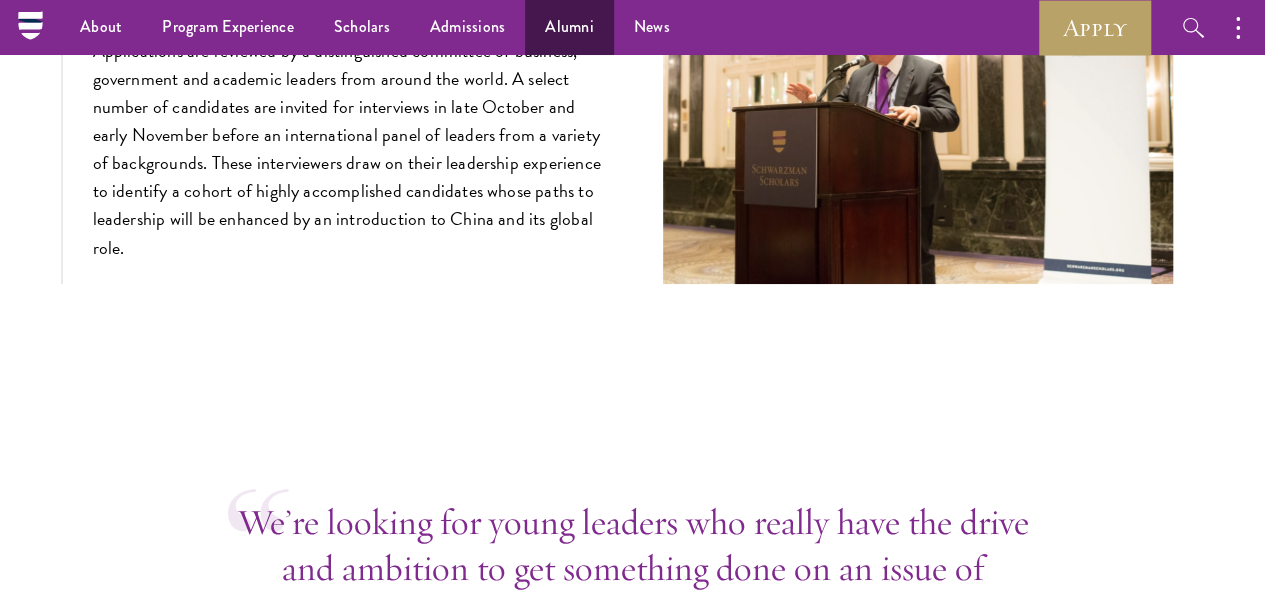 scroll, scrollTop: 7500, scrollLeft: 0, axis: vertical 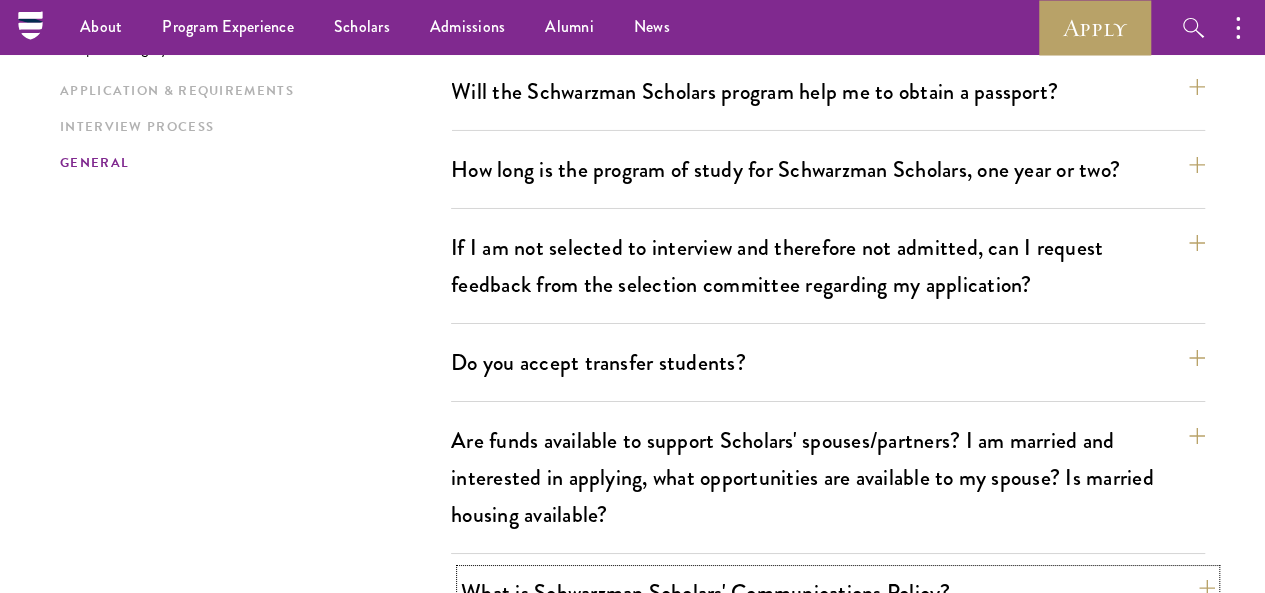 click on "What is Schwarzman Scholars' Communications Policy?" at bounding box center [838, 592] 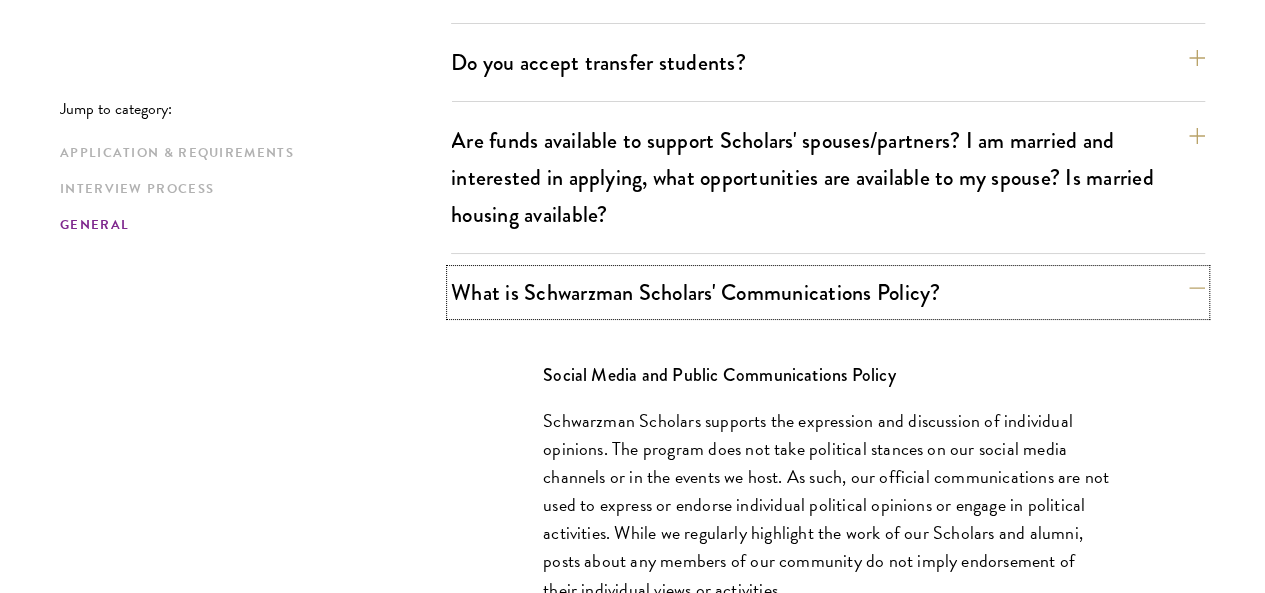 scroll, scrollTop: 3817, scrollLeft: 0, axis: vertical 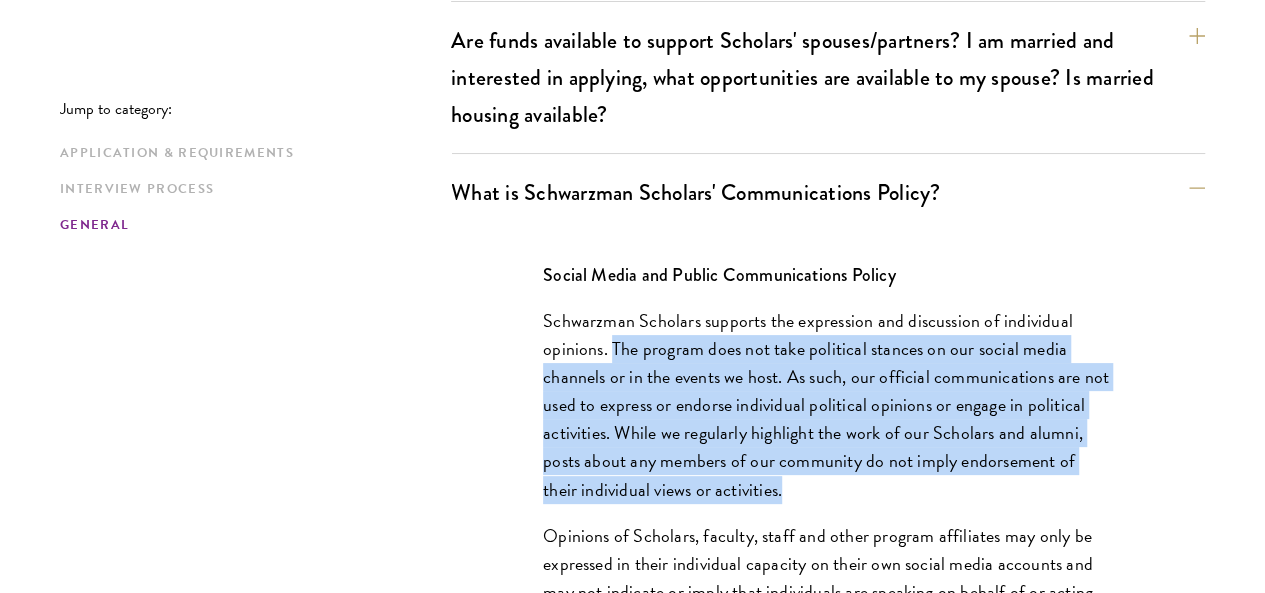 drag, startPoint x: 604, startPoint y: 118, endPoint x: 919, endPoint y: 263, distance: 346.7708 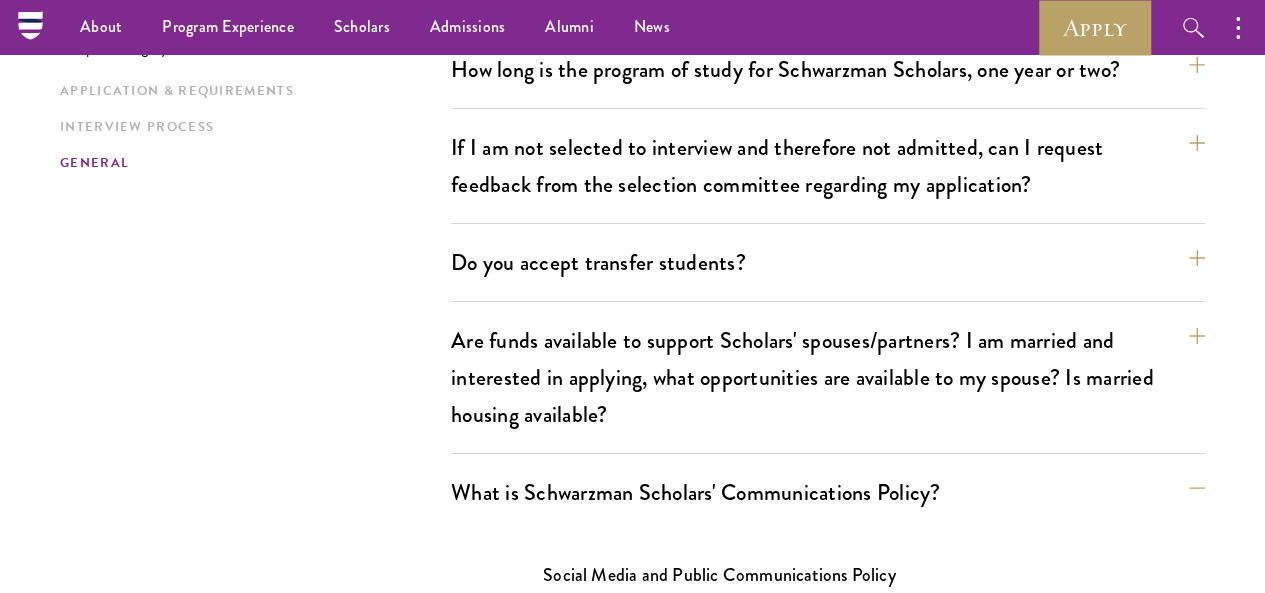 scroll, scrollTop: 3317, scrollLeft: 0, axis: vertical 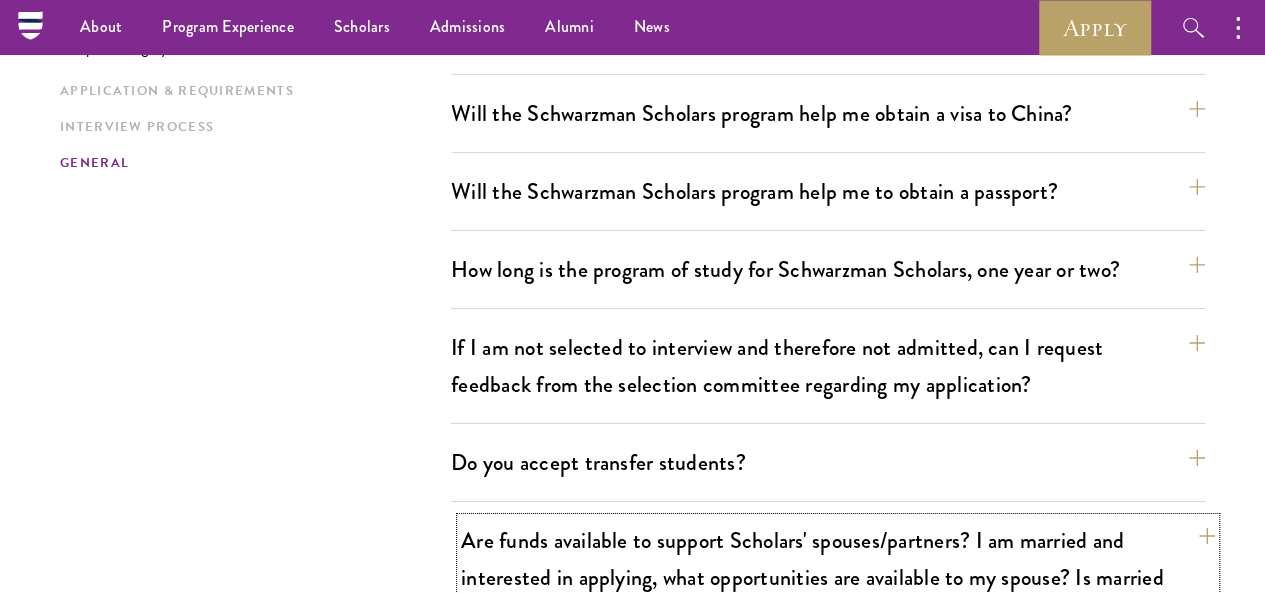 click on "Are funds available to support Scholars' spouses/partners? I am married and interested in applying, what opportunities are available to my spouse? Is married housing available?" at bounding box center [838, 577] 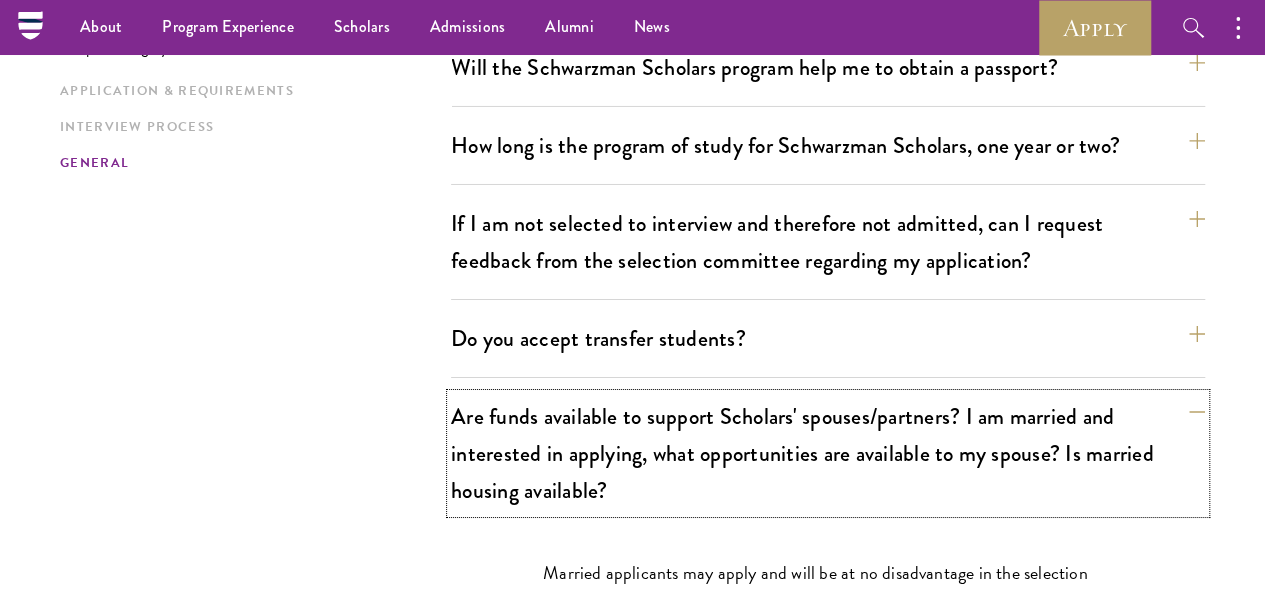 scroll, scrollTop: 3317, scrollLeft: 0, axis: vertical 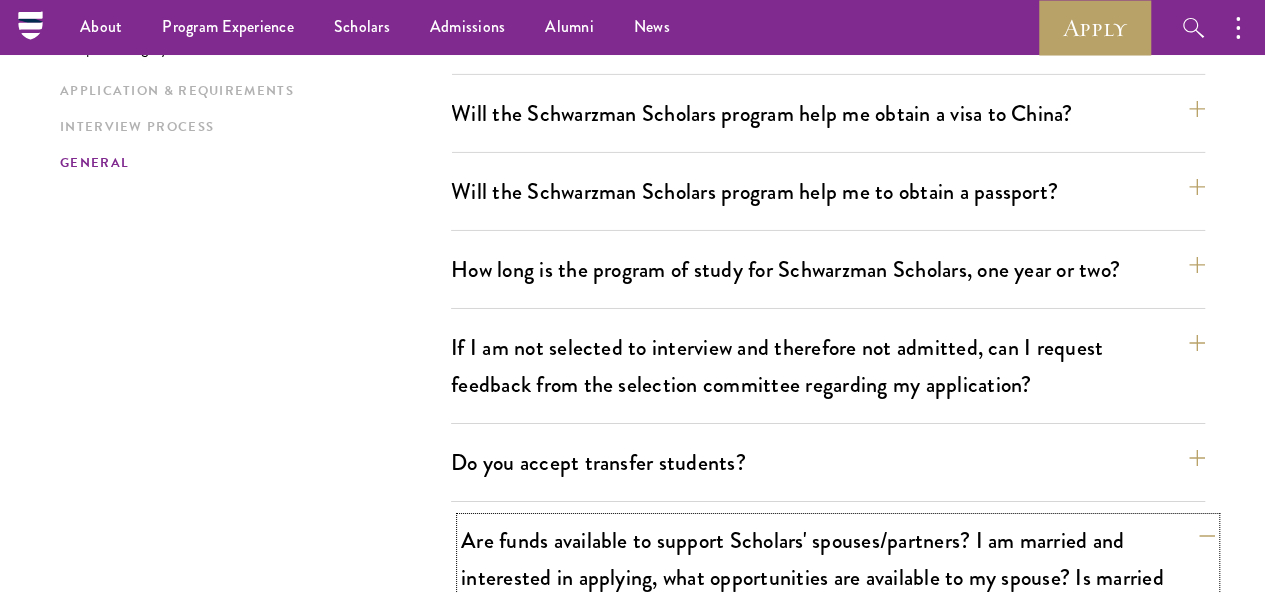 click on "Are funds available to support Scholars' spouses/partners? I am married and interested in applying, what opportunities are available to my spouse? Is married housing available?" at bounding box center [838, 577] 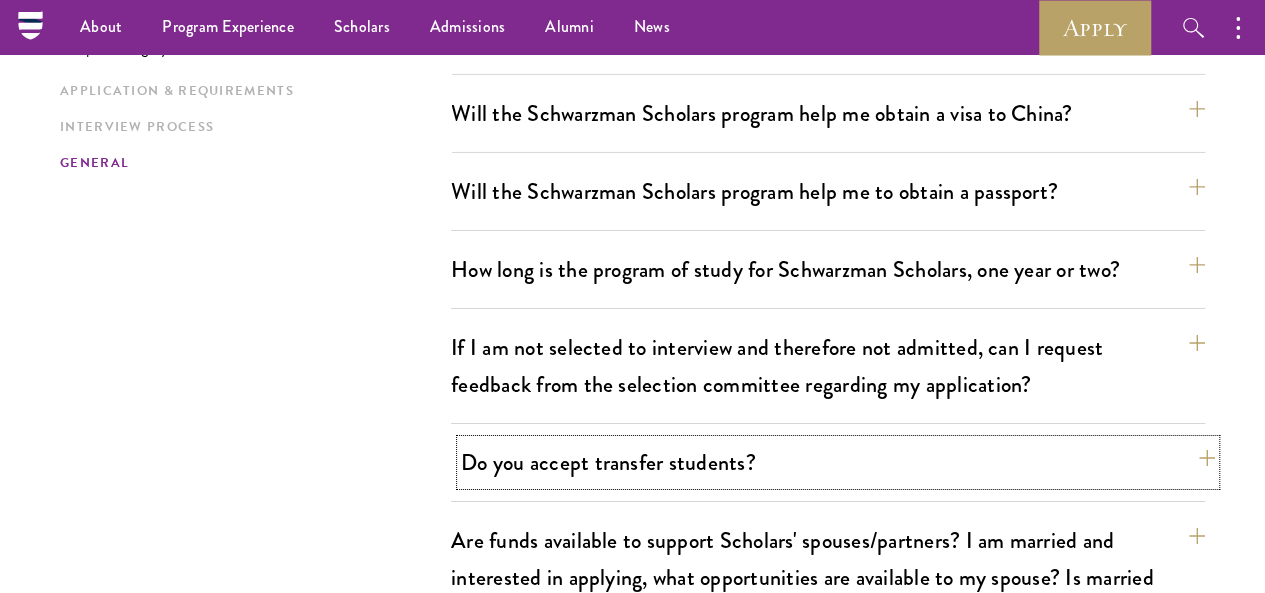 click on "Do you accept transfer students?" at bounding box center (838, 462) 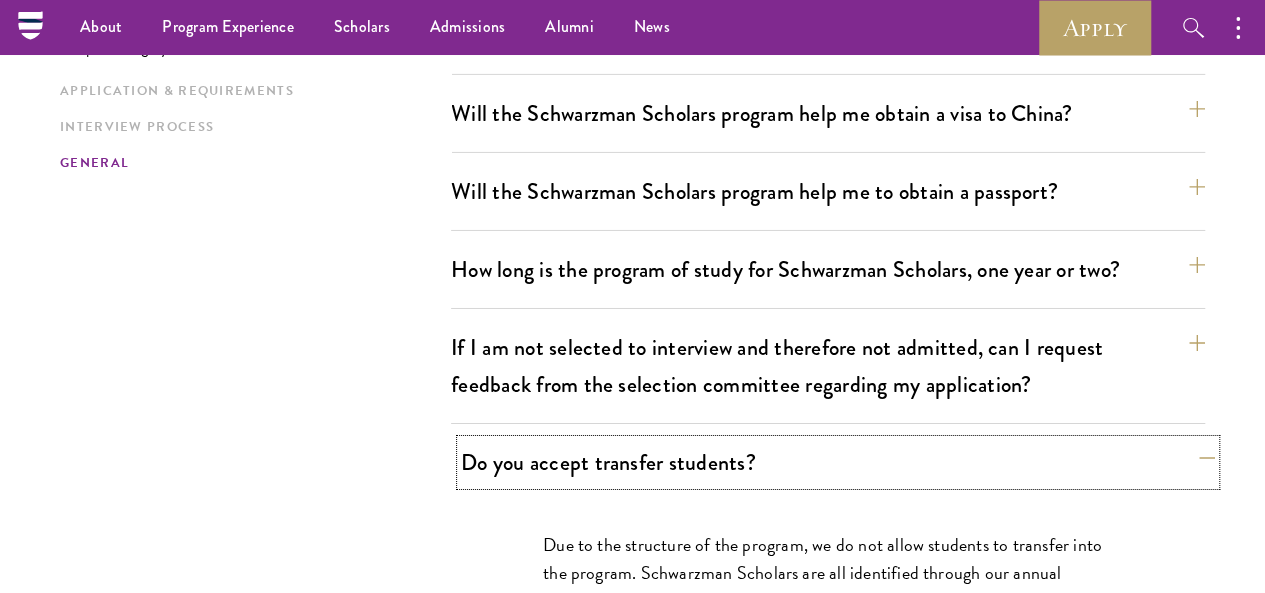 scroll, scrollTop: 3217, scrollLeft: 0, axis: vertical 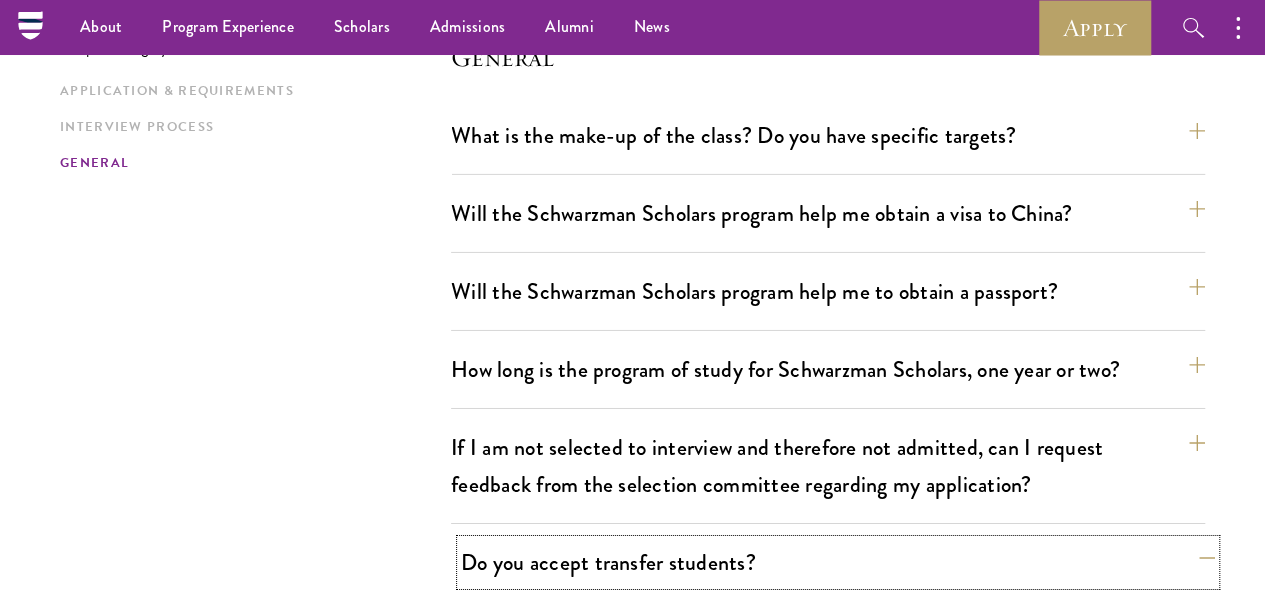 click on "Do you accept transfer students?" at bounding box center (838, 562) 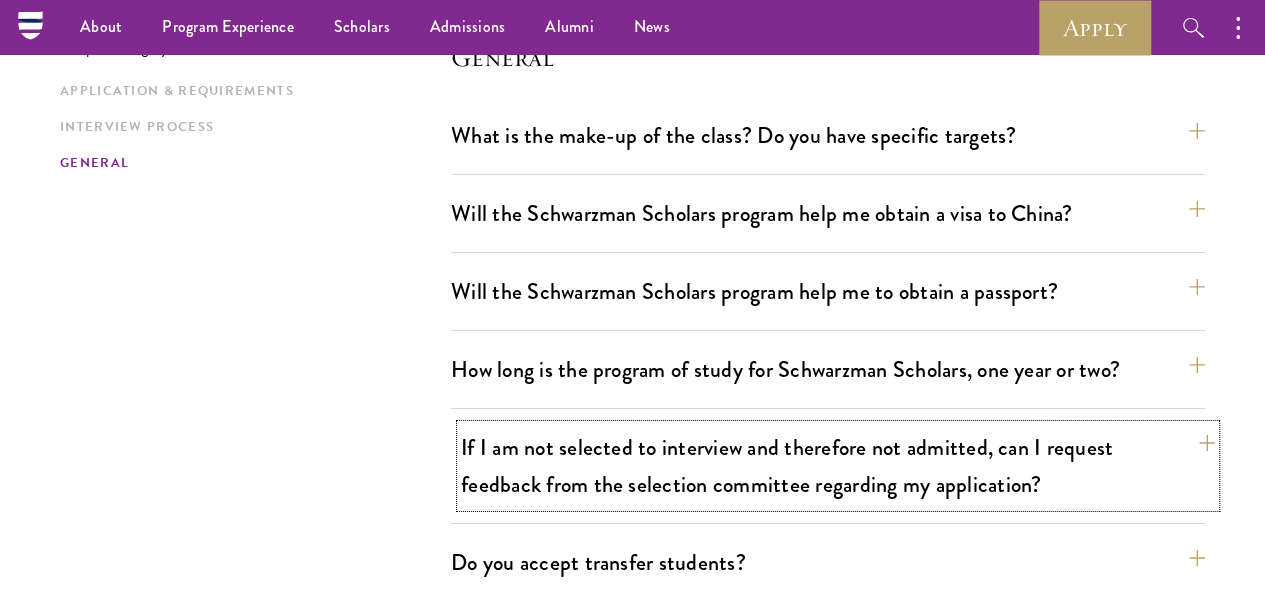 click on "If I am not selected to interview and therefore not admitted, can I request feedback from the selection committee regarding my application?" at bounding box center [838, 466] 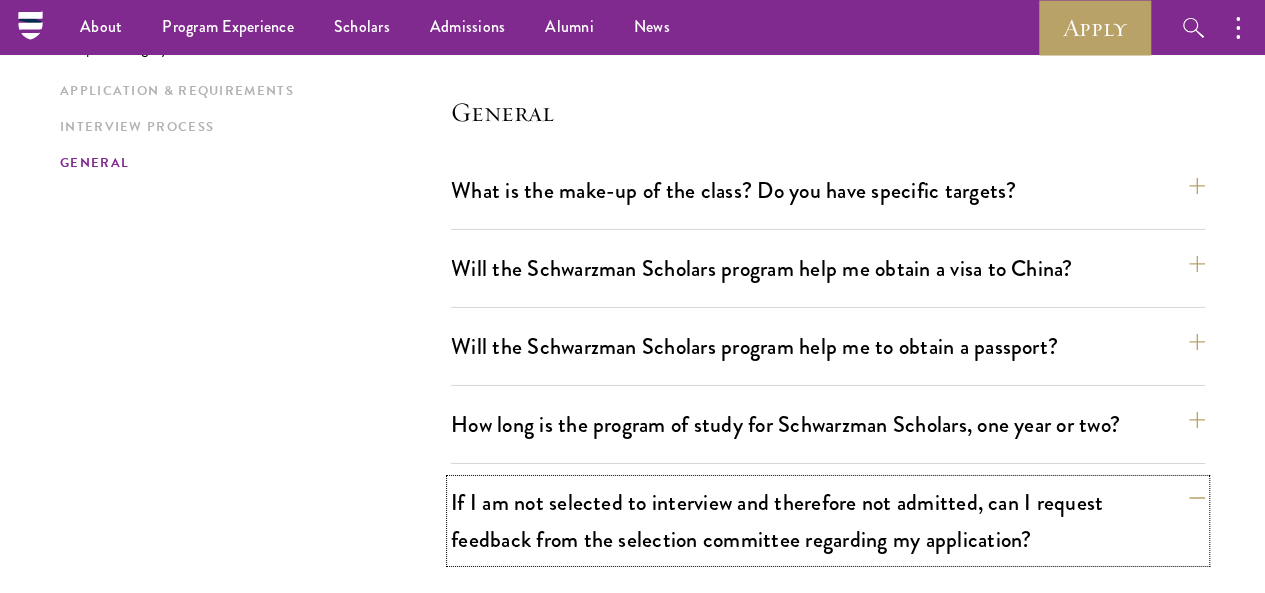 scroll, scrollTop: 3117, scrollLeft: 0, axis: vertical 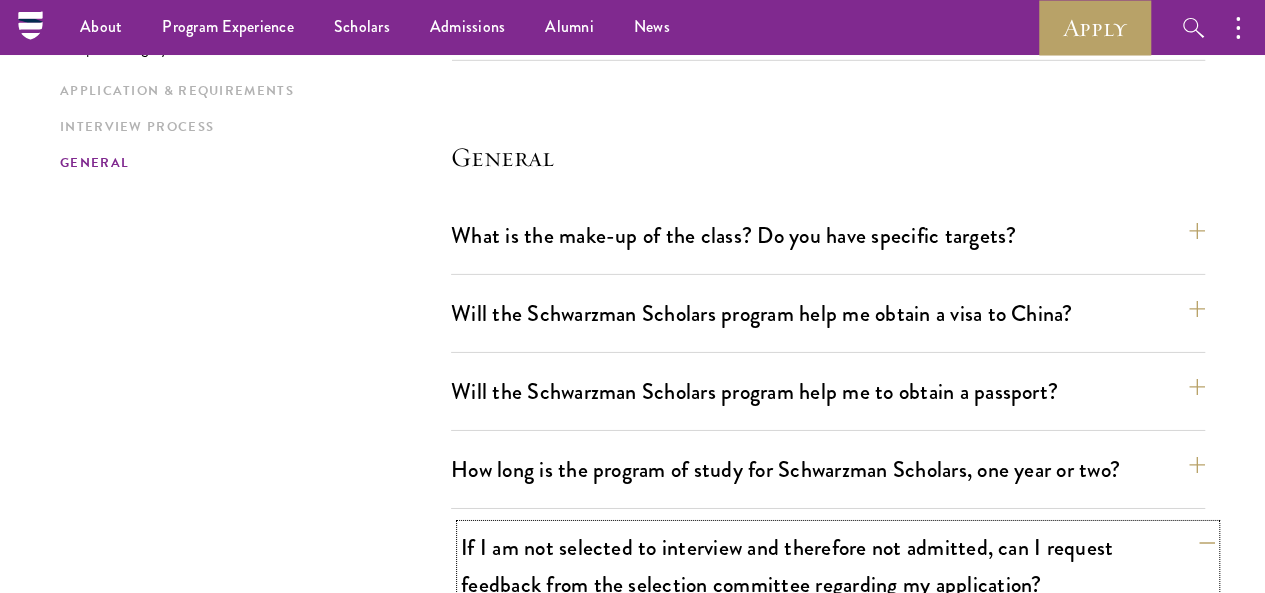 click on "If I am not selected to interview and therefore not admitted, can I request feedback from the selection committee regarding my application?" at bounding box center [838, 566] 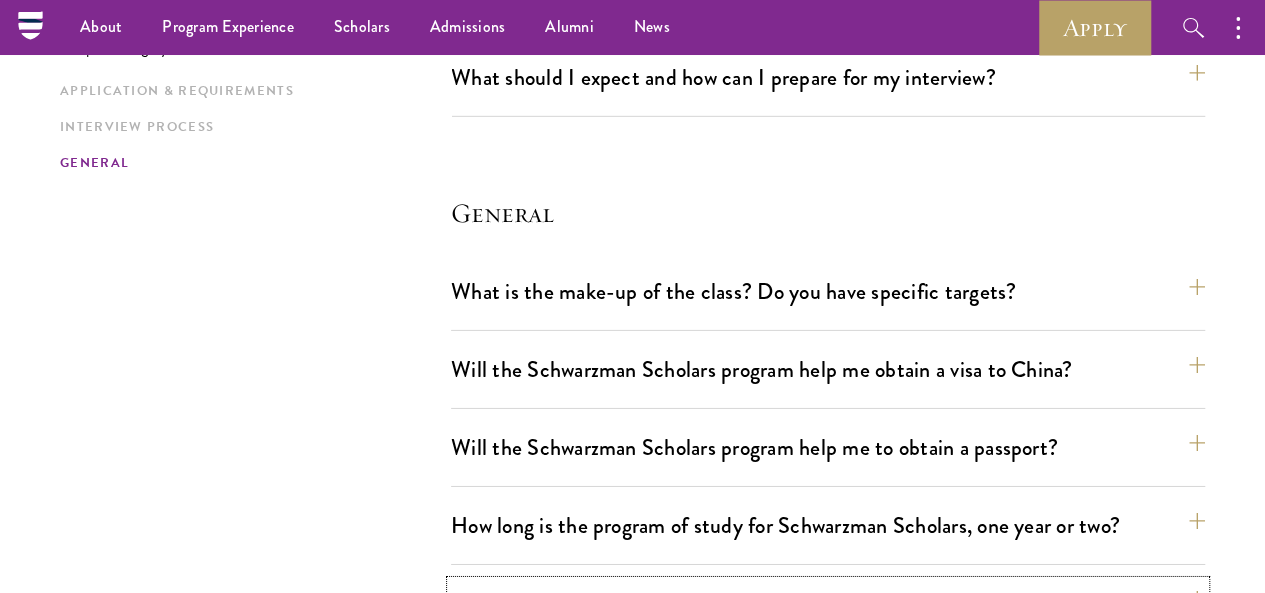 scroll, scrollTop: 3017, scrollLeft: 0, axis: vertical 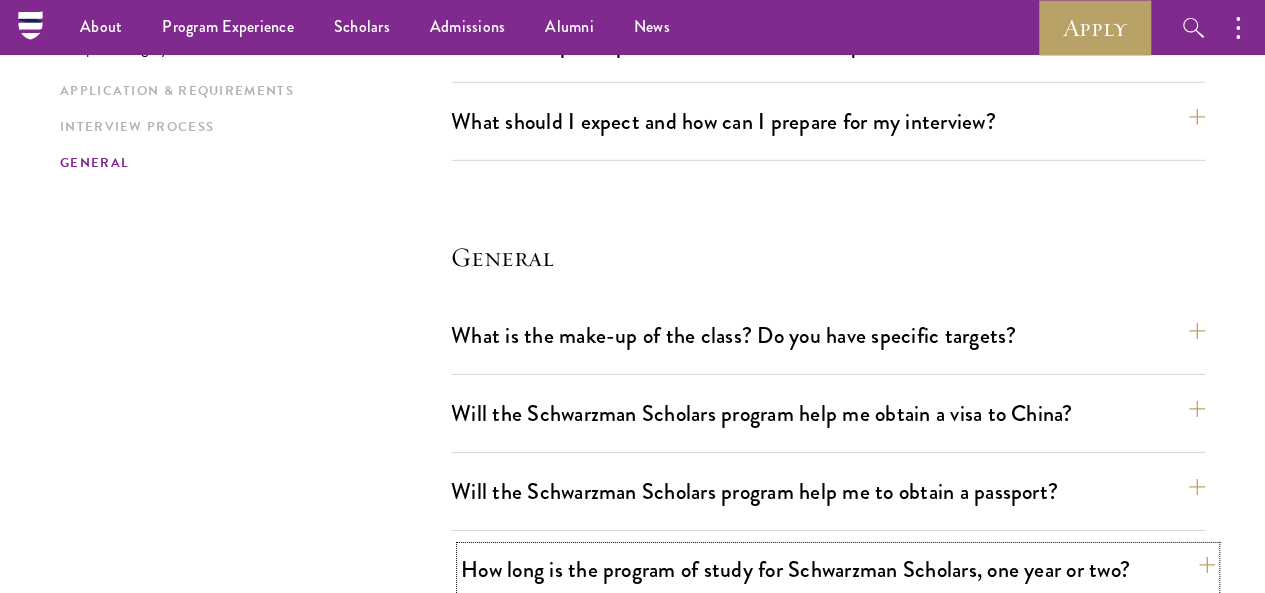 click on "How long is the program of study for Schwarzman Scholars, one year or two?" at bounding box center (838, 569) 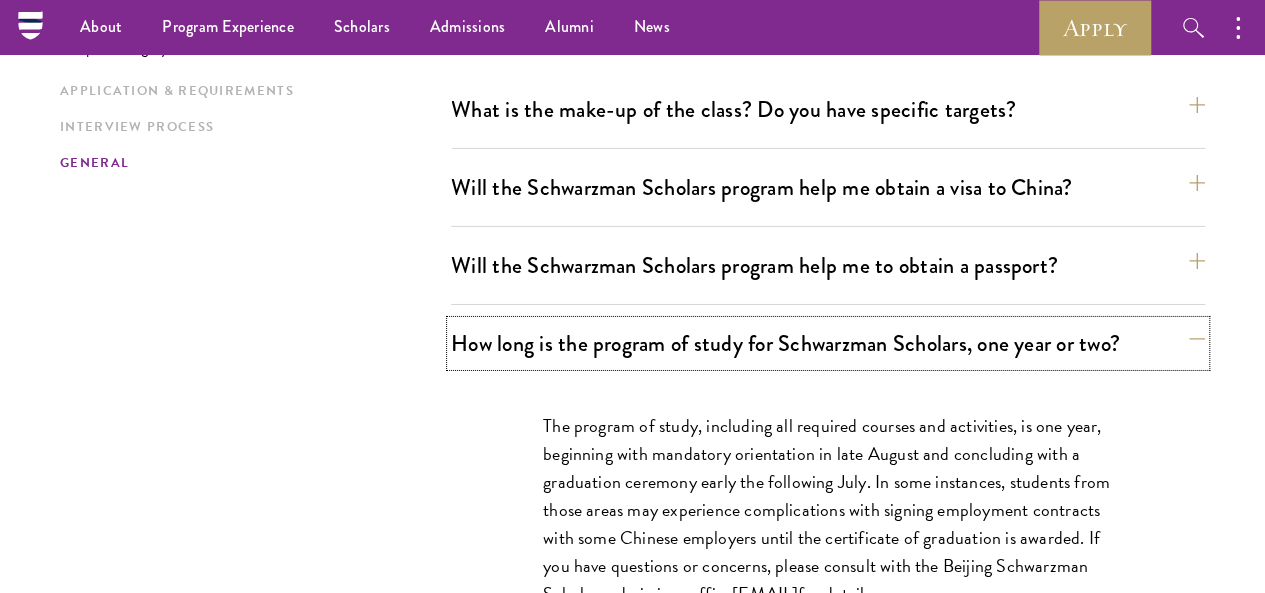 scroll, scrollTop: 3217, scrollLeft: 0, axis: vertical 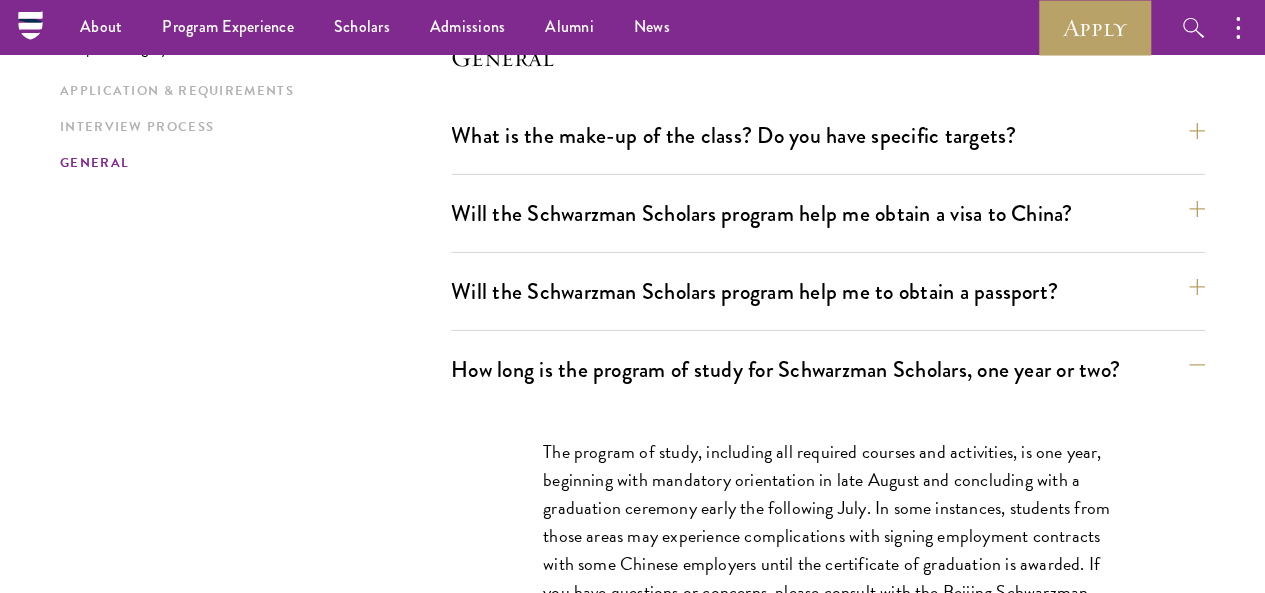 drag, startPoint x: 858, startPoint y: 472, endPoint x: 571, endPoint y: 289, distance: 340.3792 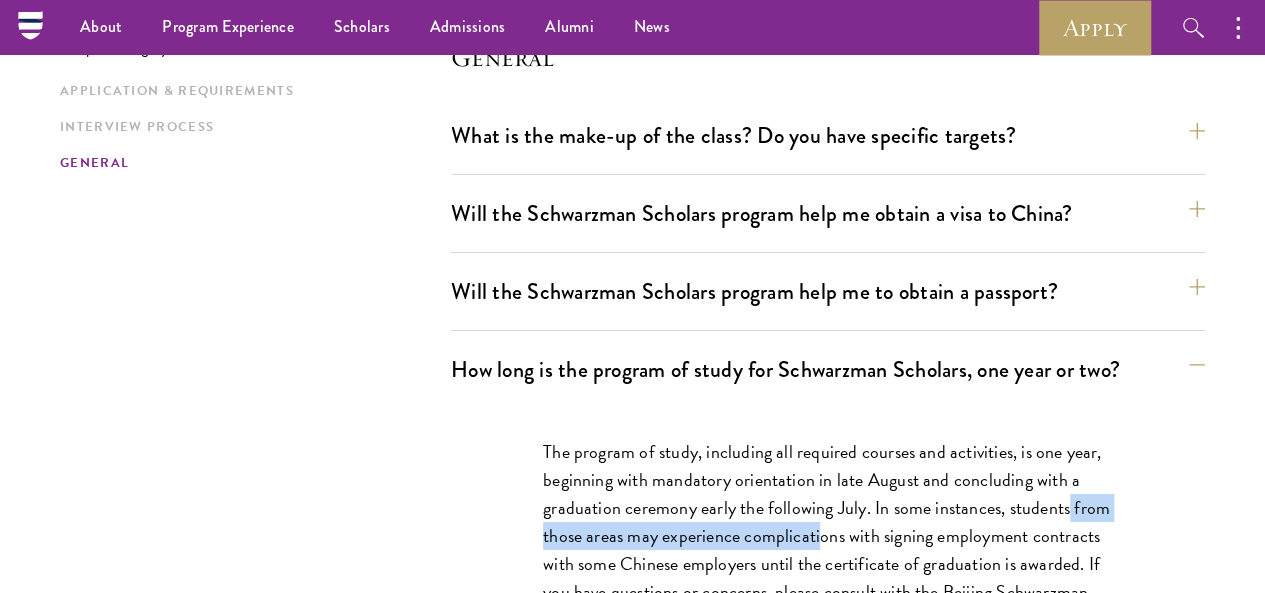 drag, startPoint x: 594, startPoint y: 349, endPoint x: 926, endPoint y: 357, distance: 332.09637 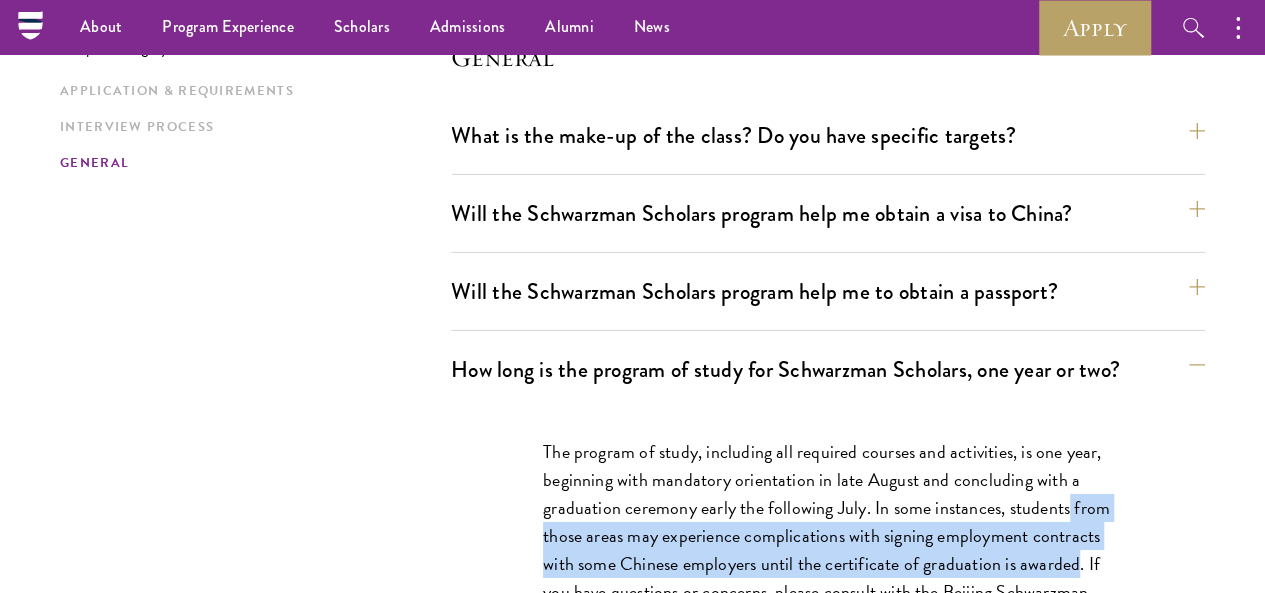 drag, startPoint x: 595, startPoint y: 348, endPoint x: 713, endPoint y: 409, distance: 132.83449 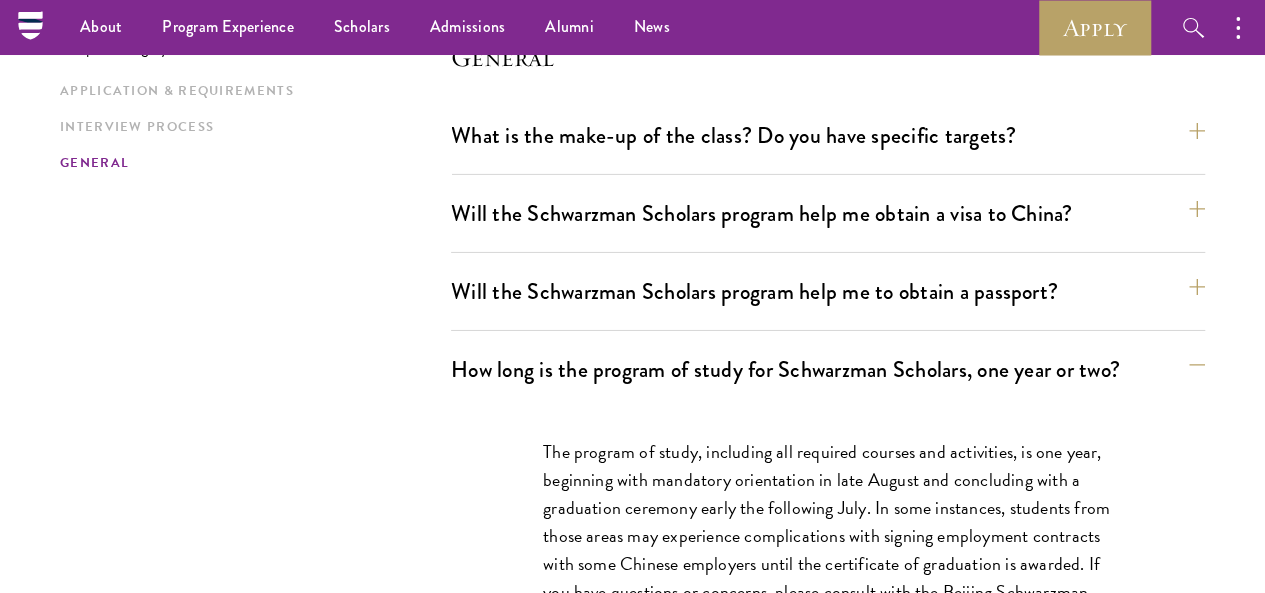 click on "The program of study, including all required courses and activities, is one year, beginning with mandatory orientation in late [MONTH] and concluding with a graduation ceremony early the following [MONTH]. In some instances, students from those areas may experience complications with signing employment contracts with some Chinese employers until the certificate of graduation is awarded. If you have questions or concerns, please consult with the Beijing Schwarzman Scholars admissions office  [EMAIL]  for details." at bounding box center (828, 536) 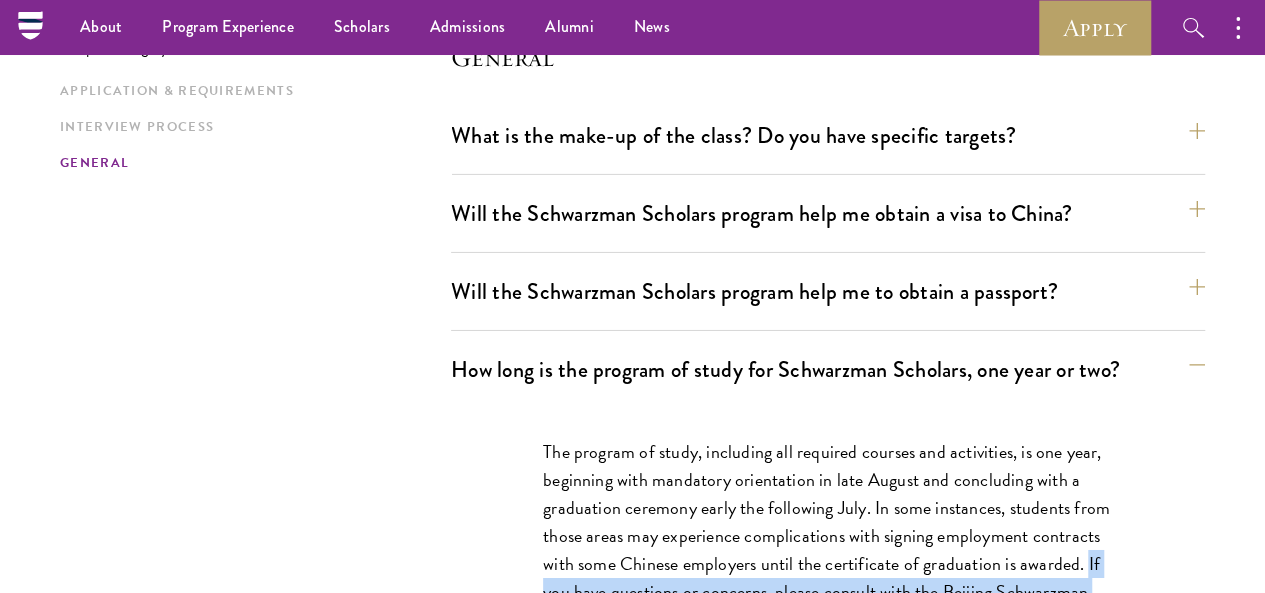 drag, startPoint x: 720, startPoint y: 407, endPoint x: 860, endPoint y: 448, distance: 145.88008 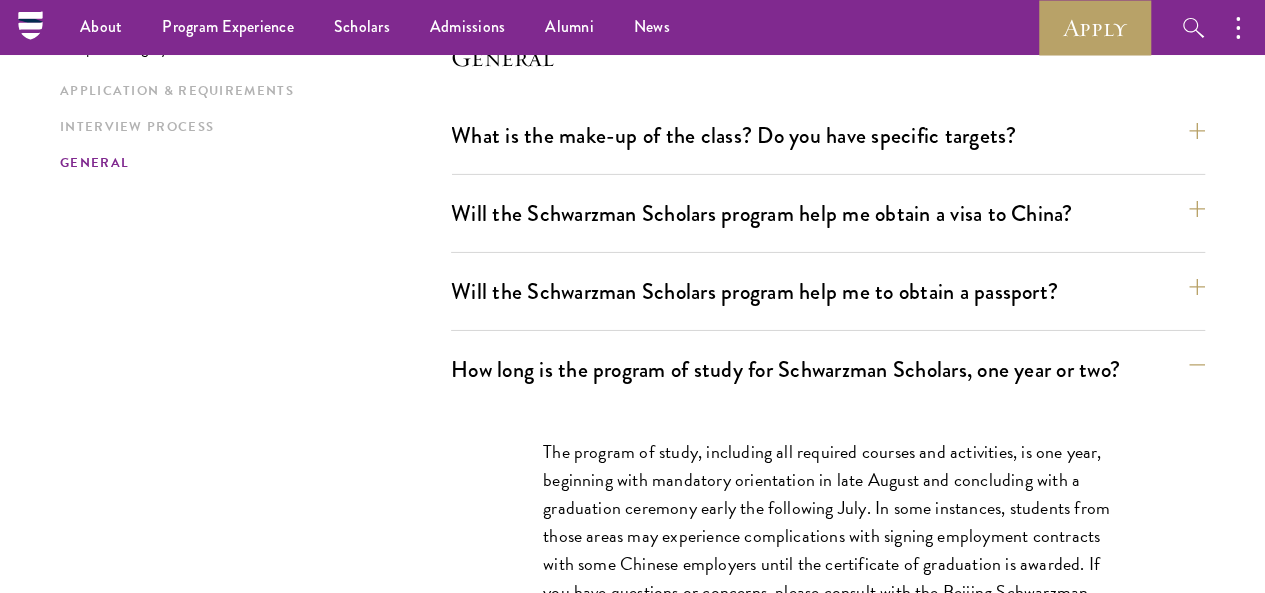 click on "The program of study, including all required courses and activities, is one year, beginning with mandatory orientation in late [MONTH] and concluding with a graduation ceremony early the following [MONTH]. In some instances, students from those areas may experience complications with signing employment contracts with some Chinese employers until the certificate of graduation is awarded. If you have questions or concerns, please consult with the Beijing Schwarzman Scholars admissions office  [EMAIL]  for details." at bounding box center (828, 536) 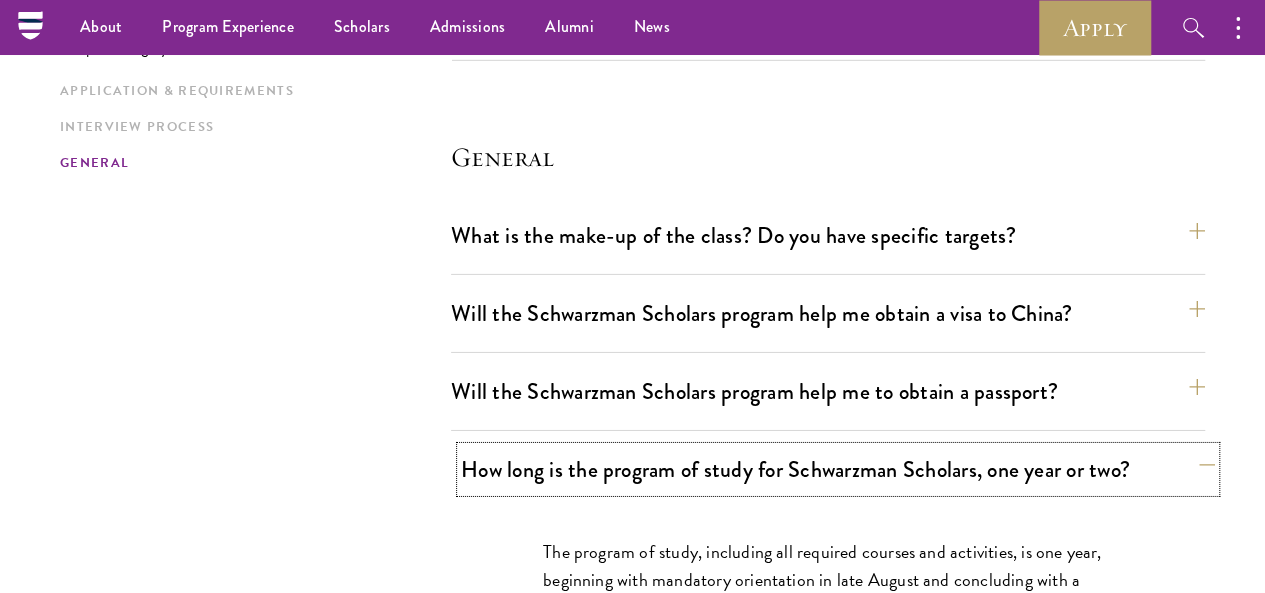 click on "How long is the program of study for Schwarzman Scholars, one year or two?" at bounding box center (838, 469) 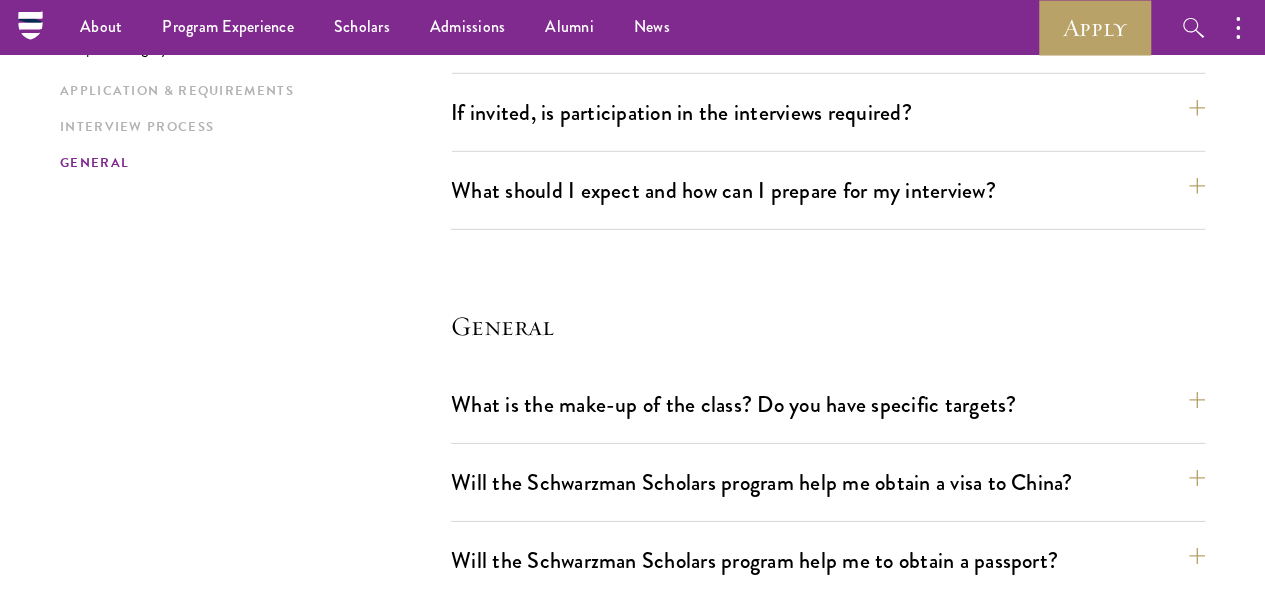 scroll, scrollTop: 2917, scrollLeft: 0, axis: vertical 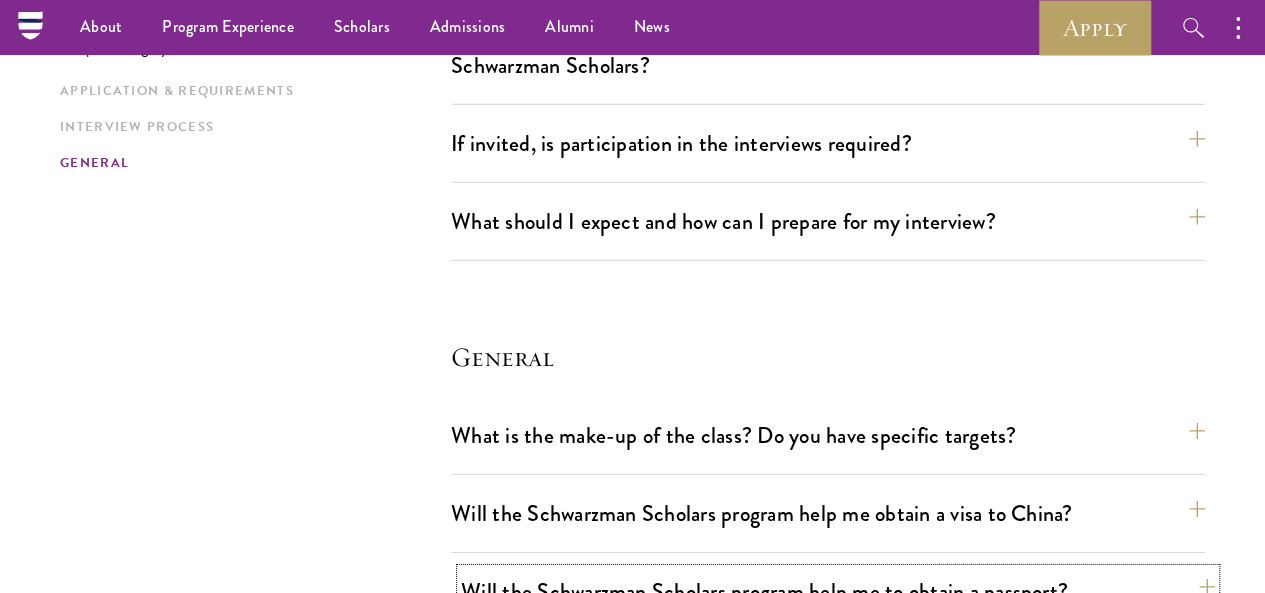 click on "Will the Schwarzman Scholars program help me to obtain a passport?" at bounding box center [838, 591] 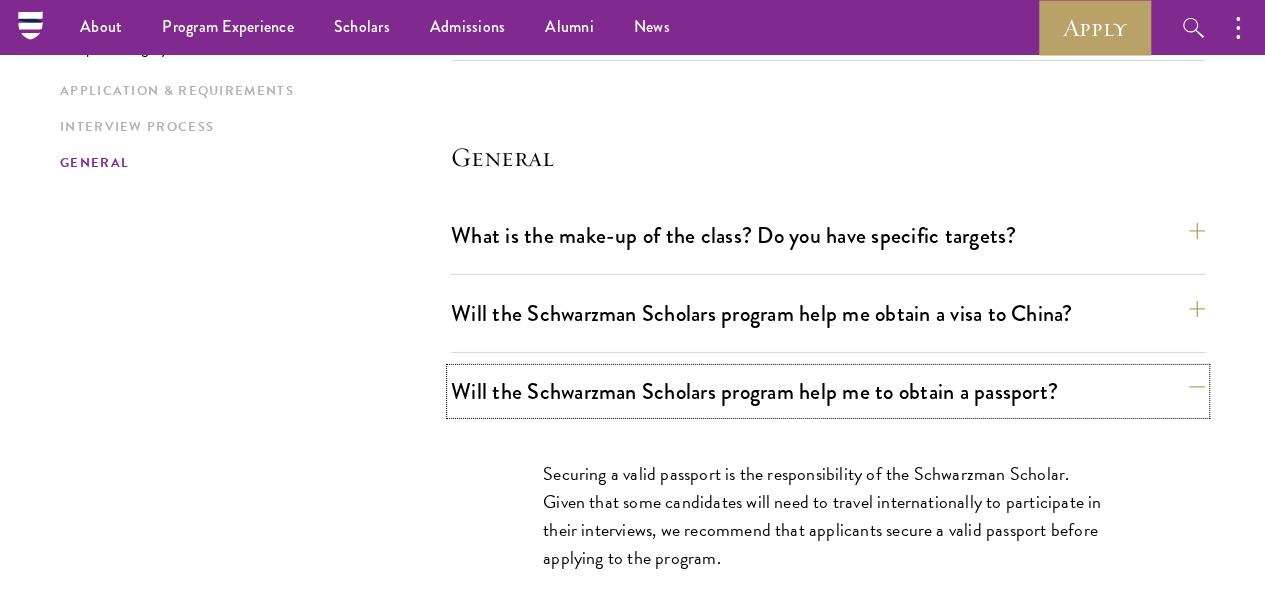 scroll, scrollTop: 3017, scrollLeft: 0, axis: vertical 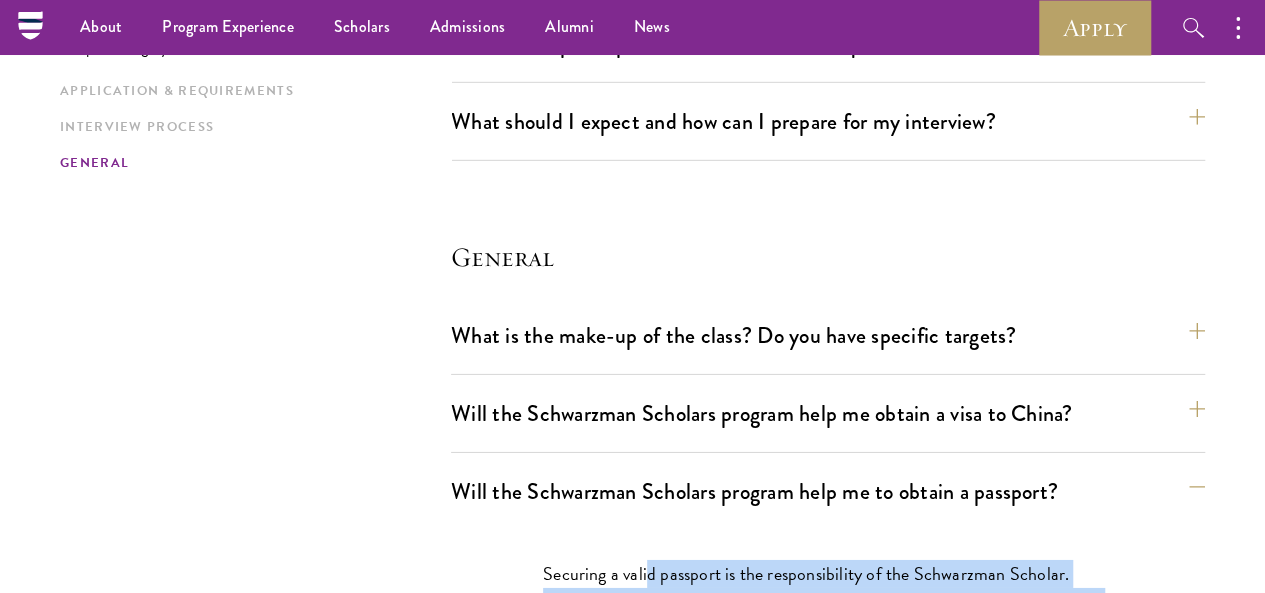 drag, startPoint x: 767, startPoint y: 447, endPoint x: 624, endPoint y: 301, distance: 204.36487 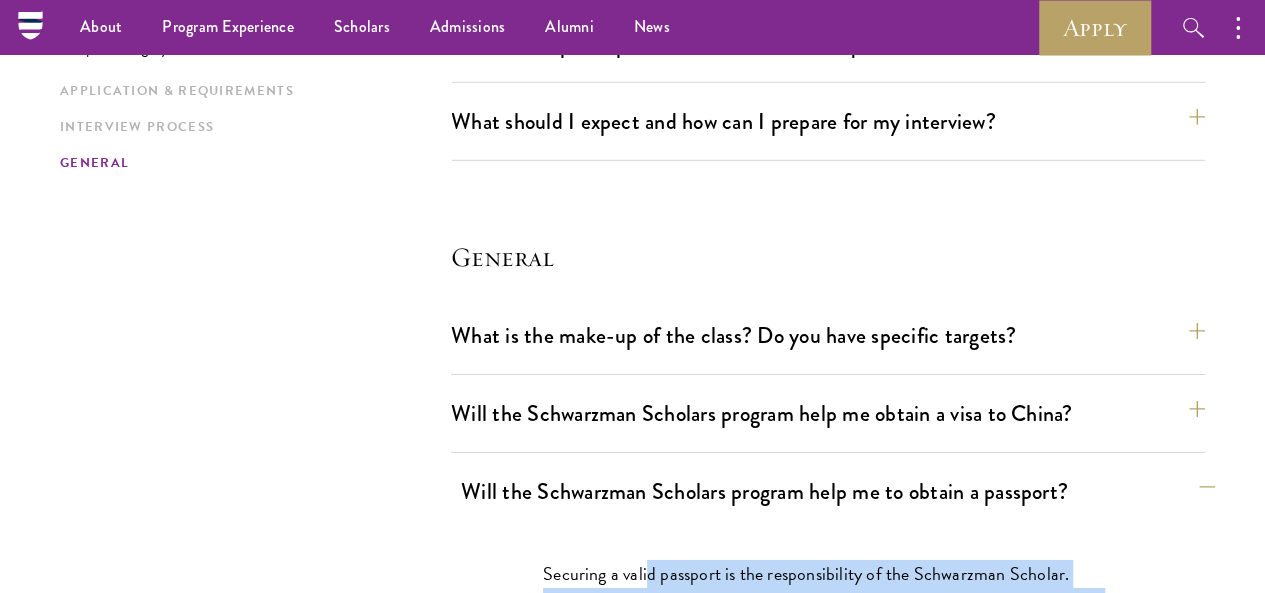 click on "Securing a valid passport is the responsibility of the Schwarzman Scholar. Given that some candidates will need to travel internationally to participate in their interviews, we recommend that applicants secure a valid passport before applying to the program." at bounding box center (828, 616) 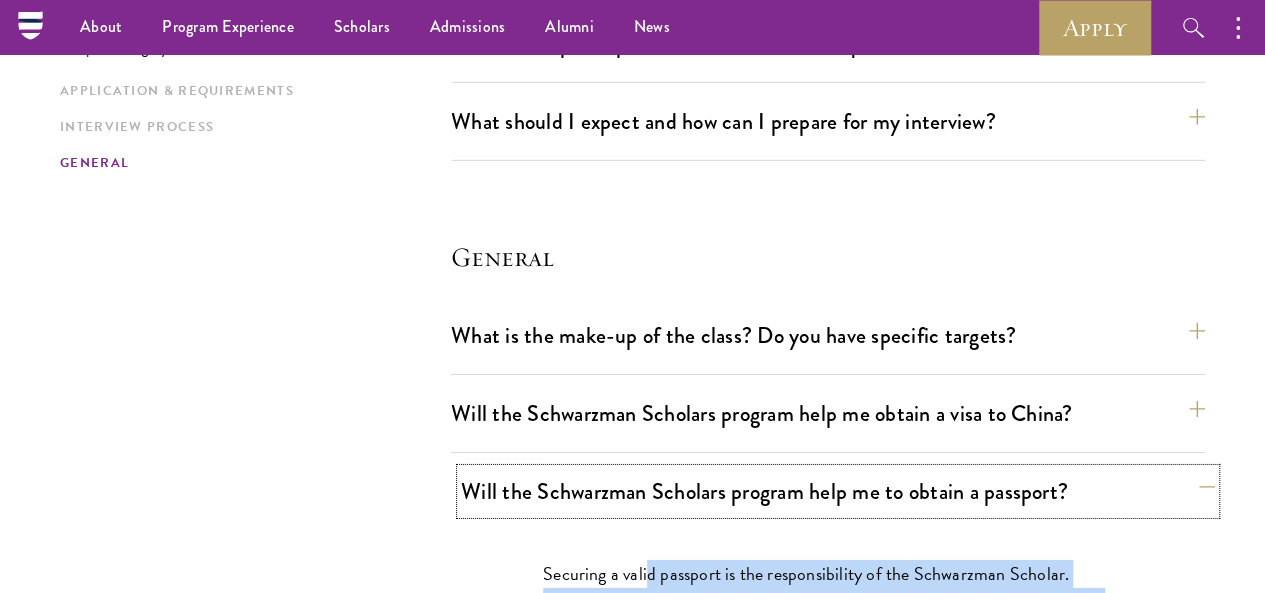 click on "Will the Schwarzman Scholars program help me to obtain a passport?" at bounding box center [838, 491] 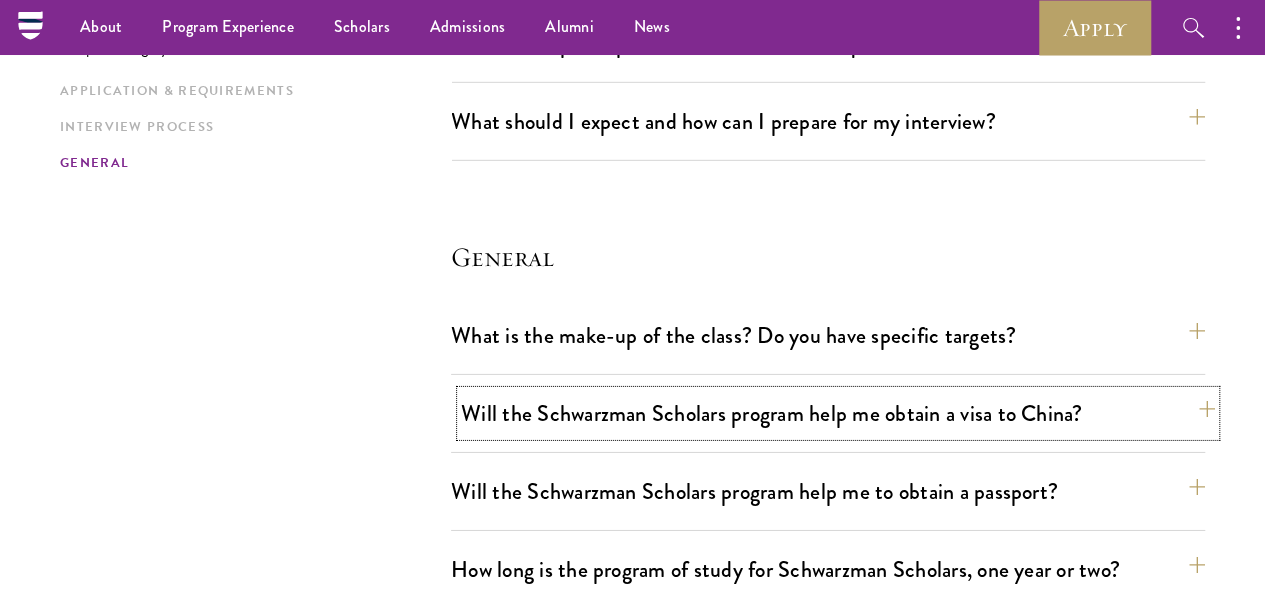 click on "Will the Schwarzman Scholars program help me obtain a visa to China?" at bounding box center (838, 413) 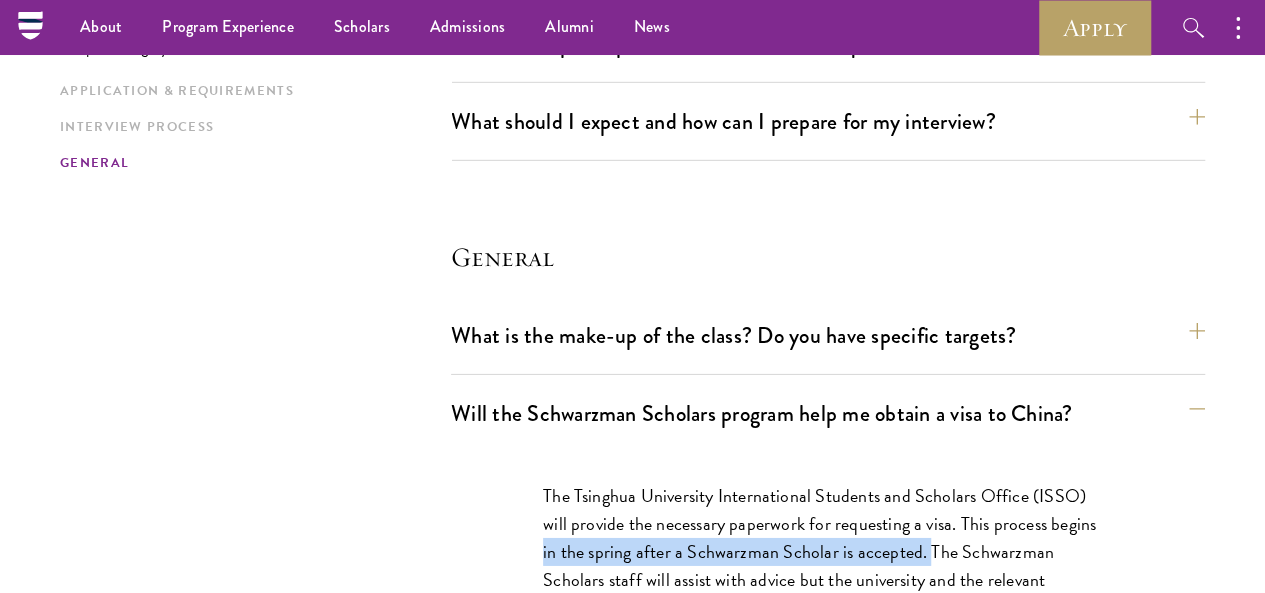 drag, startPoint x: 581, startPoint y: 351, endPoint x: 998, endPoint y: 363, distance: 417.17264 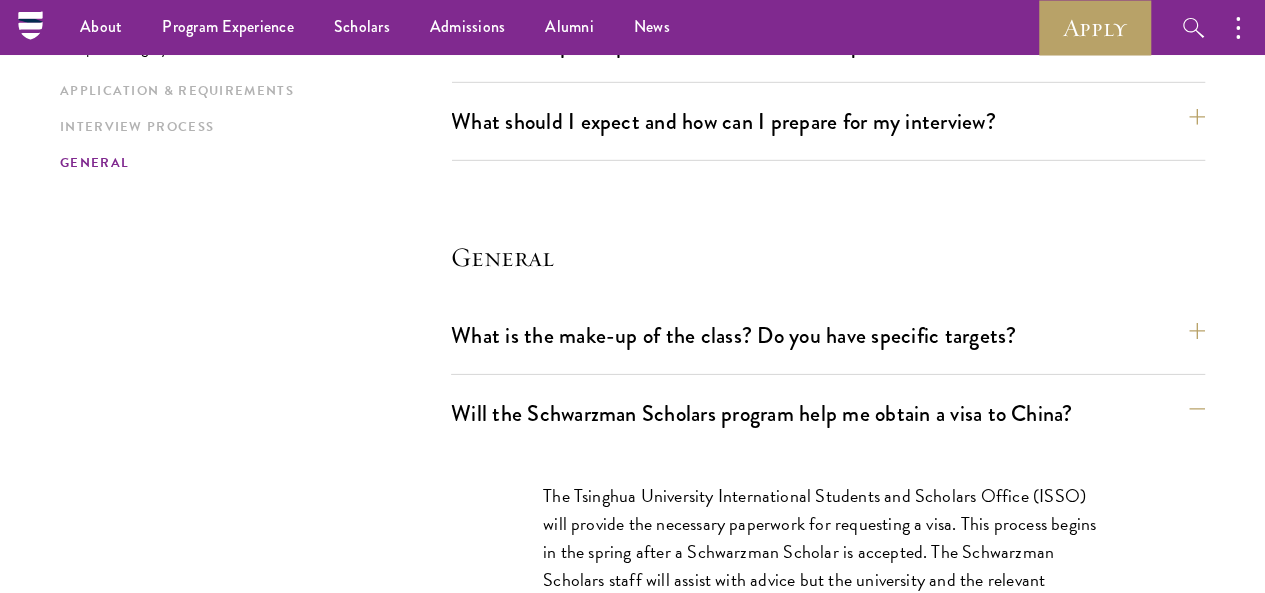 click on "The Tsinghua University International Students and Scholars Office (ISSO) will provide the necessary paperwork for requesting a visa. This process begins in the spring after a Schwarzman Scholar is accepted. The Schwarzman Scholars staff will assist with advice but the university and the relevant consulate will issue official documents." at bounding box center [828, 552] 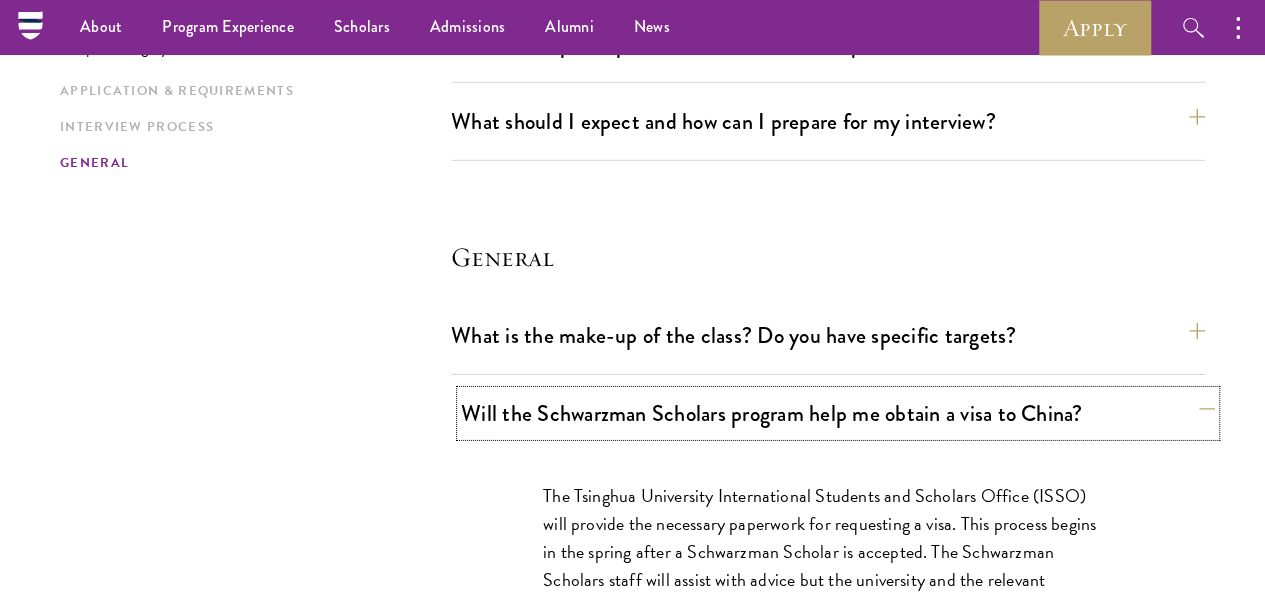 click on "Will the Schwarzman Scholars program help me obtain a visa to China?" at bounding box center [838, 413] 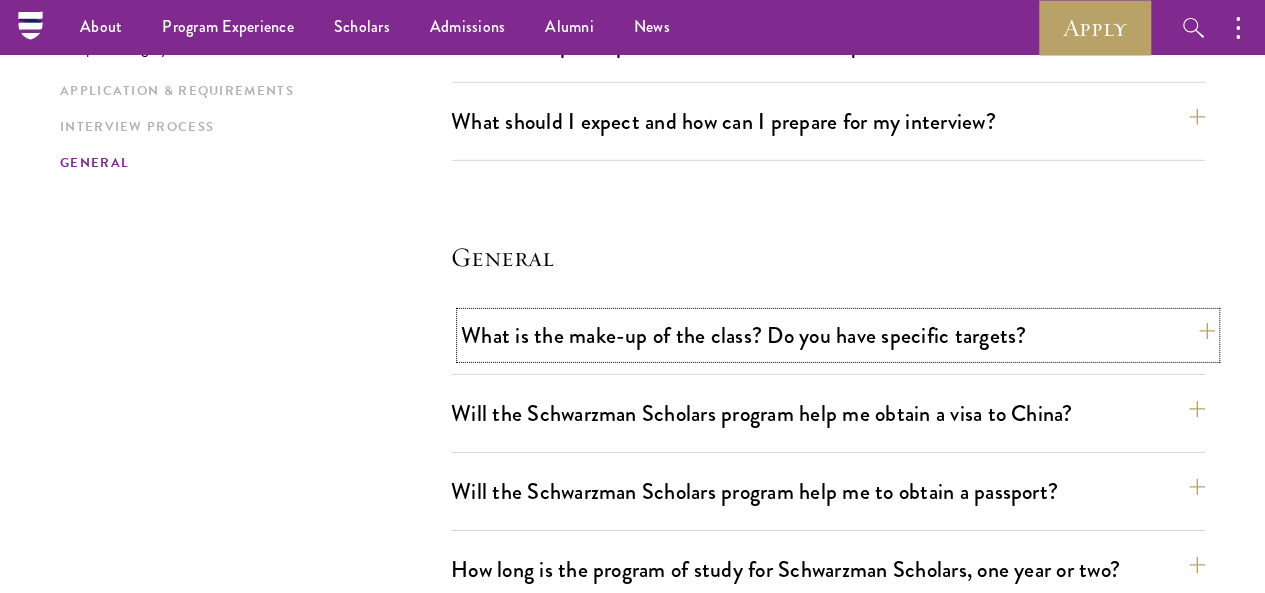 click on "What is the make-up of the class? Do you have specific targets?" at bounding box center [838, 335] 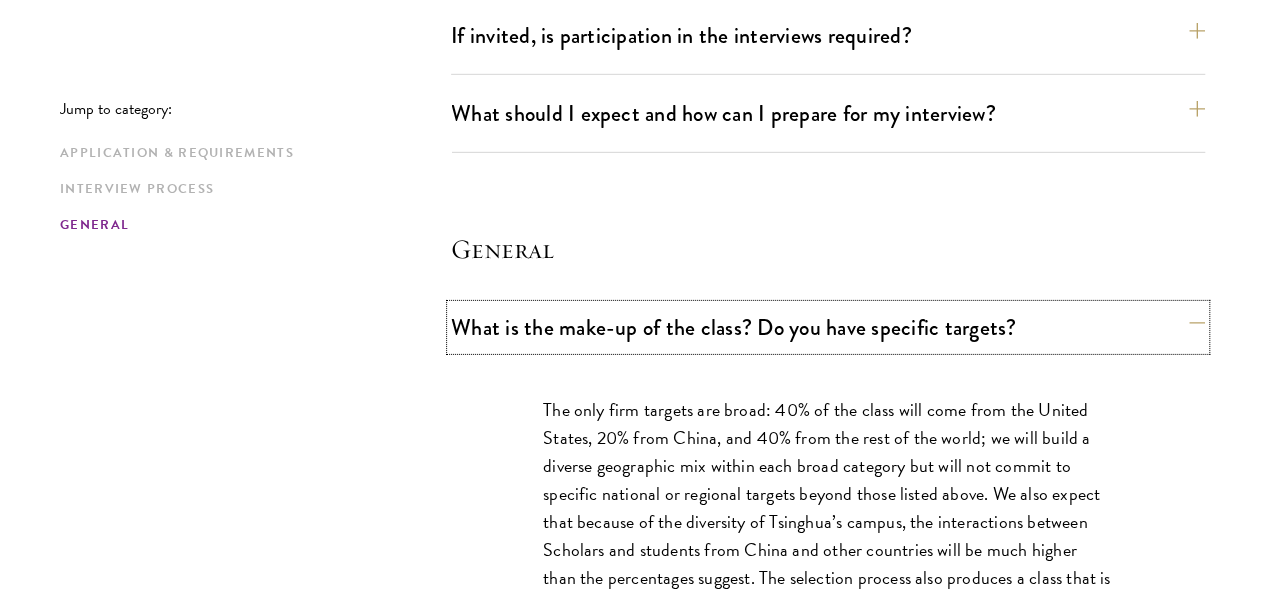 scroll, scrollTop: 3041, scrollLeft: 0, axis: vertical 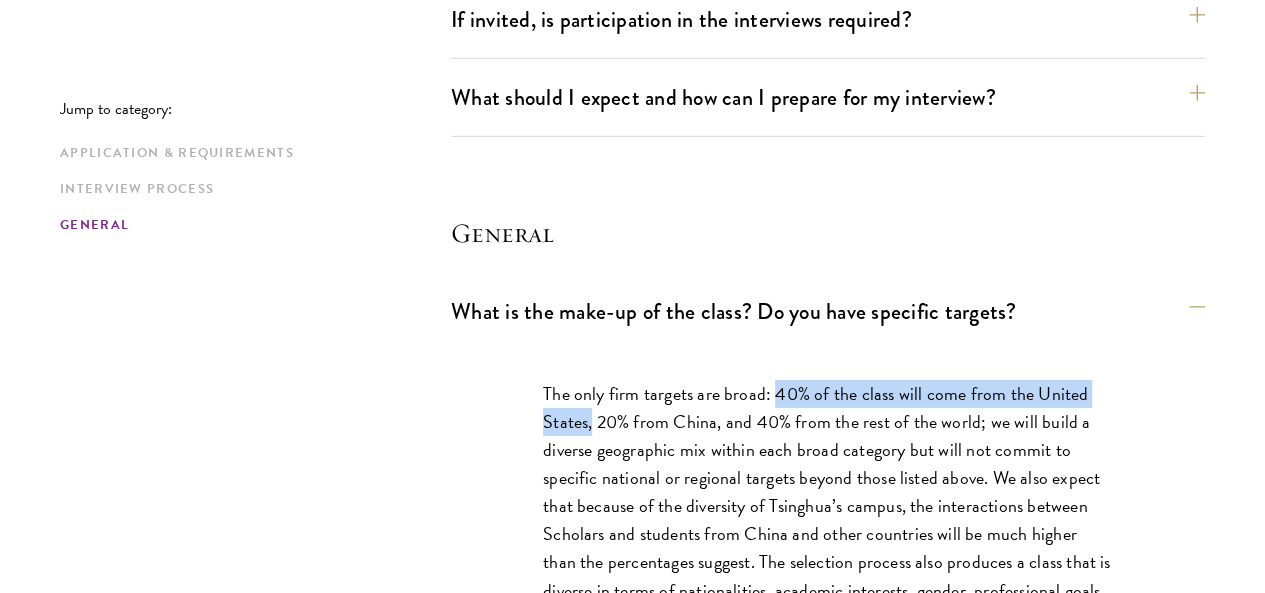 drag, startPoint x: 776, startPoint y: 199, endPoint x: 636, endPoint y: 232, distance: 143.83672 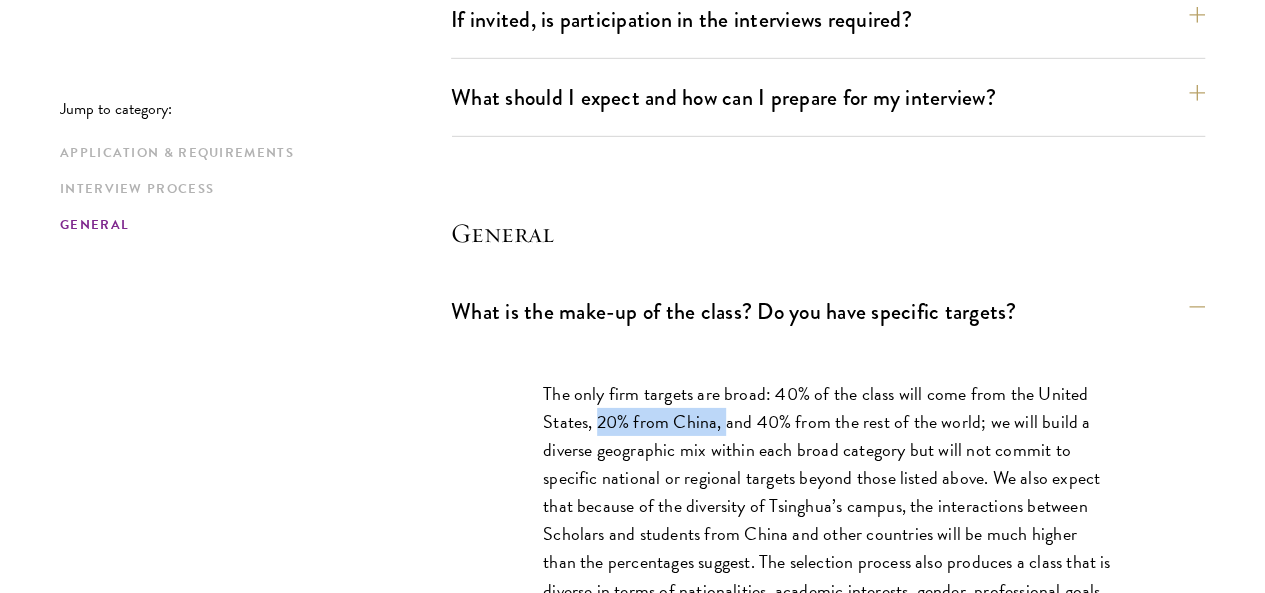 drag, startPoint x: 644, startPoint y: 231, endPoint x: 775, endPoint y: 233, distance: 131.01526 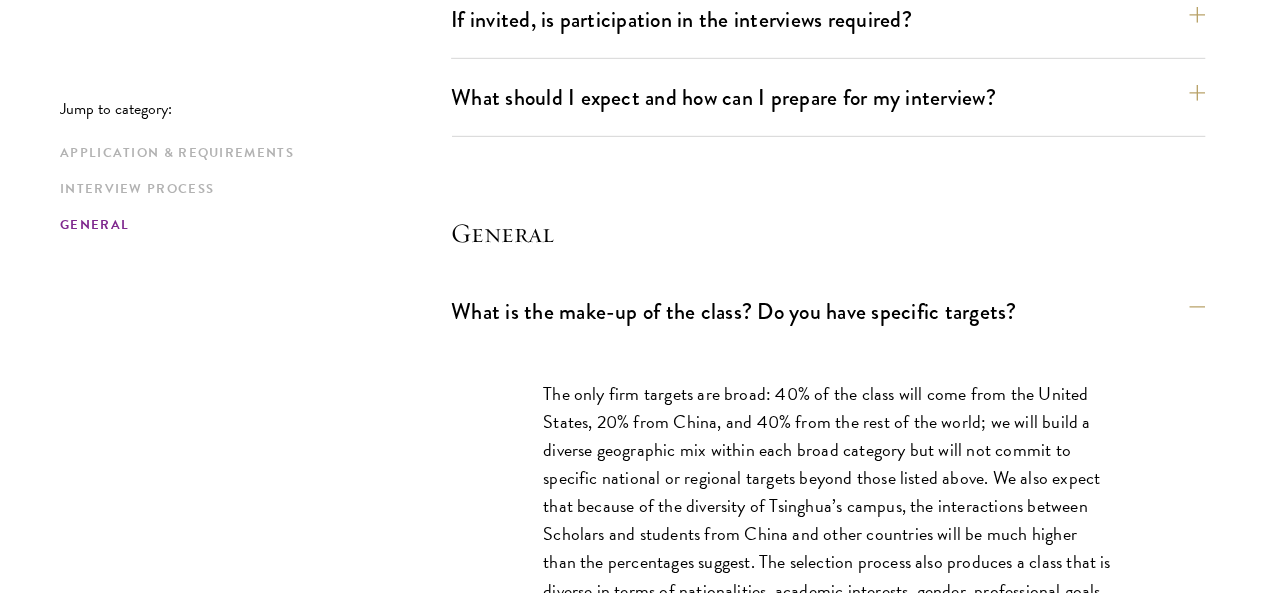click on "The only firm targets are broad: 40% of the class will come from the United States, 20% from China, and 40% from the rest of the world; we will build a diverse geographic mix within each broad category but will not commit to specific national or regional targets beyond those listed above. We also expect that because of the diversity of Tsinghua’s campus, the interactions between Scholars and students from China and other countries will be much higher than the percentages suggest. The selection process also produces a class that is diverse in terms of nationalities, academic interests, gender, professional goals and other factors, to ensure multiple perspectives in the classroom and a diverse Schwarzman Scholars alumni network in the future." at bounding box center [828, 520] 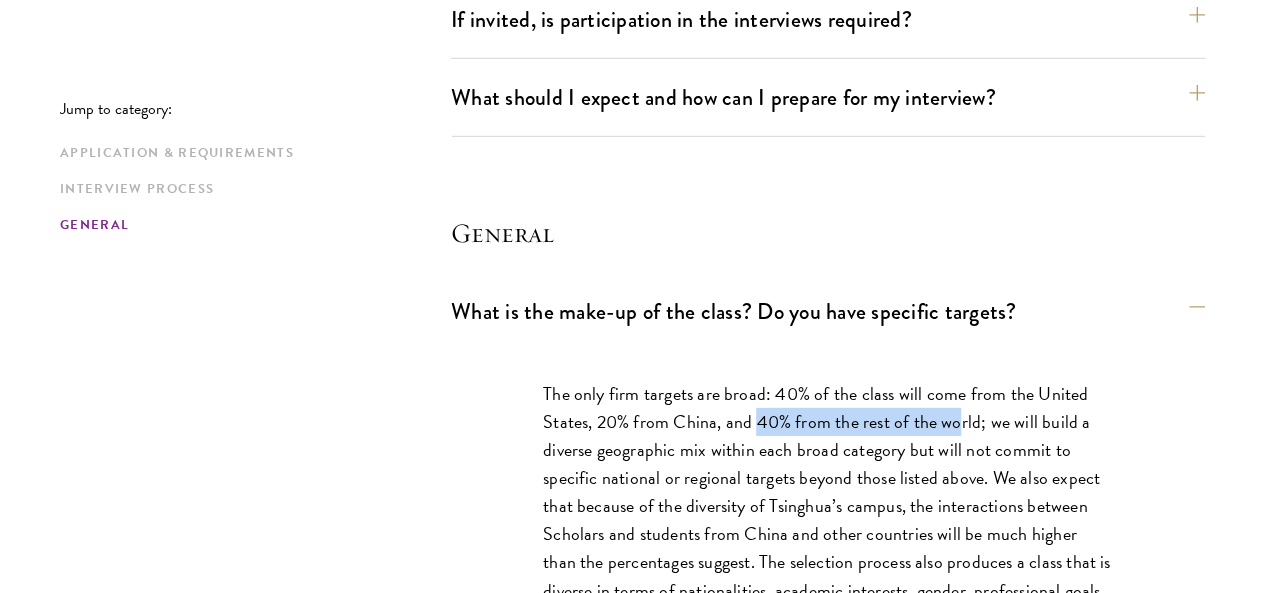 drag, startPoint x: 813, startPoint y: 233, endPoint x: 1022, endPoint y: 231, distance: 209.00957 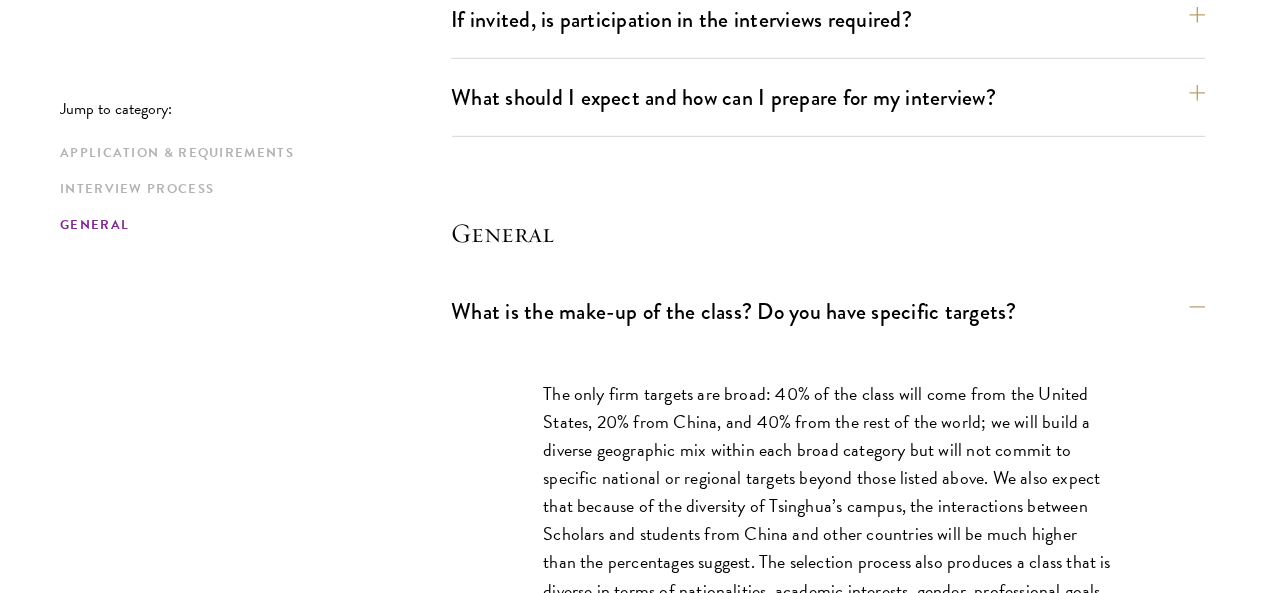 click on "The only firm targets are broad: 40% of the class will come from the United States, 20% from China, and 40% from the rest of the world; we will build a diverse geographic mix within each broad category but will not commit to specific national or regional targets beyond those listed above. We also expect that because of the diversity of Tsinghua’s campus, the interactions between Scholars and students from China and other countries will be much higher than the percentages suggest. The selection process also produces a class that is diverse in terms of nationalities, academic interests, gender, professional goals and other factors, to ensure multiple perspectives in the classroom and a diverse Schwarzman Scholars alumni network in the future." at bounding box center [828, 520] 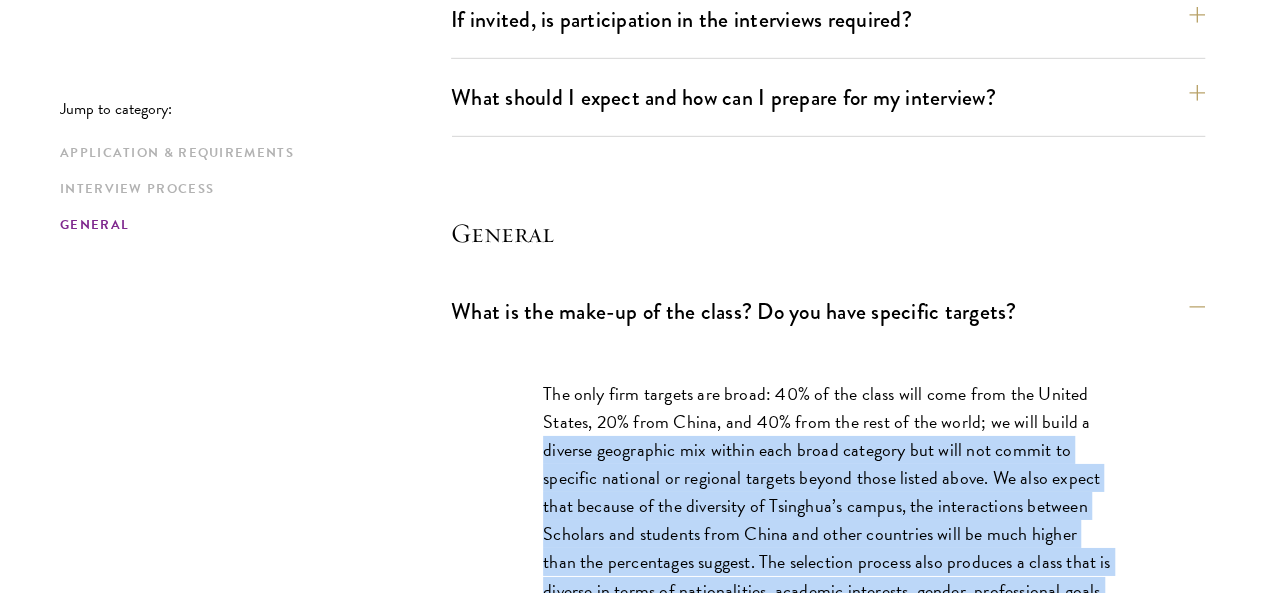 drag, startPoint x: 616, startPoint y: 256, endPoint x: 966, endPoint y: 482, distance: 416.62454 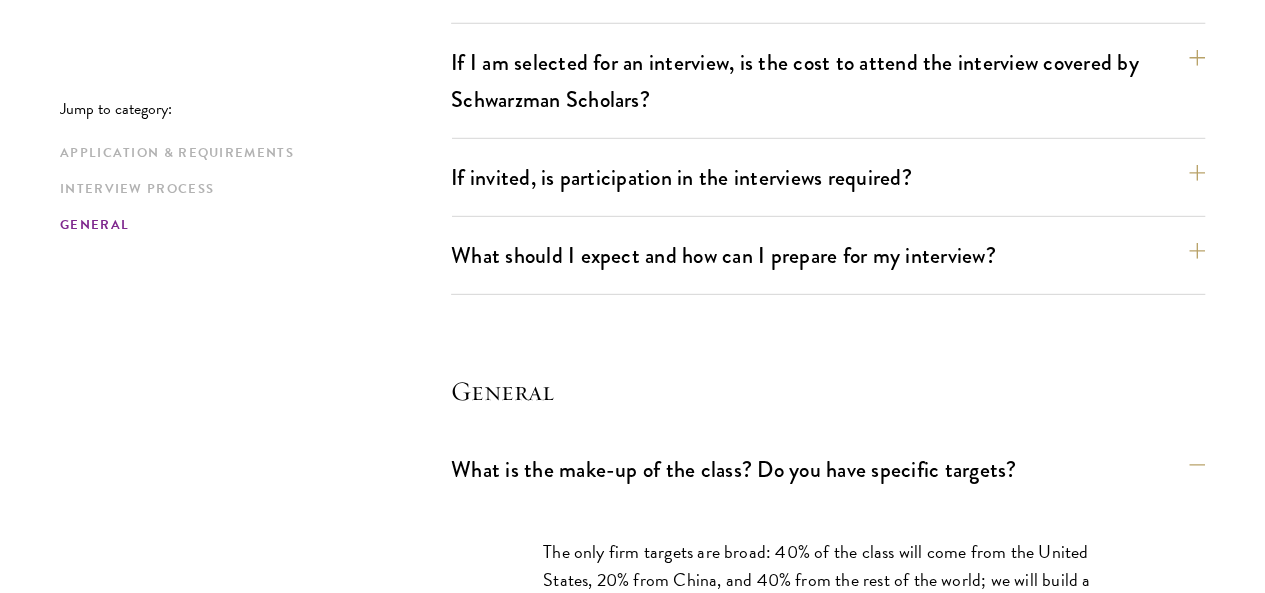 scroll, scrollTop: 2741, scrollLeft: 0, axis: vertical 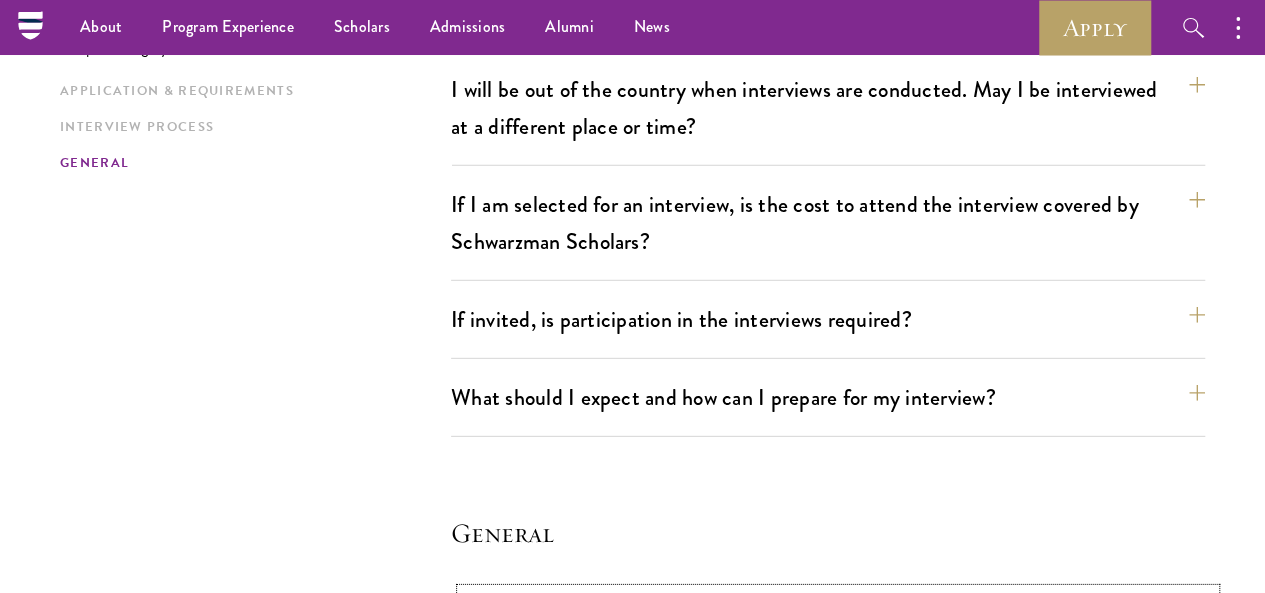 click on "What is the make-up of the class? Do you have specific targets?" at bounding box center (838, 611) 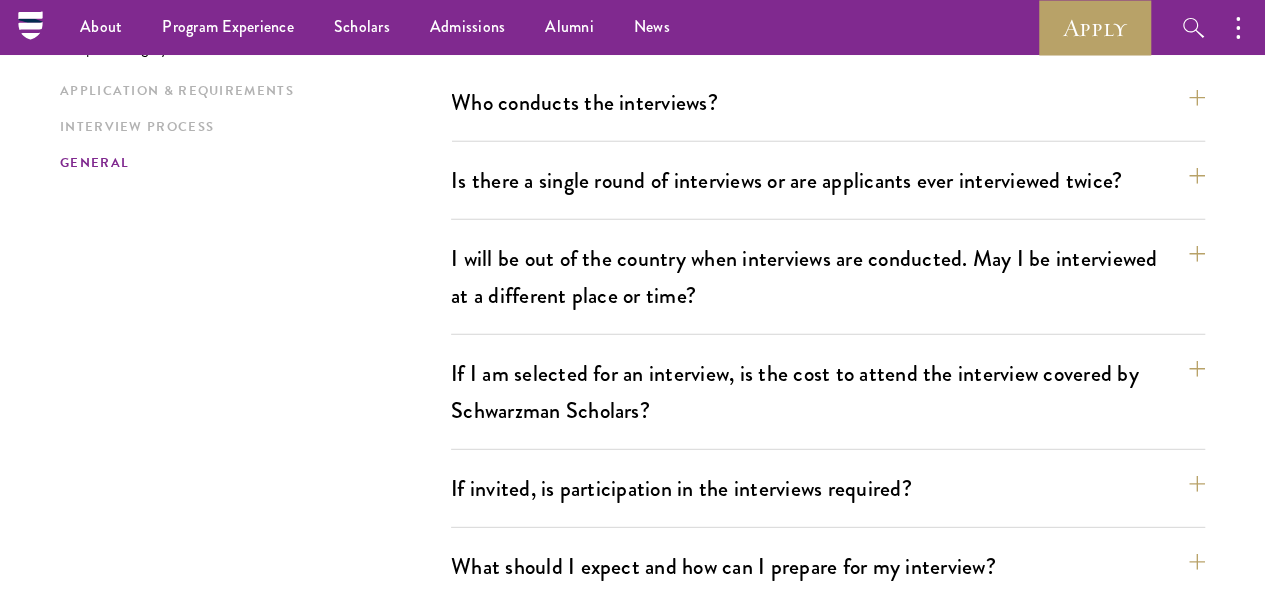 scroll, scrollTop: 2541, scrollLeft: 0, axis: vertical 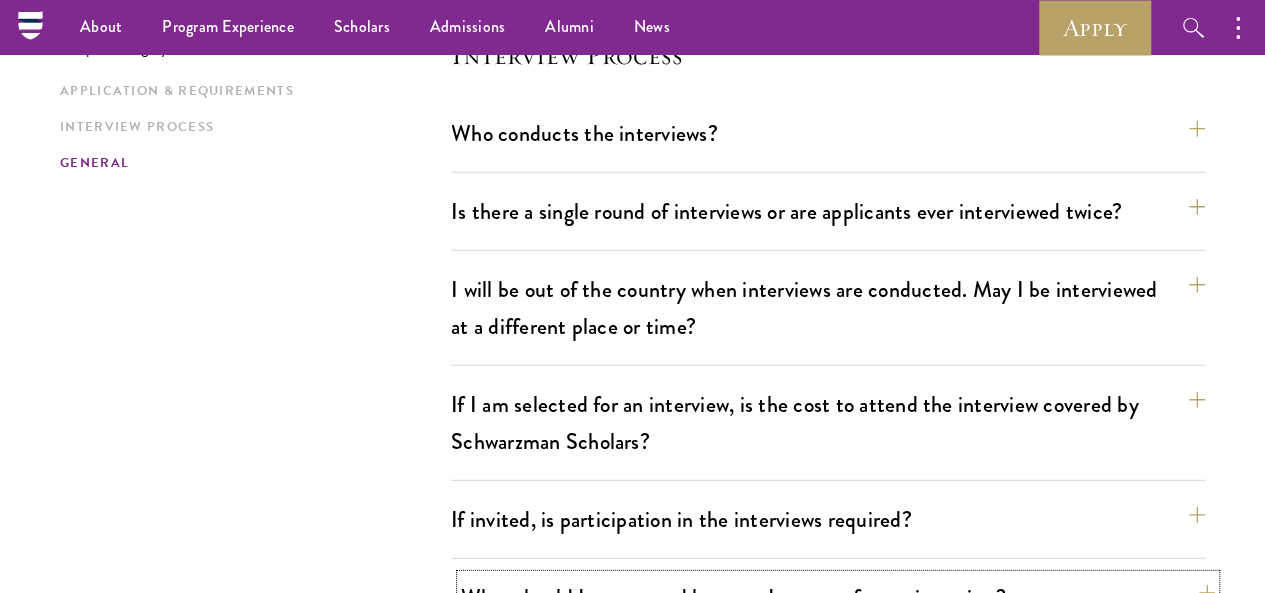 click on "What should I expect and how can I prepare for my interview?" at bounding box center (838, 597) 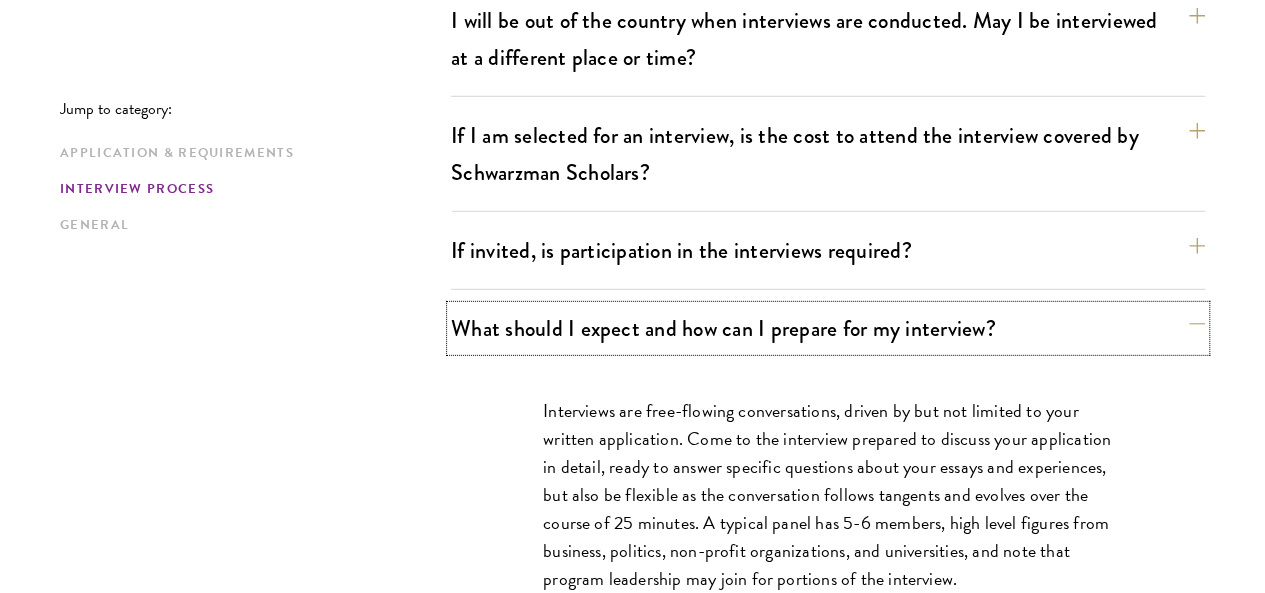 scroll, scrollTop: 2841, scrollLeft: 0, axis: vertical 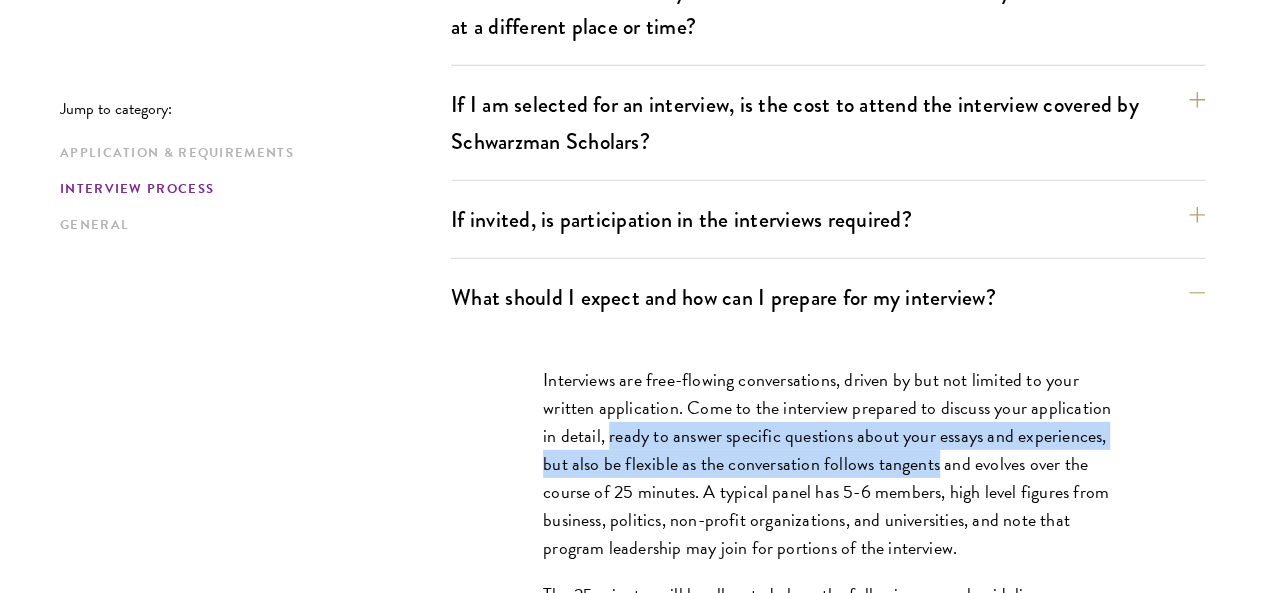 drag, startPoint x: 683, startPoint y: 238, endPoint x: 1084, endPoint y: 271, distance: 402.35556 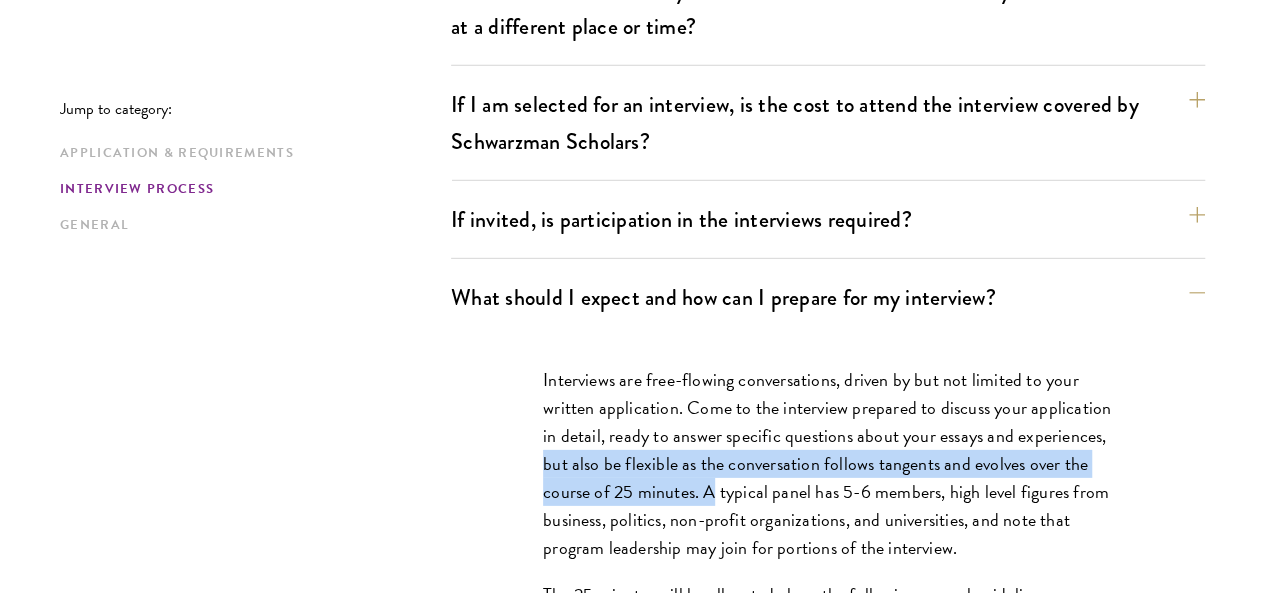 drag, startPoint x: 660, startPoint y: 275, endPoint x: 866, endPoint y: 303, distance: 207.89421 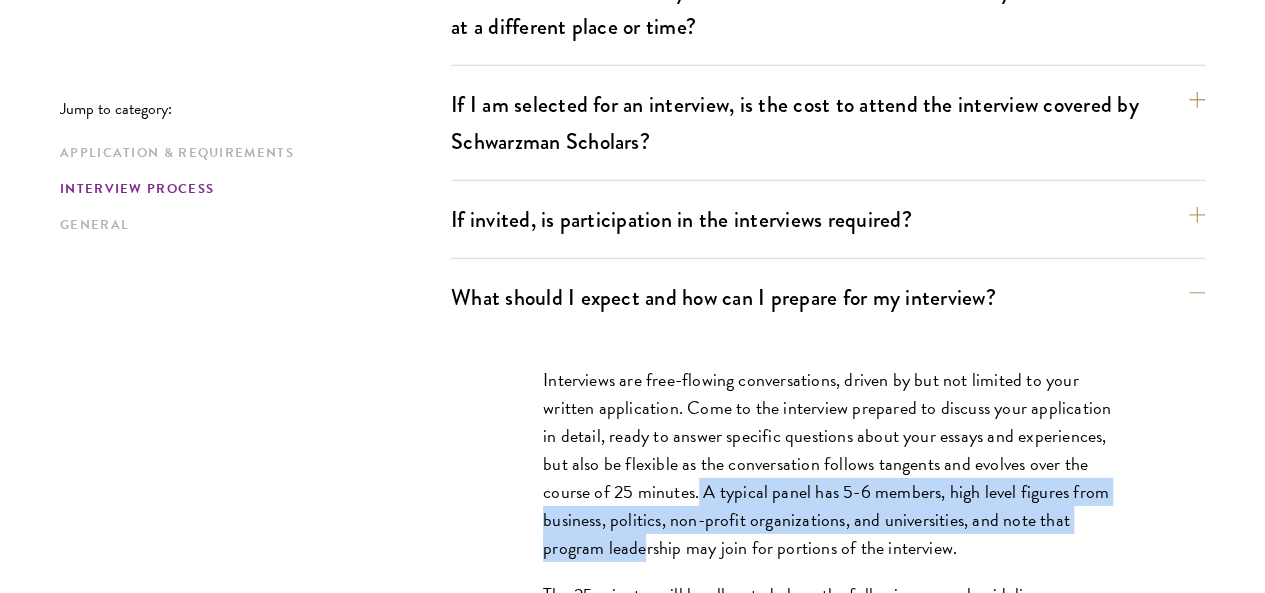 drag, startPoint x: 852, startPoint y: 303, endPoint x: 978, endPoint y: 363, distance: 139.55644 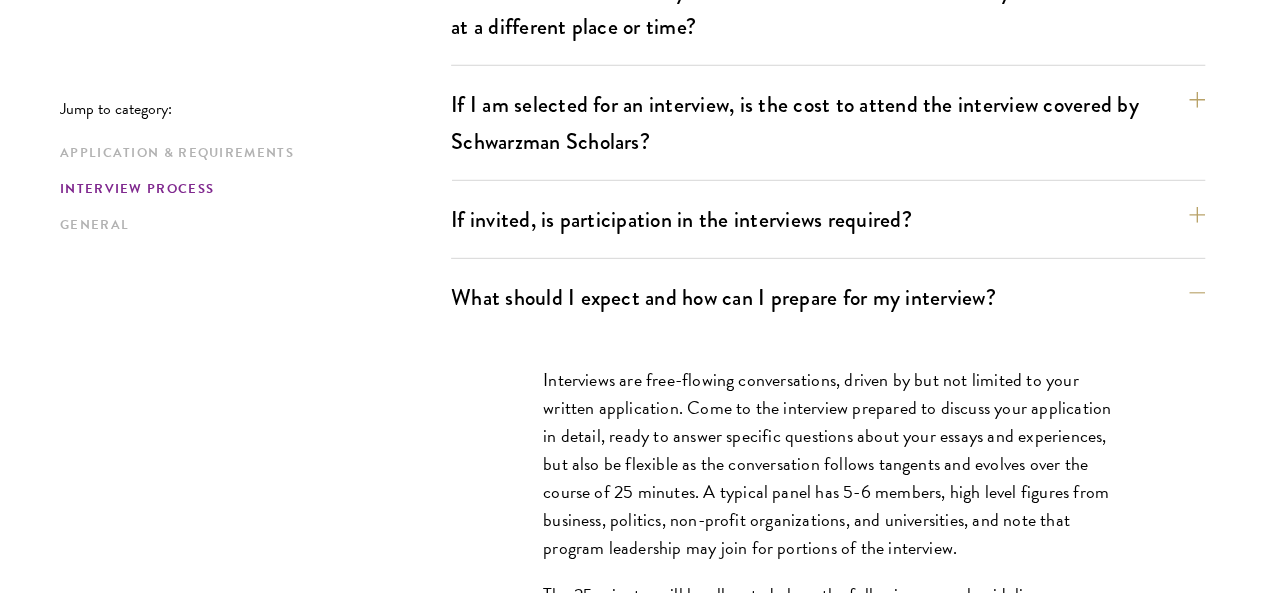 click on "Interviews are free-flowing conversations, driven by but not limited to your written application. Come to the interview prepared to discuss your application in detail, ready to answer specific questions about your essays and experiences, but also be flexible as the conversation follows tangents and evolves over the course of 25 minutes. A typical panel has 5-6 members, high level figures from business, politics, non-profit organizations, and universities, and note that program leadership may join for portions of the interview." at bounding box center (828, 464) 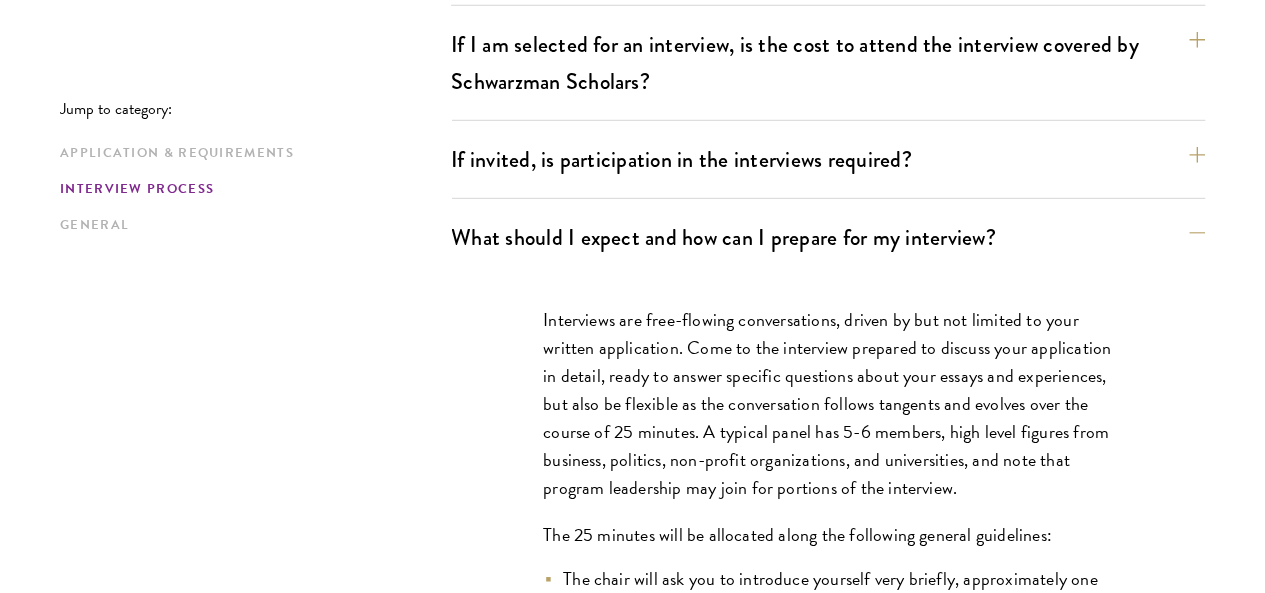 scroll, scrollTop: 2941, scrollLeft: 0, axis: vertical 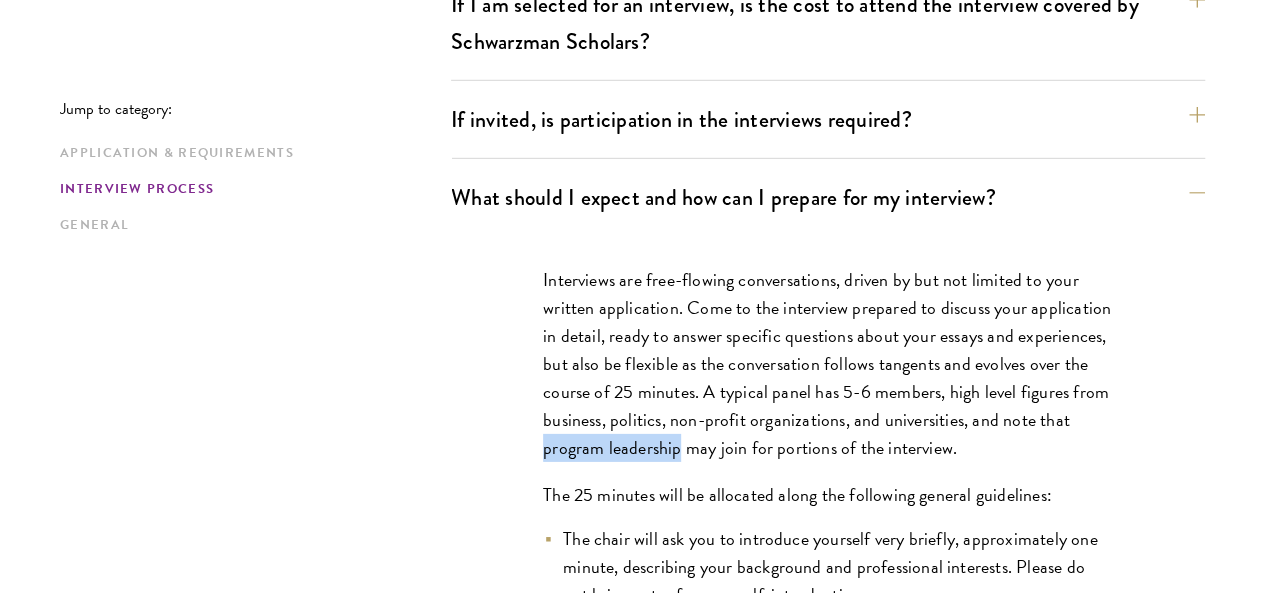 drag, startPoint x: 869, startPoint y: 257, endPoint x: 1013, endPoint y: 265, distance: 144.22205 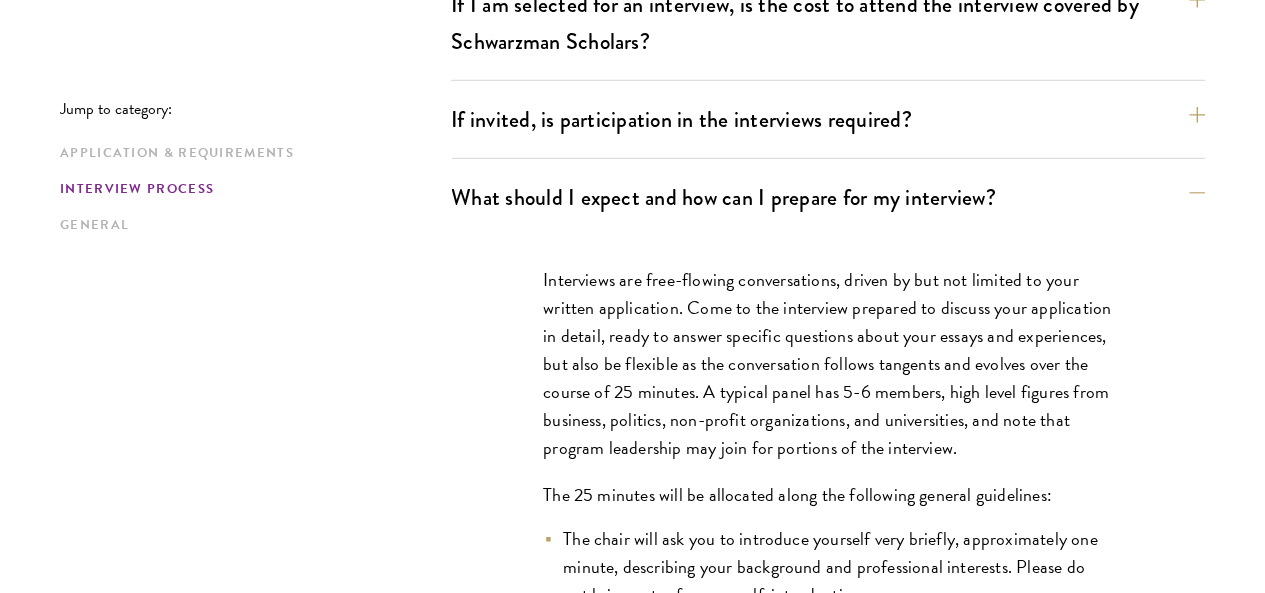 click on "Interviews are free-flowing conversations, driven by but not limited to your written application. Come to the interview prepared to discuss your application in detail, ready to answer specific questions about your essays and experiences, but also be flexible as the conversation follows tangents and evolves over the course of 25 minutes. A typical panel has 5-6 members, high level figures from business, politics, non-profit organizations, and universities, and note that program leadership may join for portions of the interview." at bounding box center (828, 364) 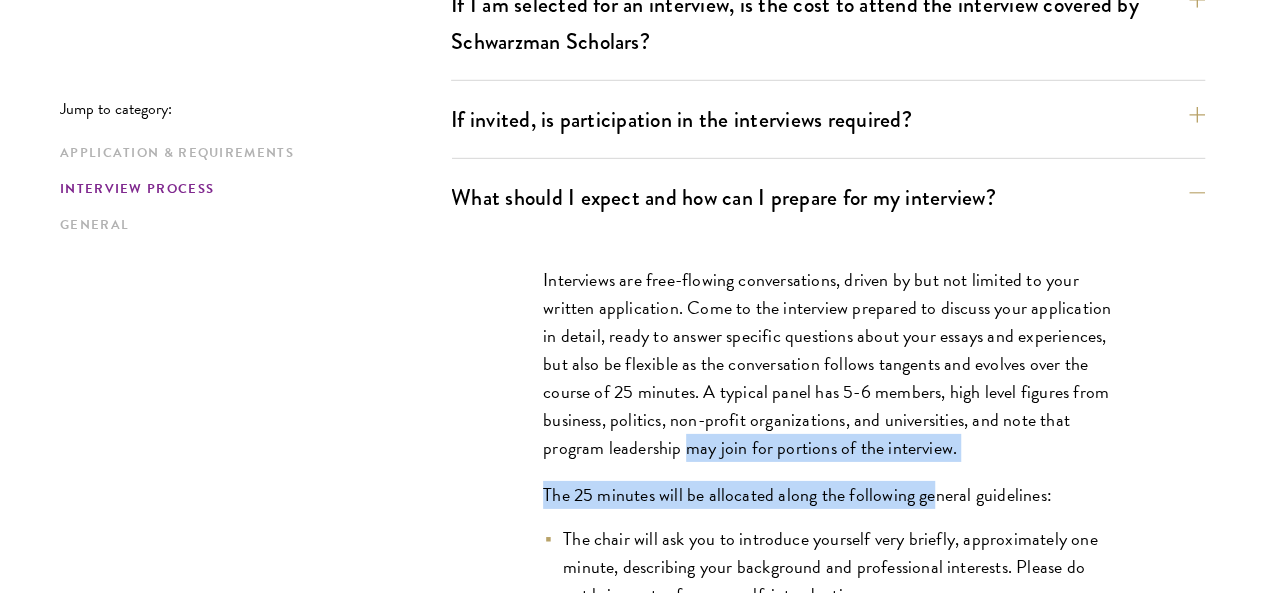 drag, startPoint x: 1018, startPoint y: 261, endPoint x: 876, endPoint y: 318, distance: 153.01308 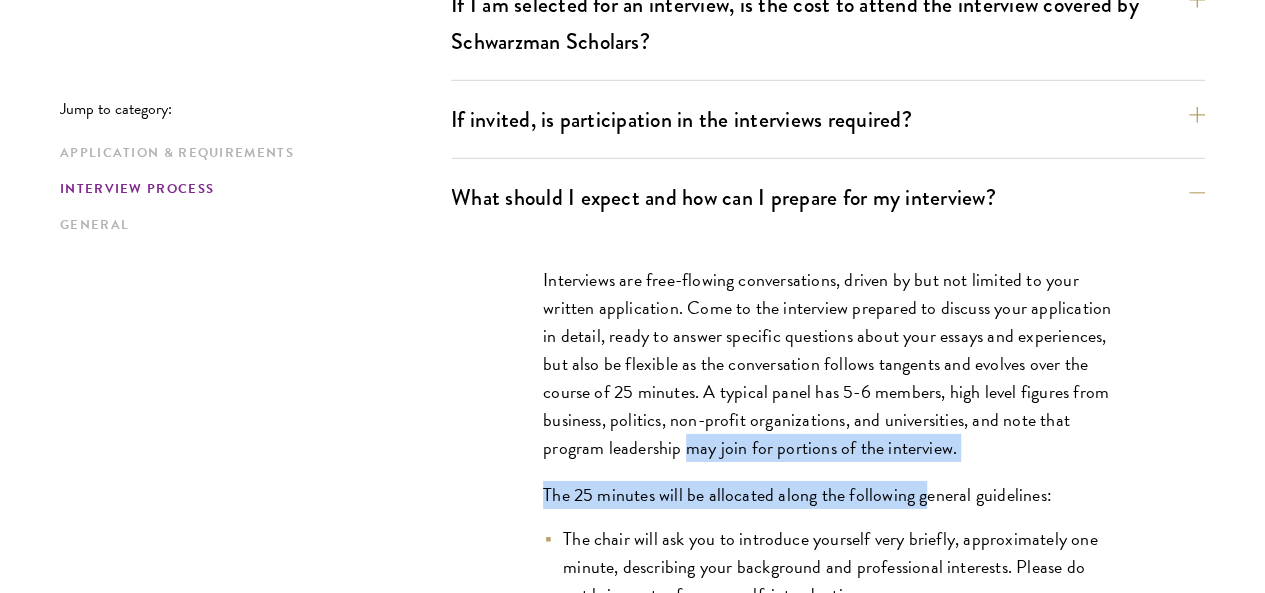 click on "Interviews are free-flowing conversations, driven by but not limited to your written application. Come to the interview prepared to discuss your application in detail, ready to answer specific questions about your essays and experiences, but also be flexible as the conversation follows tangents and evolves over the course of 25 minutes. A typical panel has 5-6 members, high level figures from business, politics, non-profit organizations, and universities, and note that program leadership may join for portions of the interview.
The 25 minutes will be allocated along the following general guidelines:
The chair will ask you to introduce yourself very briefly, approximately one minute, describing your background and professional interests. Please do not bring notes for your self-introduction.
The interview will wrap up very promptly at 25 minutes. Candidates should be prepared for transitions at 20 minutes and 25 minutes and not interpret an abrupt or early ending as a negative sign." at bounding box center (828, 792) 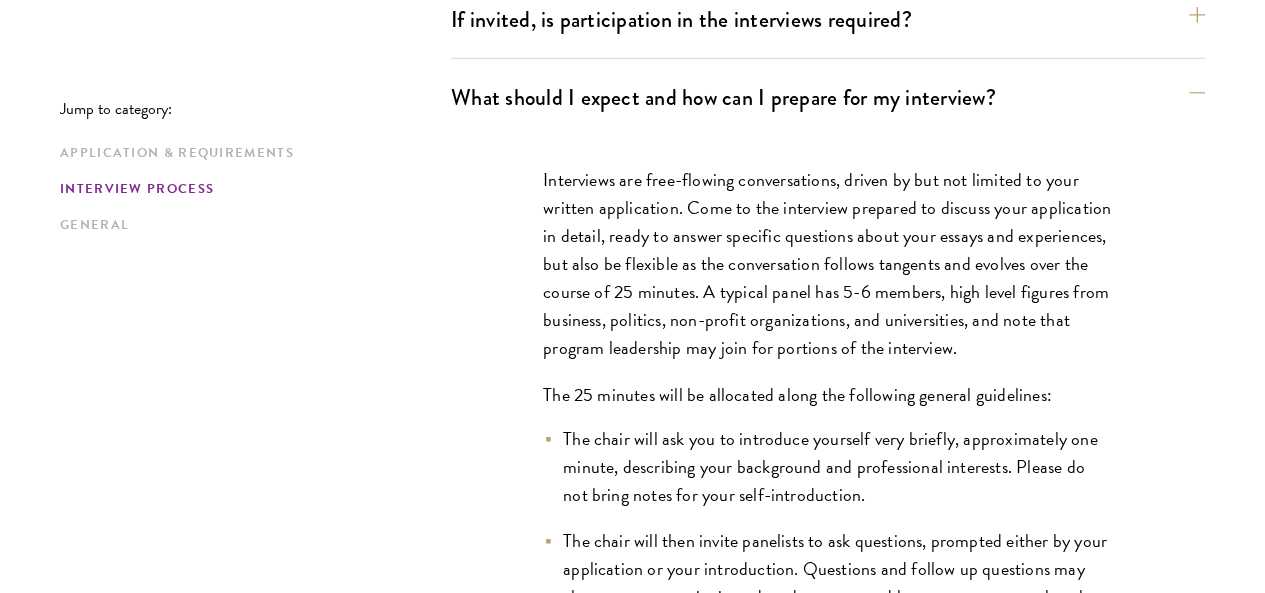 scroll, scrollTop: 3141, scrollLeft: 0, axis: vertical 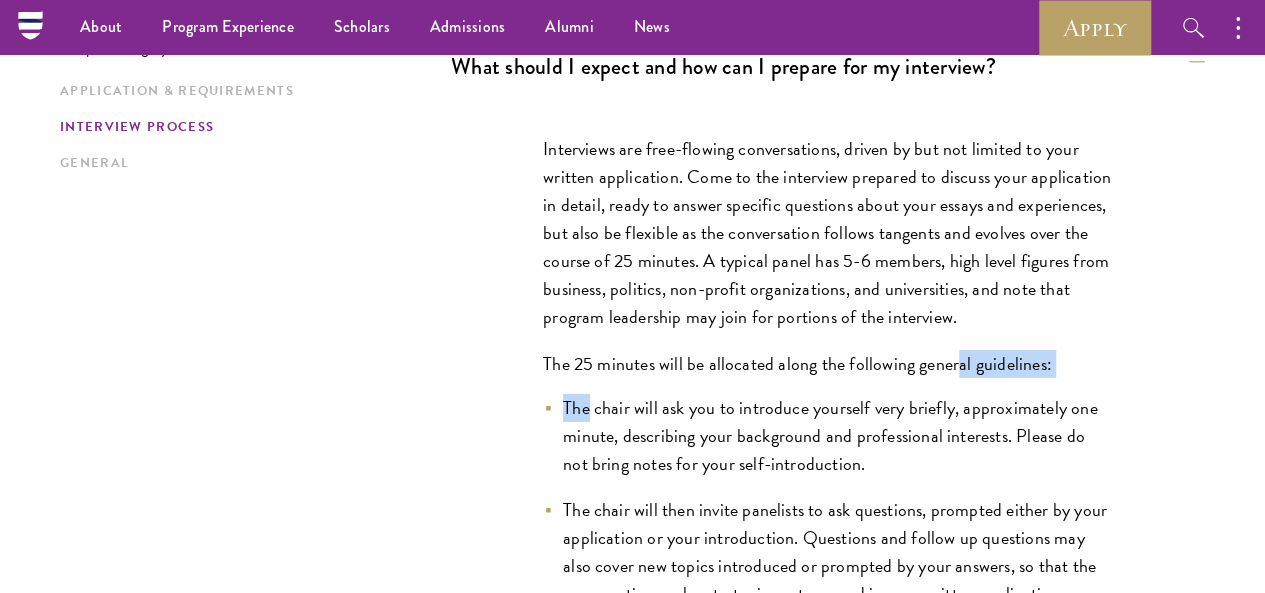 drag, startPoint x: 576, startPoint y: 179, endPoint x: 964, endPoint y: 187, distance: 388.08246 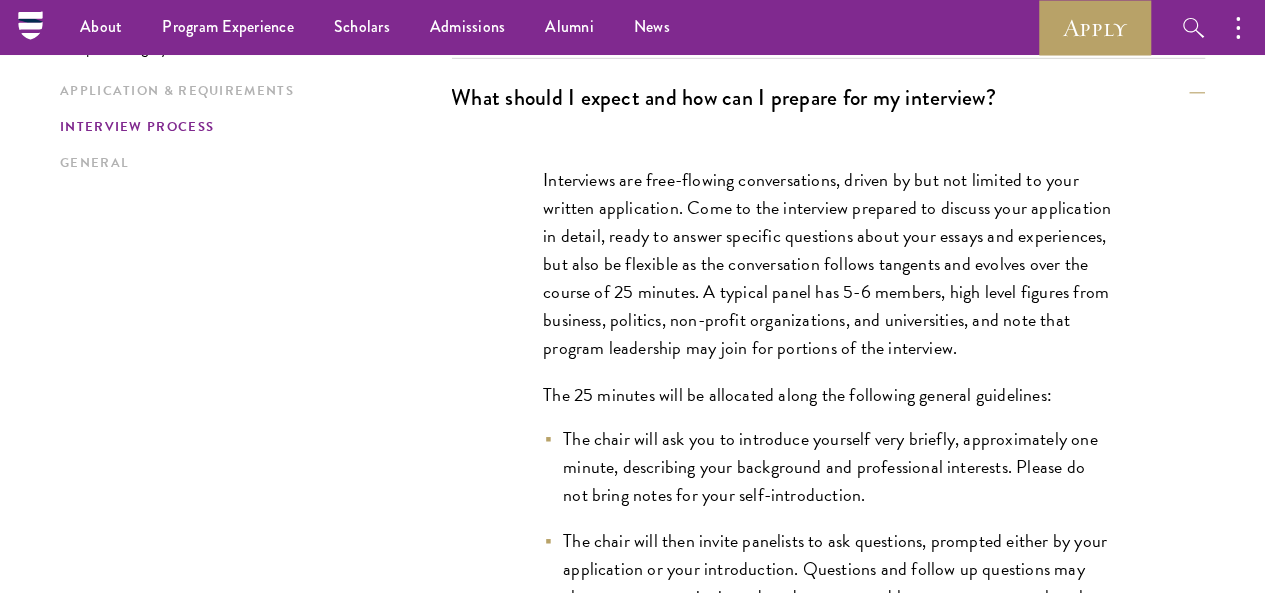 click on "The chair will ask you to introduce yourself very briefly, approximately one minute, describing your background and professional interests. Please do not bring notes for your self-introduction." at bounding box center (828, 467) 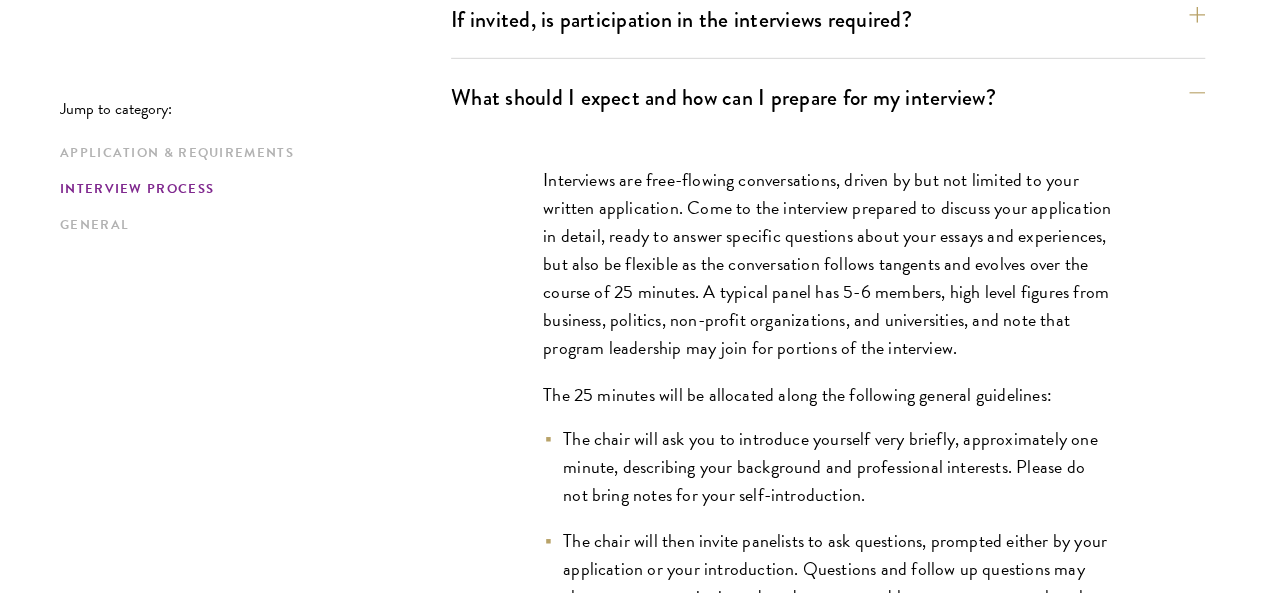 scroll, scrollTop: 3141, scrollLeft: 0, axis: vertical 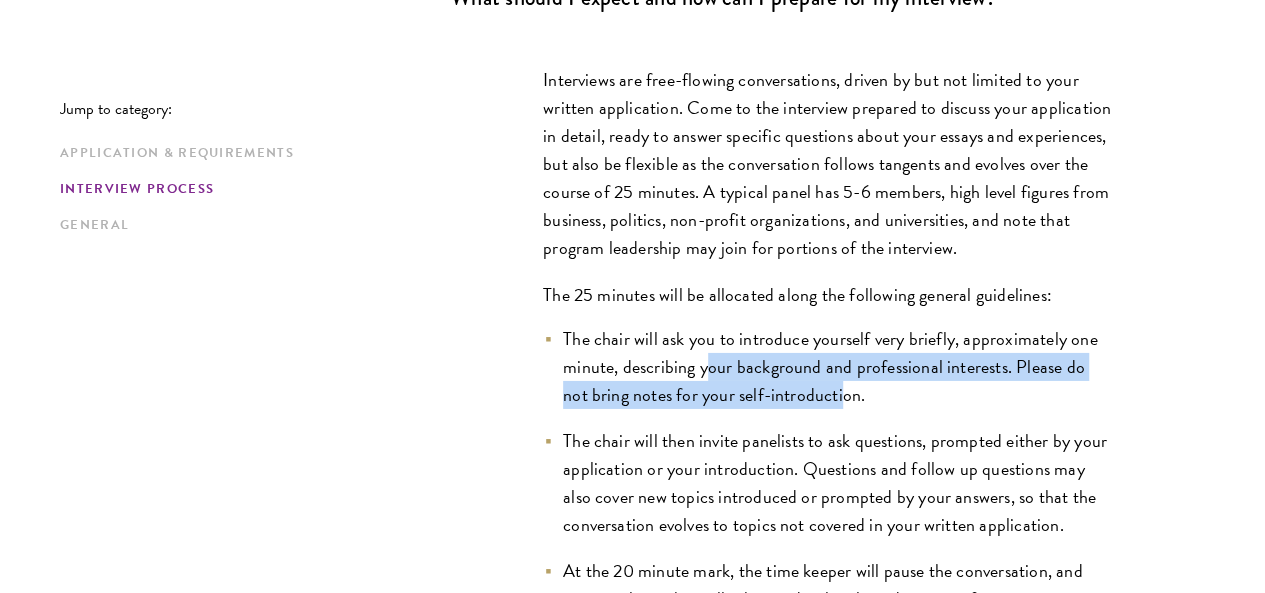 drag, startPoint x: 732, startPoint y: 217, endPoint x: 972, endPoint y: 271, distance: 246 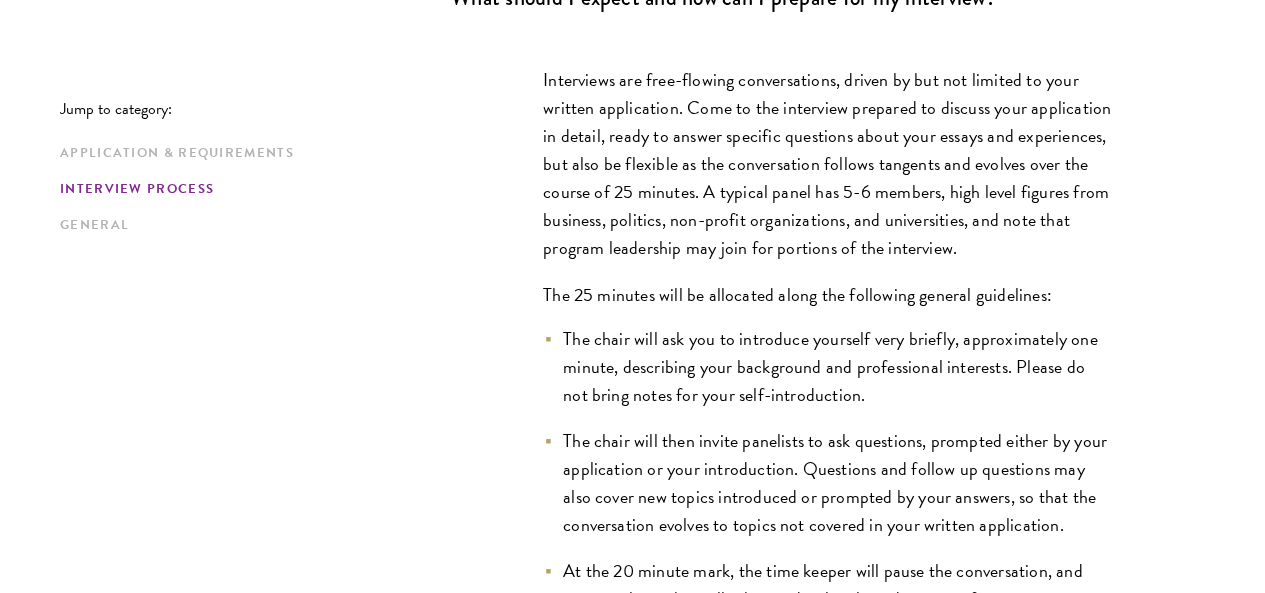 click on "The chair will ask you to introduce yourself very briefly, approximately one minute, describing your background and professional interests. Please do not bring notes for your self-introduction.
The chair will then invite panelists to ask questions, prompted either by your application or your introduction. Questions and follow up questions may also cover new topics introduced or prompted by your answers, so that the conversation evolves to topics not covered in your written application.
At the 20 minute mark, the time keeper will pause the conversation, and one panel member will ask a randomly selected question from current news events, outside of your area of specialty, asking you to offer your thoughts on the topic.
The interview will wrap up very promptly at 25 minutes. Candidates should be prepared for transitions at 20 minutes and 25 minutes and not interpret an abrupt or early ending as a negative sign." at bounding box center (828, 548) 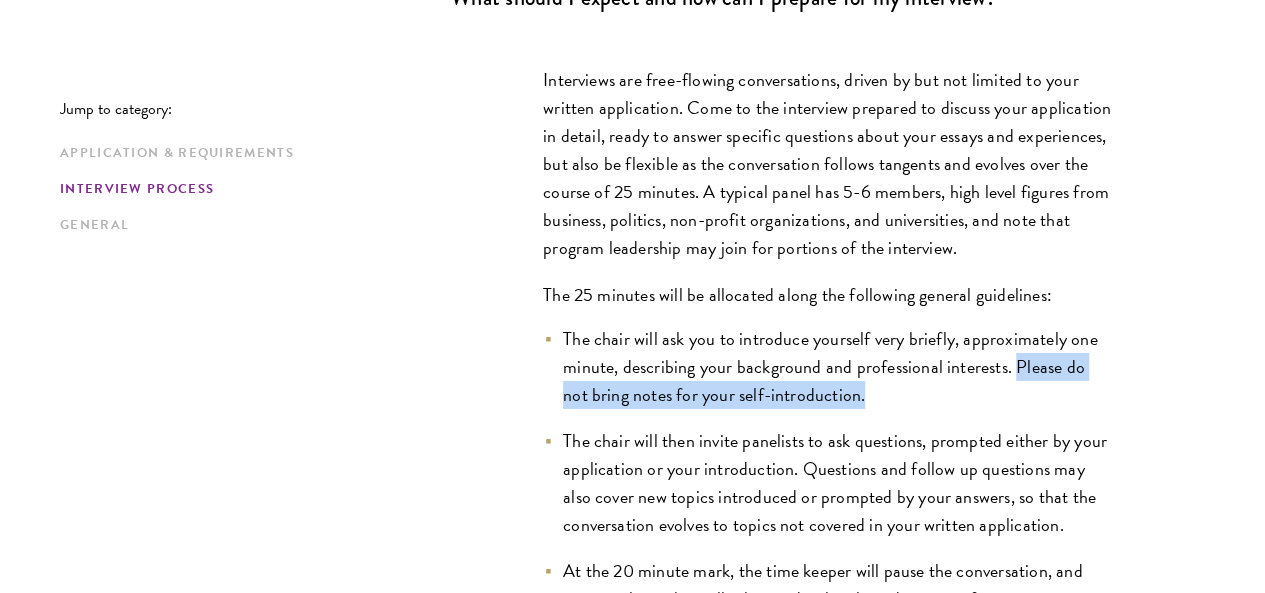 drag, startPoint x: 622, startPoint y: 233, endPoint x: 1024, endPoint y: 245, distance: 402.17908 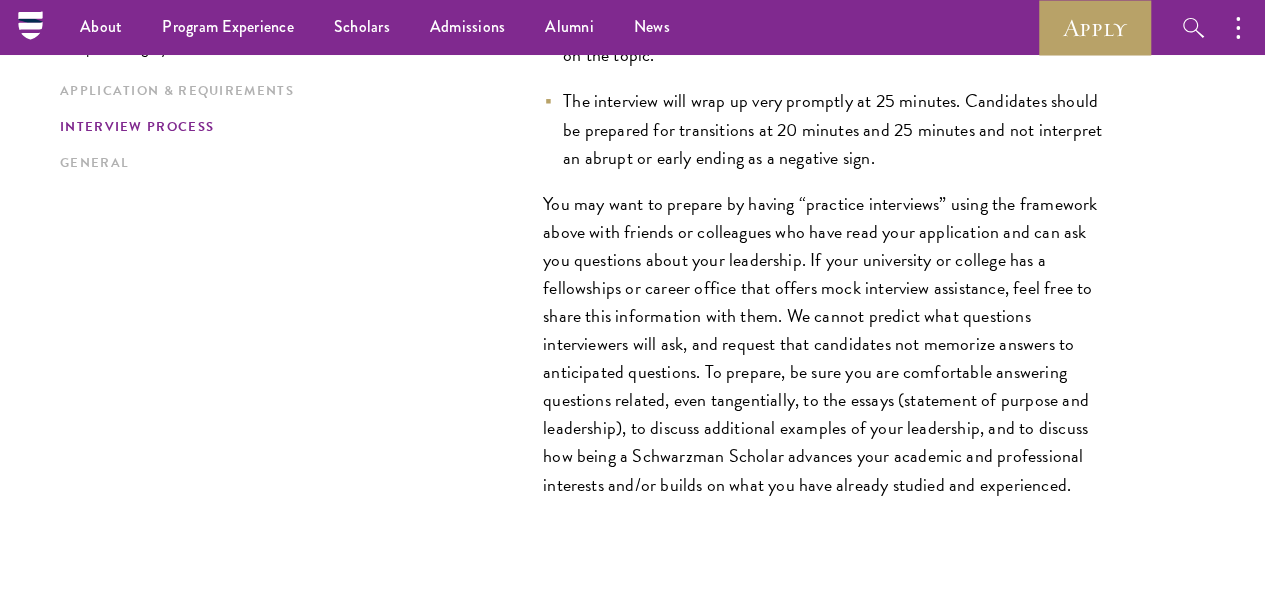 scroll, scrollTop: 3641, scrollLeft: 0, axis: vertical 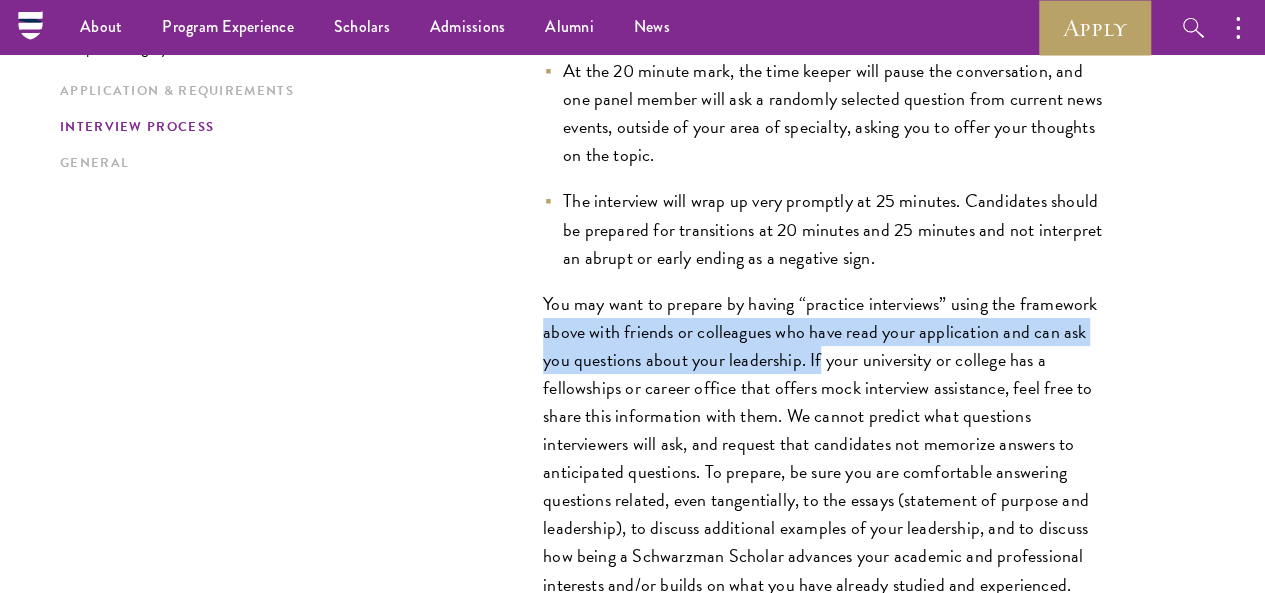 drag, startPoint x: 612, startPoint y: 230, endPoint x: 911, endPoint y: 263, distance: 300.81555 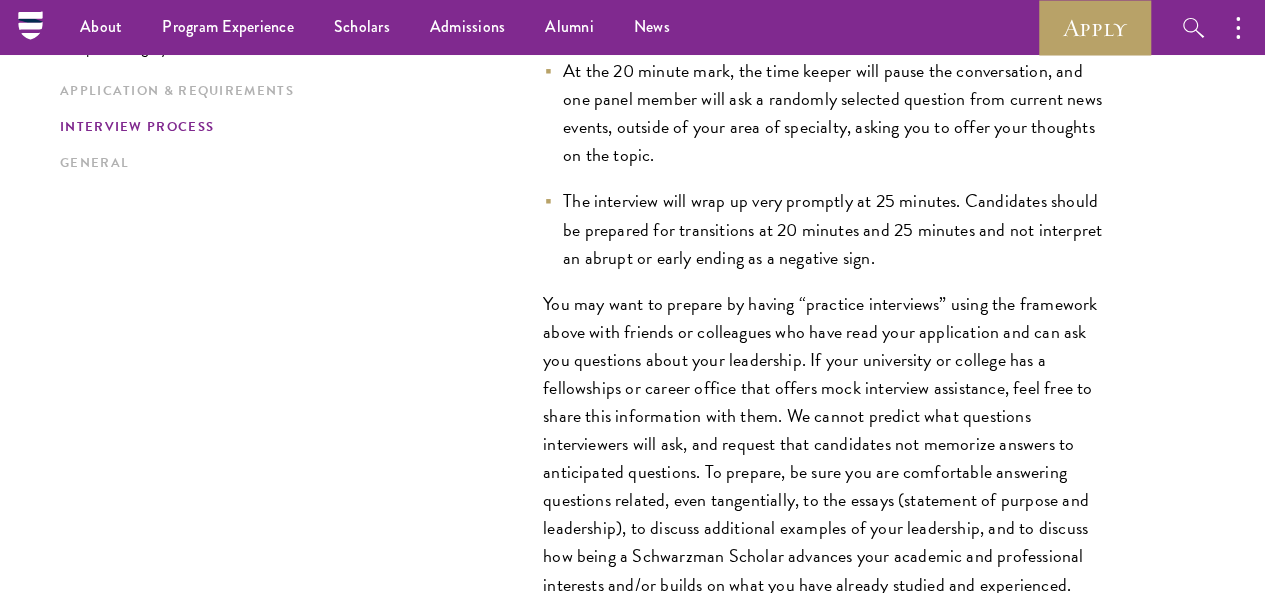 click on "You may want to prepare by having “practice interviews” using the framework above with friends or colleagues who have read your application and can ask you questions about your leadership. If your university or college has a fellowships or career office that offers mock interview assistance, feel free to share this information with them. We cannot predict what questions interviewers will ask, and request that candidates not memorize answers to anticipated questions. To prepare, be sure you are comfortable answering questions related, even tangentially, to the essays (statement of purpose and leadership), to discuss additional examples of your leadership, and to discuss how being a Schwarzman Scholar advances your academic and professional interests and/or builds on what you have already studied and experienced." at bounding box center [828, 444] 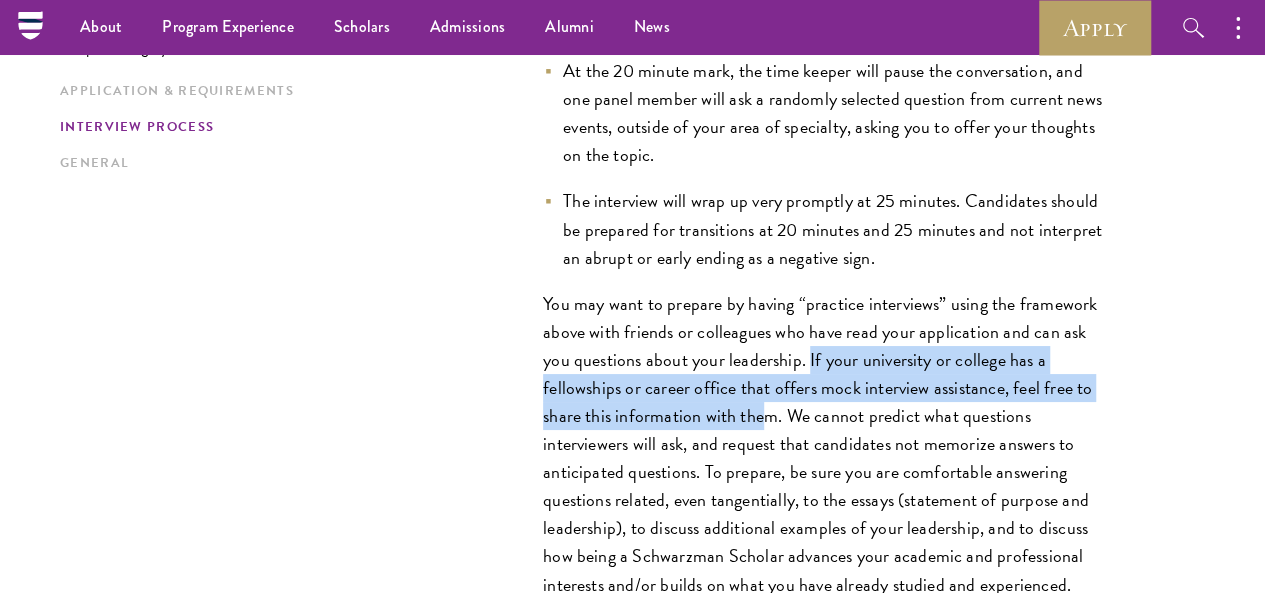 drag, startPoint x: 901, startPoint y: 253, endPoint x: 937, endPoint y: 315, distance: 71.693794 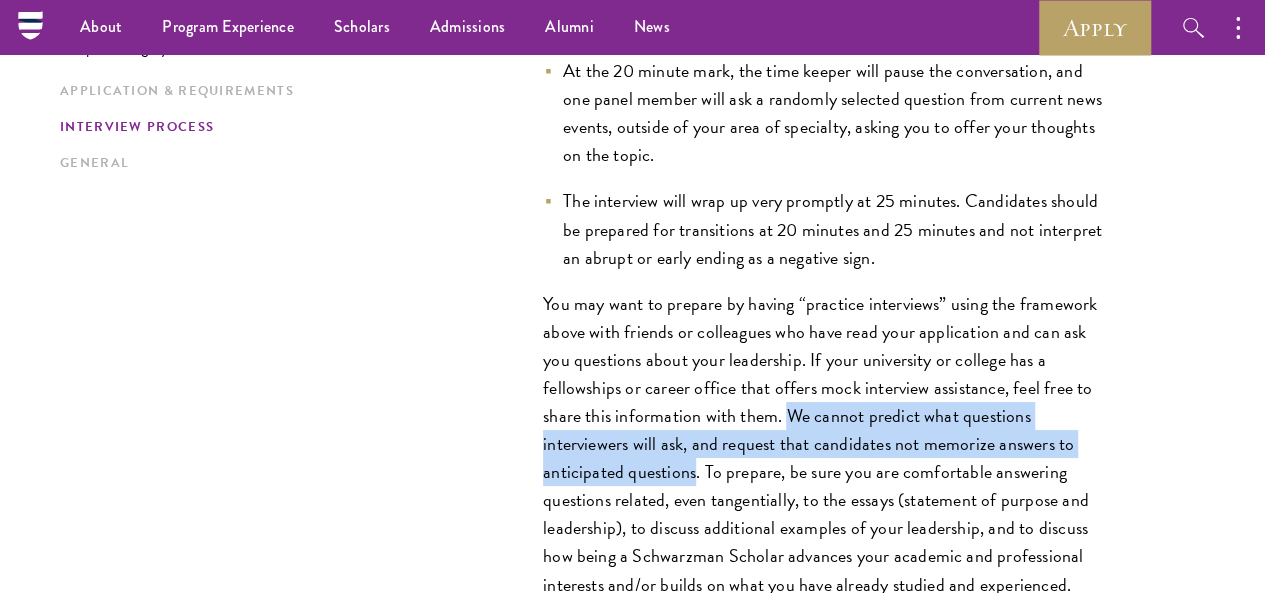 drag, startPoint x: 958, startPoint y: 307, endPoint x: 848, endPoint y: 373, distance: 128.28094 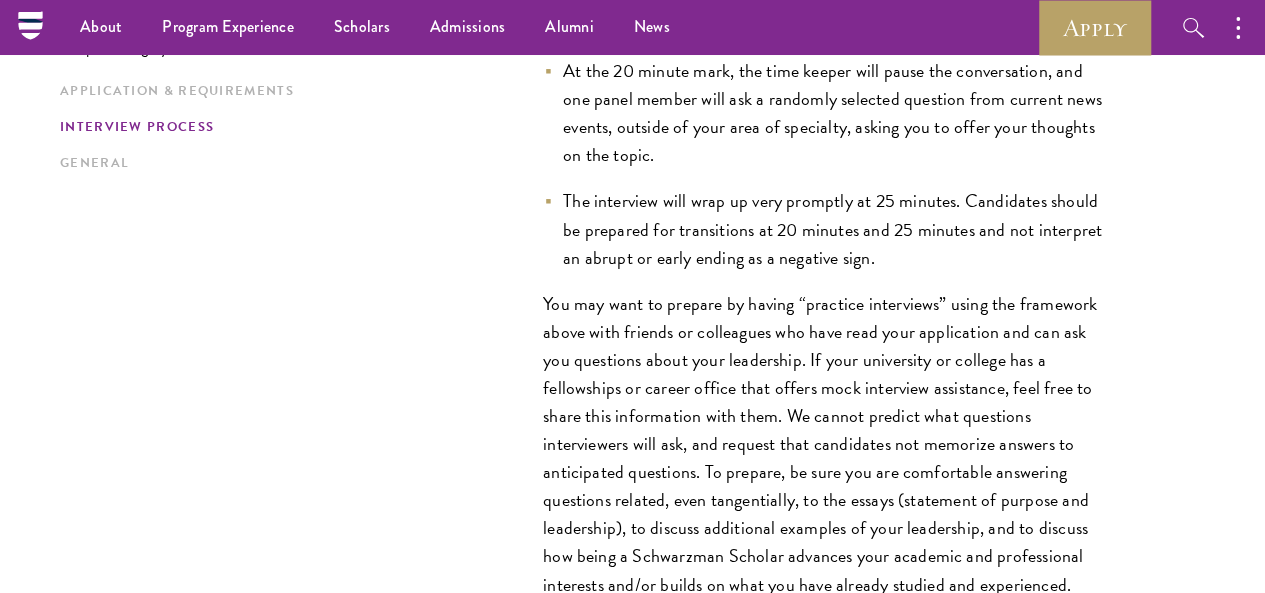 click on "You may want to prepare by having “practice interviews” using the framework above with friends or colleagues who have read your application and can ask you questions about your leadership. If your university or college has a fellowships or career office that offers mock interview assistance, feel free to share this information with them. We cannot predict what questions interviewers will ask, and request that candidates not memorize answers to anticipated questions. To prepare, be sure you are comfortable answering questions related, even tangentially, to the essays (statement of purpose and leadership), to discuss additional examples of your leadership, and to discuss how being a Schwarzman Scholar advances your academic and professional interests and/or builds on what you have already studied and experienced." at bounding box center [828, 444] 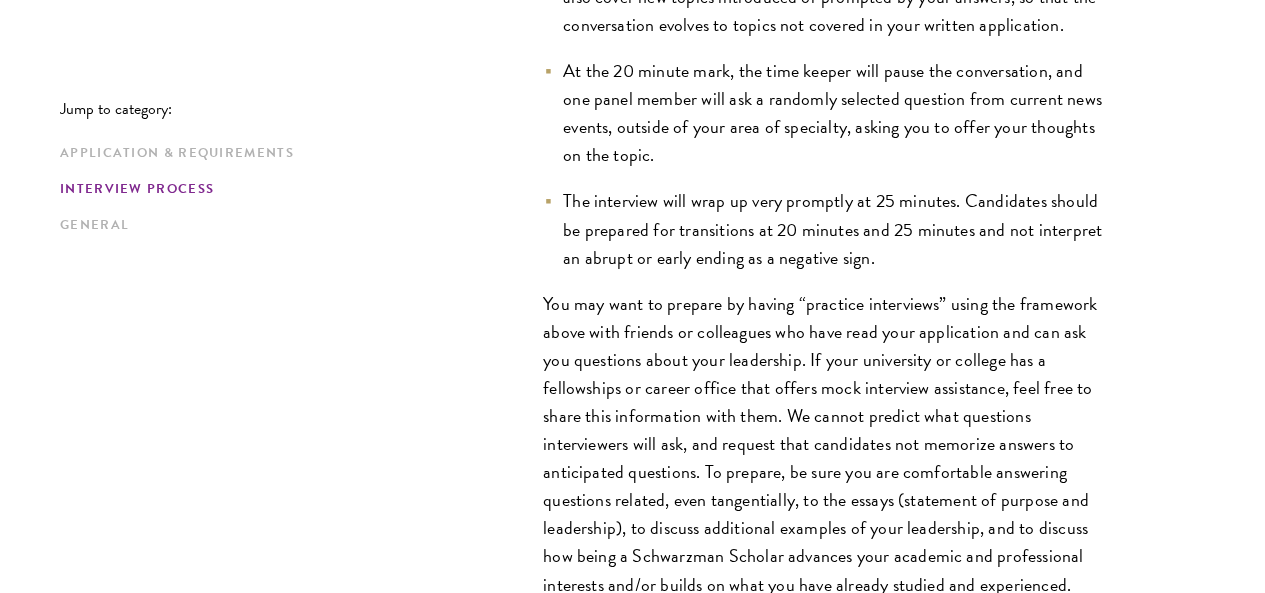 scroll, scrollTop: 3741, scrollLeft: 0, axis: vertical 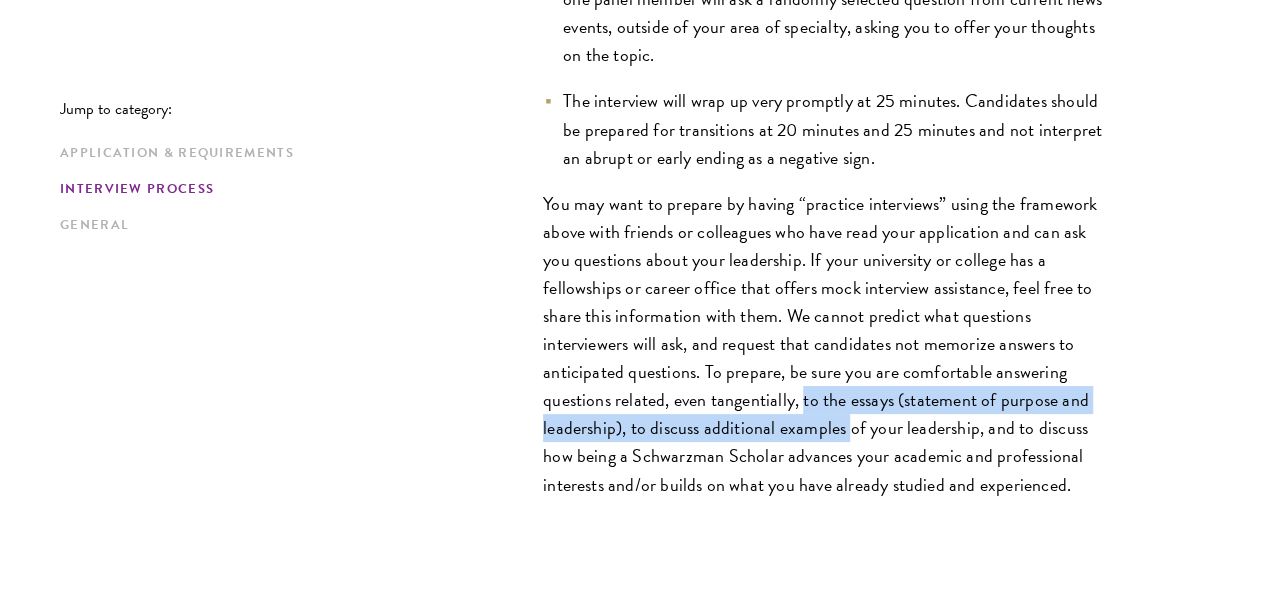 drag, startPoint x: 981, startPoint y: 294, endPoint x: 1043, endPoint y: 323, distance: 68.44706 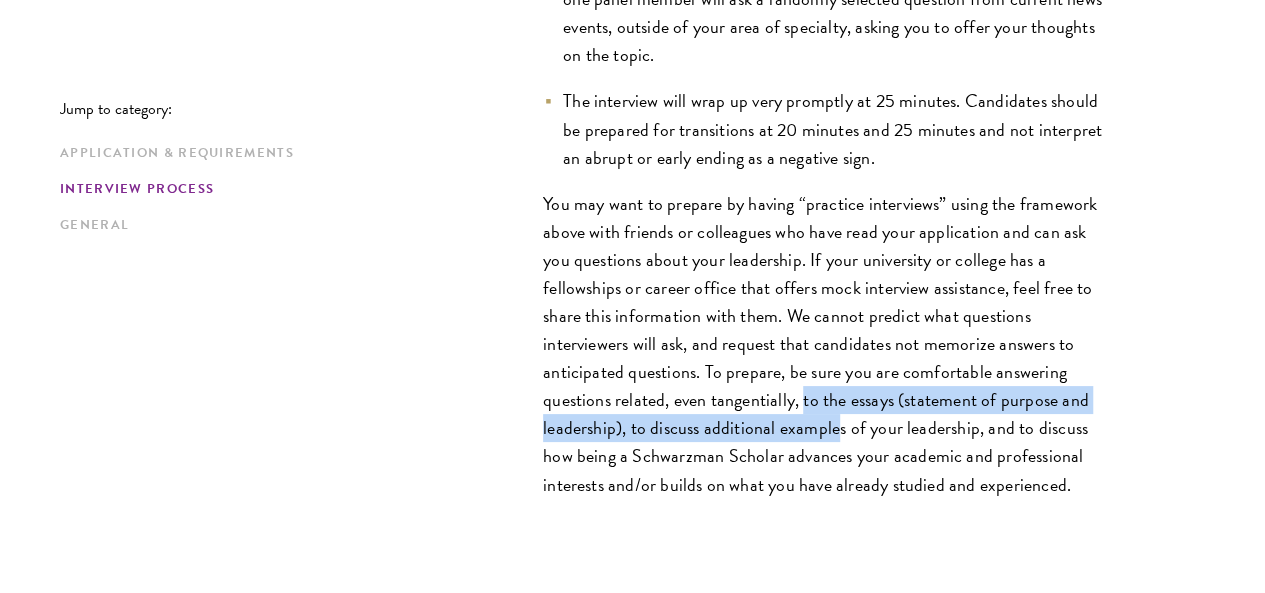 click on "You may want to prepare by having “practice interviews” using the framework above with friends or colleagues who have read your application and can ask you questions about your leadership. If your university or college has a fellowships or career office that offers mock interview assistance, feel free to share this information with them. We cannot predict what questions interviewers will ask, and request that candidates not memorize answers to anticipated questions. To prepare, be sure you are comfortable answering questions related, even tangentially, to the essays (statement of purpose and leadership), to discuss additional examples of your leadership, and to discuss how being a Schwarzman Scholar advances your academic and professional interests and/or builds on what you have already studied and experienced." at bounding box center [828, 344] 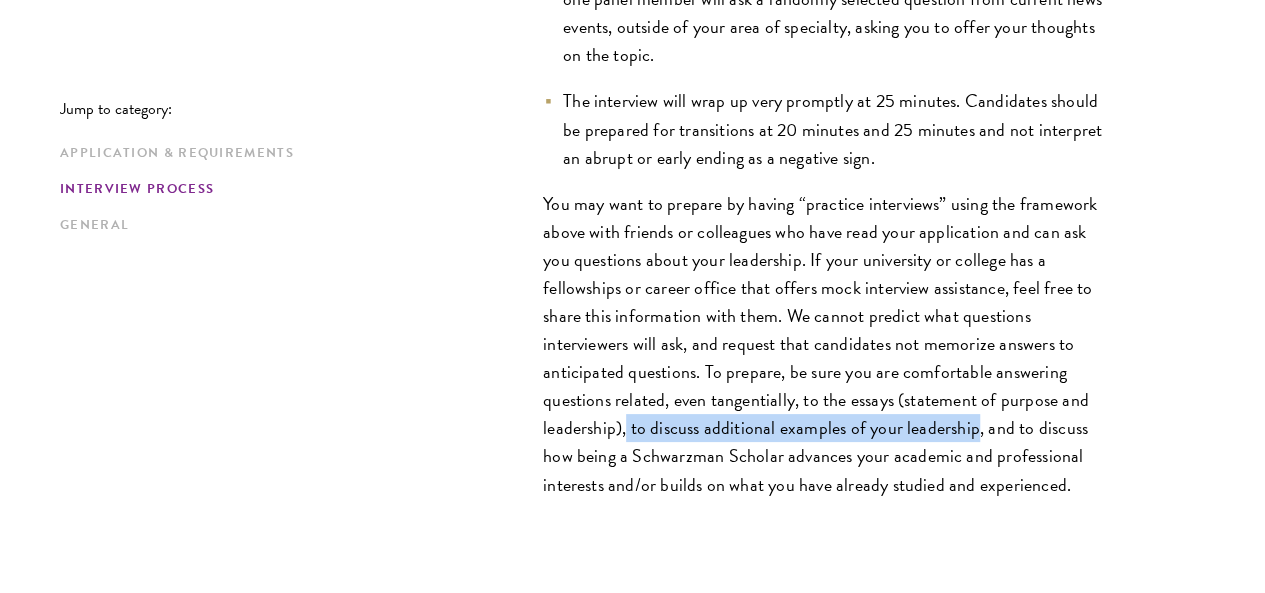 drag, startPoint x: 822, startPoint y: 324, endPoint x: 640, endPoint y: 349, distance: 183.70901 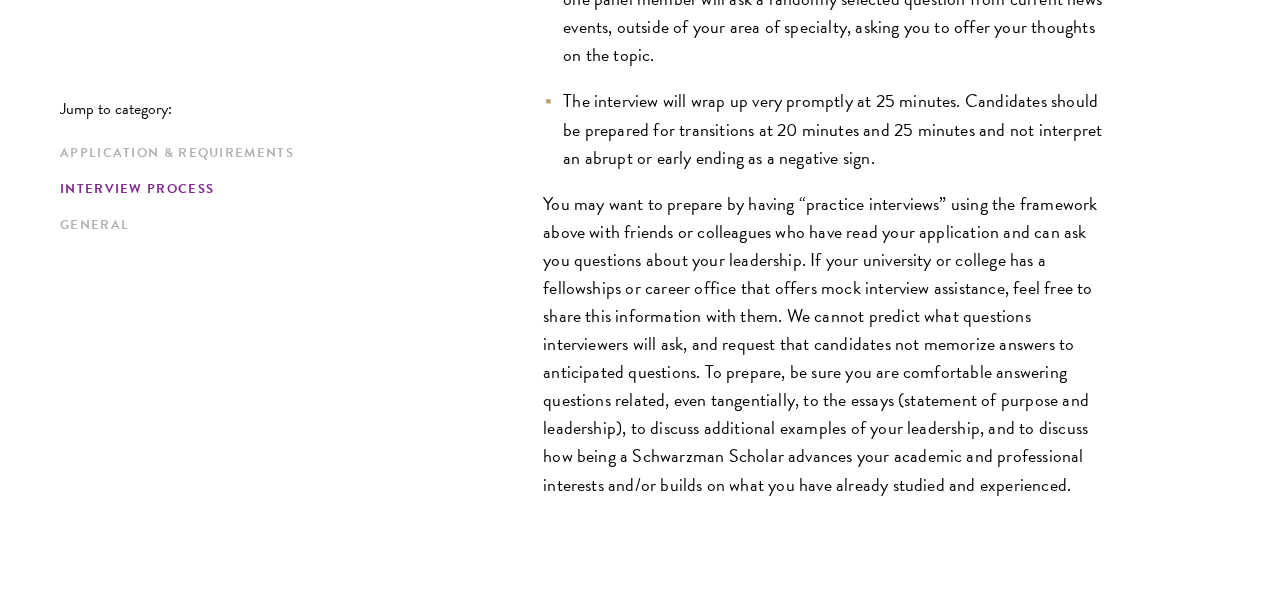 click on "You may want to prepare by having “practice interviews” using the framework above with friends or colleagues who have read your application and can ask you questions about your leadership. If your university or college has a fellowships or career office that offers mock interview assistance, feel free to share this information with them. We cannot predict what questions interviewers will ask, and request that candidates not memorize answers to anticipated questions. To prepare, be sure you are comfortable answering questions related, even tangentially, to the essays (statement of purpose and leadership), to discuss additional examples of your leadership, and to discuss how being a Schwarzman Scholar advances your academic and professional interests and/or builds on what you have already studied and experienced." at bounding box center (828, 344) 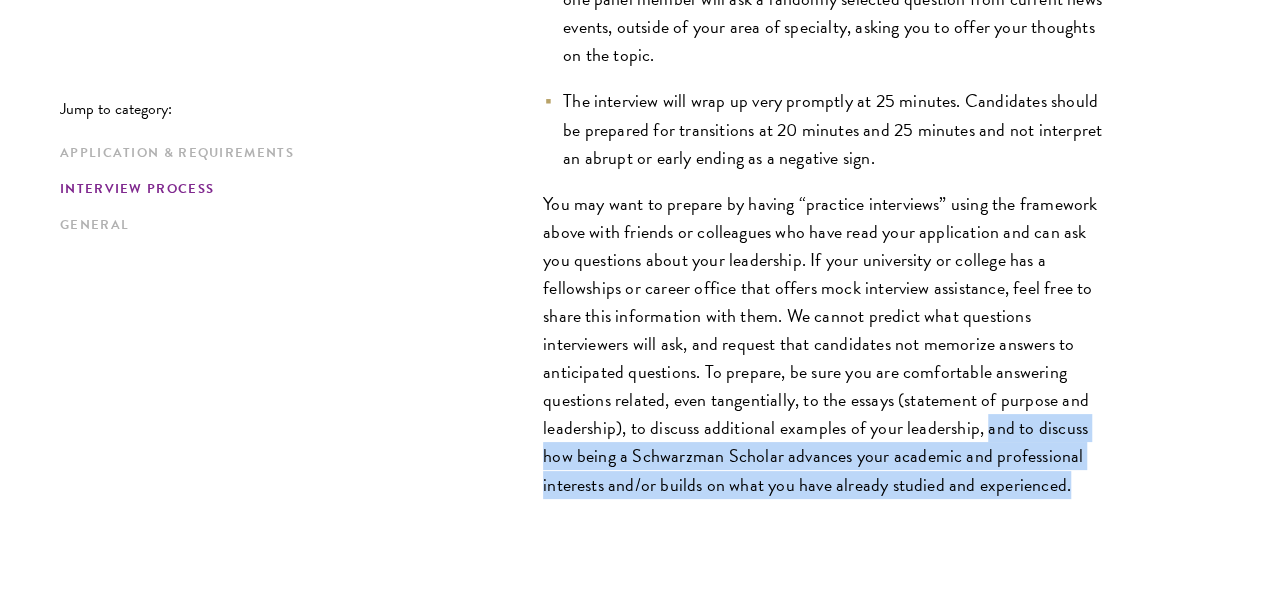 drag, startPoint x: 655, startPoint y: 357, endPoint x: 796, endPoint y: 401, distance: 147.7058 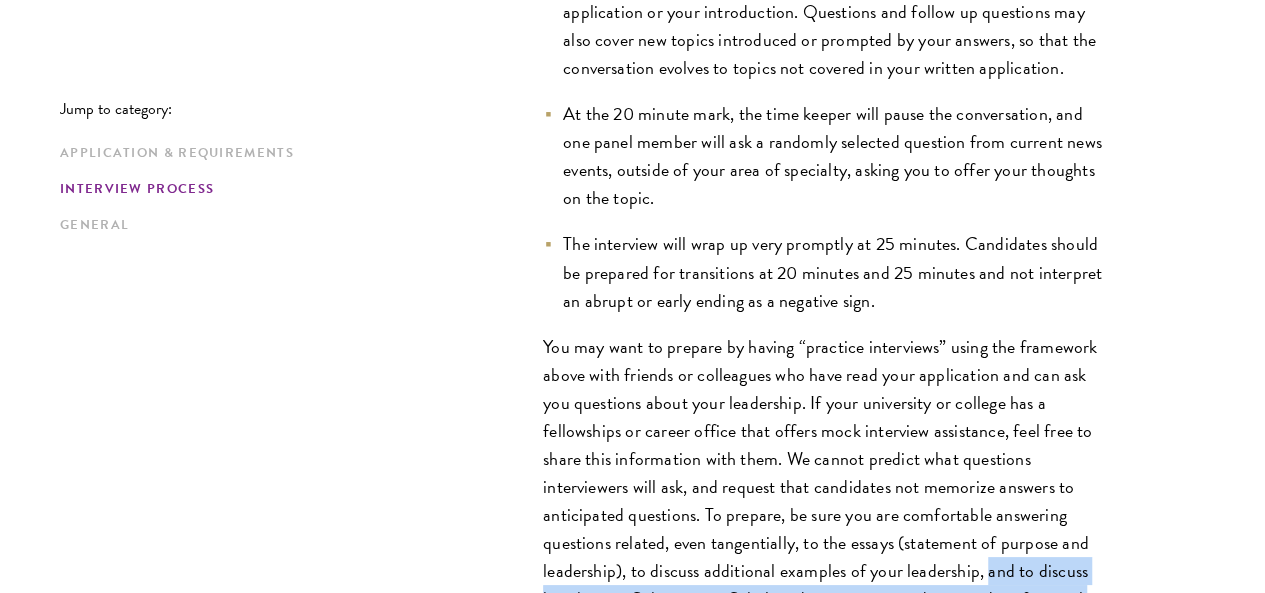 scroll, scrollTop: 3641, scrollLeft: 0, axis: vertical 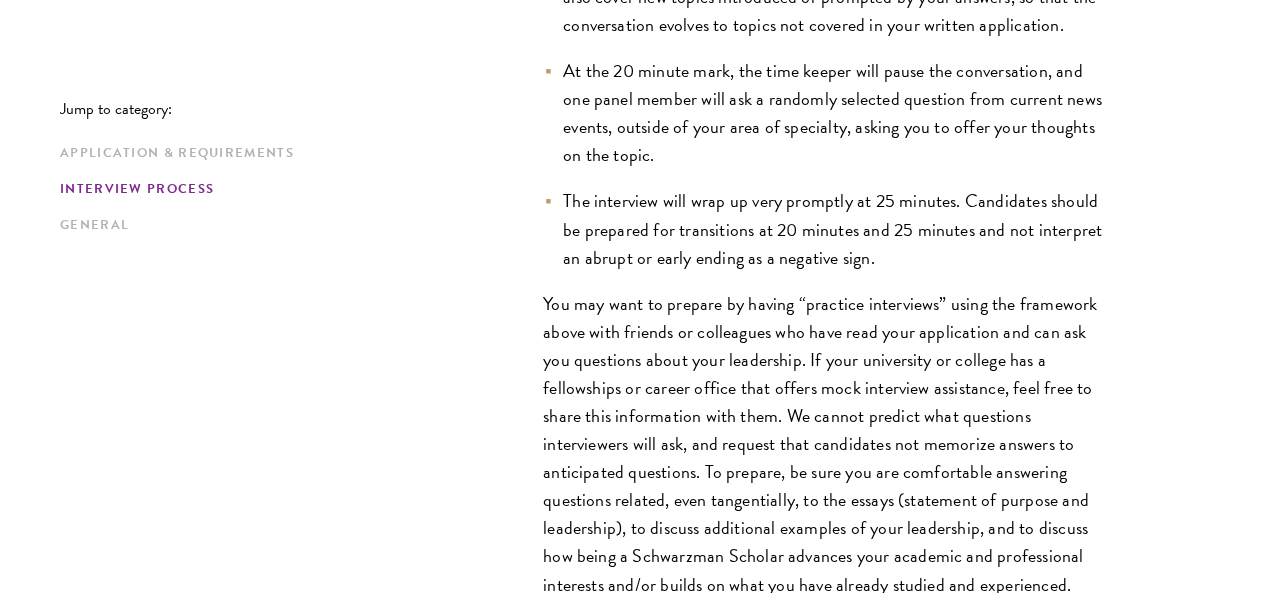 click on "You may want to prepare by having “practice interviews” using the framework above with friends or colleagues who have read your application and can ask you questions about your leadership. If your university or college has a fellowships or career office that offers mock interview assistance, feel free to share this information with them. We cannot predict what questions interviewers will ask, and request that candidates not memorize answers to anticipated questions. To prepare, be sure you are comfortable answering questions related, even tangentially, to the essays (statement of purpose and leadership), to discuss additional examples of your leadership, and to discuss how being a Schwarzman Scholar advances your academic and professional interests and/or builds on what you have already studied and experienced." at bounding box center (828, 444) 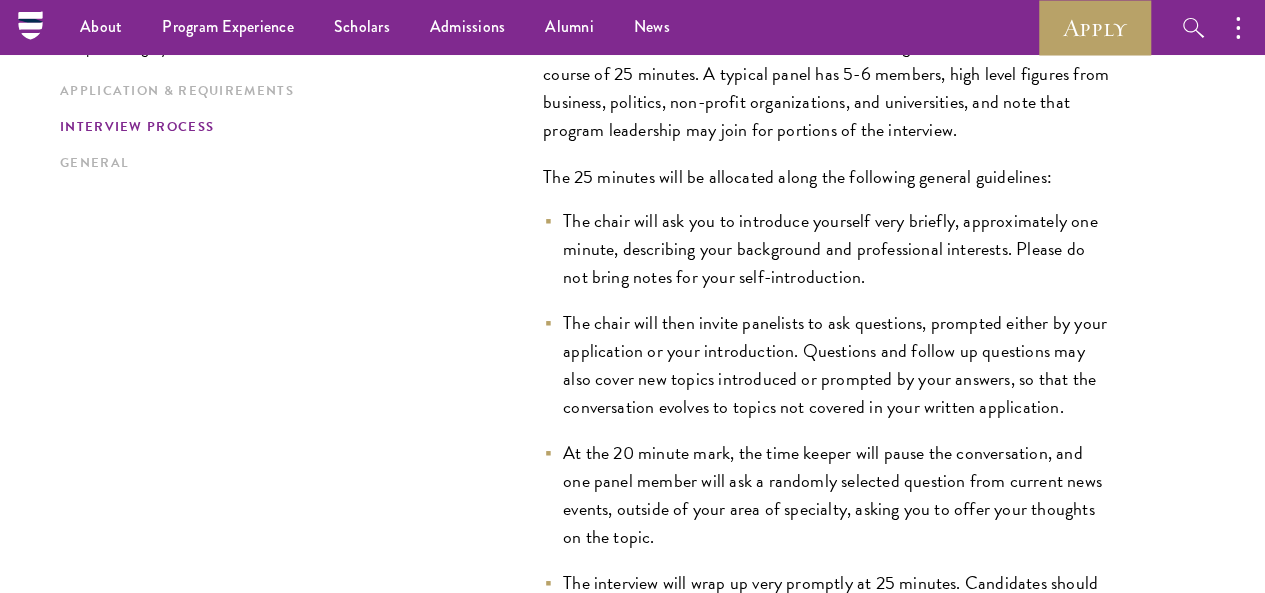 scroll, scrollTop: 3241, scrollLeft: 0, axis: vertical 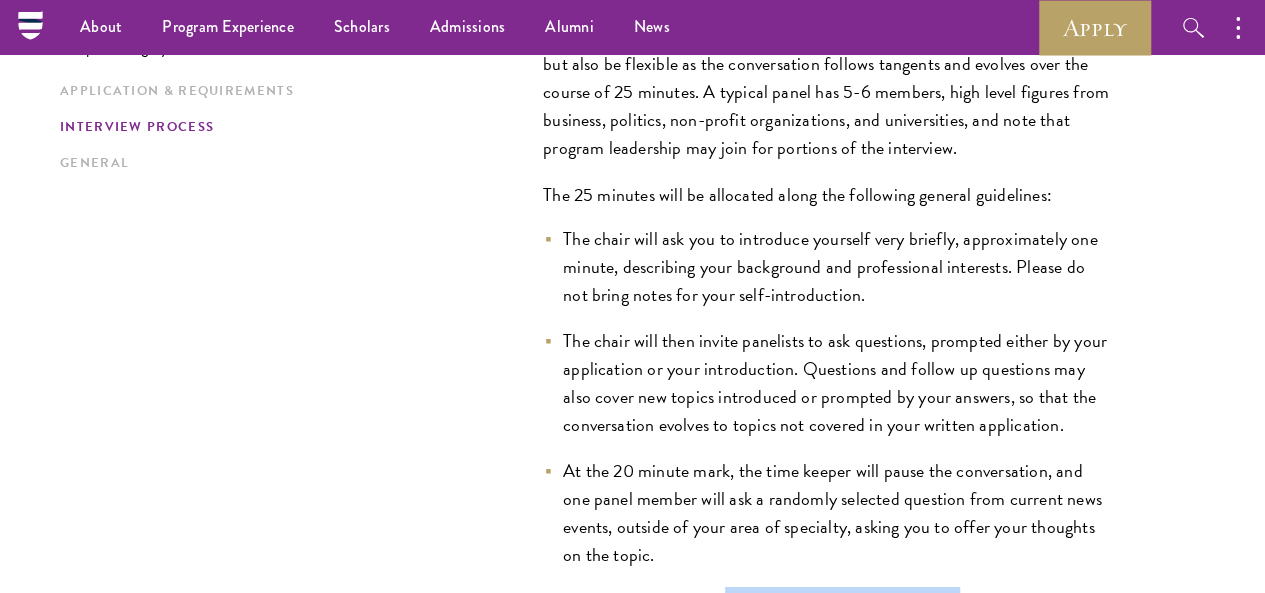drag, startPoint x: 720, startPoint y: 488, endPoint x: 964, endPoint y: 494, distance: 244.07376 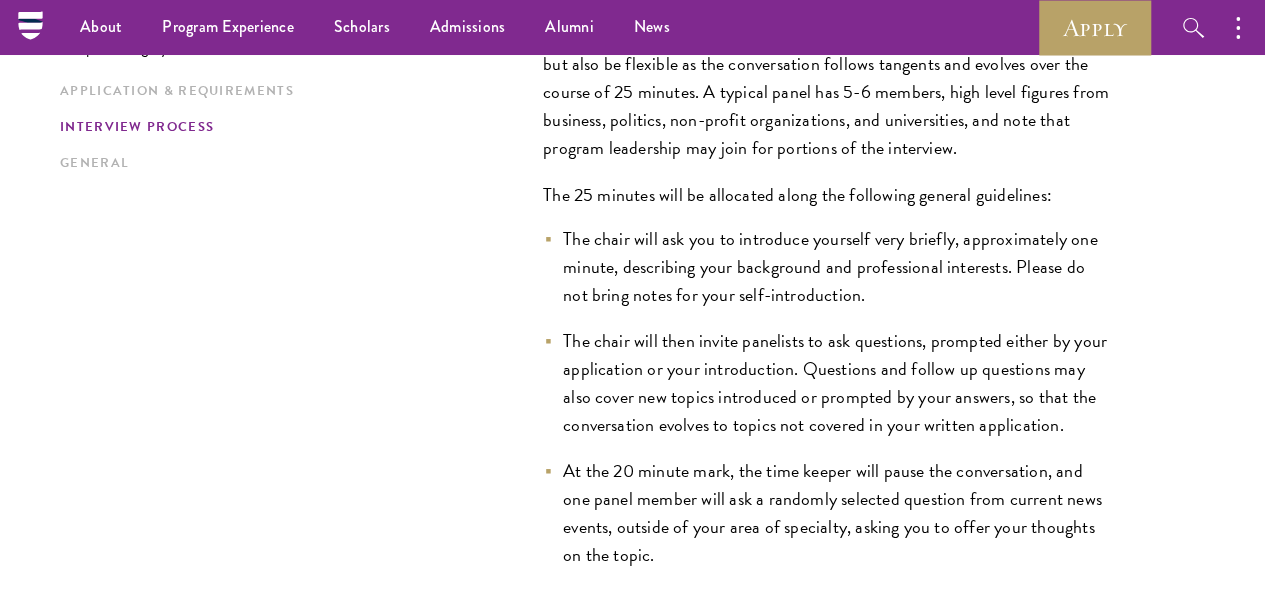 click on "The interview will wrap up very promptly at 25 minutes. Candidates should be prepared for transitions at 20 minutes and 25 minutes and not interpret an abrupt or early ending as a negative sign." at bounding box center (828, 629) 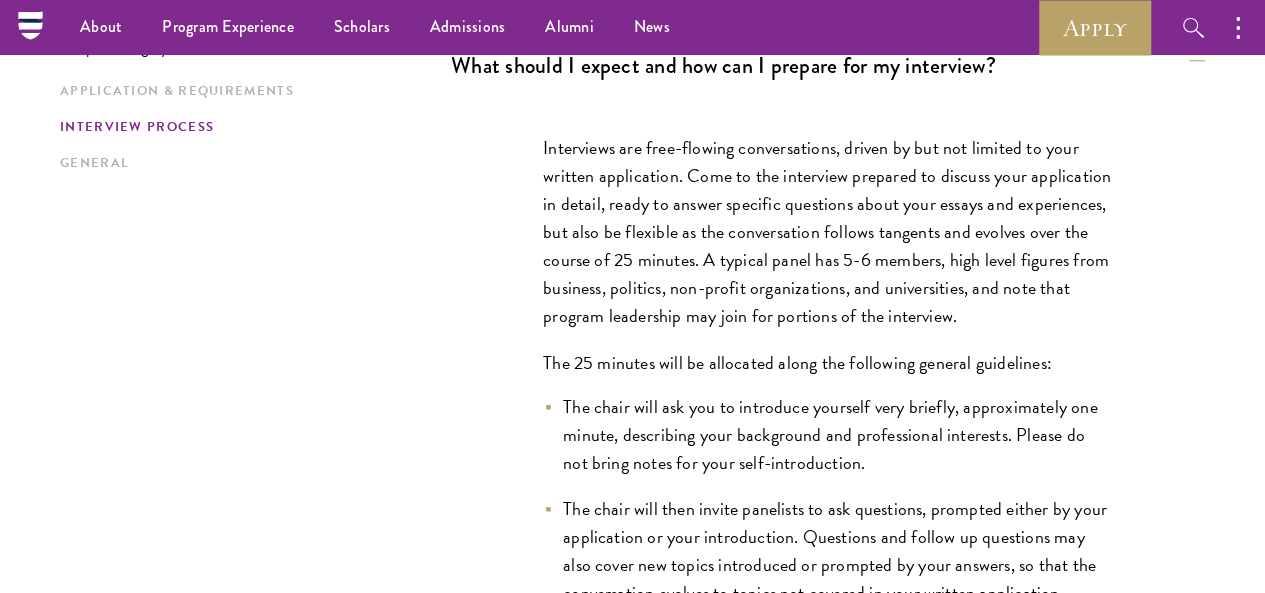 scroll, scrollTop: 3064, scrollLeft: 0, axis: vertical 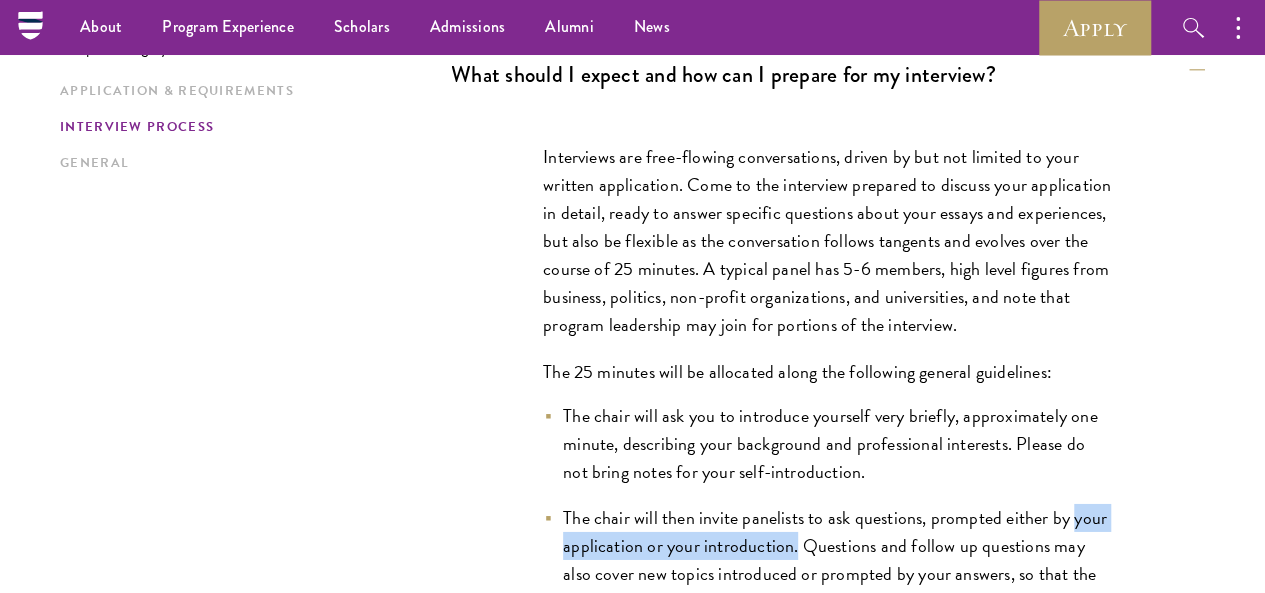 drag, startPoint x: 554, startPoint y: 397, endPoint x: 833, endPoint y: 395, distance: 279.00717 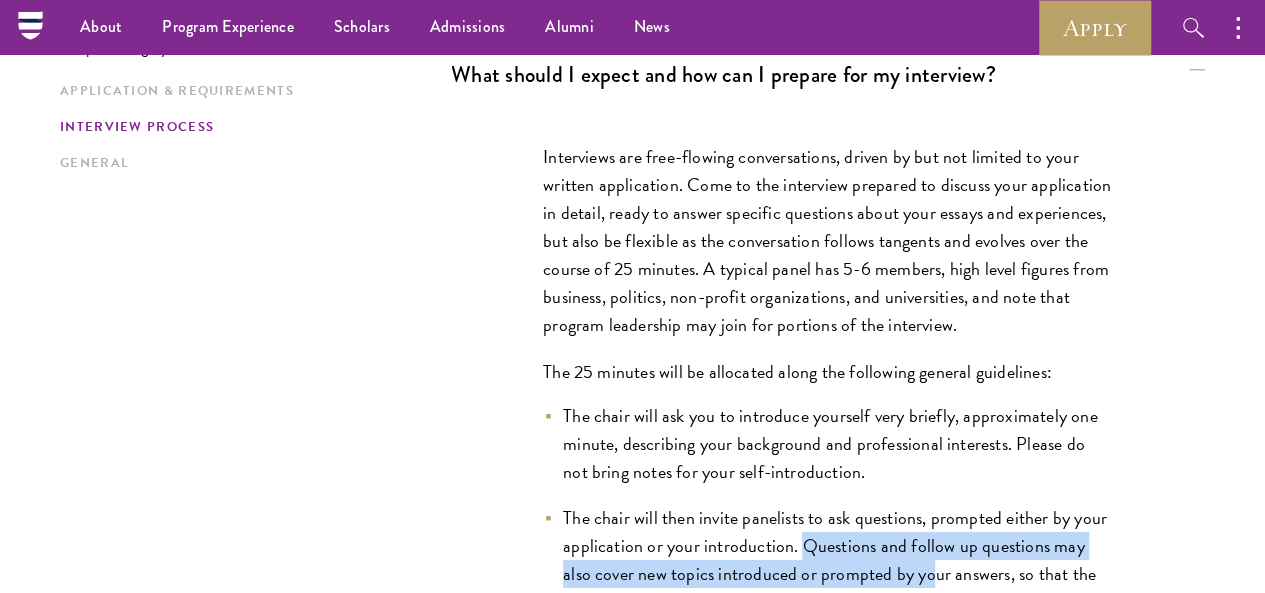 drag, startPoint x: 837, startPoint y: 391, endPoint x: 974, endPoint y: 422, distance: 140.46352 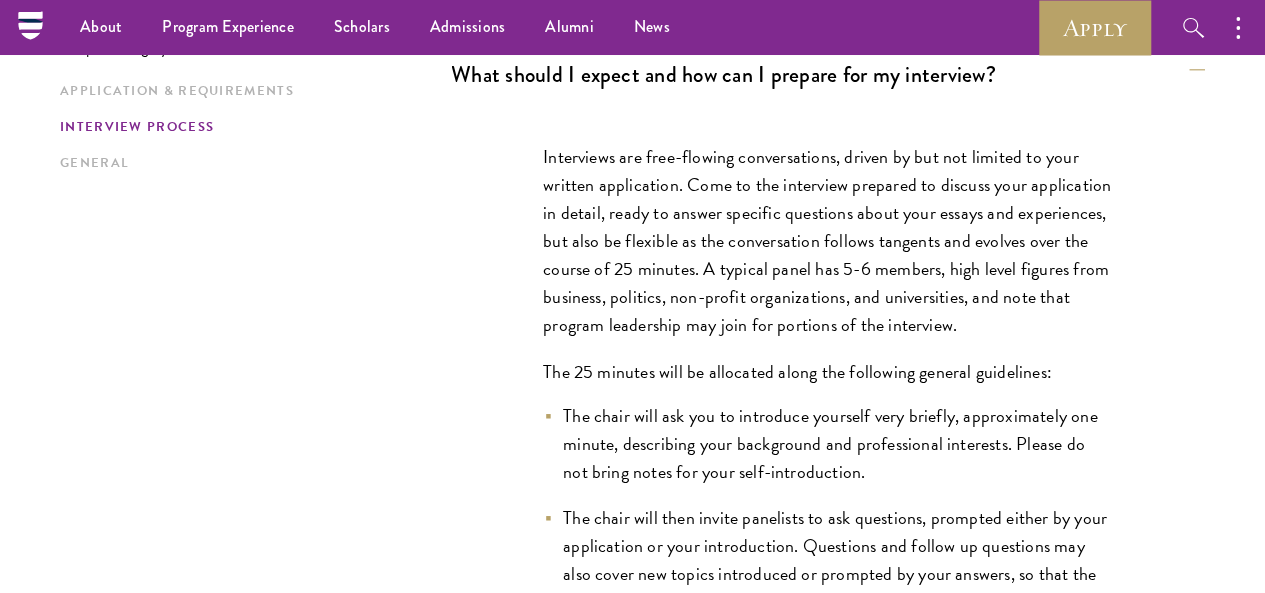 click on "The chair will then invite panelists to ask questions, prompted either by your application or your introduction. Questions and follow up questions may also cover new topics introduced or prompted by your answers, so that the conversation evolves to topics not covered in your written application." at bounding box center [828, 560] 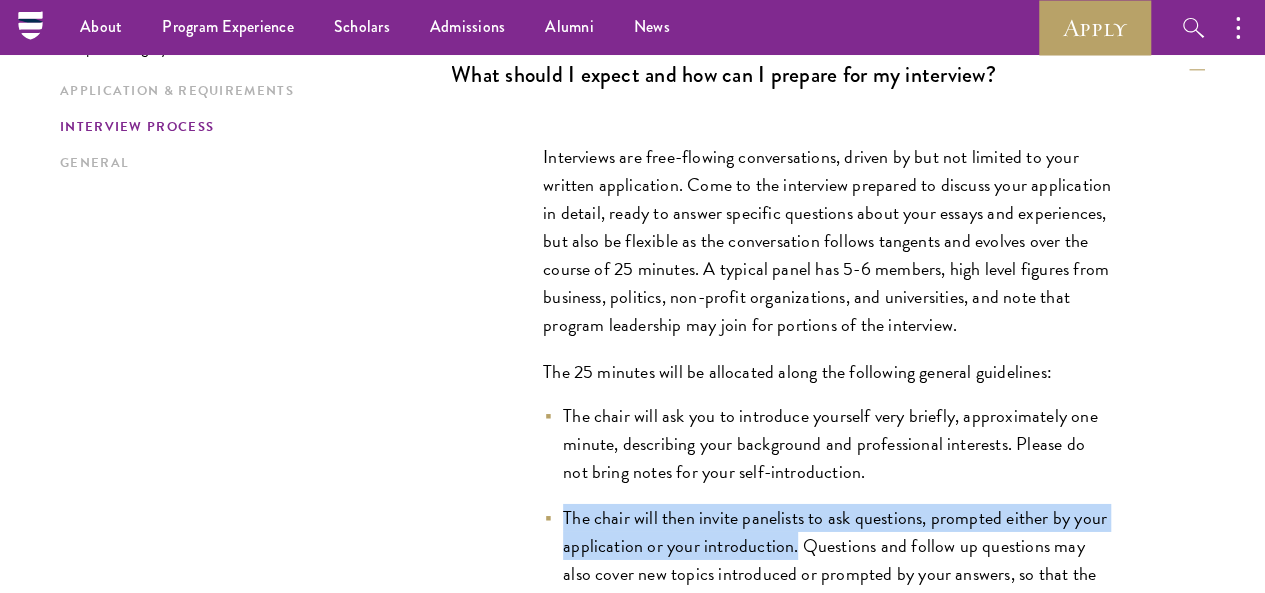drag, startPoint x: 549, startPoint y: 360, endPoint x: 829, endPoint y: 389, distance: 281.49777 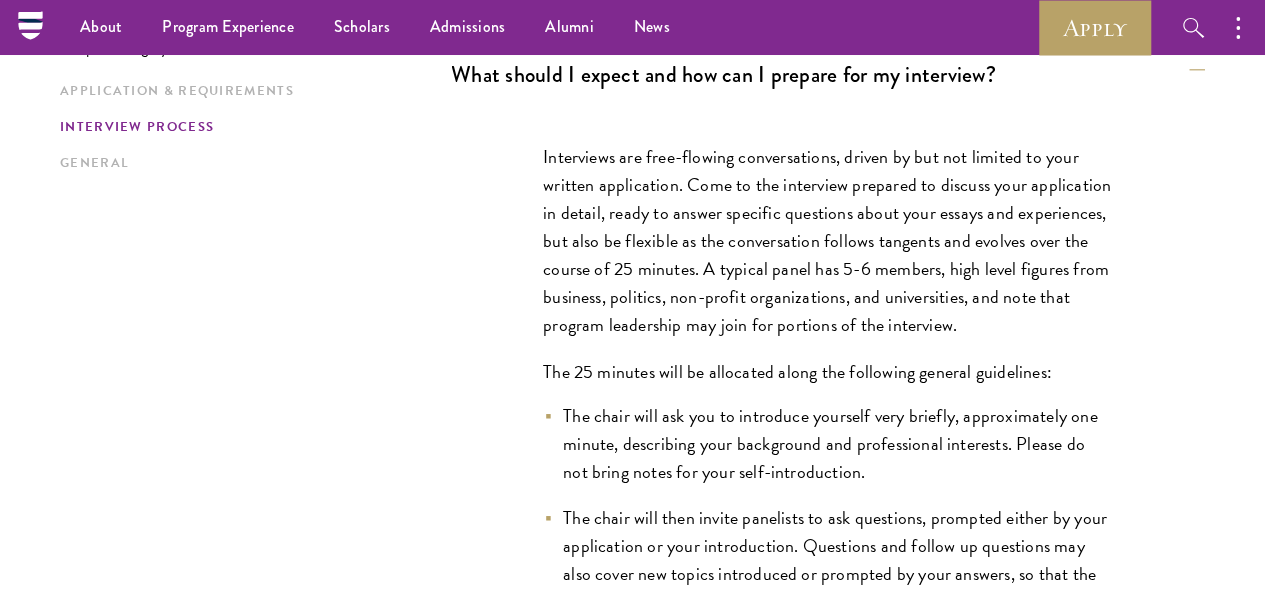 click on "The chair will then invite panelists to ask questions, prompted either by your application or your introduction. Questions and follow up questions may also cover new topics introduced or prompted by your answers, so that the conversation evolves to topics not covered in your written application." at bounding box center [828, 560] 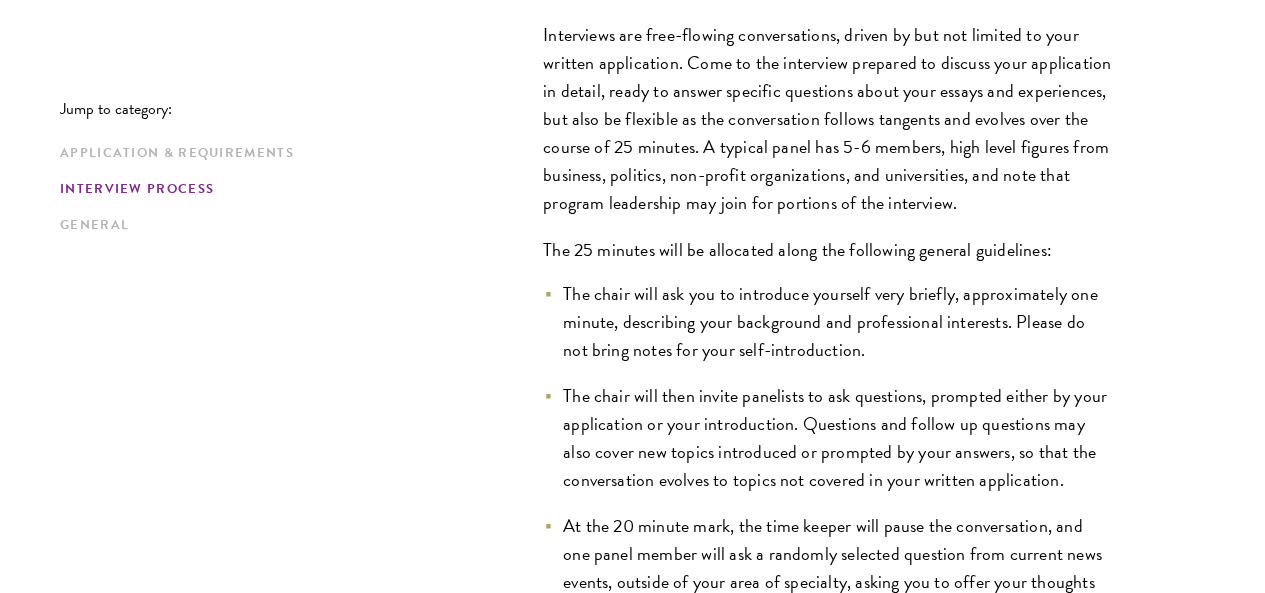 scroll, scrollTop: 3223, scrollLeft: 0, axis: vertical 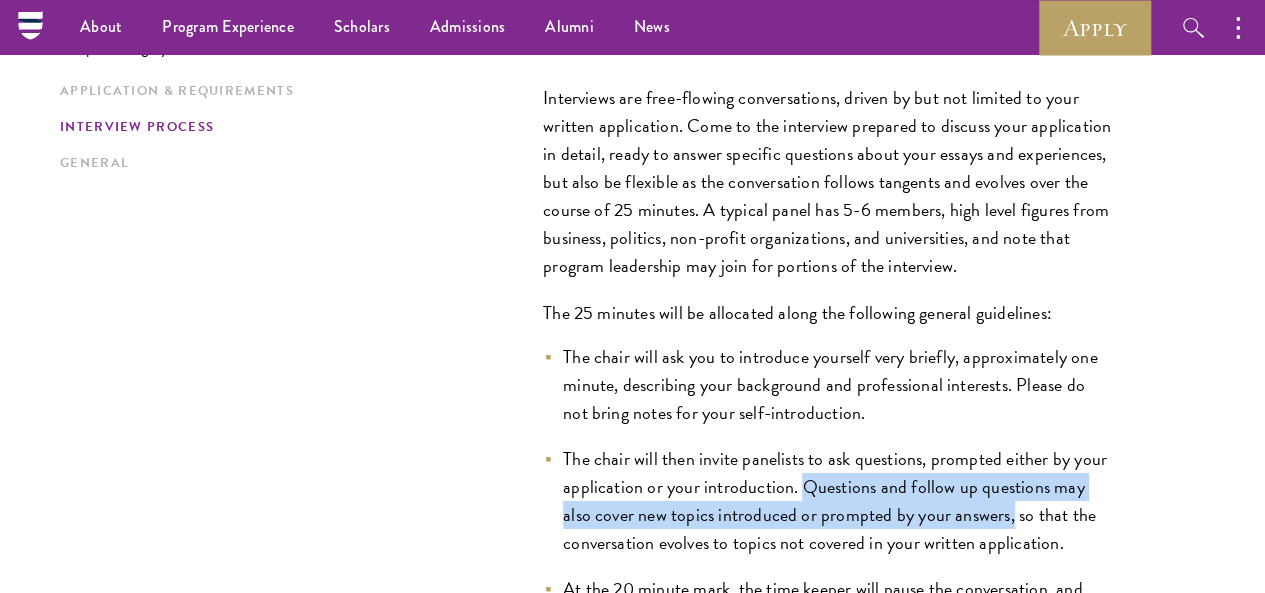 drag, startPoint x: 840, startPoint y: 339, endPoint x: 1060, endPoint y: 363, distance: 221.30522 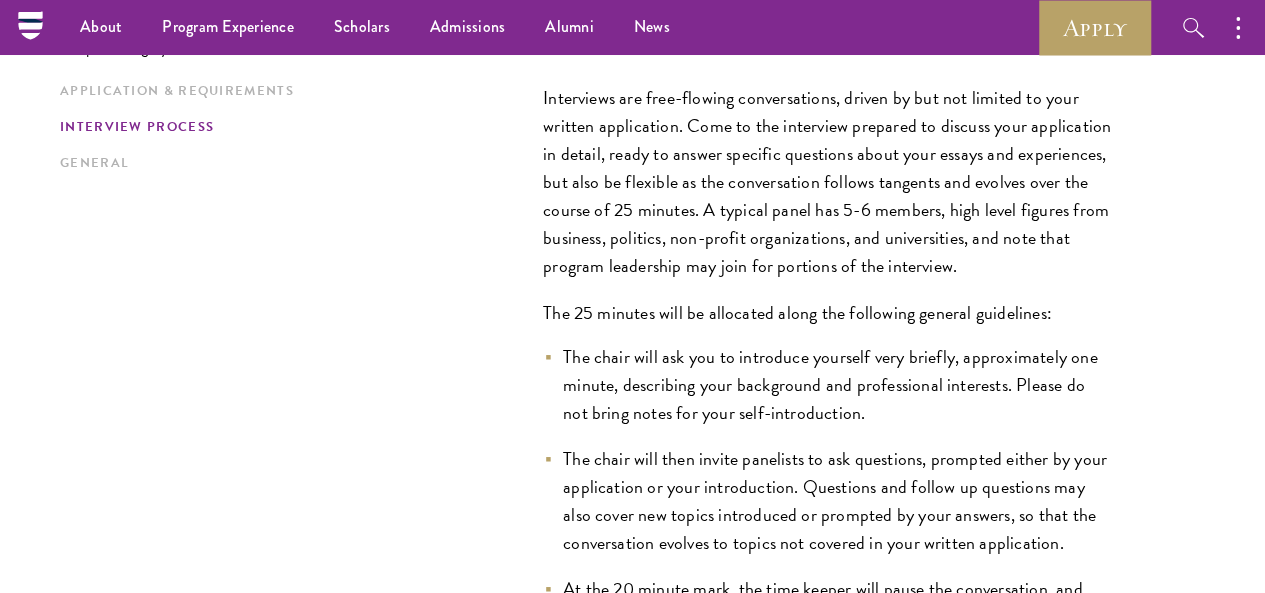 click on "The chair will then invite panelists to ask questions, prompted either by your application or your introduction. Questions and follow up questions may also cover new topics introduced or prompted by your answers, so that the conversation evolves to topics not covered in your written application." at bounding box center (828, 501) 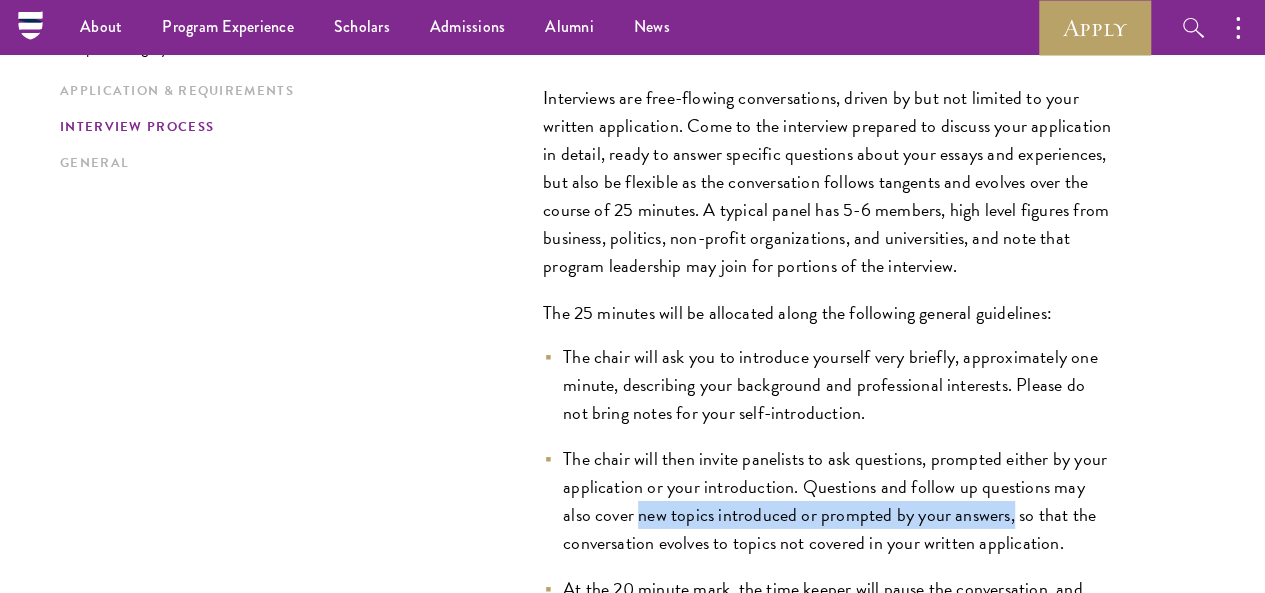 drag, startPoint x: 665, startPoint y: 359, endPoint x: 1059, endPoint y: 373, distance: 394.24866 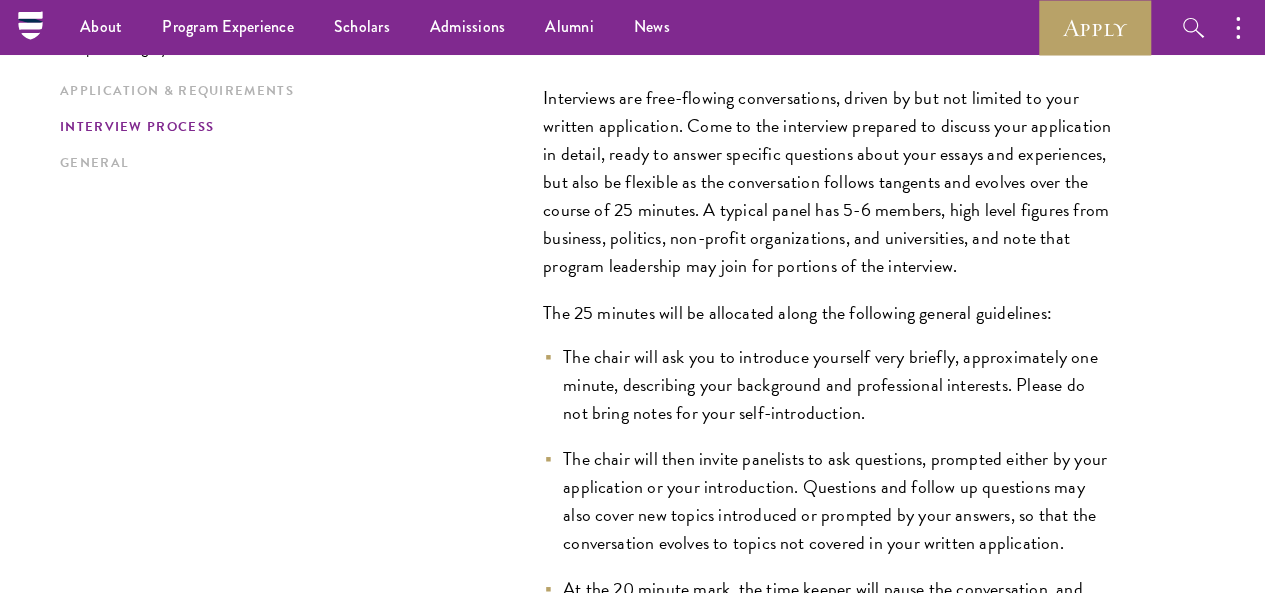 click on "The chair will then invite panelists to ask questions, prompted either by your application or your introduction. Questions and follow up questions may also cover new topics introduced or prompted by your answers, so that the conversation evolves to topics not covered in your written application." at bounding box center (828, 501) 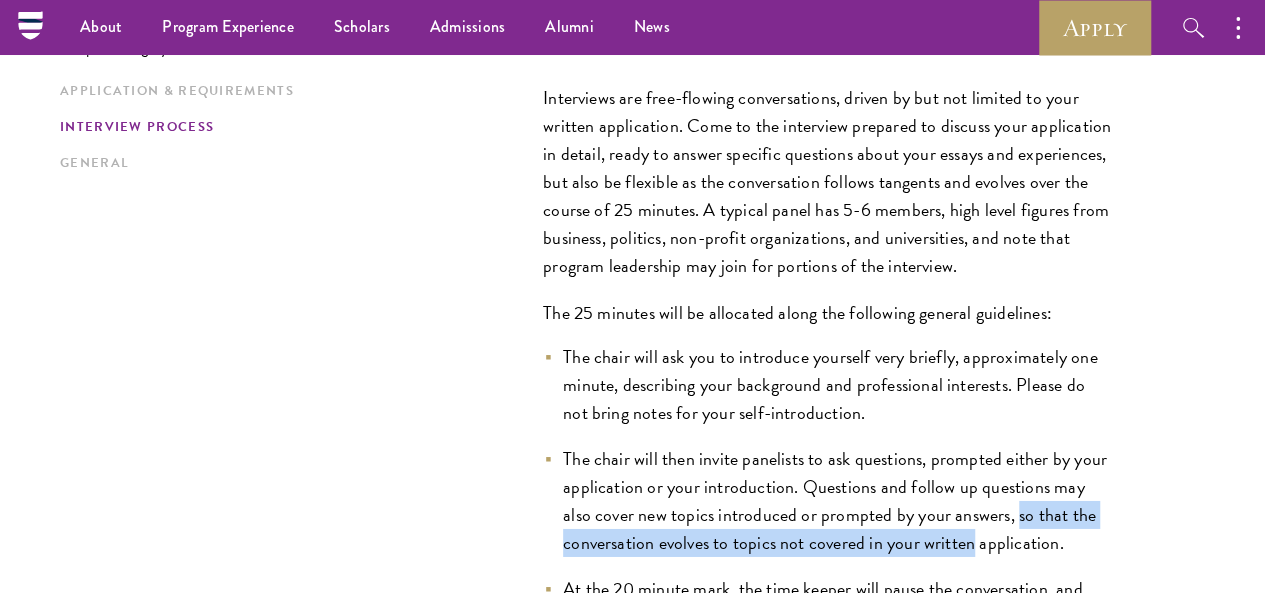 drag, startPoint x: 1065, startPoint y: 365, endPoint x: 1070, endPoint y: 407, distance: 42.296574 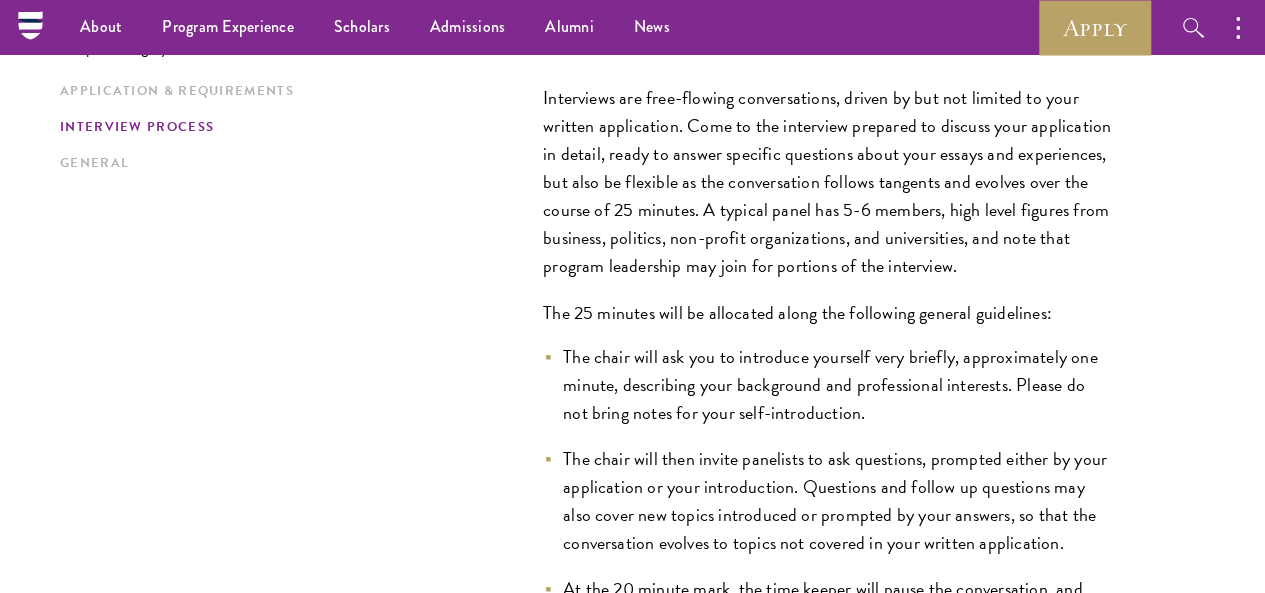 click on "The chair will then invite panelists to ask questions, prompted either by your application or your introduction. Questions and follow up questions may also cover new topics introduced or prompted by your answers, so that the conversation evolves to topics not covered in your written application." at bounding box center (828, 501) 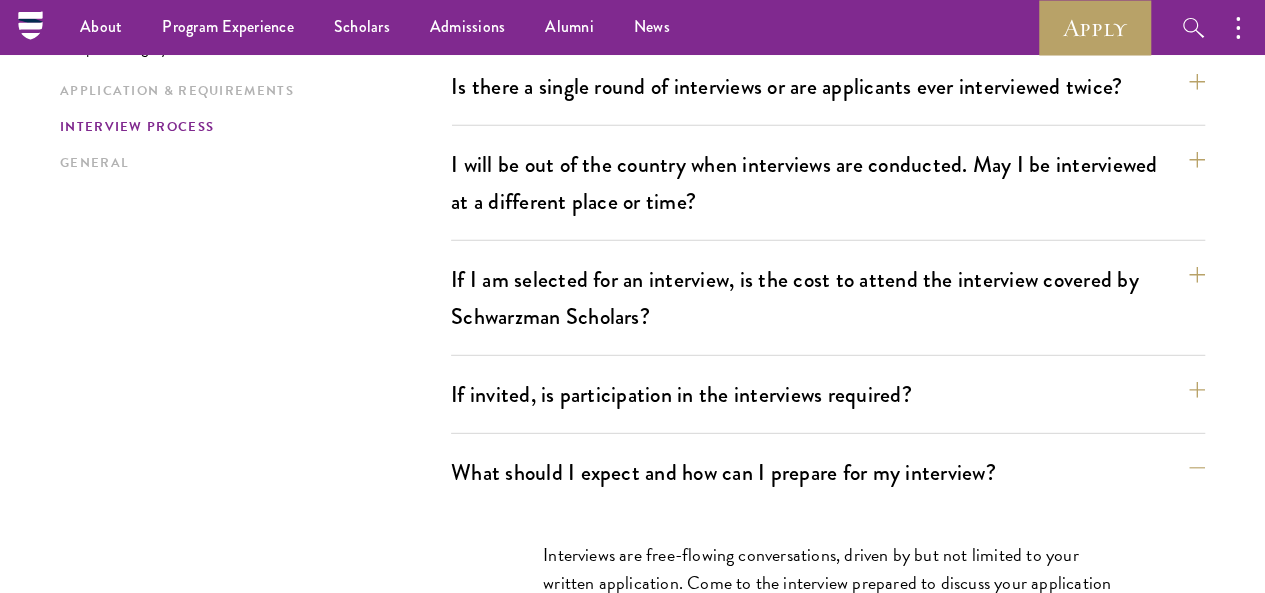 scroll, scrollTop: 2623, scrollLeft: 0, axis: vertical 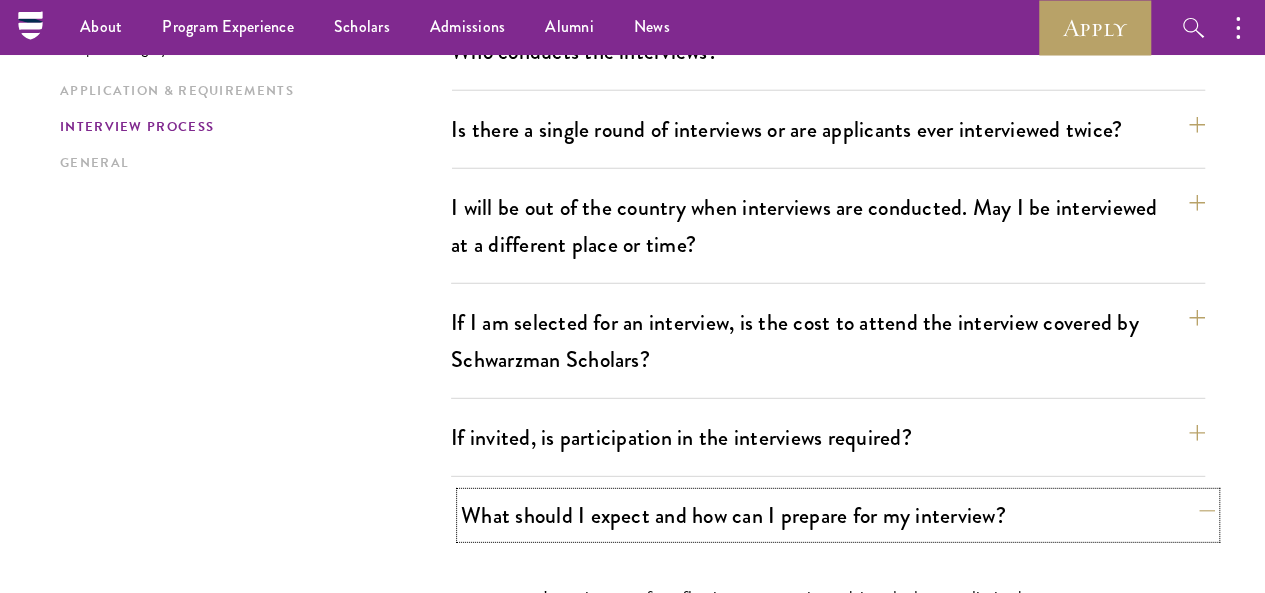 click on "What should I expect and how can I prepare for my interview?" at bounding box center [838, 515] 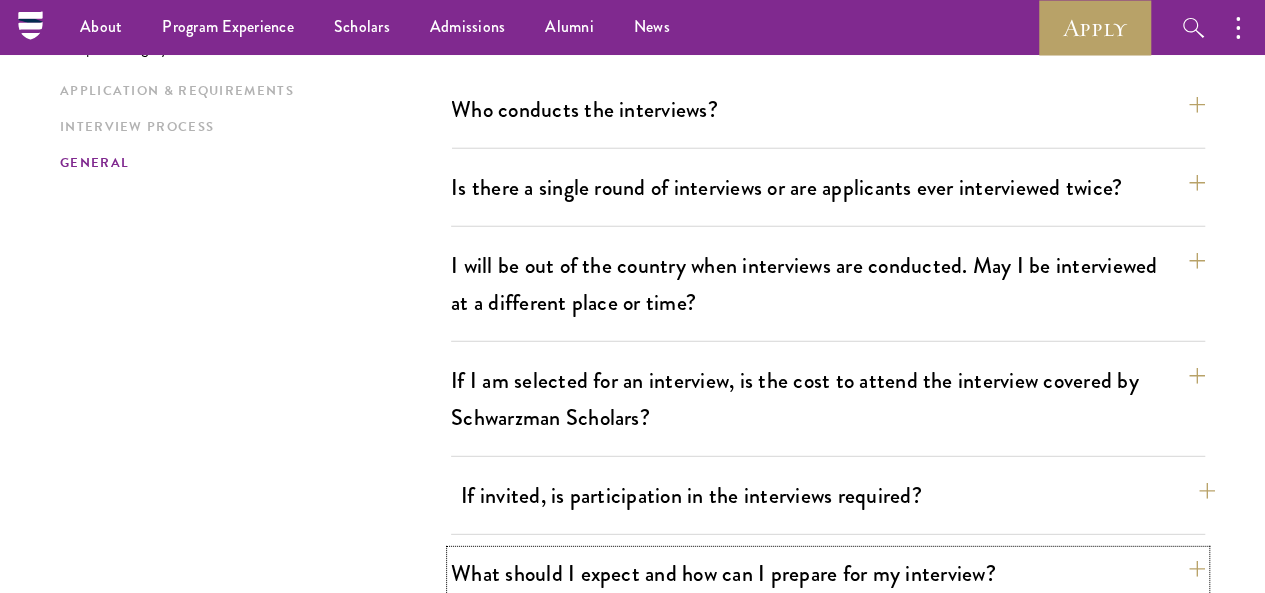 scroll, scrollTop: 2523, scrollLeft: 0, axis: vertical 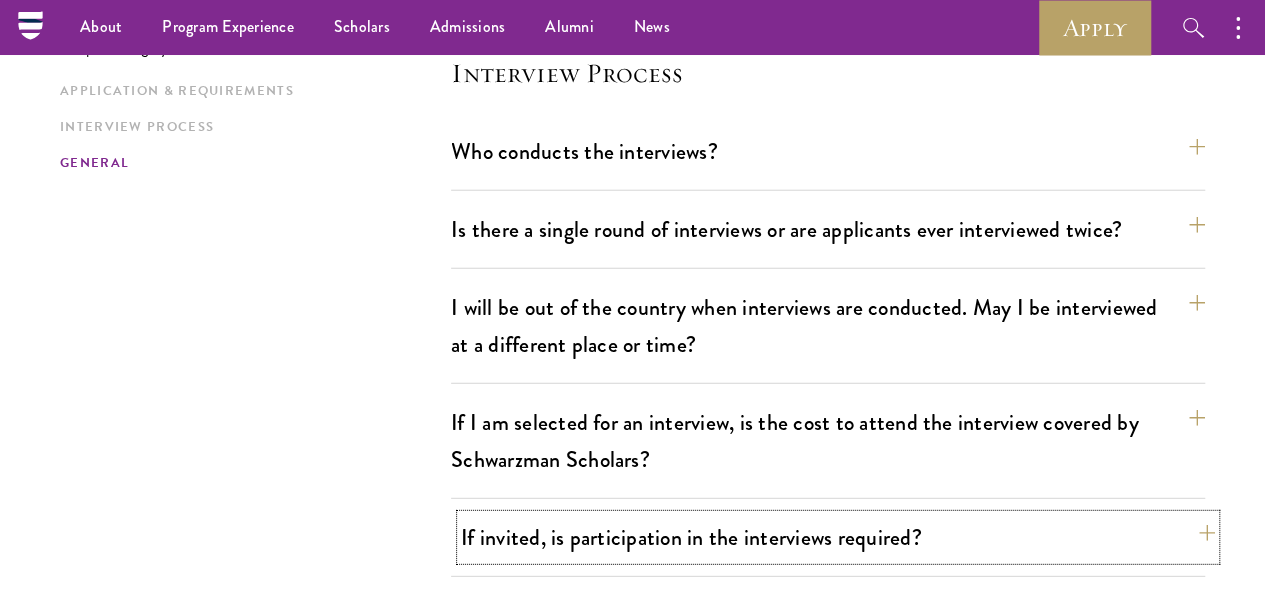 click on "If invited, is participation in the interviews required?" at bounding box center (838, 537) 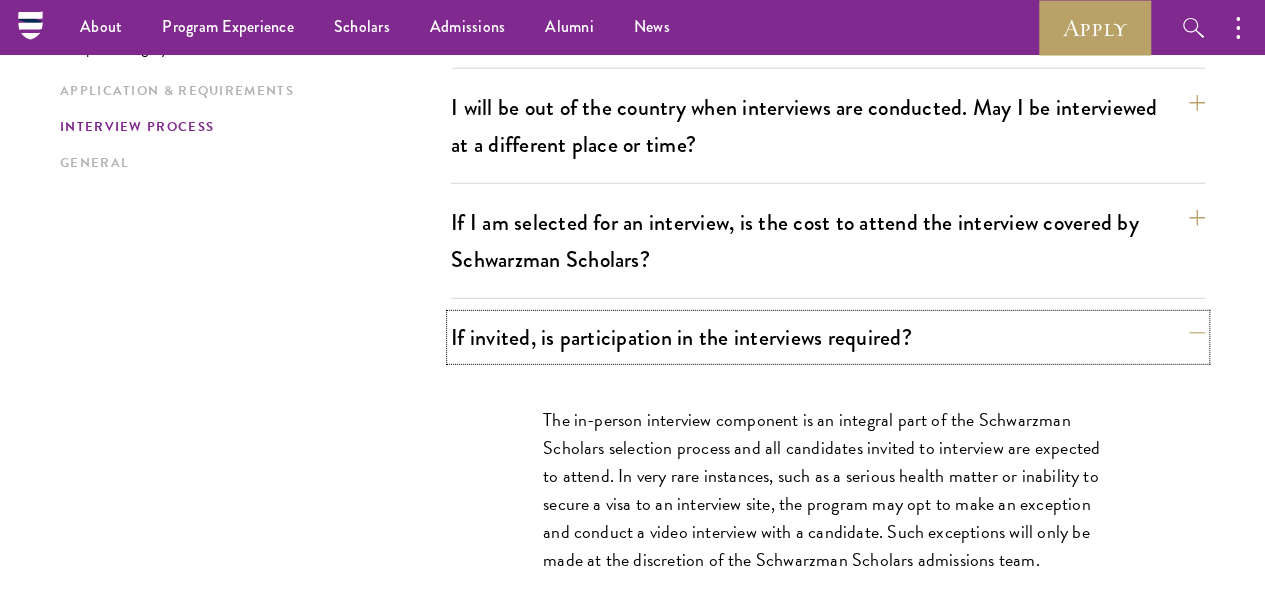 scroll, scrollTop: 2623, scrollLeft: 0, axis: vertical 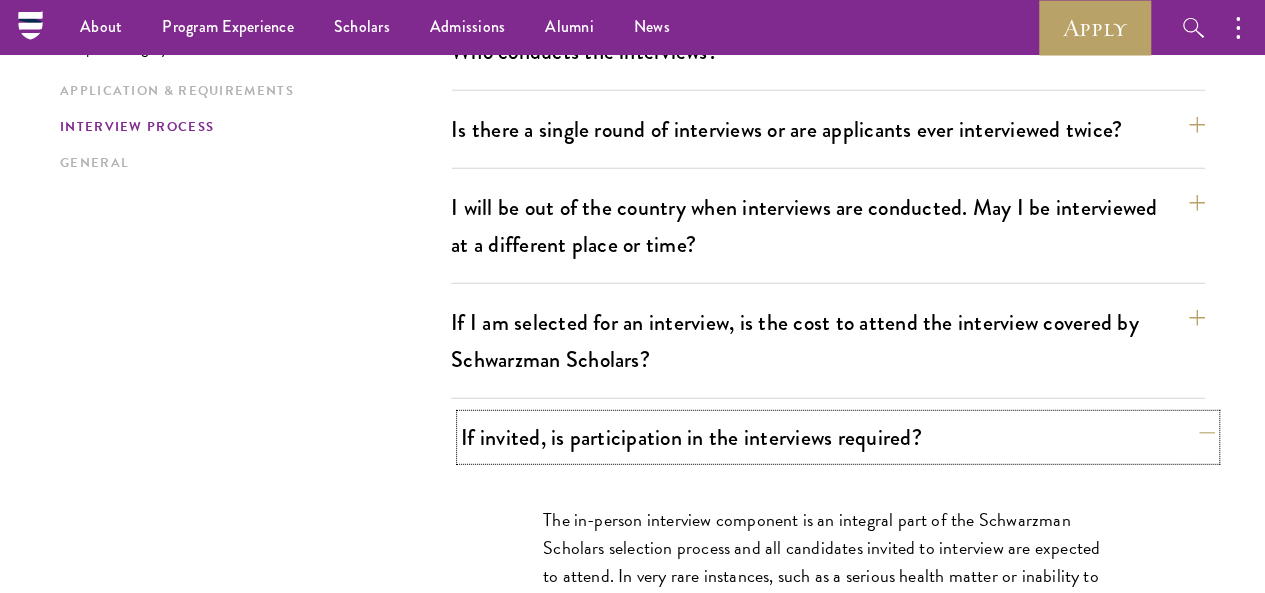 click on "If invited, is participation in the interviews required?" at bounding box center (838, 437) 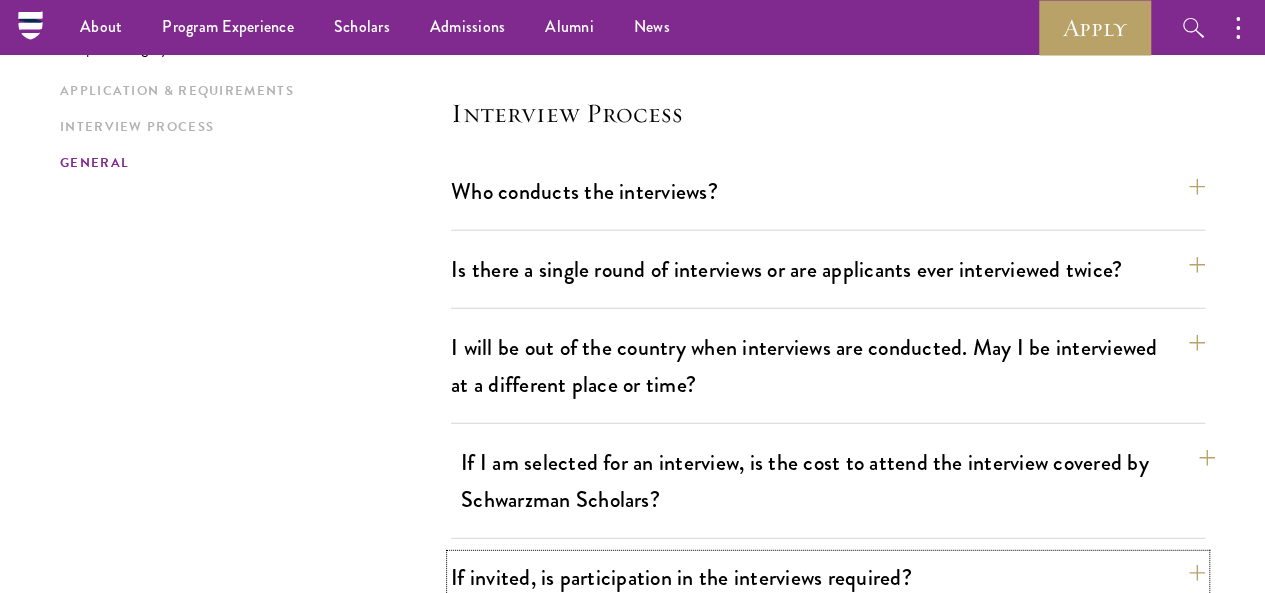 scroll, scrollTop: 2423, scrollLeft: 0, axis: vertical 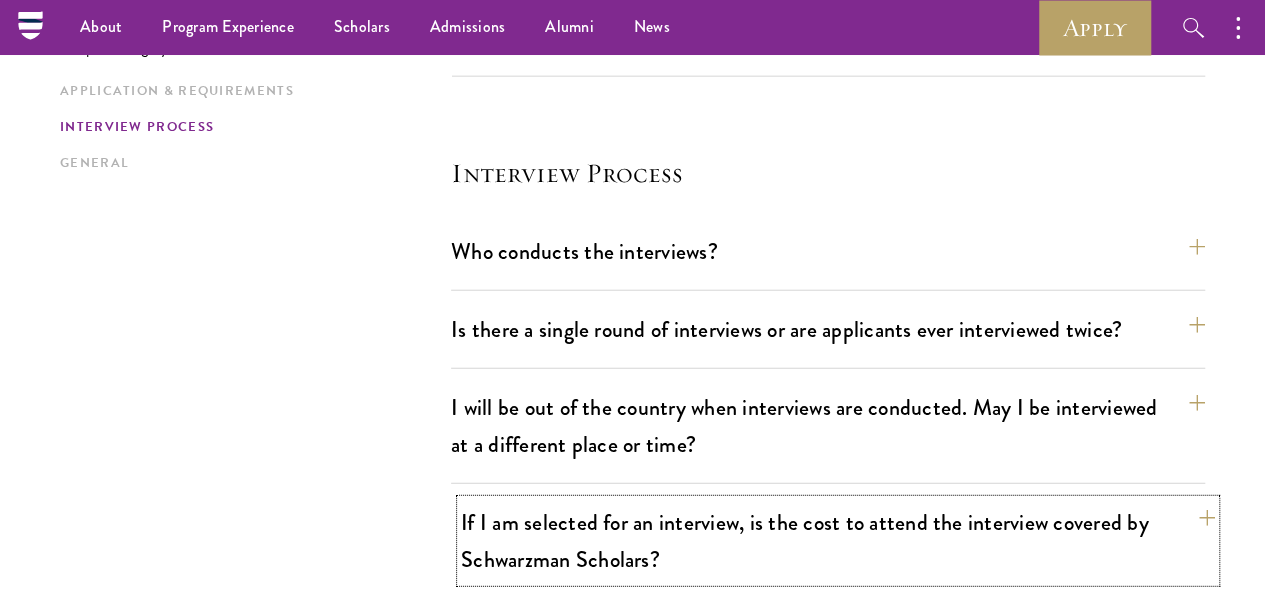 click on "If I am selected for an interview, is the cost to attend the interview covered by Schwarzman Scholars?" at bounding box center (838, 541) 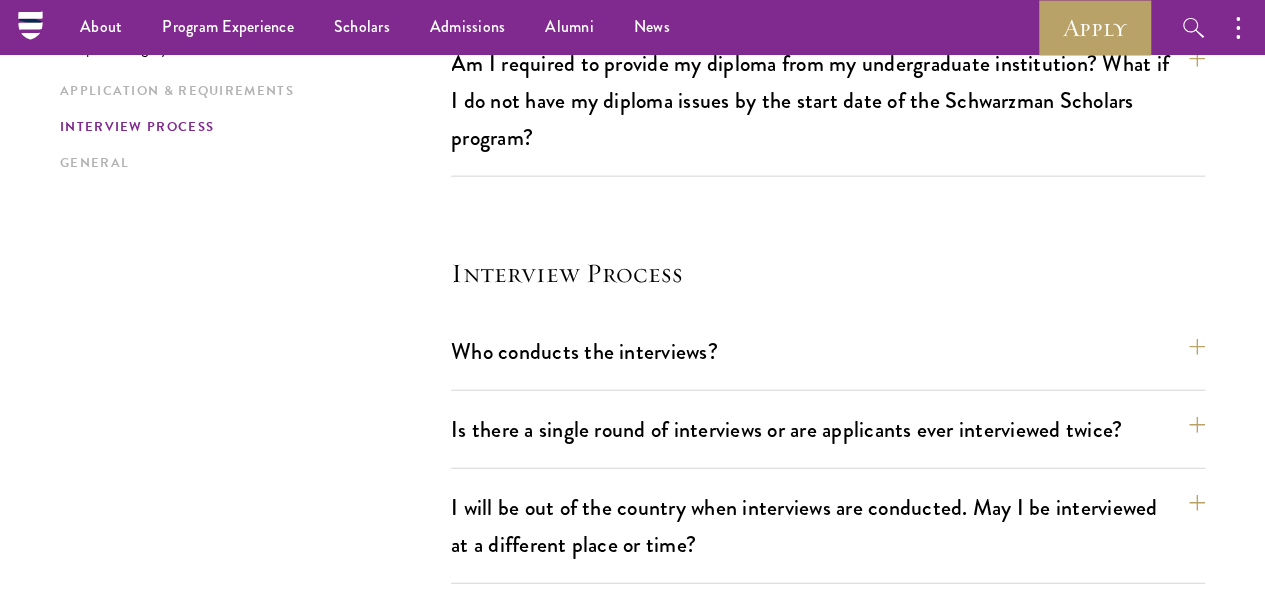 scroll, scrollTop: 2423, scrollLeft: 0, axis: vertical 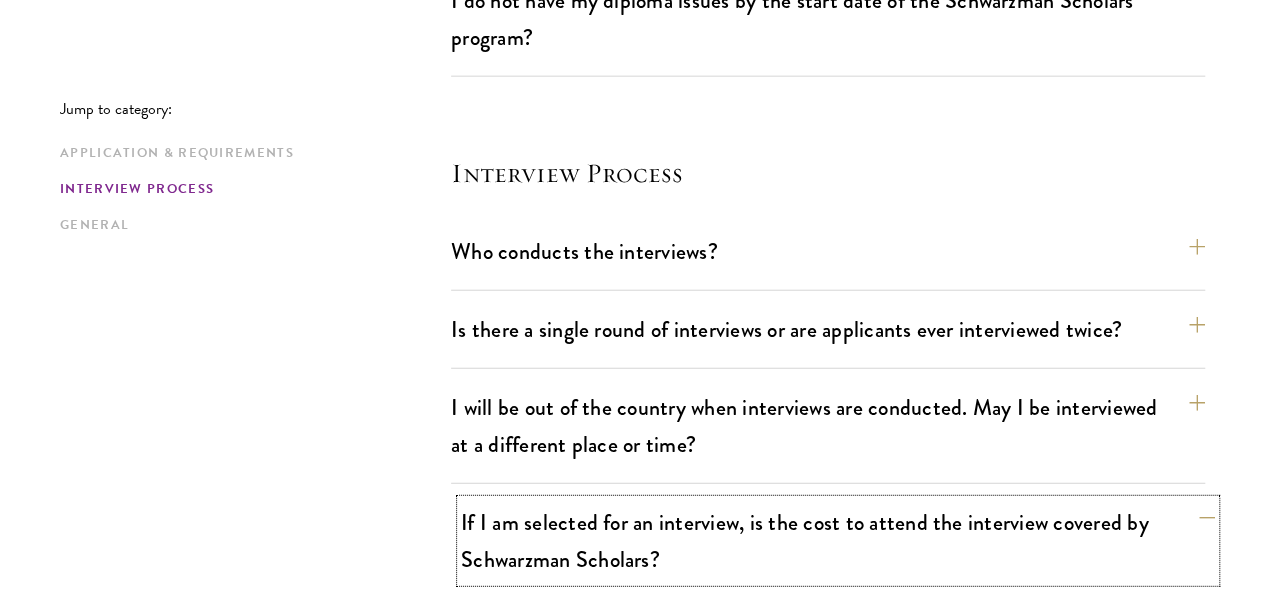 click on "If I am selected for an interview, is the cost to attend the interview covered by Schwarzman Scholars?" at bounding box center (838, 541) 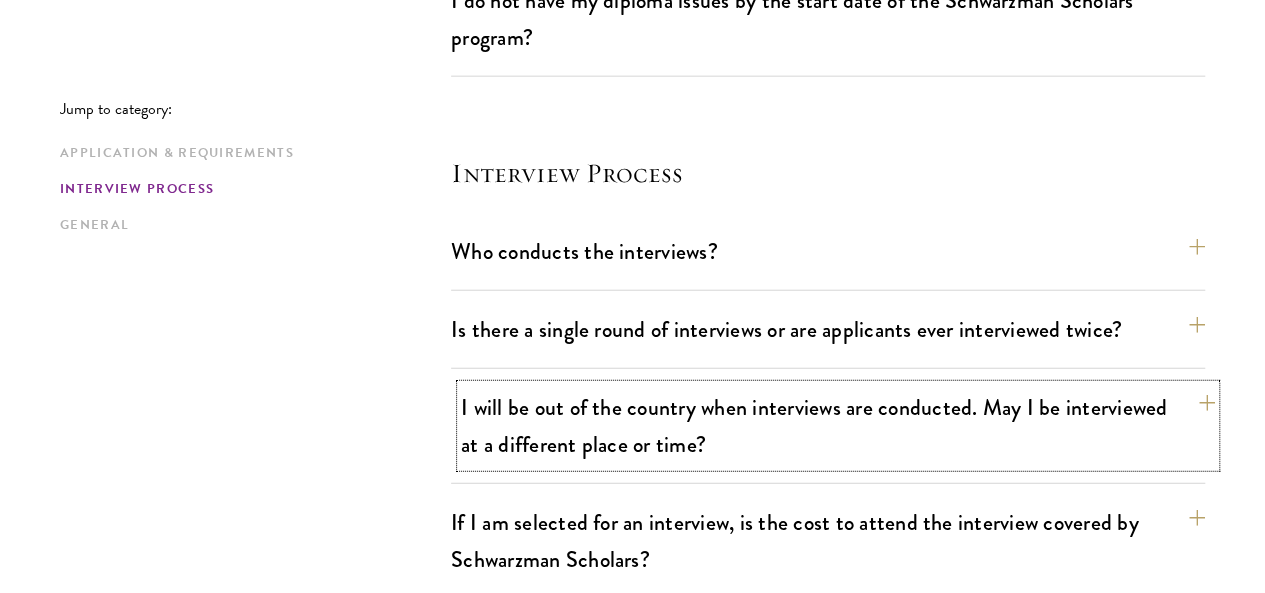 click on "I will be out of the country when interviews are conducted. May I be interviewed at a different place or time?" at bounding box center [838, 426] 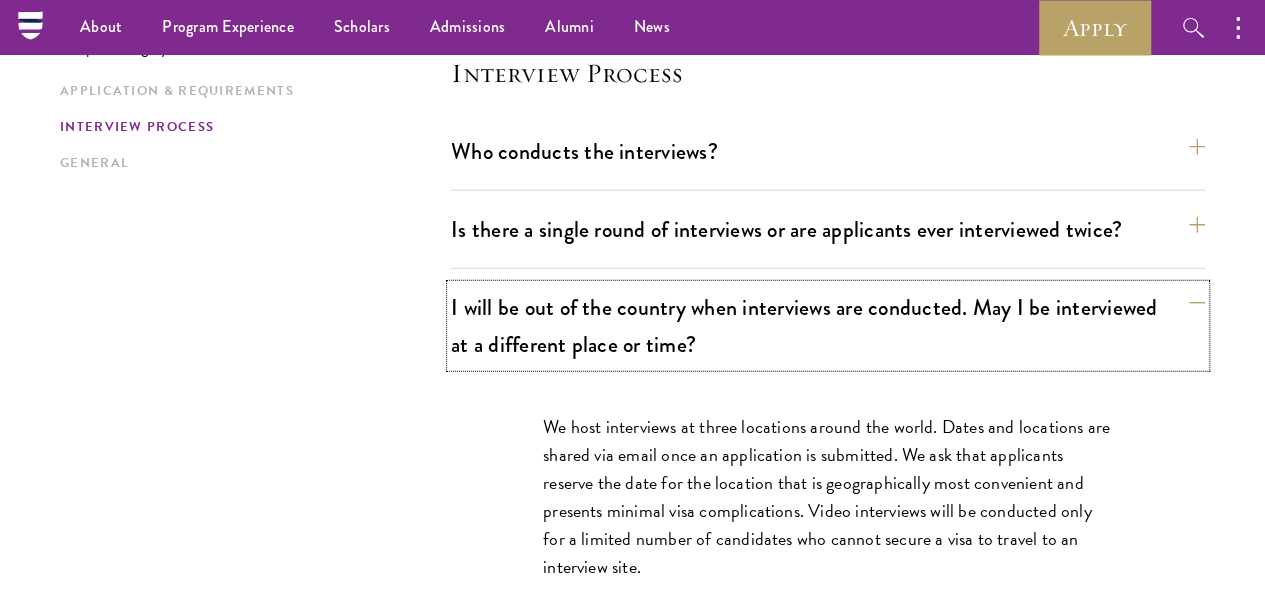 scroll, scrollTop: 2423, scrollLeft: 0, axis: vertical 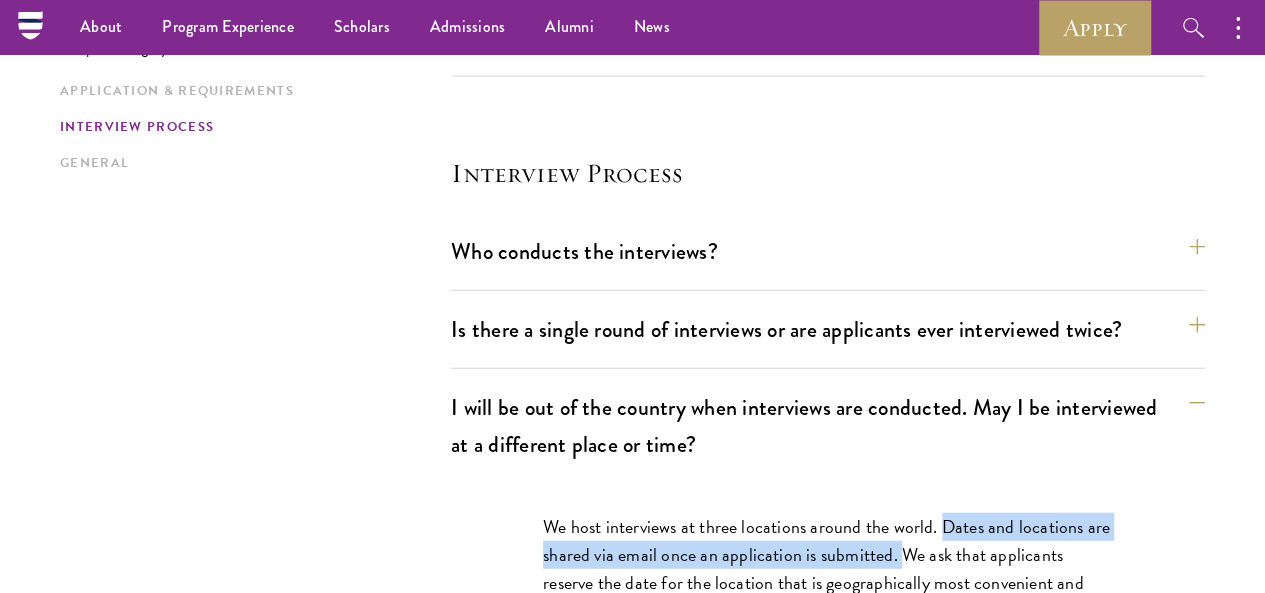 drag, startPoint x: 950, startPoint y: 360, endPoint x: 928, endPoint y: 391, distance: 38.013157 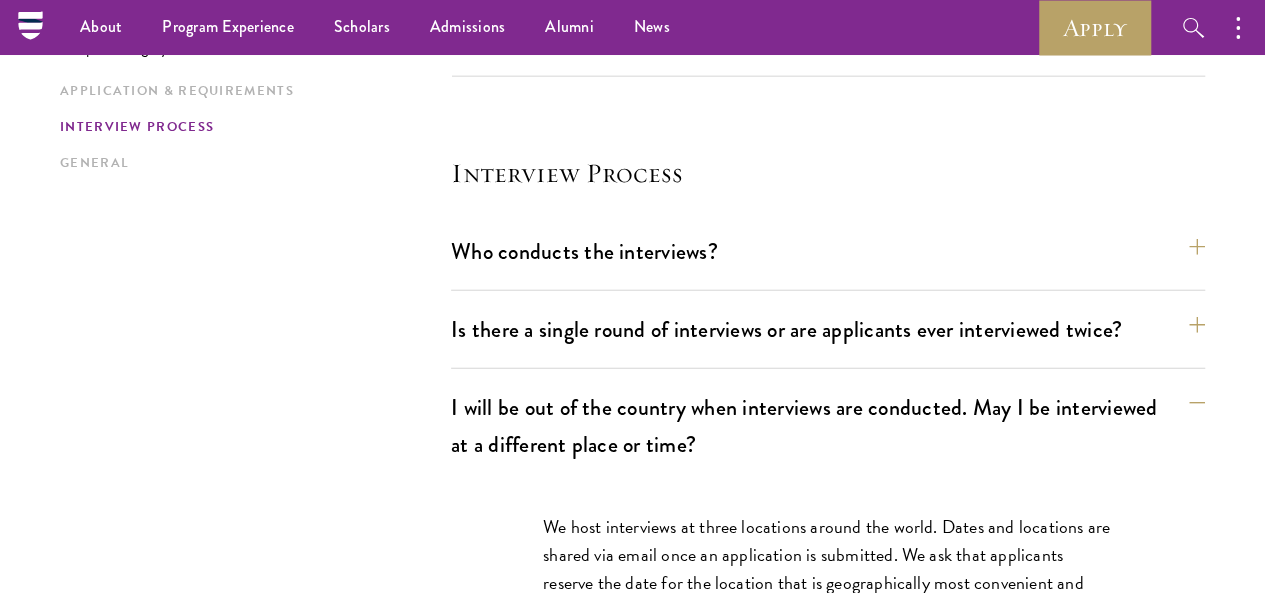 click on "We host interviews at three locations around the world. Dates and locations are shared via email once an application is submitted. We ask that applicants reserve the date for the location that is geographically most convenient and presents minimal visa complications. Video interviews will be conducted only for a limited number of candidates who cannot secure a visa to travel to an interview site." at bounding box center (828, 597) 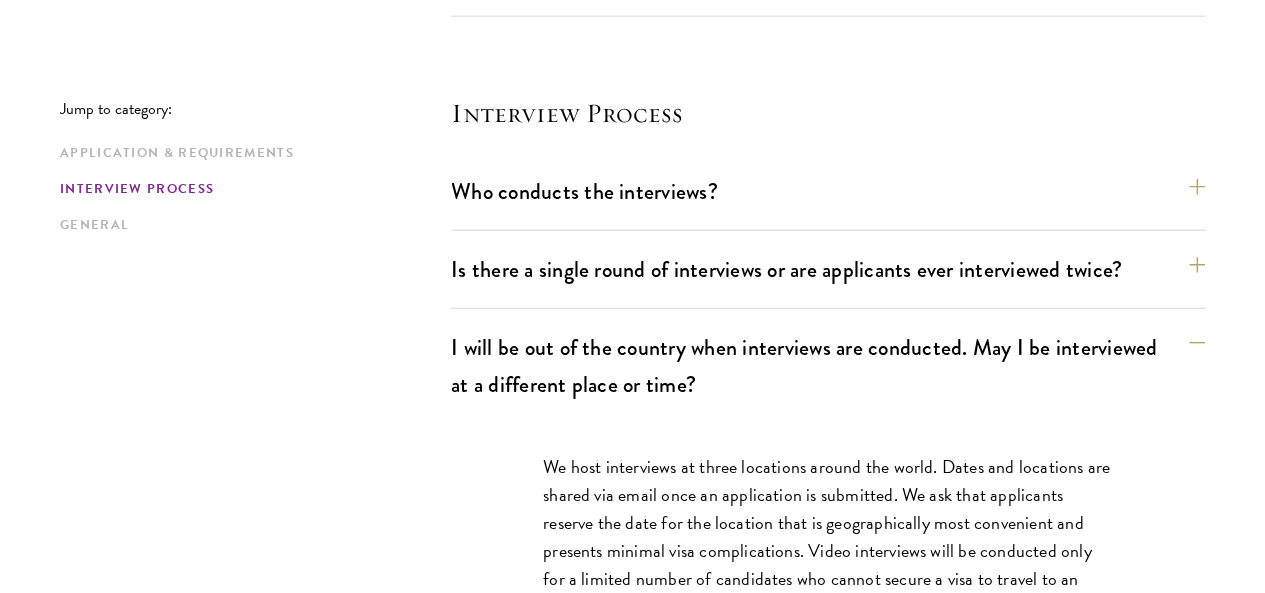 scroll, scrollTop: 2523, scrollLeft: 0, axis: vertical 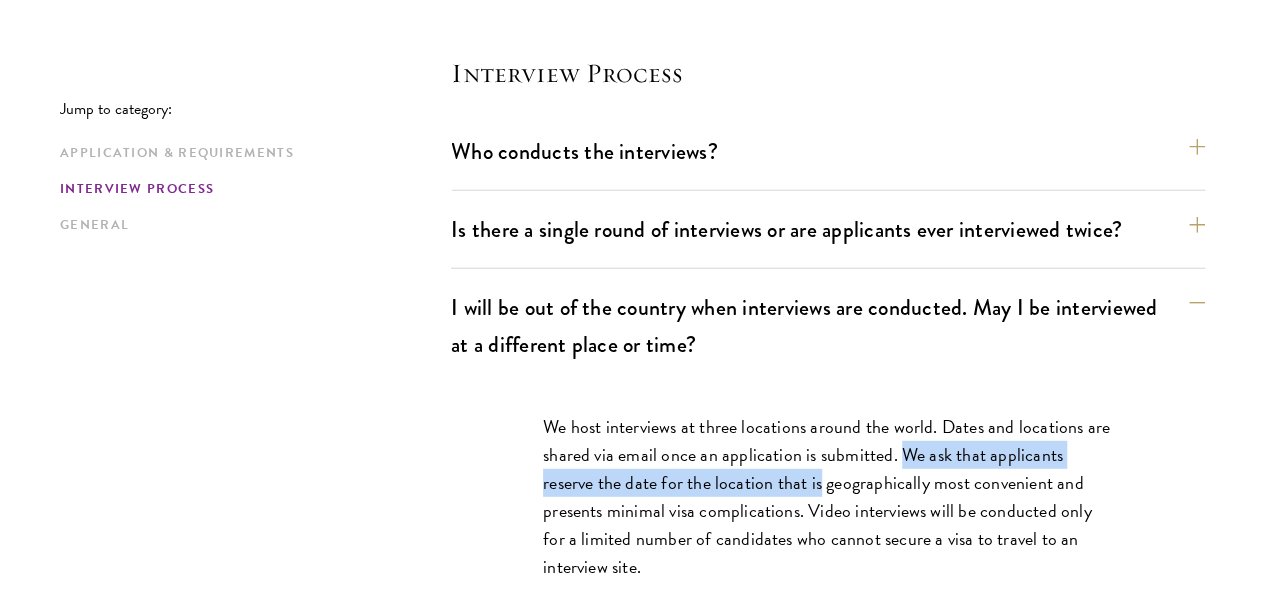 drag, startPoint x: 933, startPoint y: 294, endPoint x: 903, endPoint y: 322, distance: 41.036568 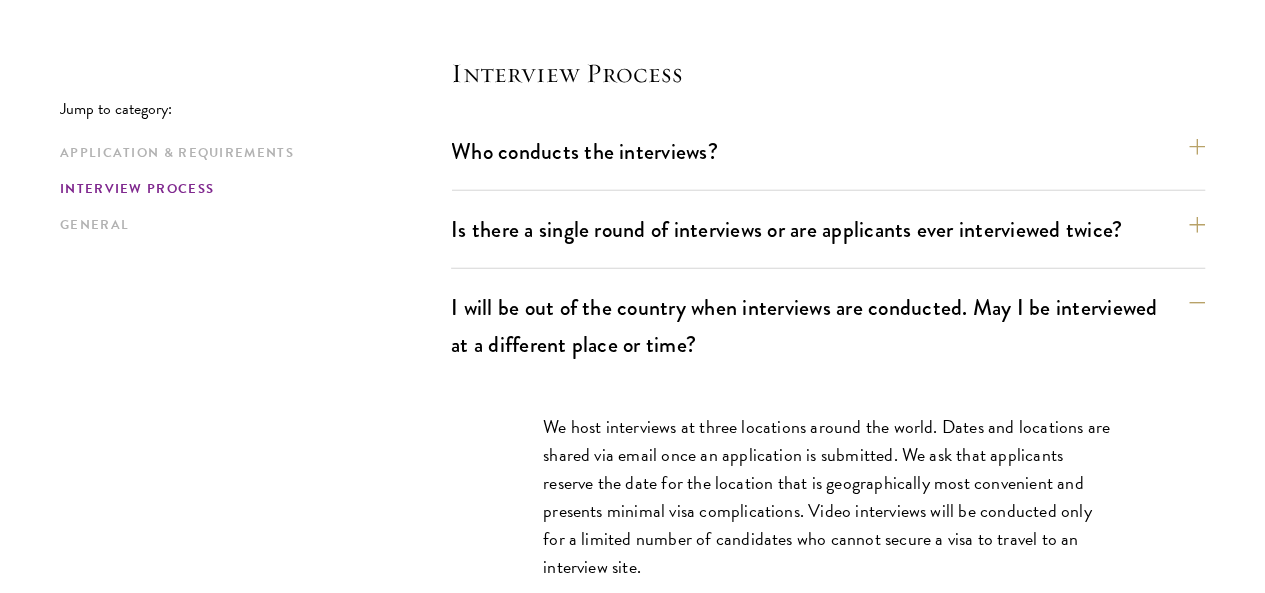 click on "We host interviews at three locations around the world. Dates and locations are shared via email once an application is submitted. We ask that applicants reserve the date for the location that is geographically most convenient and presents minimal visa complications. Video interviews will be conducted only for a limited number of candidates who cannot secure a visa to travel to an interview site." at bounding box center [828, 497] 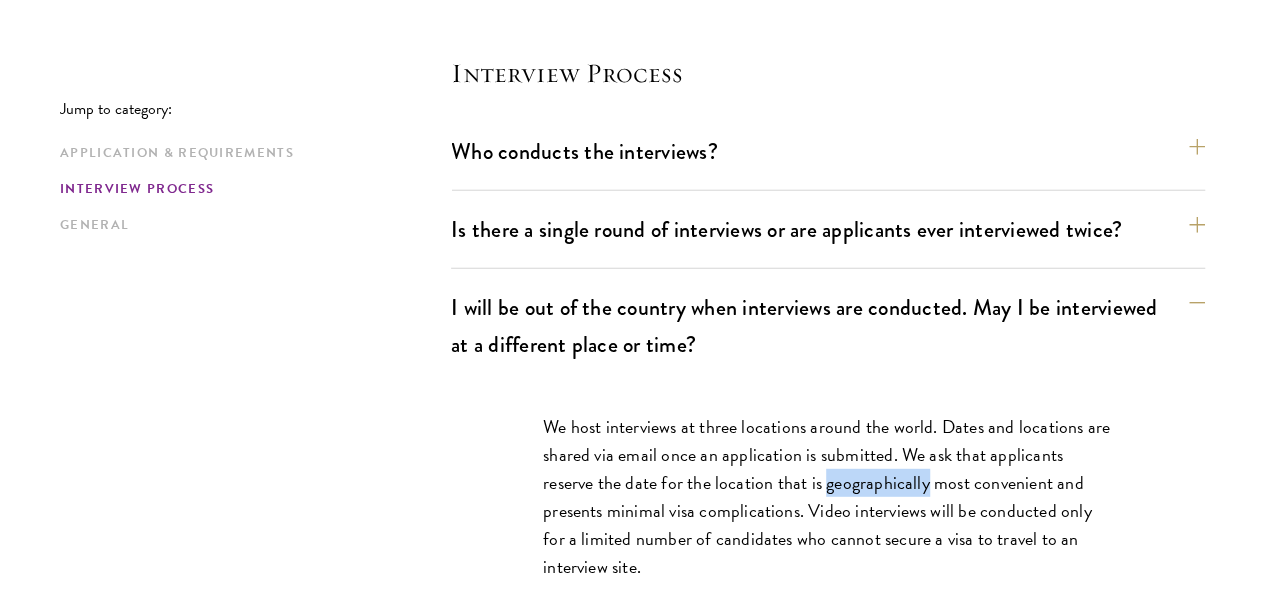 drag, startPoint x: 908, startPoint y: 325, endPoint x: 1014, endPoint y: 323, distance: 106.01887 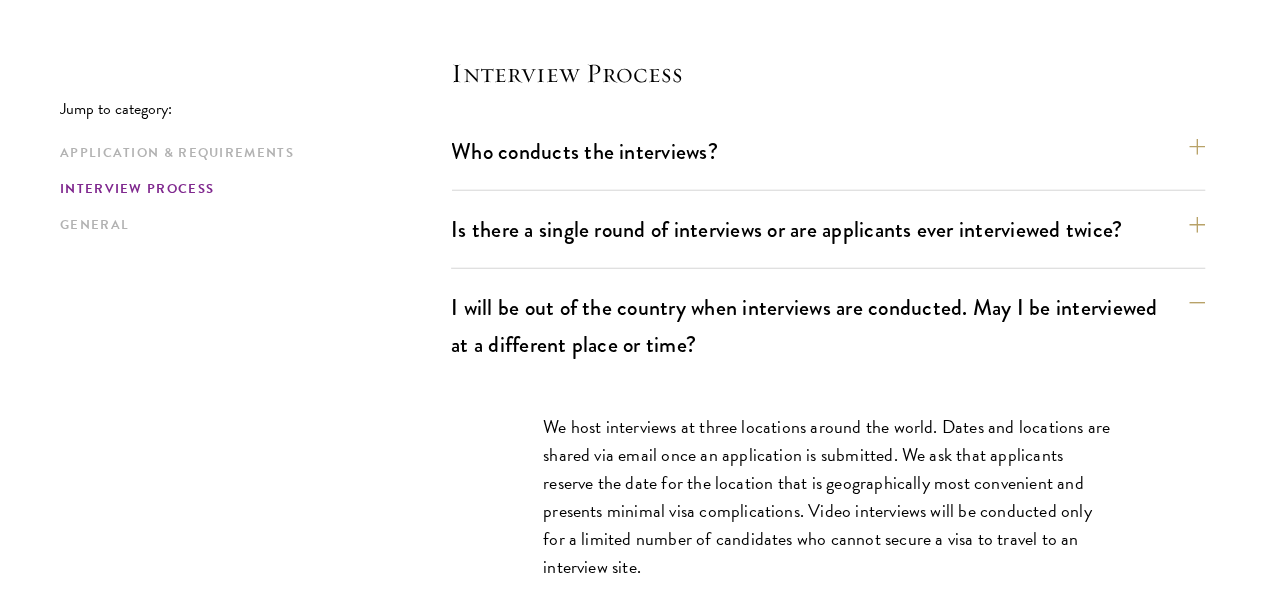 click on "We host interviews at three locations around the world. Dates and locations are shared via email once an application is submitted. We ask that applicants reserve the date for the location that is geographically most convenient and presents minimal visa complications. Video interviews will be conducted only for a limited number of candidates who cannot secure a visa to travel to an interview site." at bounding box center [828, 497] 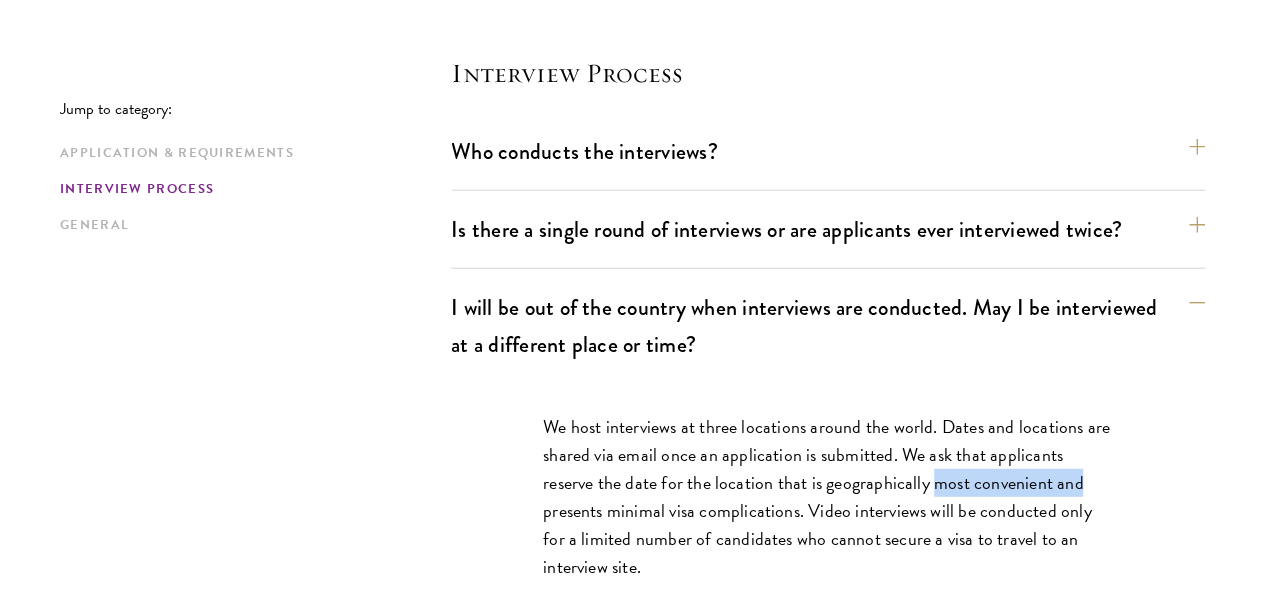 drag, startPoint x: 1021, startPoint y: 323, endPoint x: 644, endPoint y: 345, distance: 377.64136 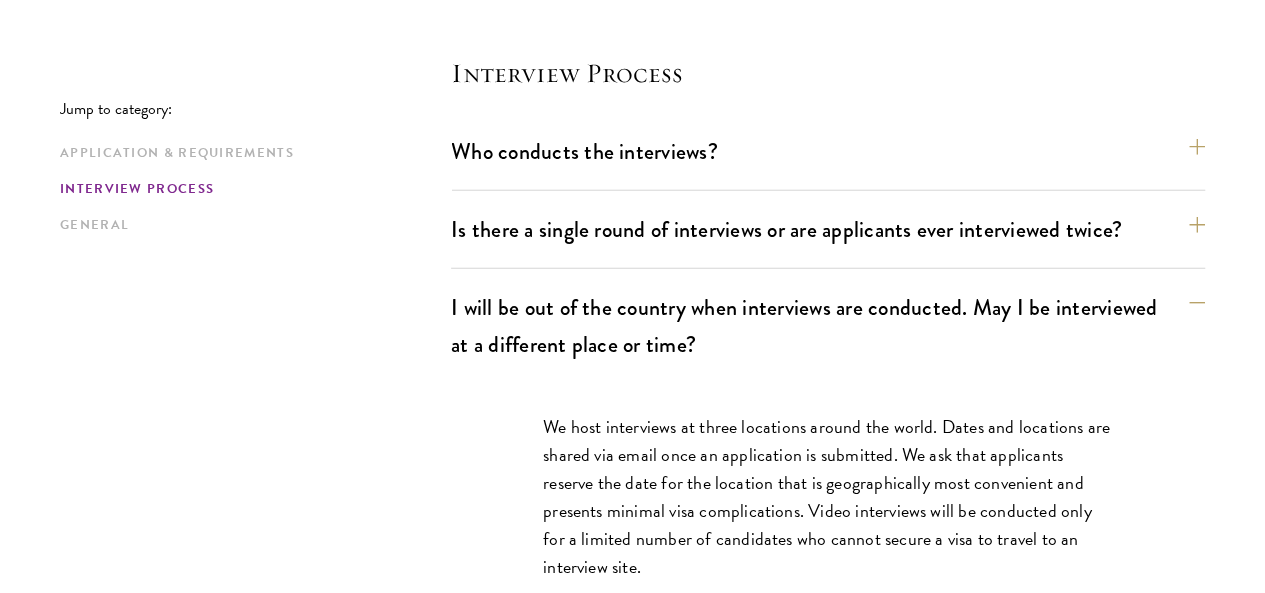 click on "We host interviews at three locations around the world. Dates and locations are shared via email once an application is submitted. We ask that applicants reserve the date for the location that is geographically most convenient and presents minimal visa complications. Video interviews will be conducted only for a limited number of candidates who cannot secure a visa to travel to an interview site." at bounding box center [828, 497] 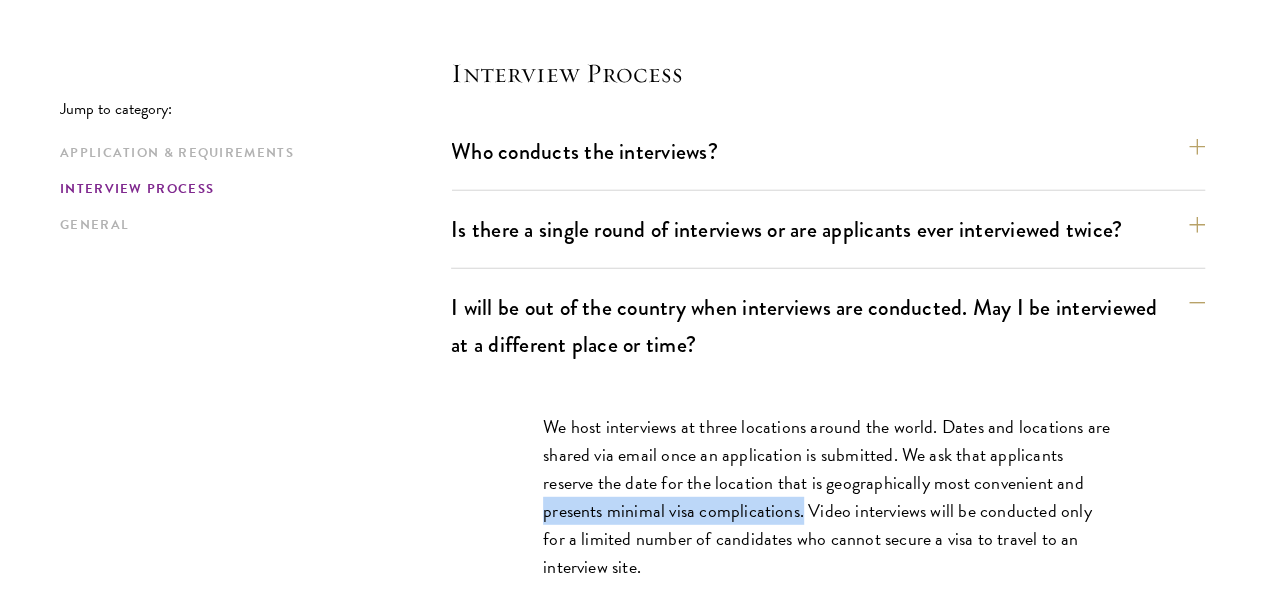 drag, startPoint x: 647, startPoint y: 349, endPoint x: 919, endPoint y: 357, distance: 272.1176 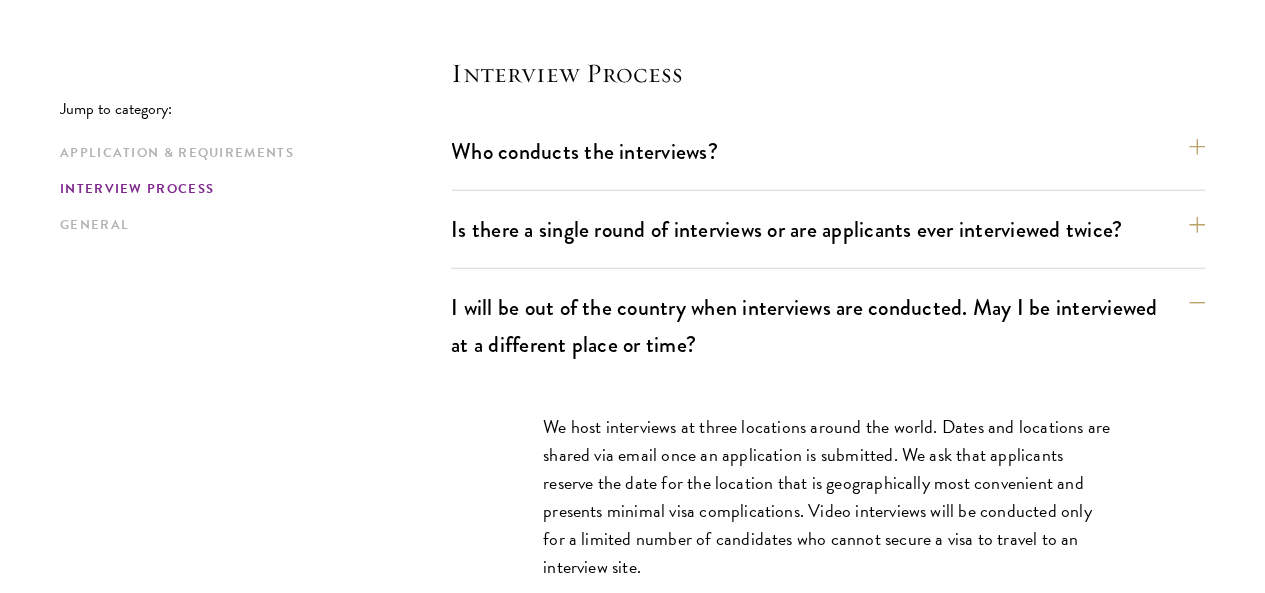 click on "We host interviews at three locations around the world. Dates and locations are shared via email once an application is submitted. We ask that applicants reserve the date for the location that is geographically most convenient and presents minimal visa complications. Video interviews will be conducted only for a limited number of candidates who cannot secure a visa to travel to an interview site." at bounding box center (828, 497) 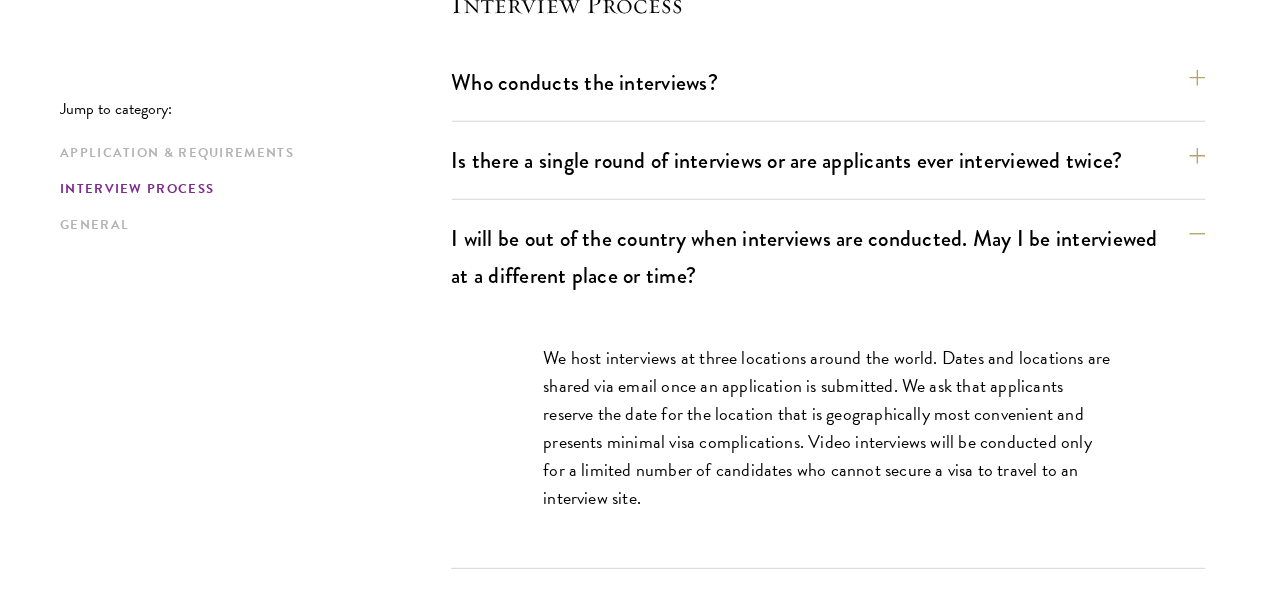 scroll, scrollTop: 2623, scrollLeft: 0, axis: vertical 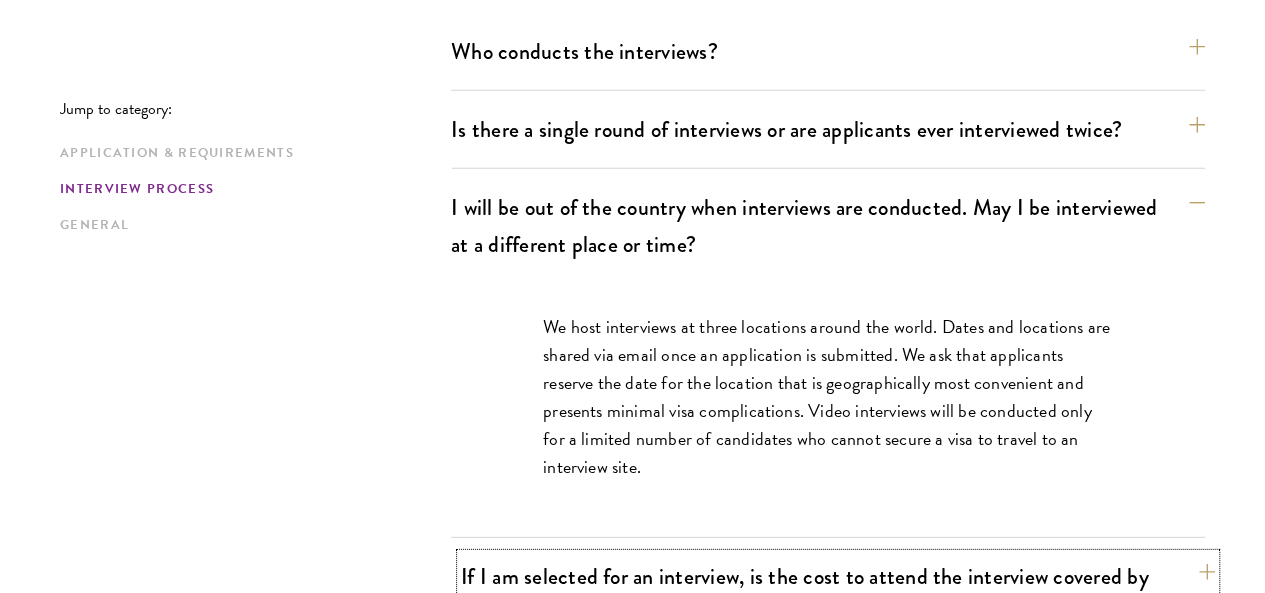 click on "If I am selected for an interview, is the cost to attend the interview covered by Schwarzman Scholars?" at bounding box center (838, 595) 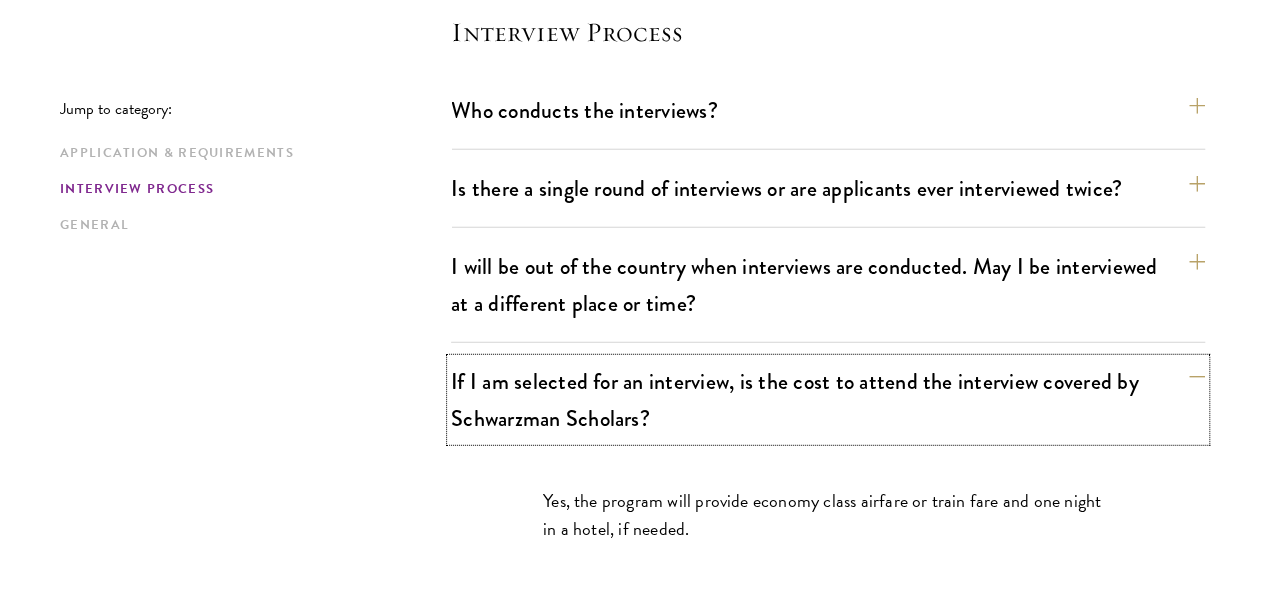 scroll, scrollTop: 2523, scrollLeft: 0, axis: vertical 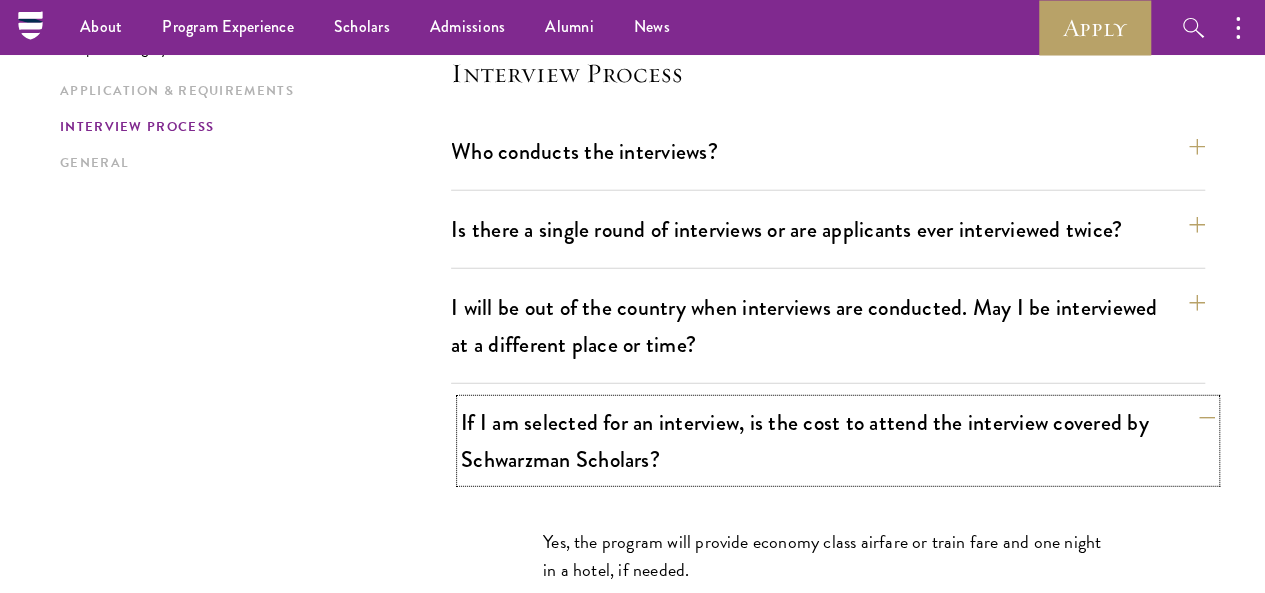 click on "If I am selected for an interview, is the cost to attend the interview covered by Schwarzman Scholars?" at bounding box center (838, 441) 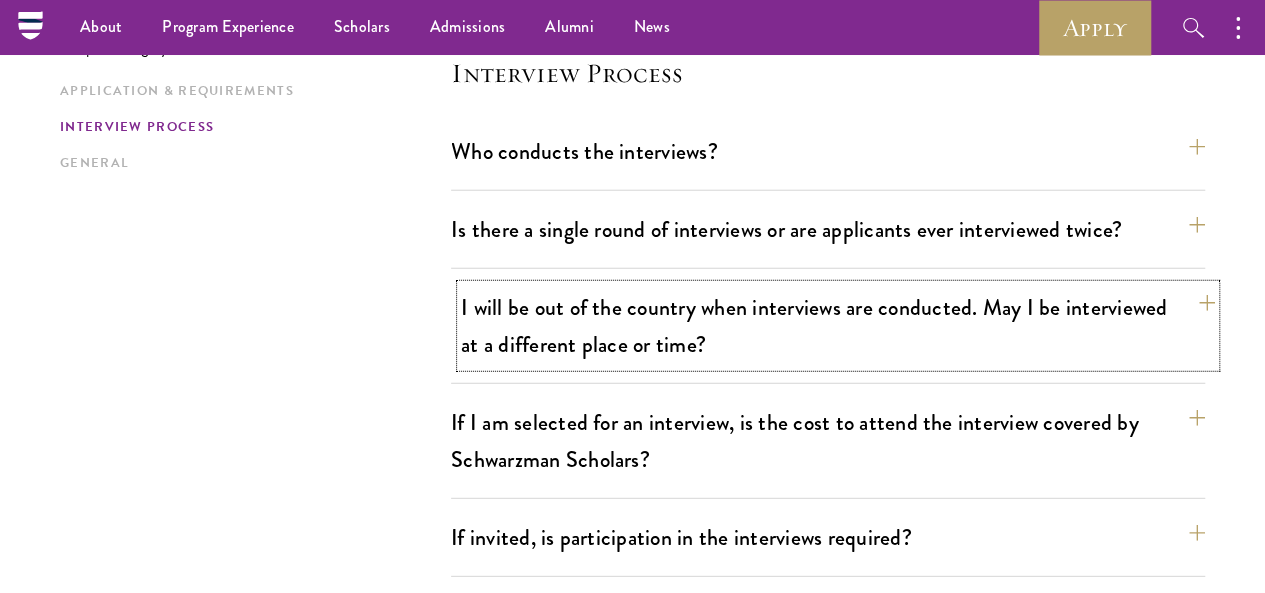 click on "I will be out of the country when interviews are conducted. May I be interviewed at a different place or time?" at bounding box center [838, 326] 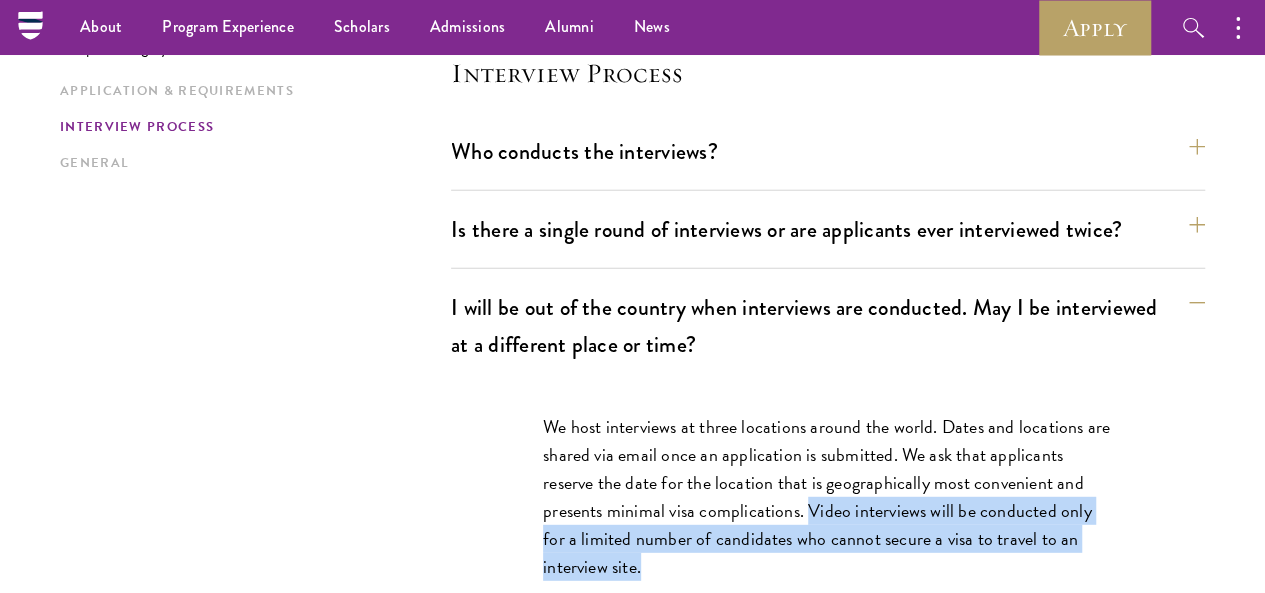 drag, startPoint x: 928, startPoint y: 347, endPoint x: 1095, endPoint y: 404, distance: 176.45963 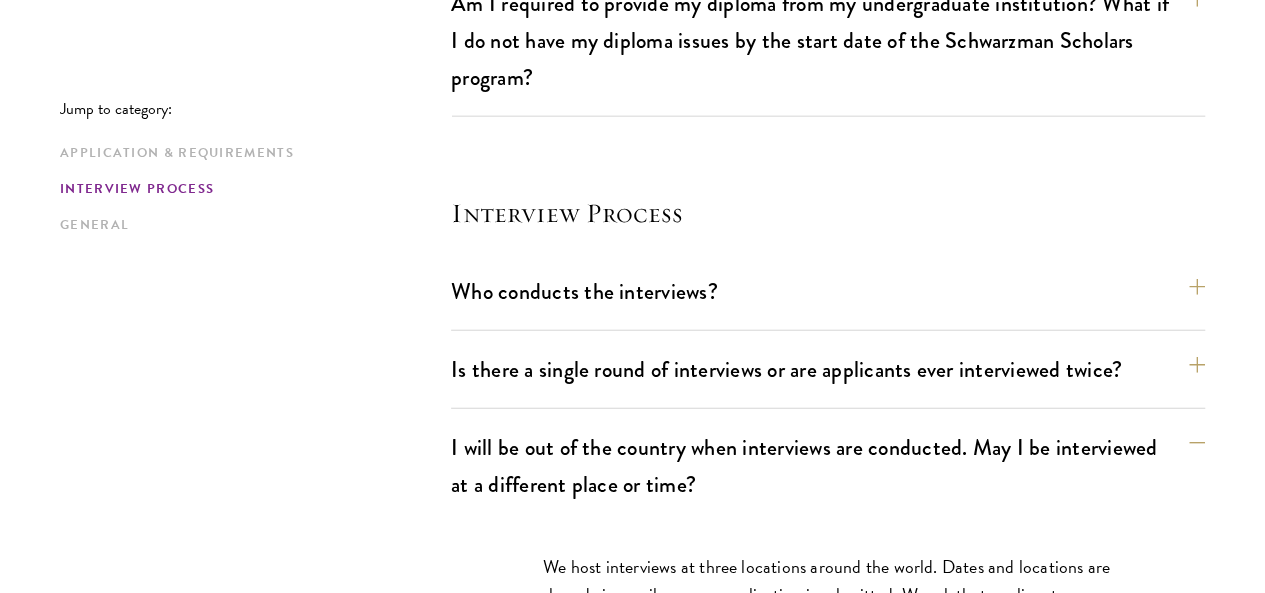 scroll, scrollTop: 2423, scrollLeft: 0, axis: vertical 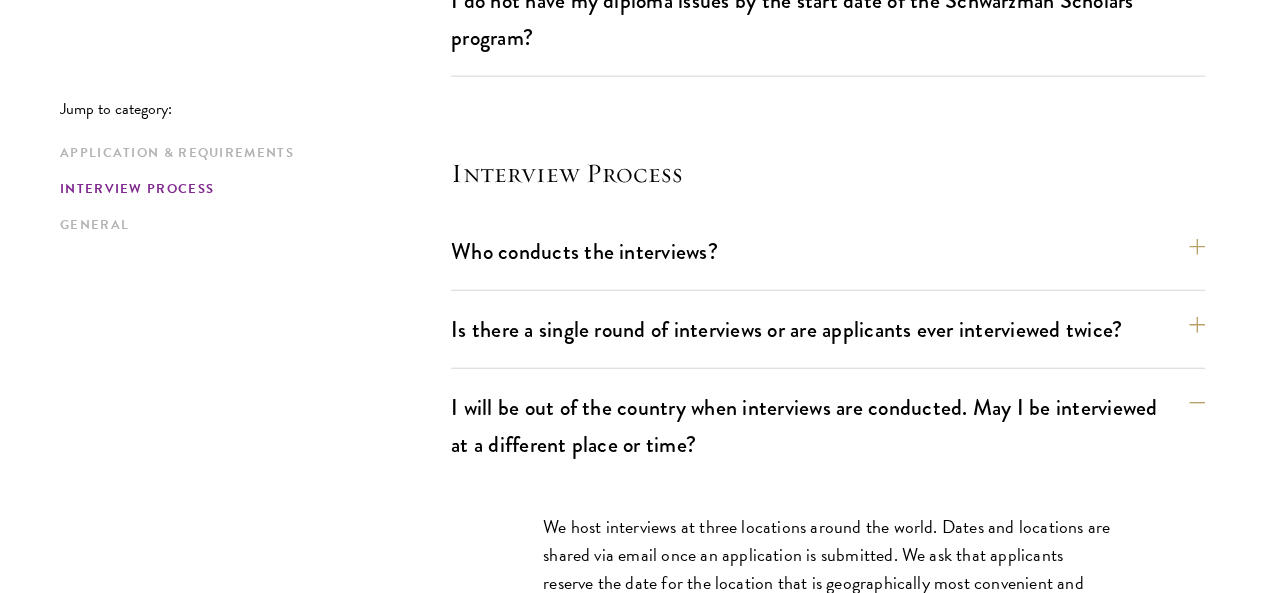 click on "We host interviews at three locations around the world. Dates and locations are shared via email once an application is submitted. We ask that applicants reserve the date for the location that is geographically most convenient and presents minimal visa complications. Video interviews will be conducted only for a limited number of candidates who cannot secure a visa to travel to an interview site." at bounding box center (828, 597) 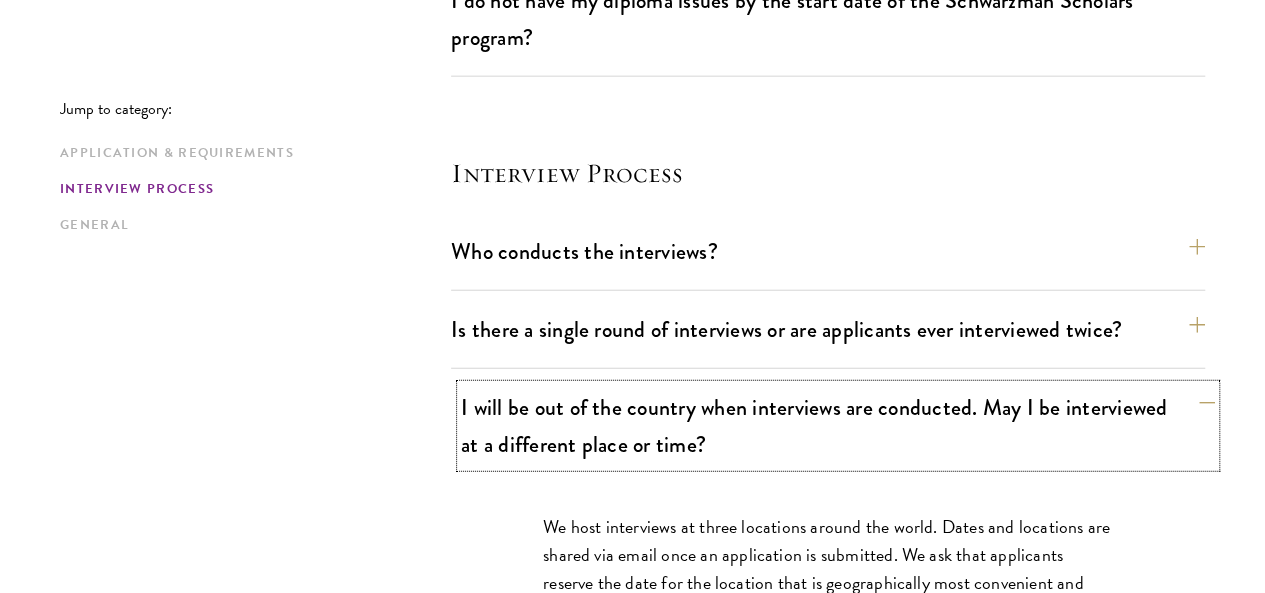 click on "I will be out of the country when interviews are conducted. May I be interviewed at a different place or time?" at bounding box center (838, 426) 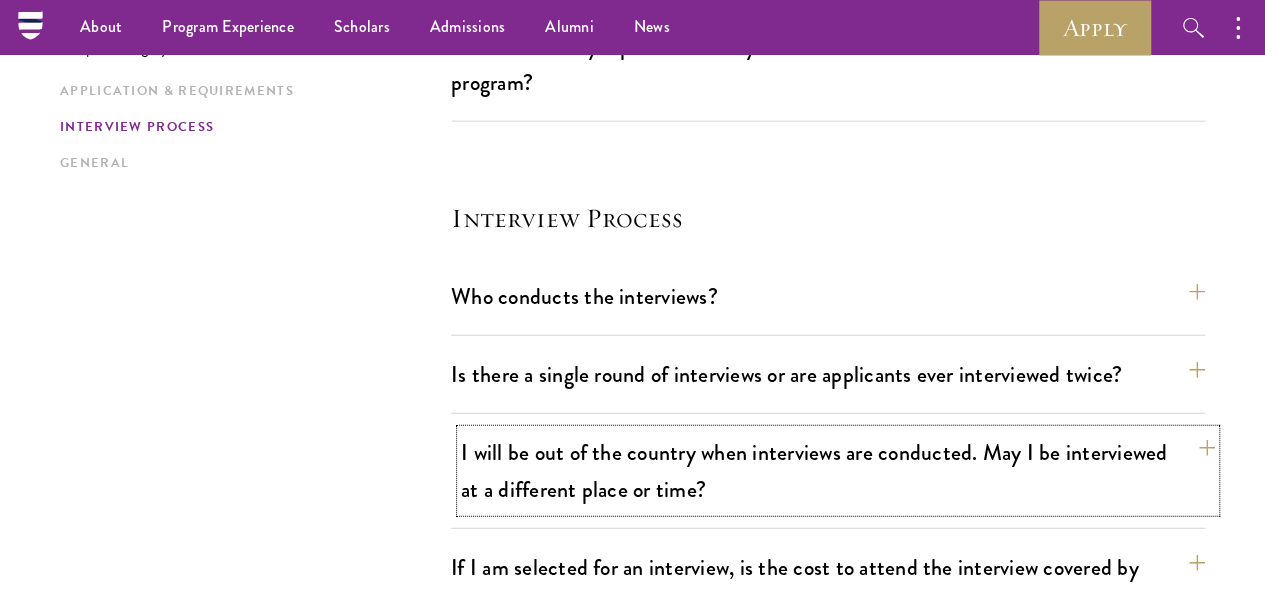 scroll, scrollTop: 2323, scrollLeft: 0, axis: vertical 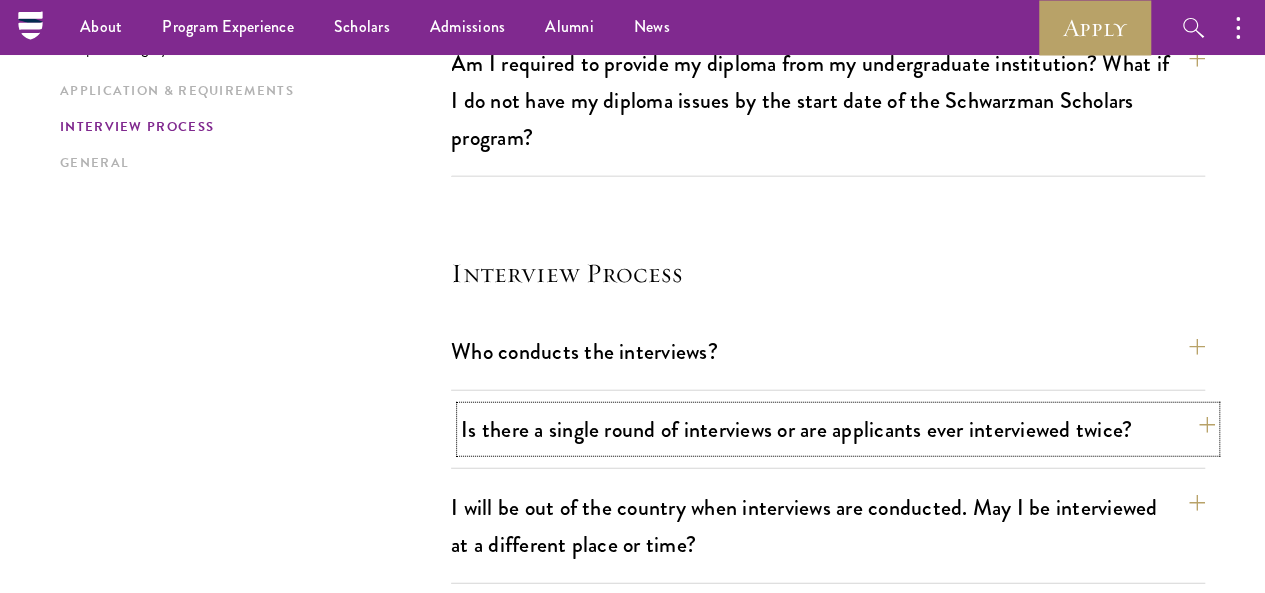 click on "Is there a single round of interviews or are applicants ever interviewed twice?" at bounding box center [838, 429] 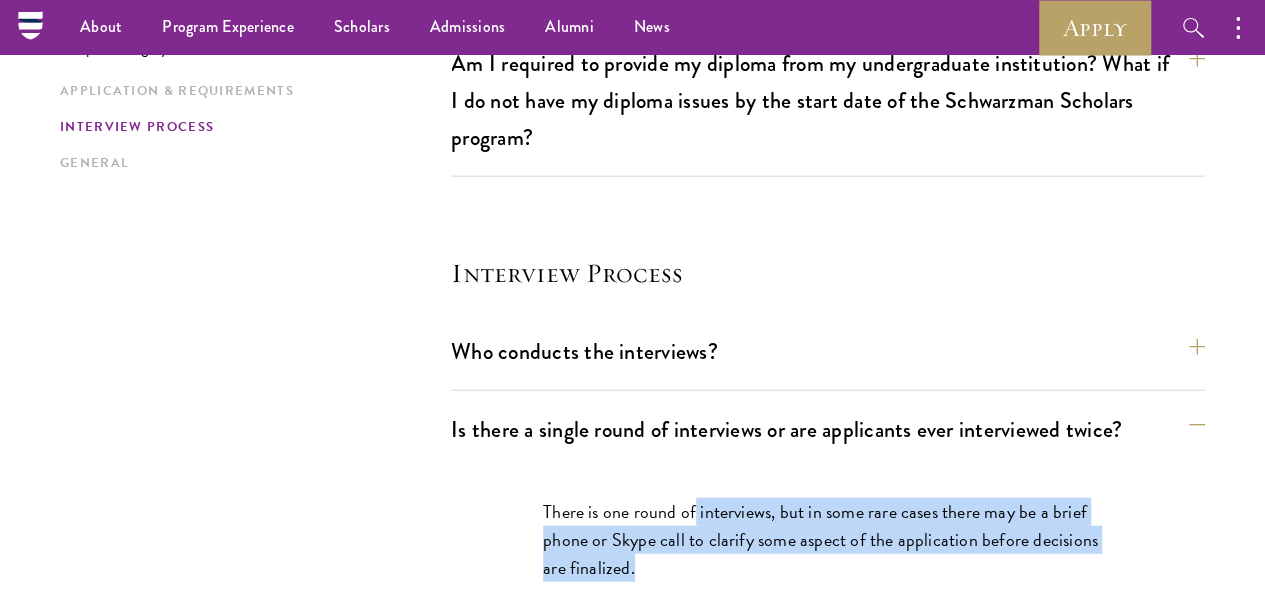 drag, startPoint x: 690, startPoint y: 355, endPoint x: 998, endPoint y: 403, distance: 311.71783 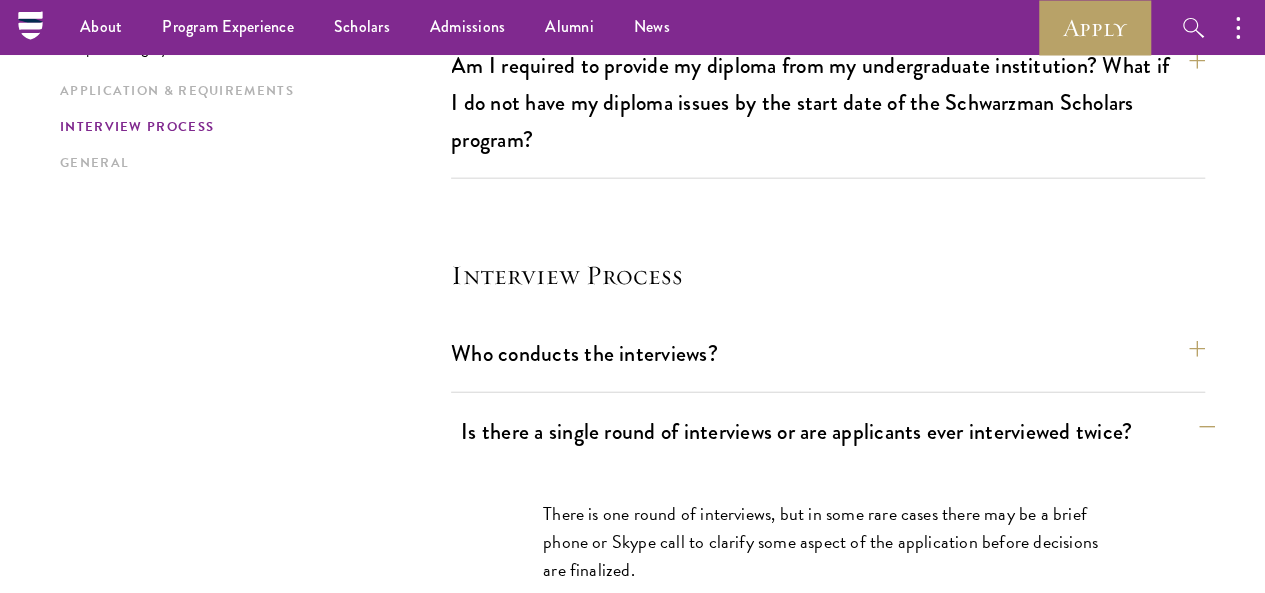 scroll, scrollTop: 2223, scrollLeft: 0, axis: vertical 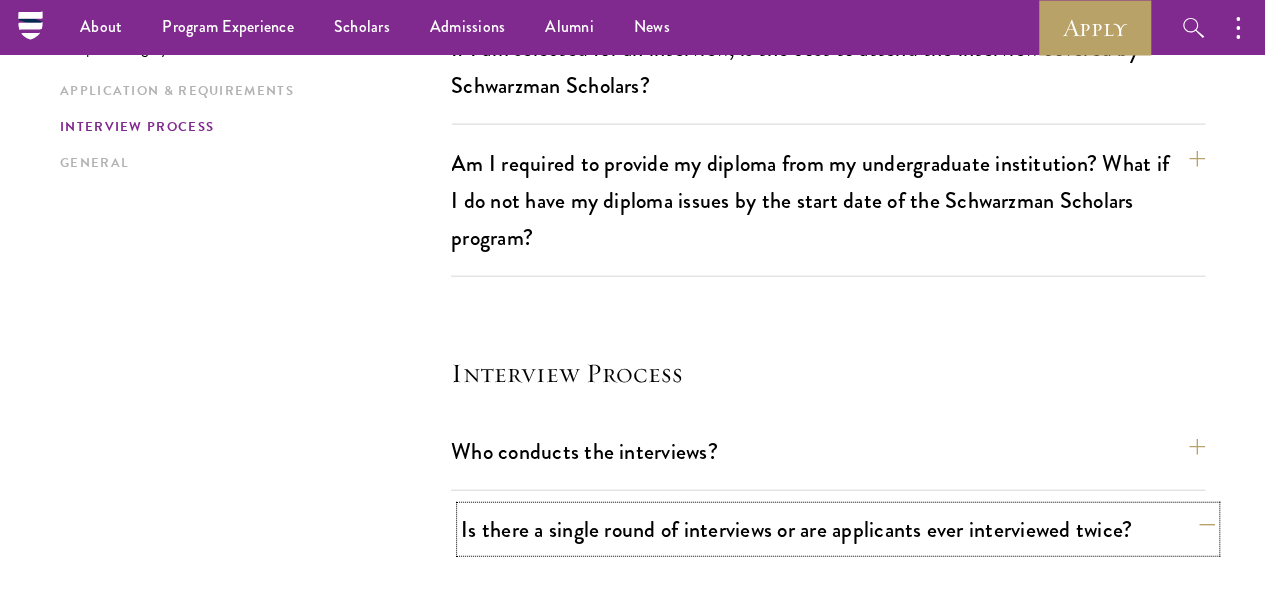 click on "Is there a single round of interviews or are applicants ever interviewed twice?" at bounding box center [838, 529] 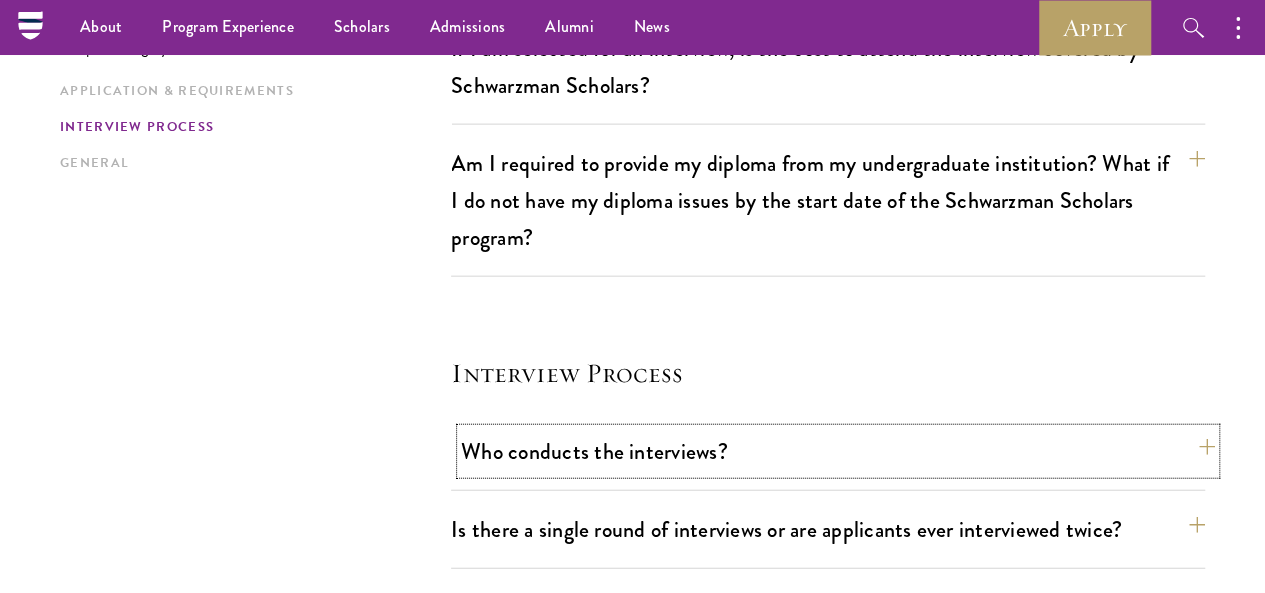 click on "Who conducts the interviews?" at bounding box center [838, 451] 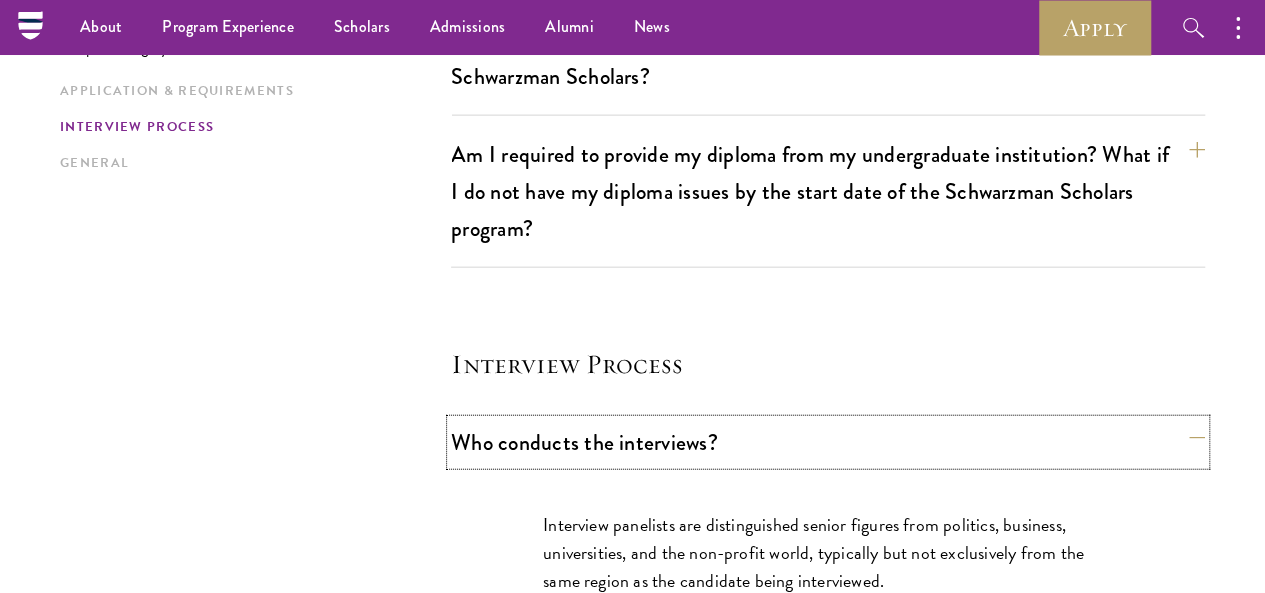 scroll, scrollTop: 2223, scrollLeft: 0, axis: vertical 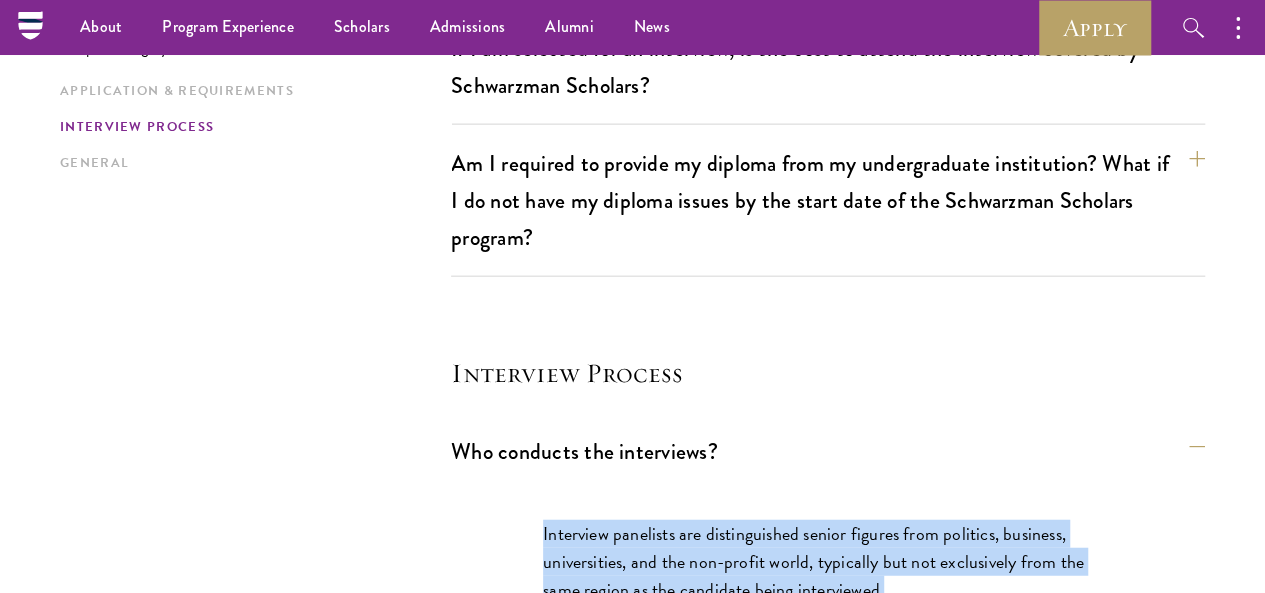 drag, startPoint x: 888, startPoint y: 413, endPoint x: 522, endPoint y: 366, distance: 369.00543 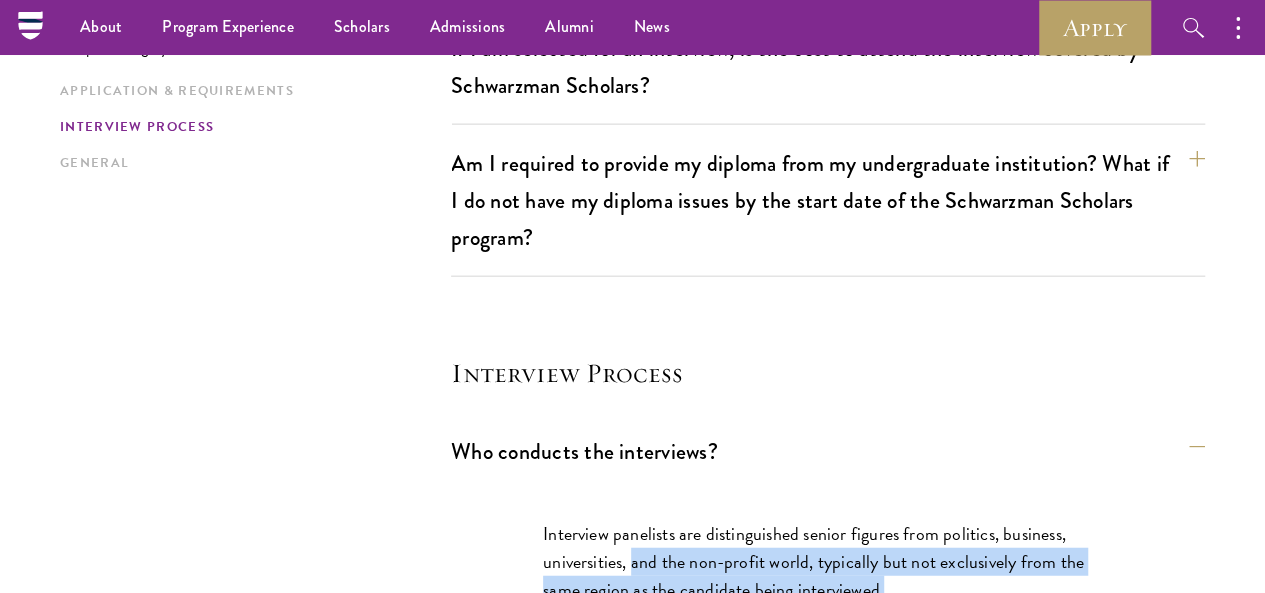 drag, startPoint x: 633, startPoint y: 388, endPoint x: 1078, endPoint y: 402, distance: 445.22018 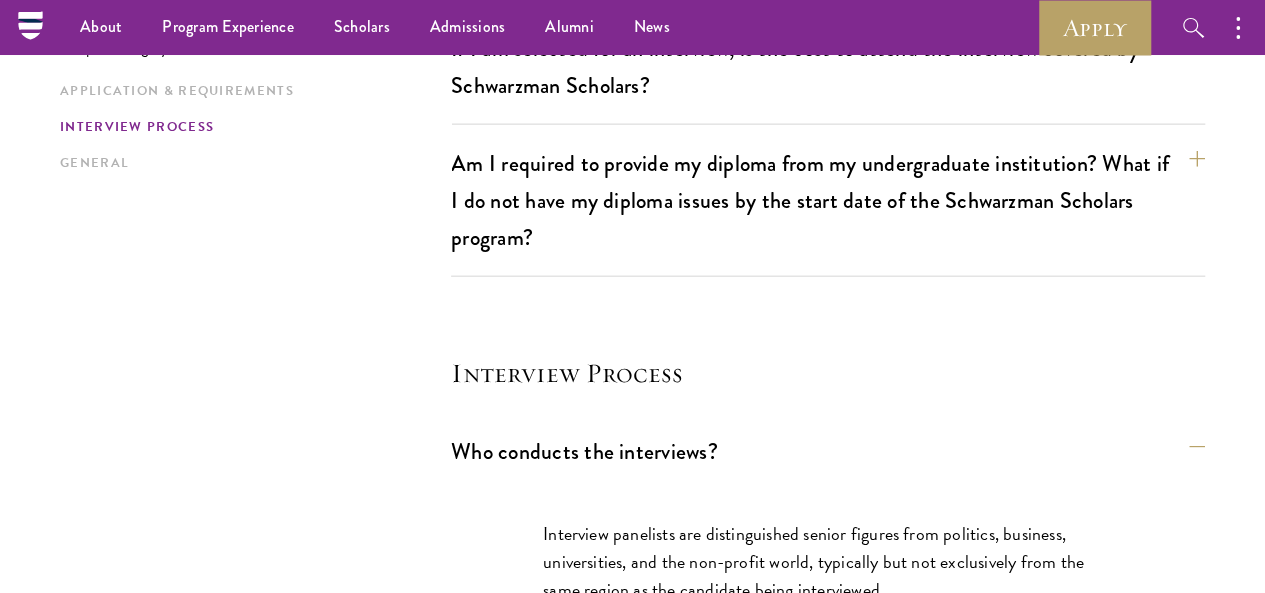 click on "Who conducts the interviews?
Interview panelists are distinguished senior figures from politics, business, universities, and the non-profit world, typically but not exclusively from the same region as the candidate being interviewed." at bounding box center (828, 543) 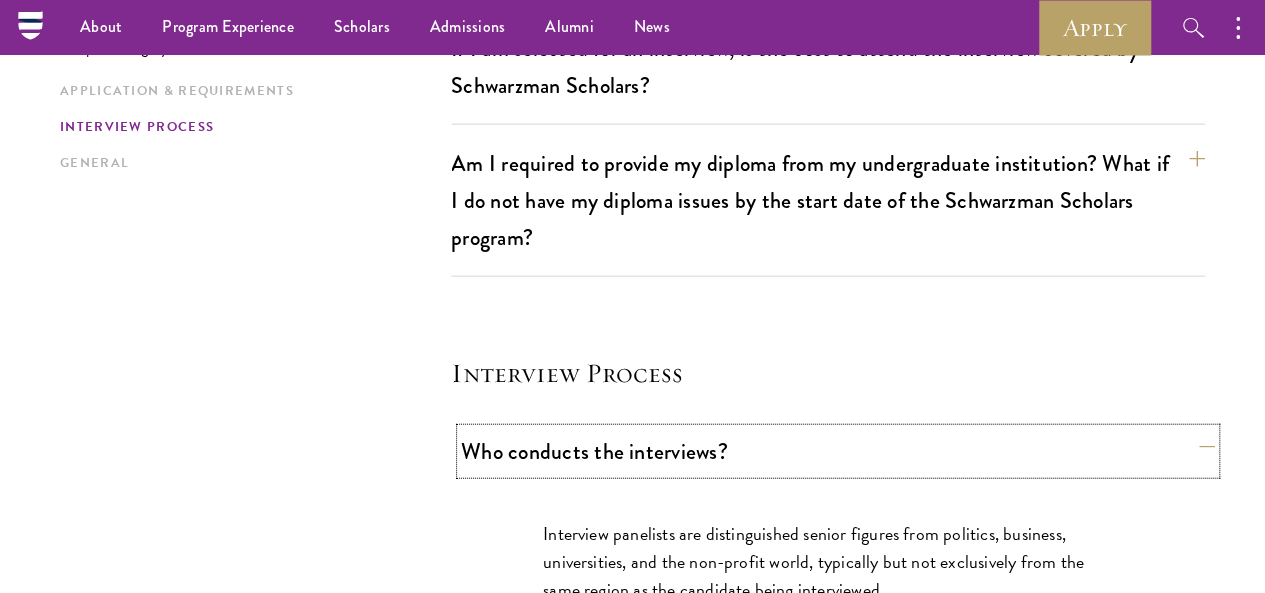 click on "Who conducts the interviews?" at bounding box center (838, 451) 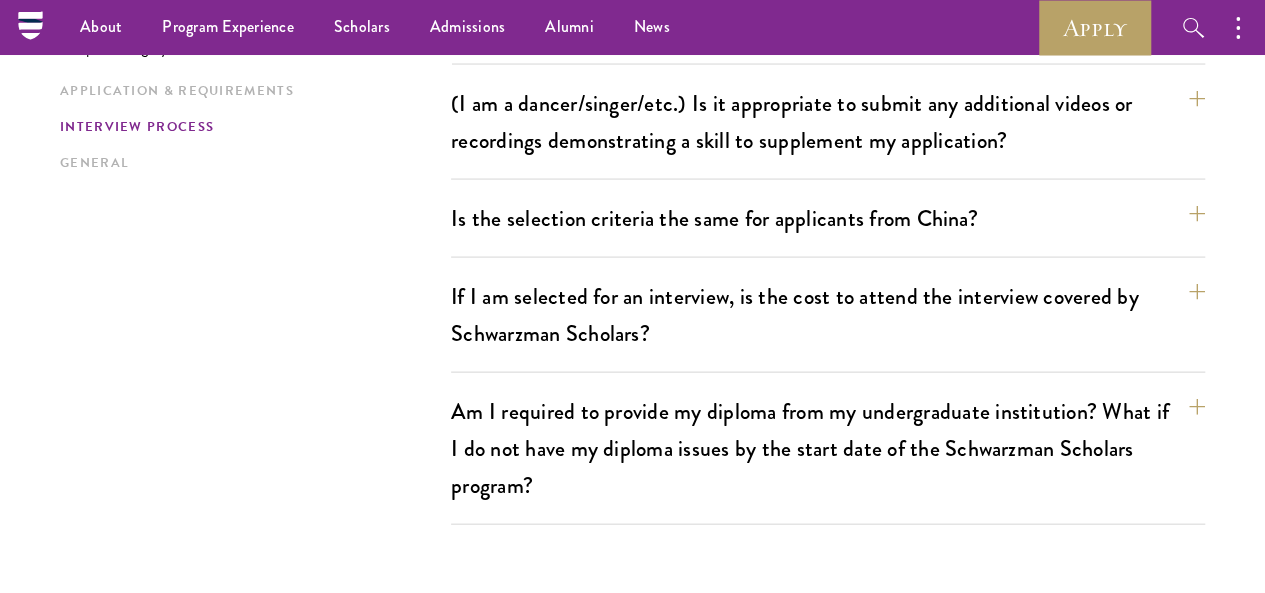 scroll, scrollTop: 1923, scrollLeft: 0, axis: vertical 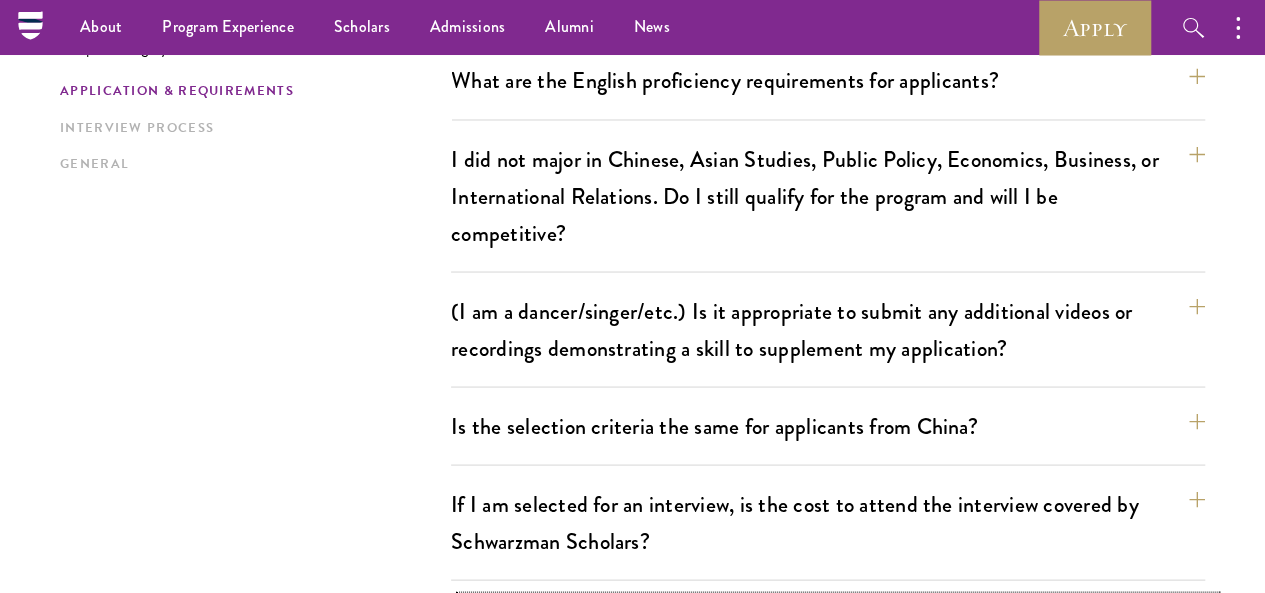 click on "Am I required to provide my diploma from my undergraduate institution? What if I do not have my diploma issues by the start date of the Schwarzman Scholars program?" at bounding box center [838, 655] 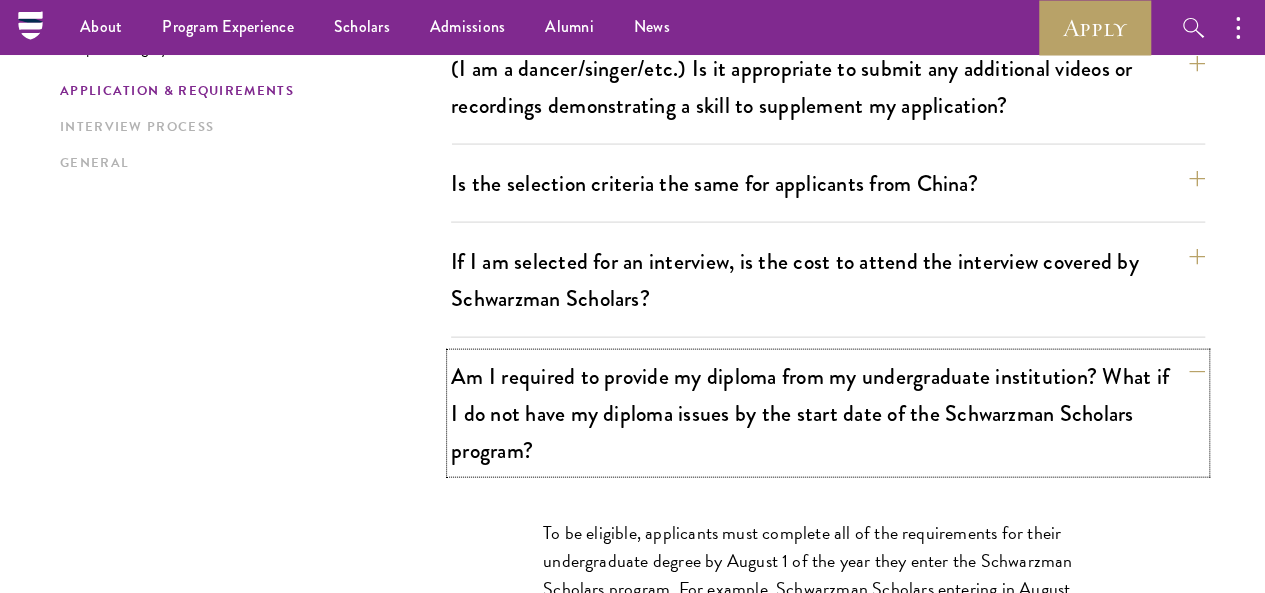 scroll, scrollTop: 1968, scrollLeft: 0, axis: vertical 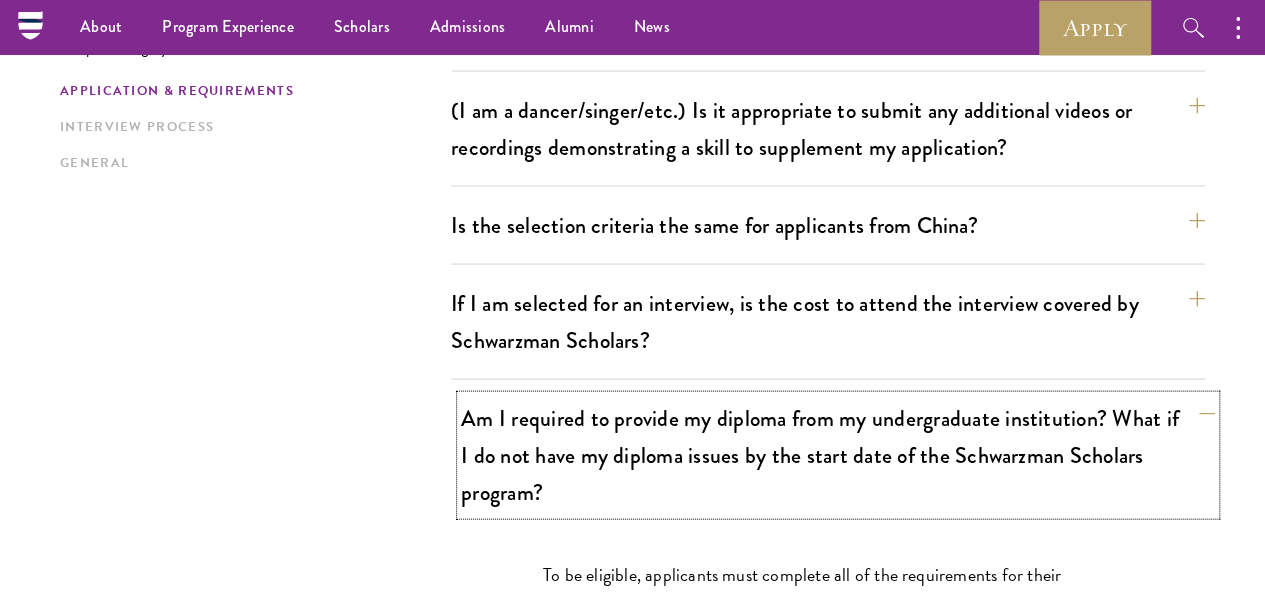 click on "Am I required to provide my diploma from my undergraduate institution? What if I do not have my diploma issues by the start date of the Schwarzman Scholars program?" at bounding box center [838, 455] 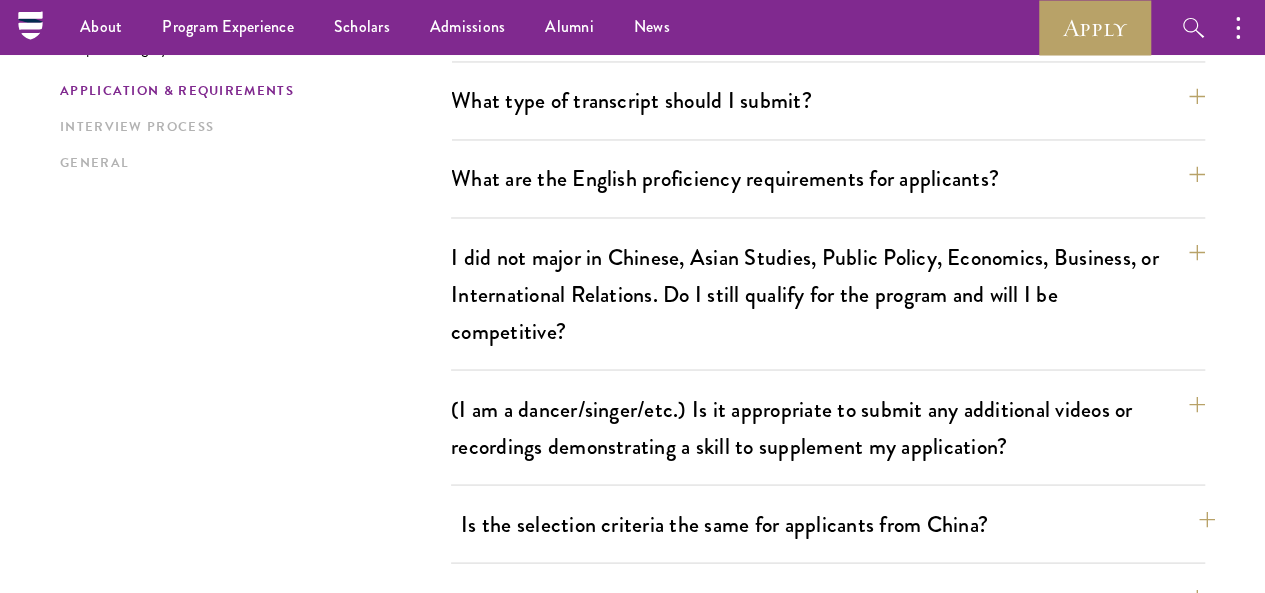 scroll, scrollTop: 1668, scrollLeft: 0, axis: vertical 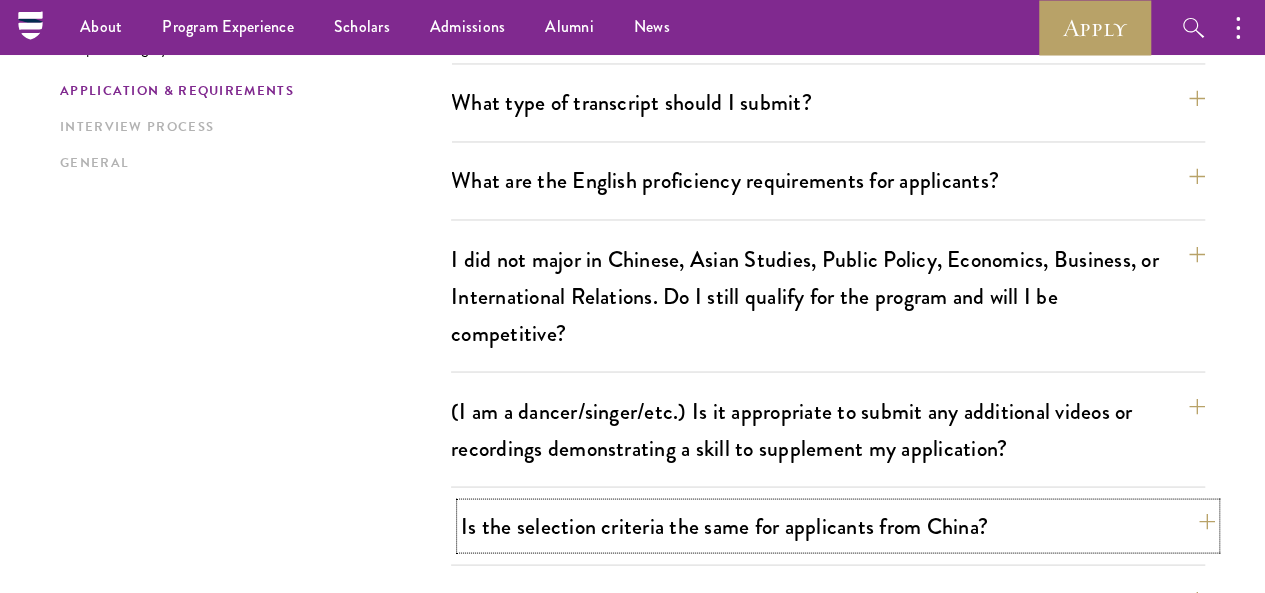 click on "Is the selection criteria the same for applicants from China?" at bounding box center [838, 525] 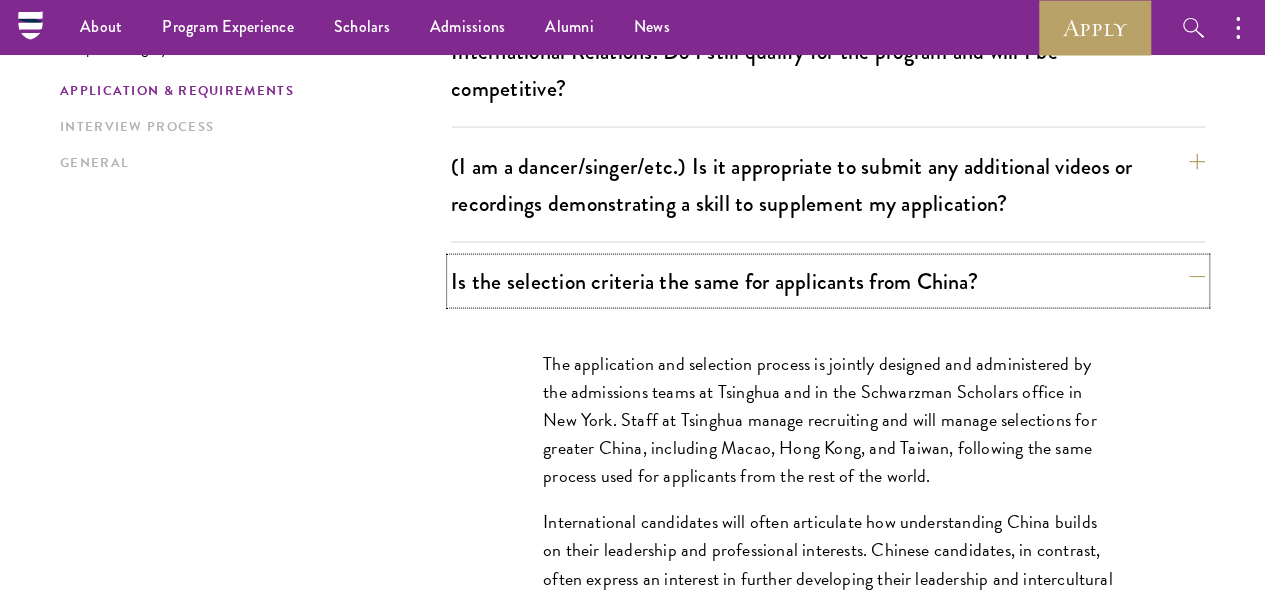 scroll, scrollTop: 1868, scrollLeft: 0, axis: vertical 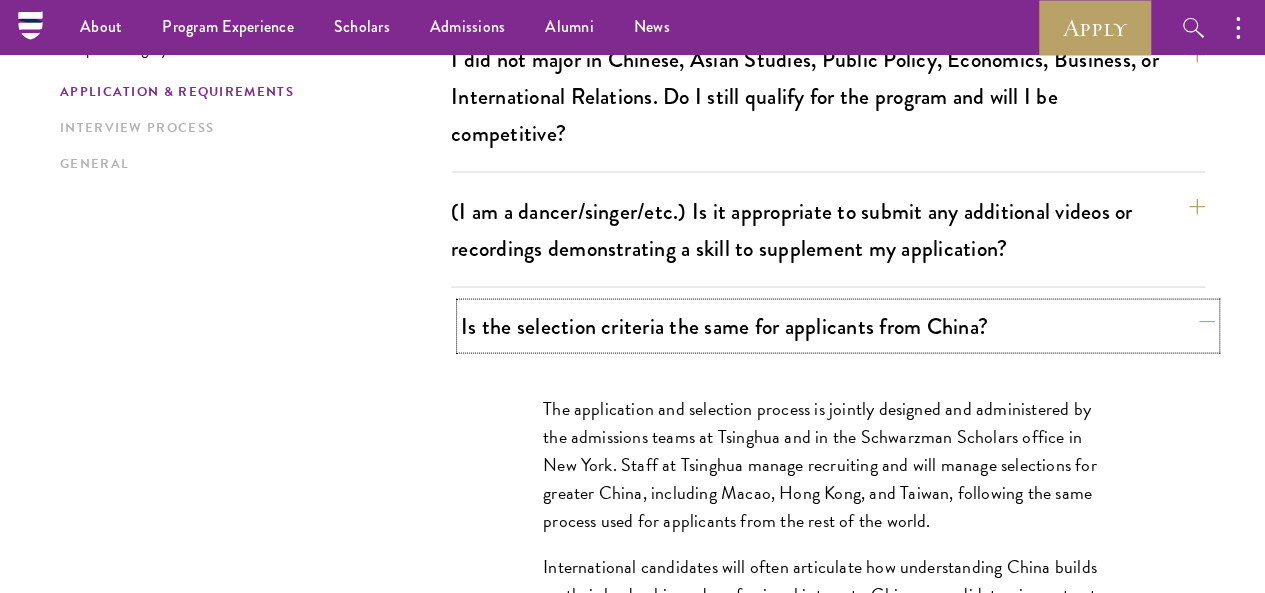 click on "Is the selection criteria the same for applicants from China?" at bounding box center [838, 325] 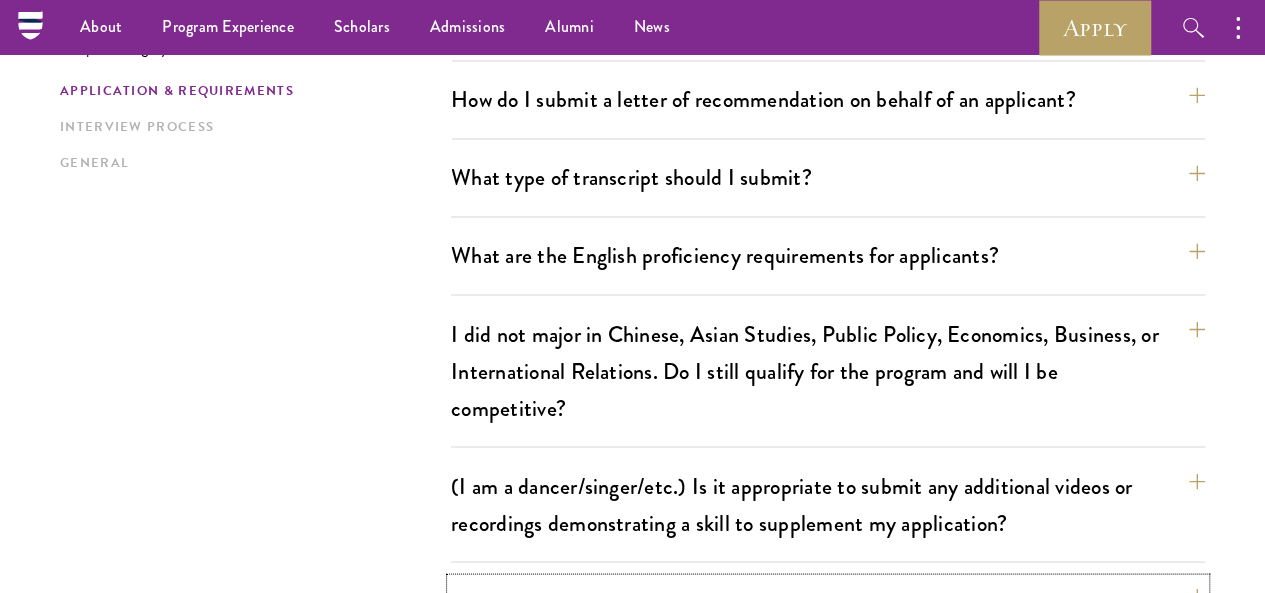 scroll, scrollTop: 1568, scrollLeft: 0, axis: vertical 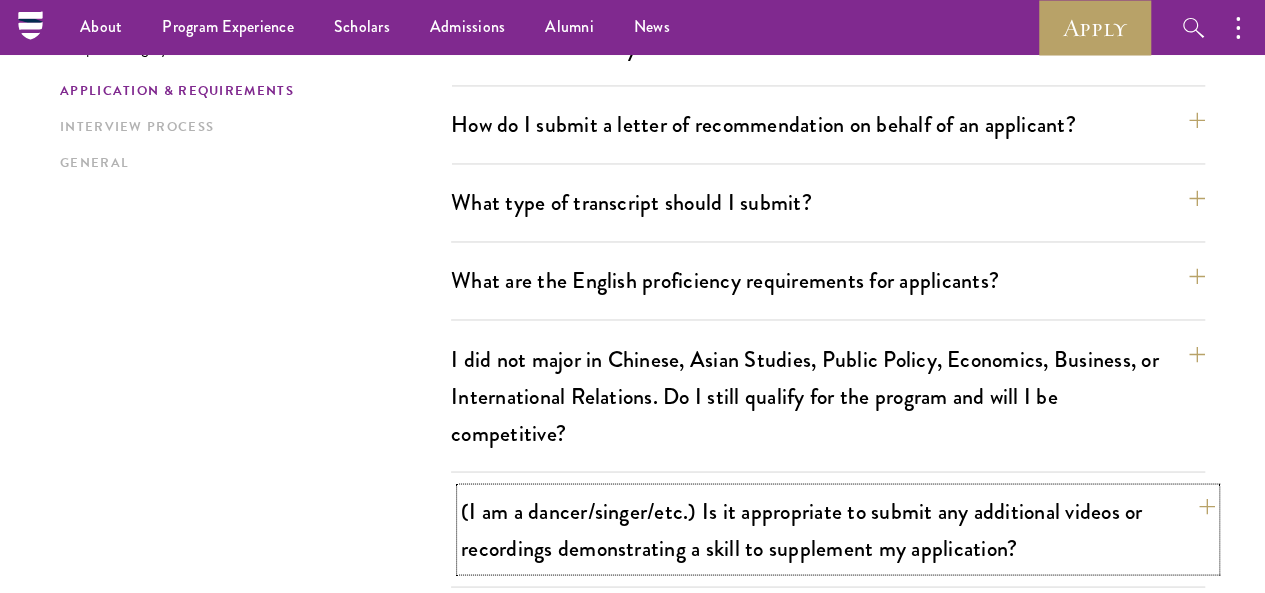 click on "(I am a dancer/singer/etc.) Is it appropriate to submit any additional videos or recordings demonstrating a skill to supplement my application?" at bounding box center [838, 529] 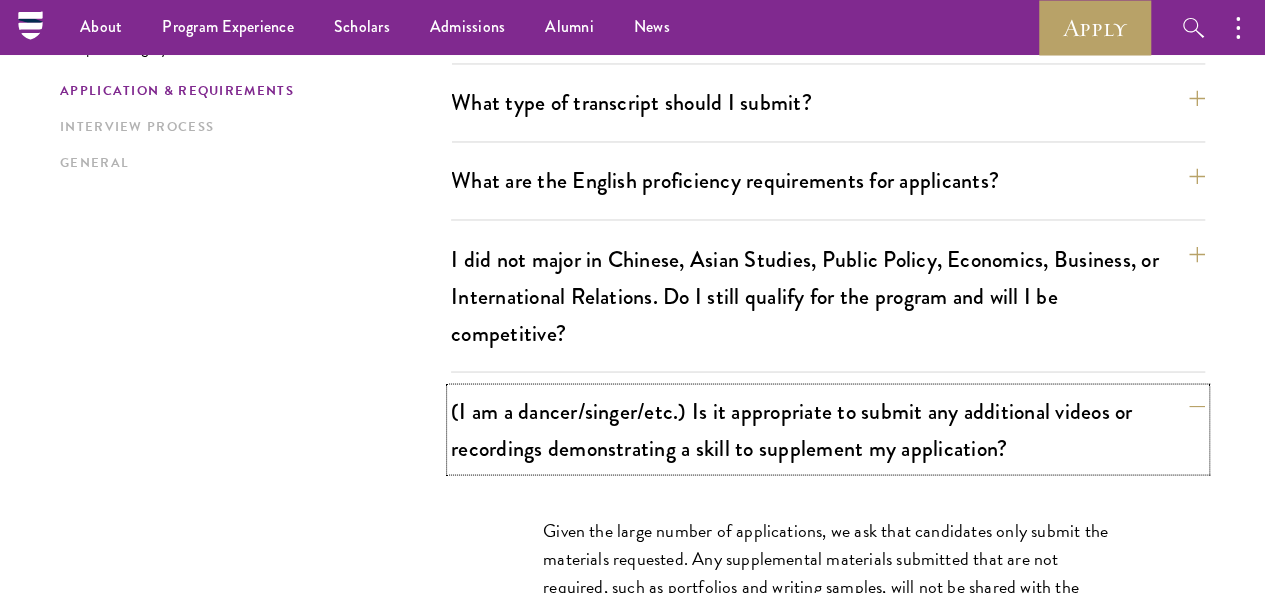 scroll, scrollTop: 1568, scrollLeft: 0, axis: vertical 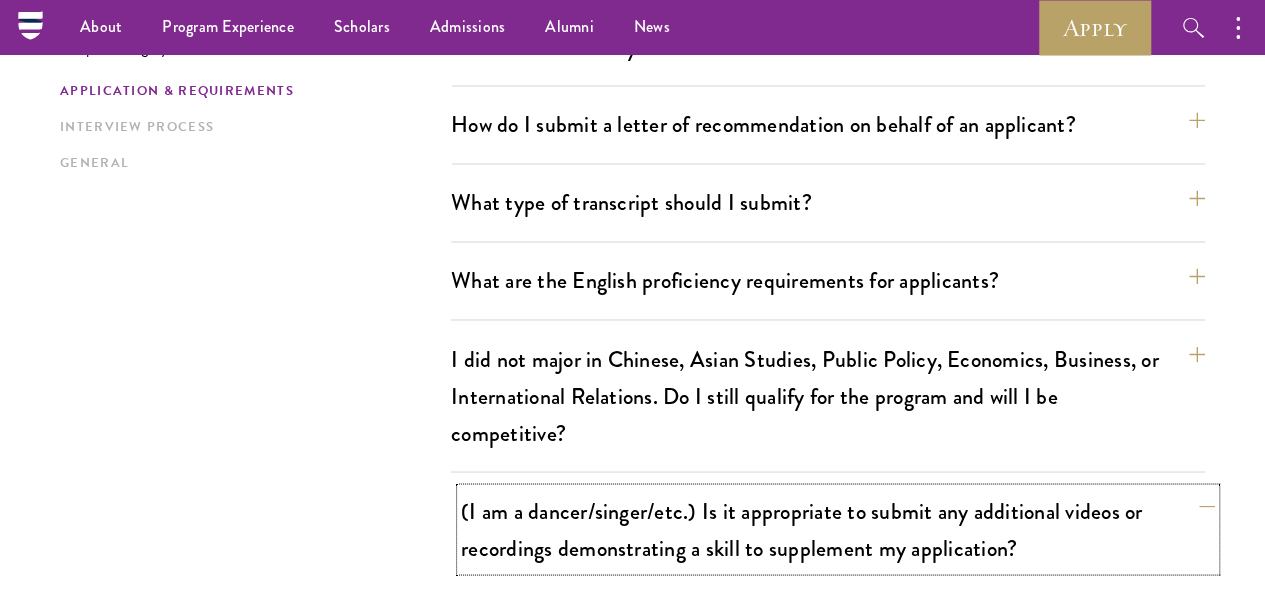 click on "(I am a dancer/singer/etc.) Is it appropriate to submit any additional videos or recordings demonstrating a skill to supplement my application?" at bounding box center [838, 529] 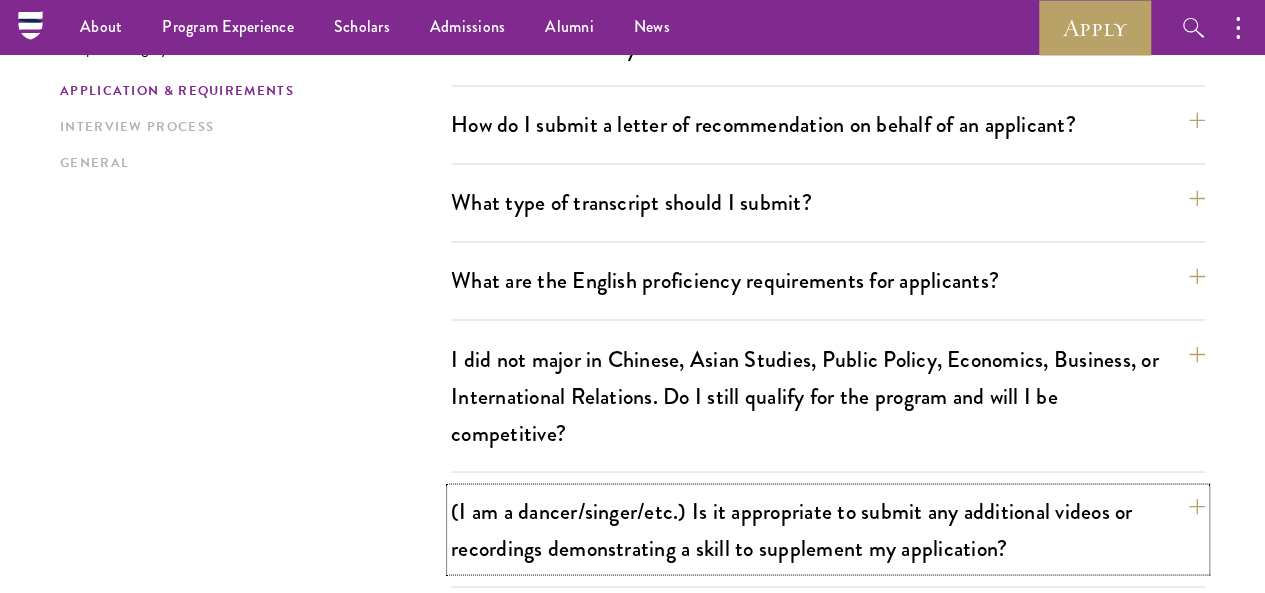 scroll, scrollTop: 1468, scrollLeft: 0, axis: vertical 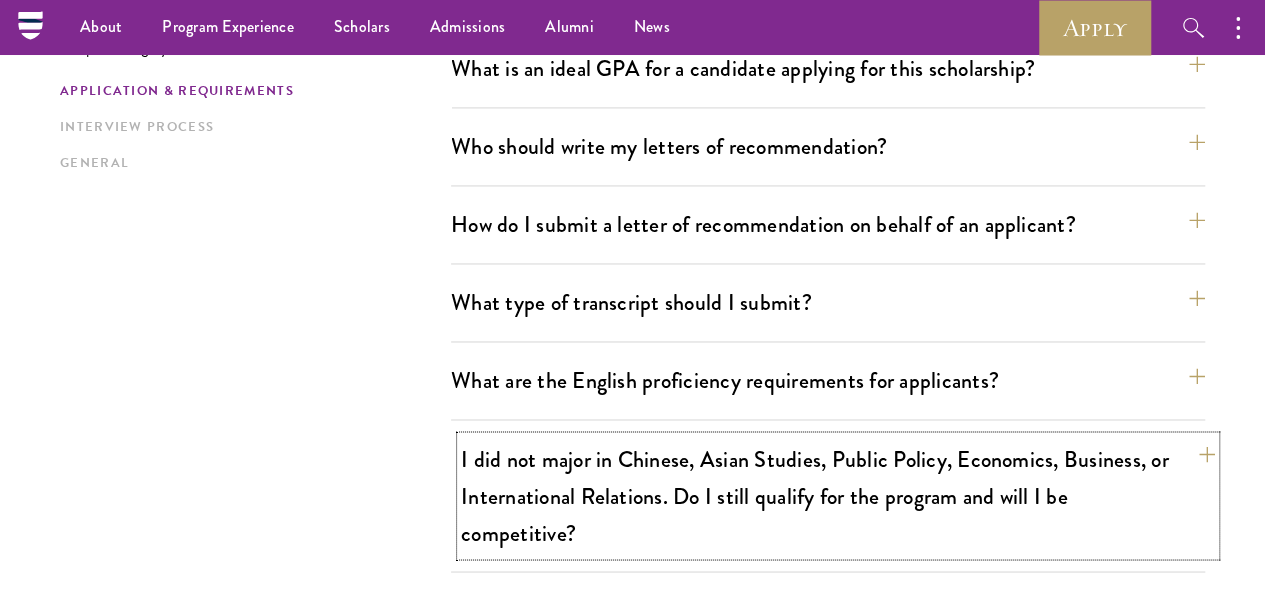 click on "I did not major in Chinese, Asian Studies, Public Policy, Economics, Business, or International Relations. Do I still qualify for the program and will I be competitive?" at bounding box center [838, 495] 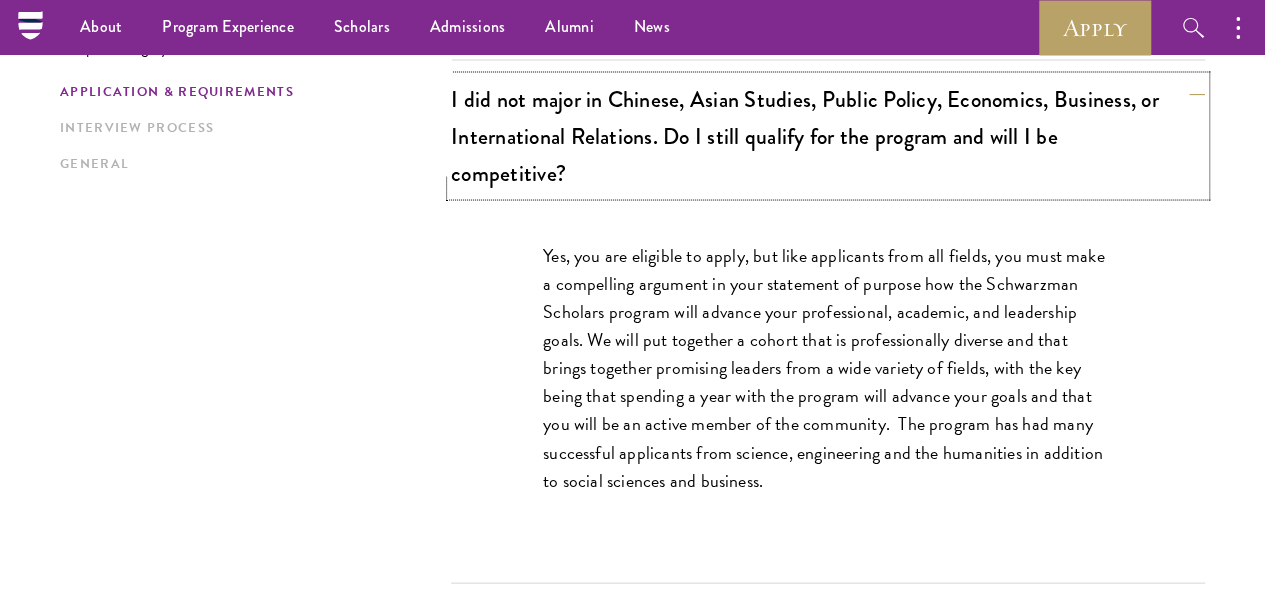 scroll, scrollTop: 1768, scrollLeft: 0, axis: vertical 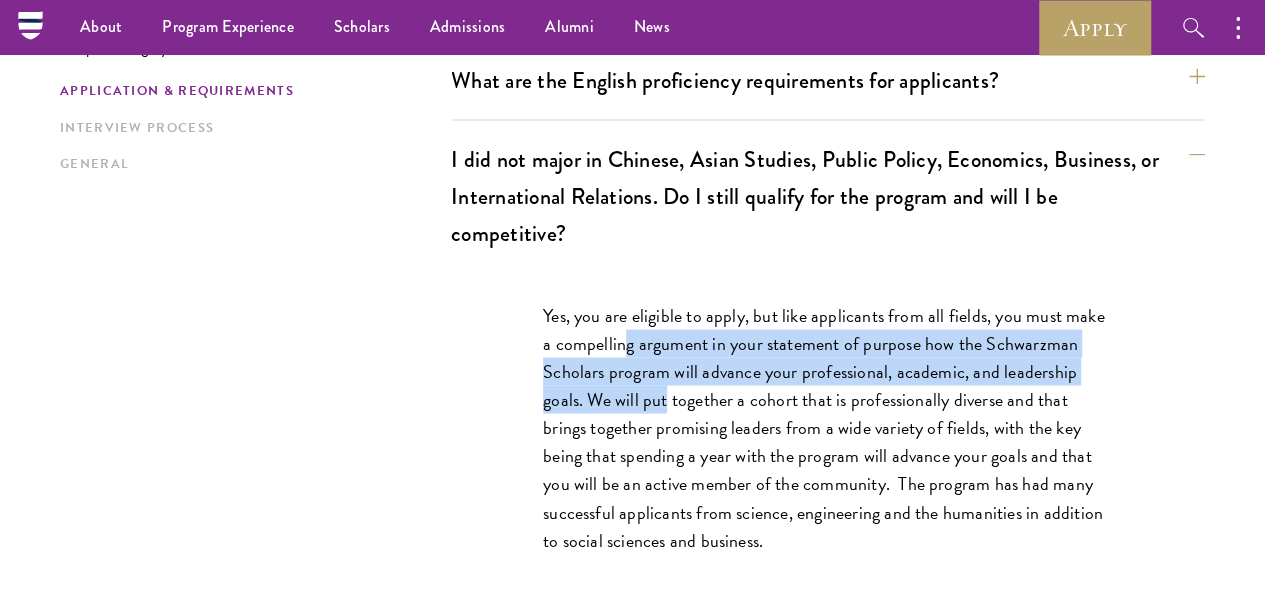 drag, startPoint x: 662, startPoint y: 195, endPoint x: 844, endPoint y: 277, distance: 199.61964 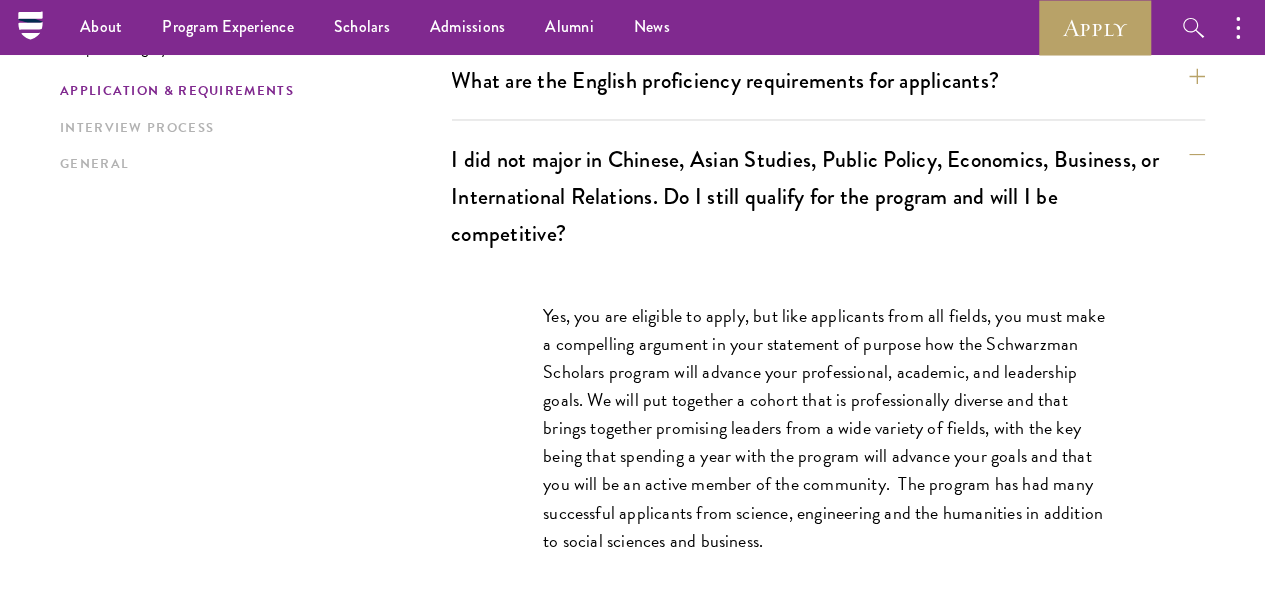 click on "Yes, you are eligible to apply, but like applicants from all fields, you must make a compelling argument in your statement of purpose how the Schwarzman Scholars program will advance your professional, academic, and leadership goals. We will put together a cohort that is professionally diverse and that brings together promising leaders from a wide variety of fields, with the key being that spending a year with the program will advance your goals and that you will be an active member of the community.  The program has had many successful applicants from science, engineering and the humanities in addition to social sciences and business." at bounding box center [828, 427] 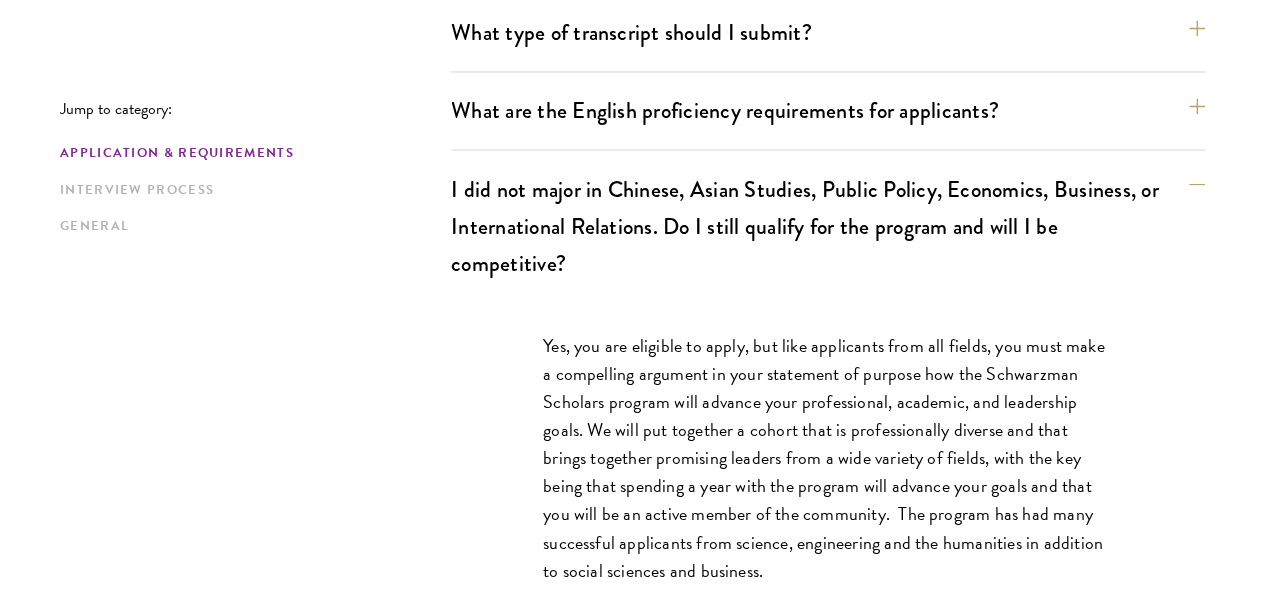 scroll, scrollTop: 1768, scrollLeft: 0, axis: vertical 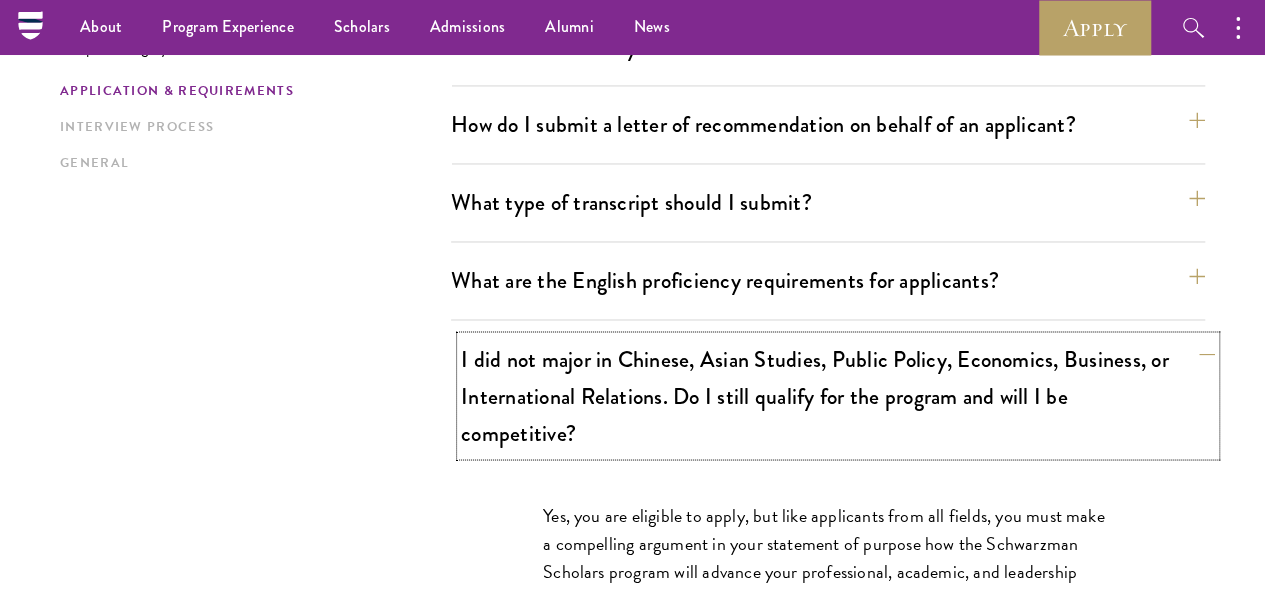 click on "I did not major in Chinese, Asian Studies, Public Policy, Economics, Business, or International Relations. Do I still qualify for the program and will I be competitive?" at bounding box center [838, 395] 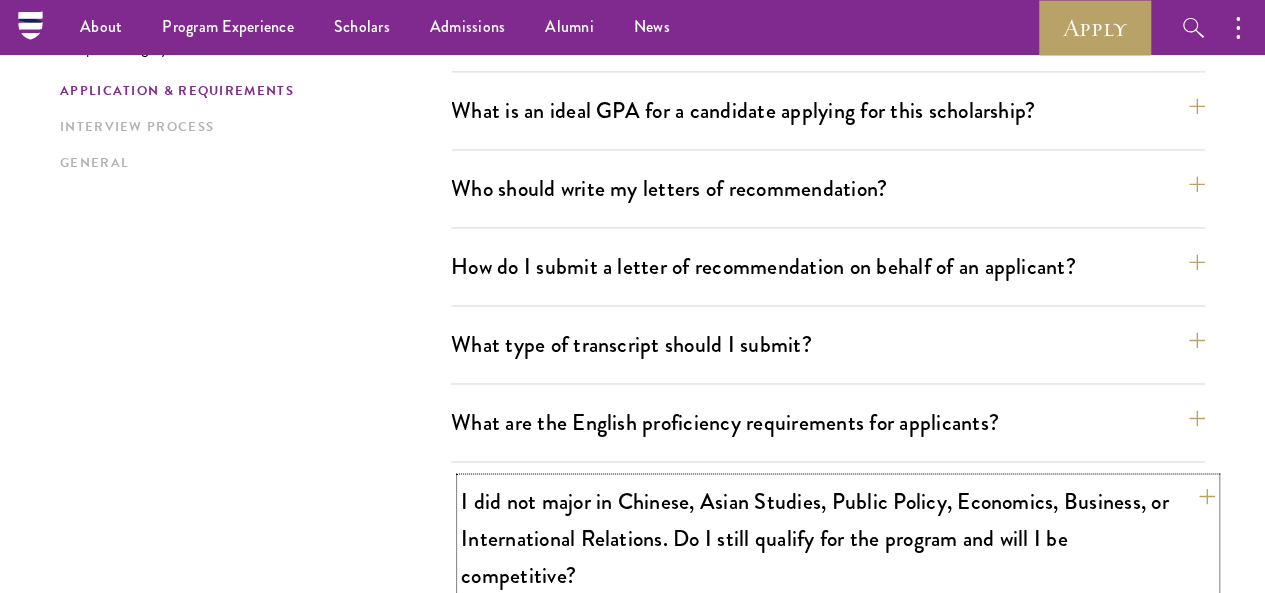 scroll, scrollTop: 1368, scrollLeft: 0, axis: vertical 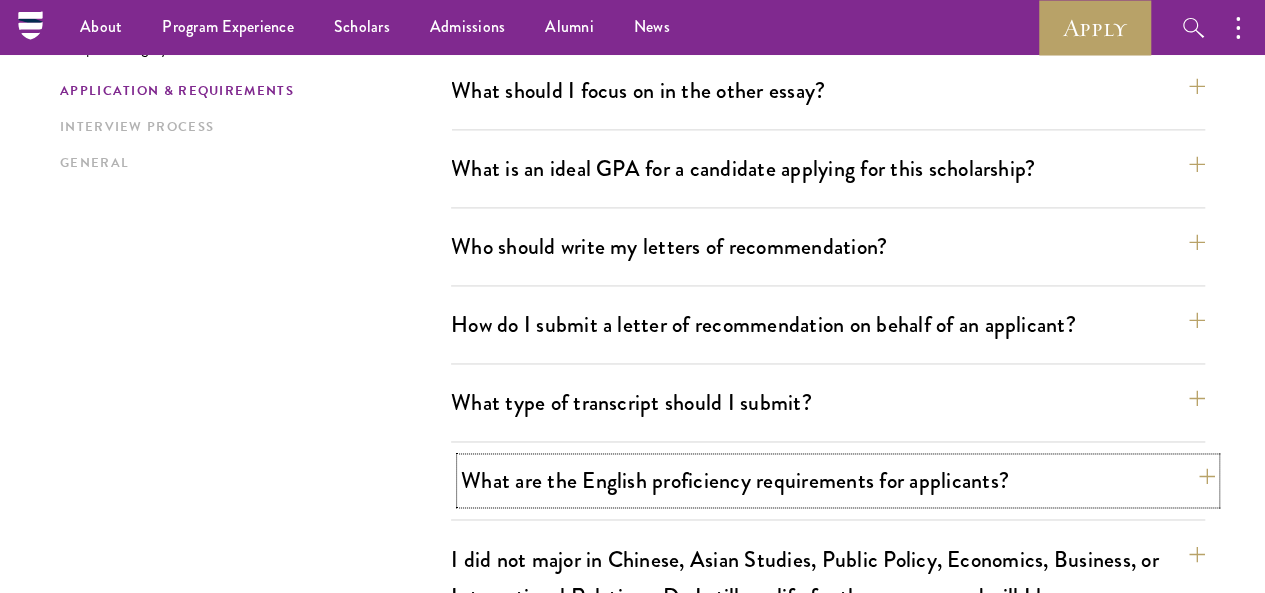 click on "What are the English proficiency requirements for applicants?" at bounding box center [838, 480] 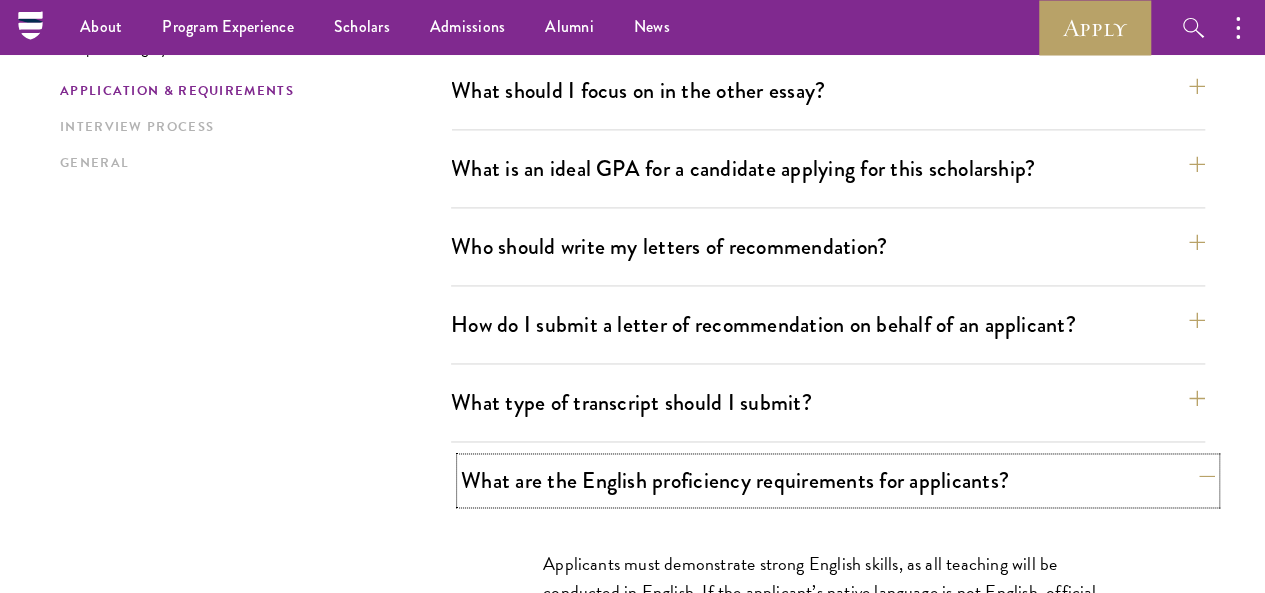 click on "What are the English proficiency requirements for applicants?" at bounding box center [838, 480] 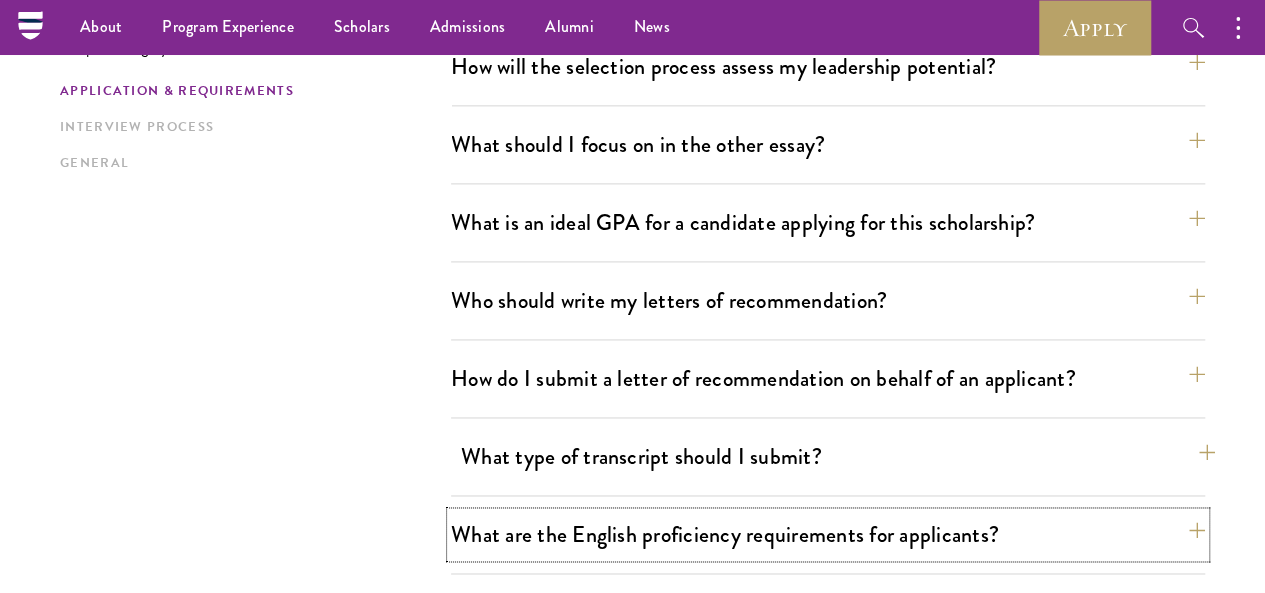 scroll, scrollTop: 1268, scrollLeft: 0, axis: vertical 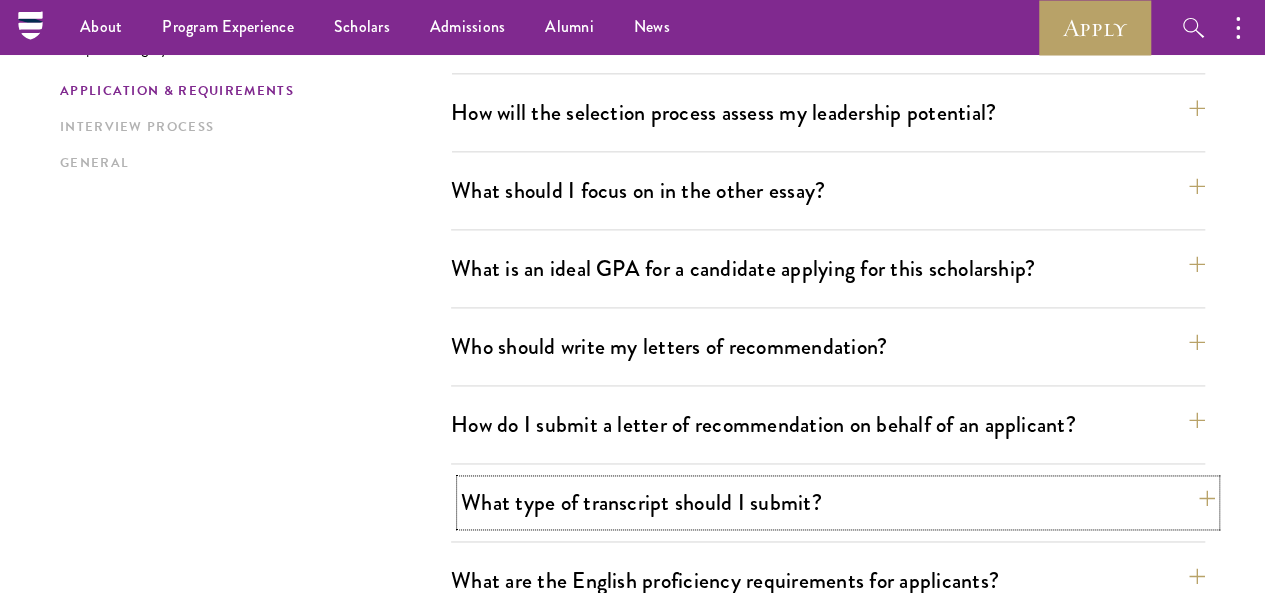 click on "What type of transcript should I submit?" at bounding box center (838, 502) 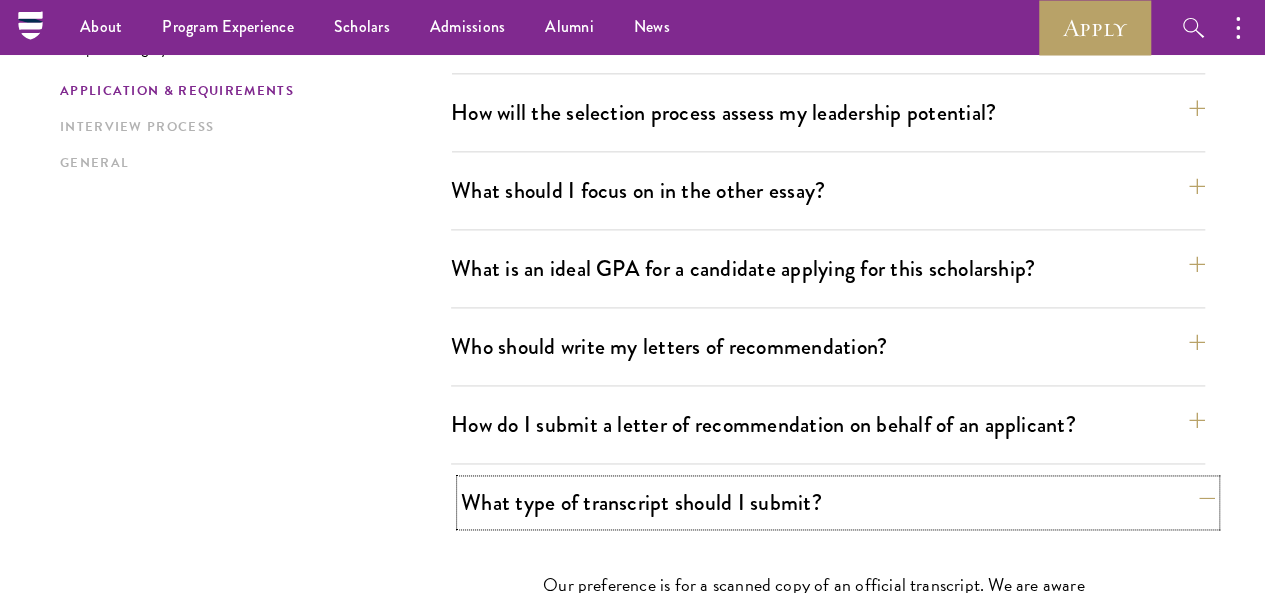 click on "What type of transcript should I submit?" at bounding box center (838, 502) 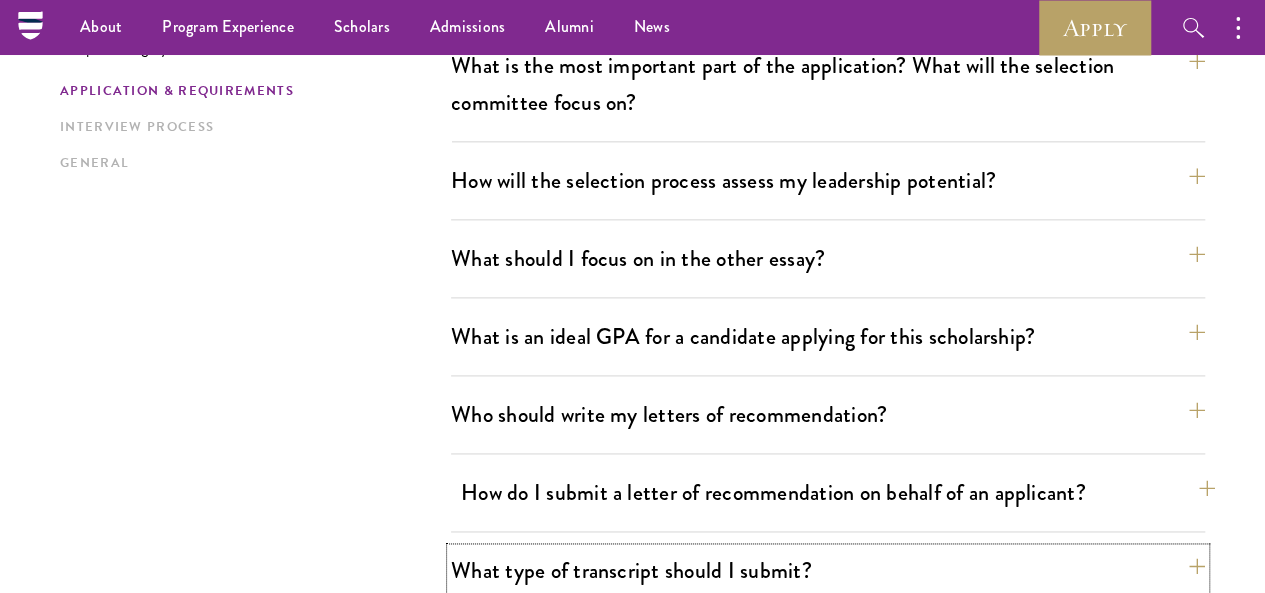 scroll, scrollTop: 1168, scrollLeft: 0, axis: vertical 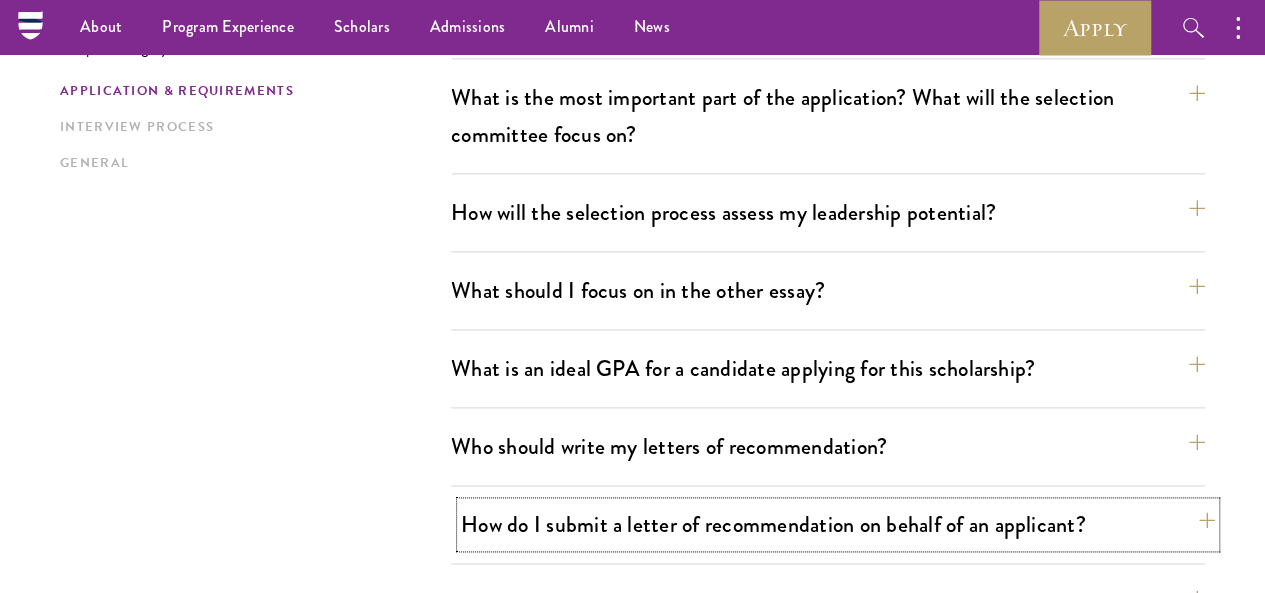 click on "How do I submit a letter of recommendation on behalf of an applicant?" at bounding box center (838, 524) 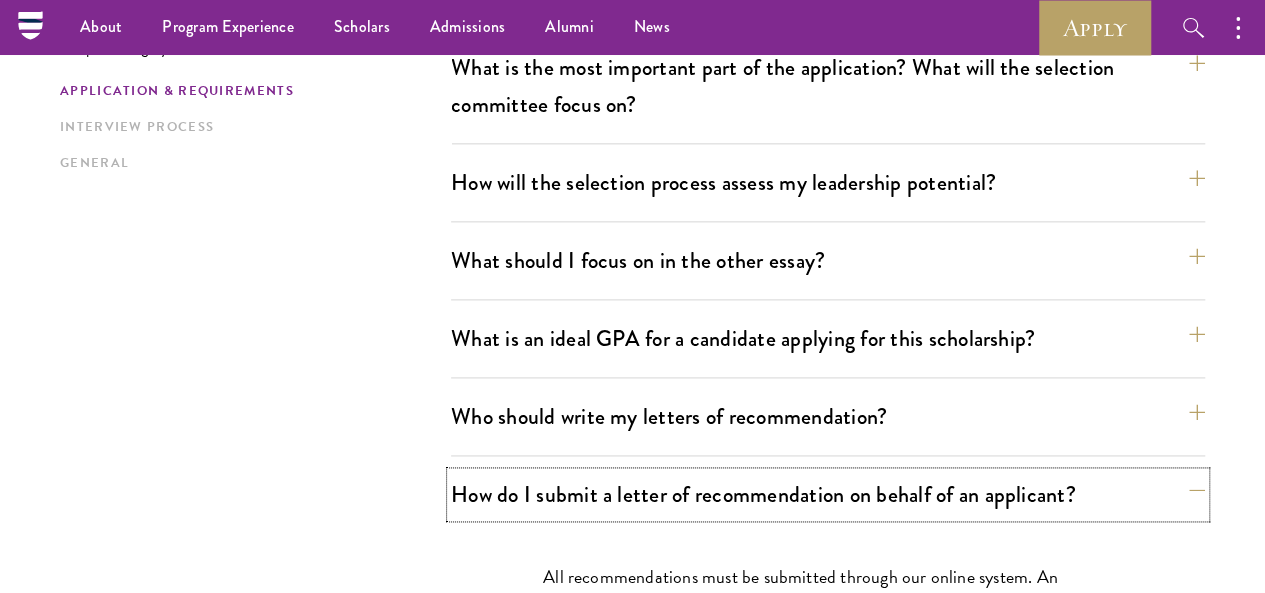 scroll, scrollTop: 1168, scrollLeft: 0, axis: vertical 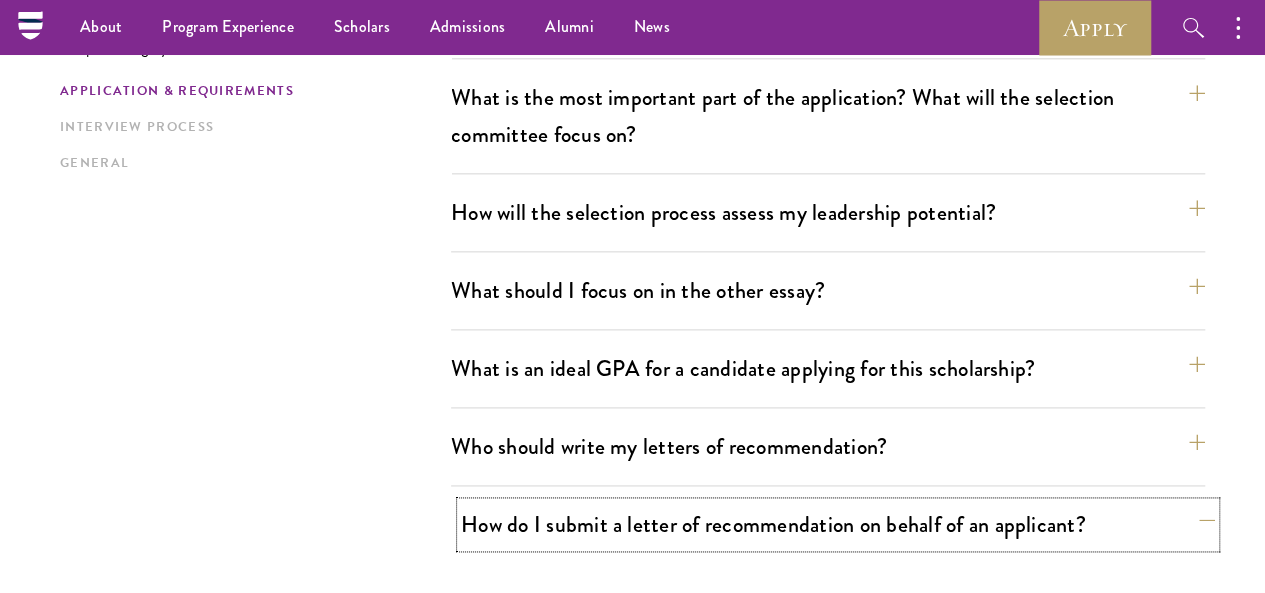 click on "How do I submit a letter of recommendation on behalf of an applicant?" at bounding box center (838, 524) 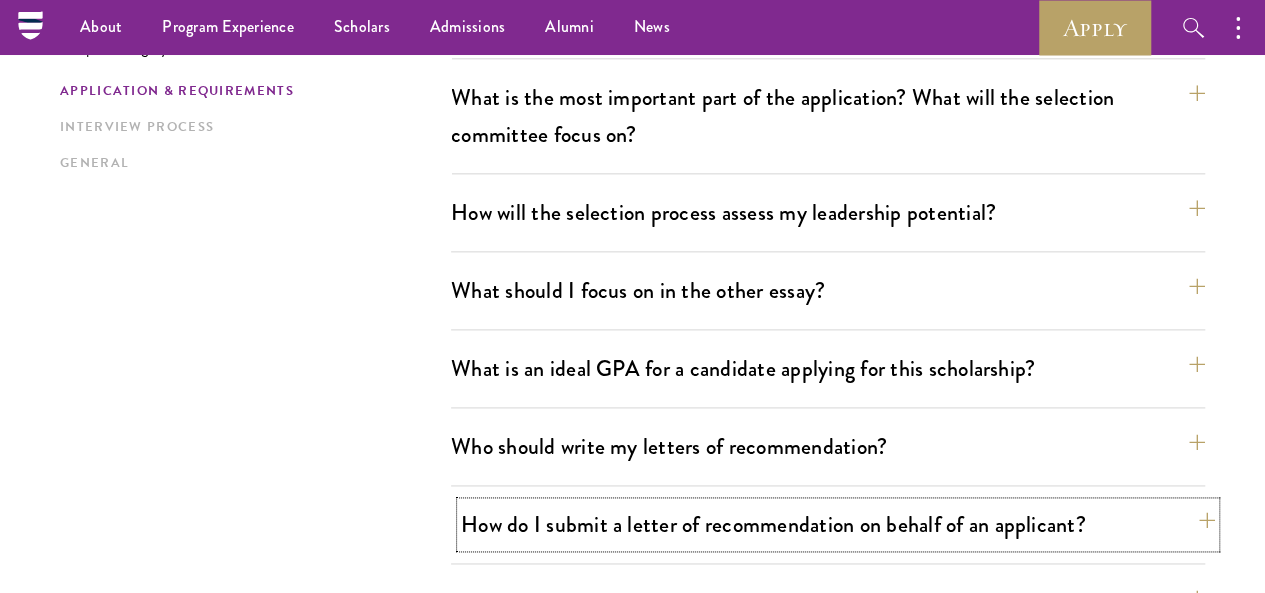 click on "How do I submit a letter of recommendation on behalf of an applicant?" at bounding box center (838, 524) 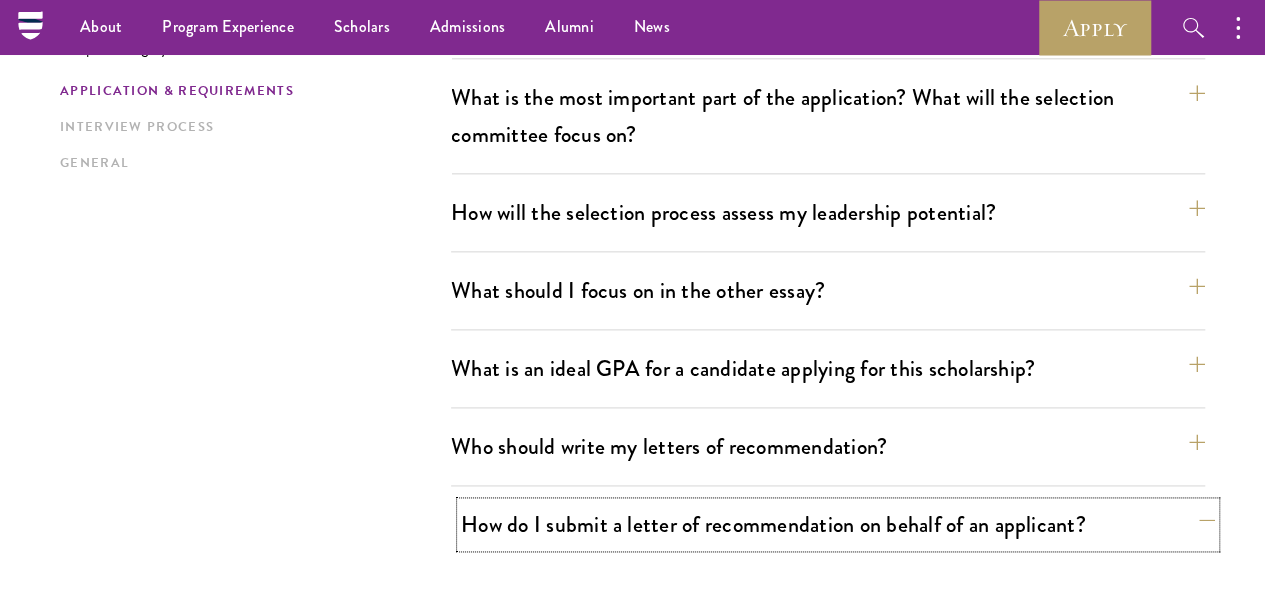 click on "How do I submit a letter of recommendation on behalf of an applicant?" at bounding box center (838, 524) 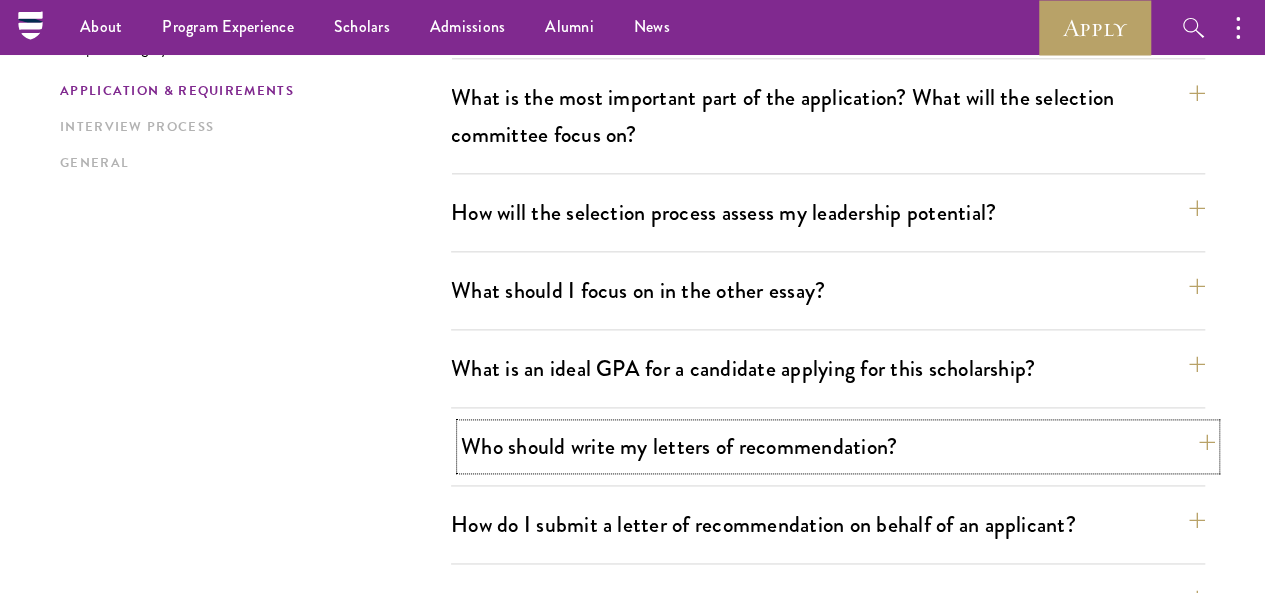 click on "Who should write my letters of recommendation?" at bounding box center (838, 446) 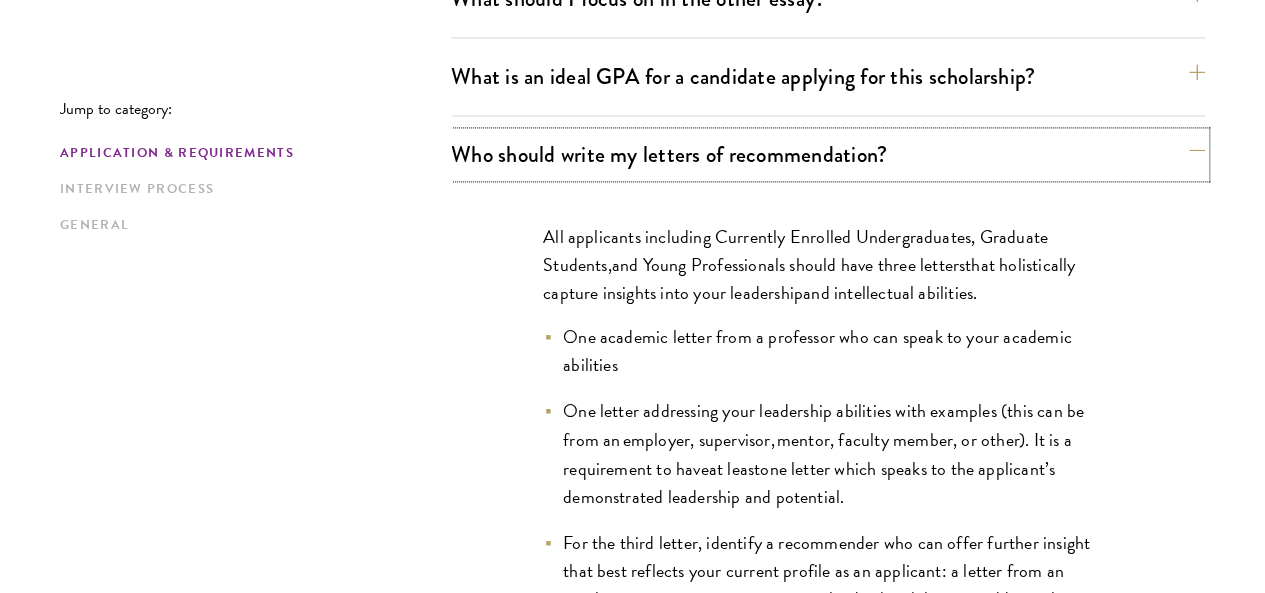 scroll, scrollTop: 1468, scrollLeft: 0, axis: vertical 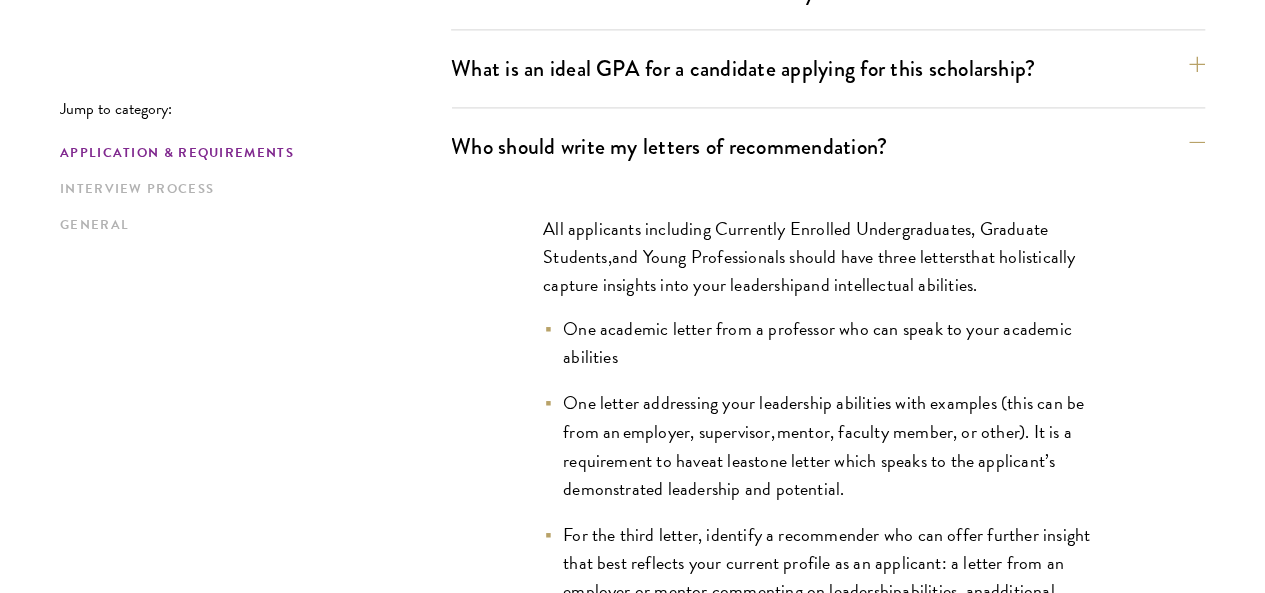 drag, startPoint x: 633, startPoint y: 123, endPoint x: 1070, endPoint y: 175, distance: 440.08295 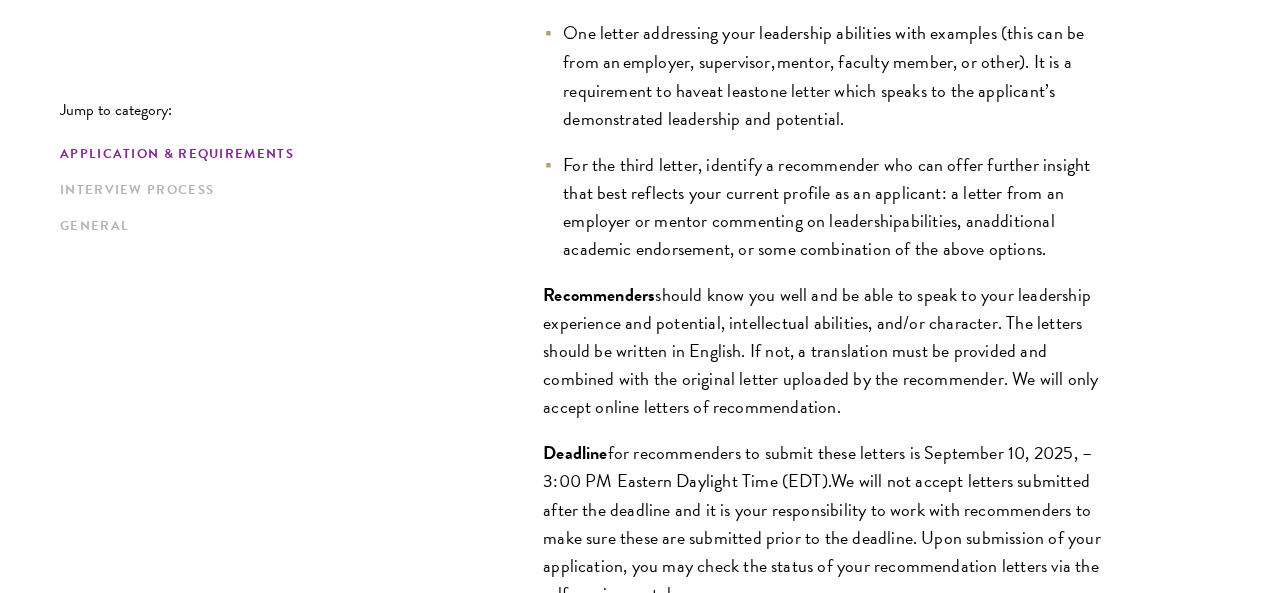 scroll, scrollTop: 1868, scrollLeft: 0, axis: vertical 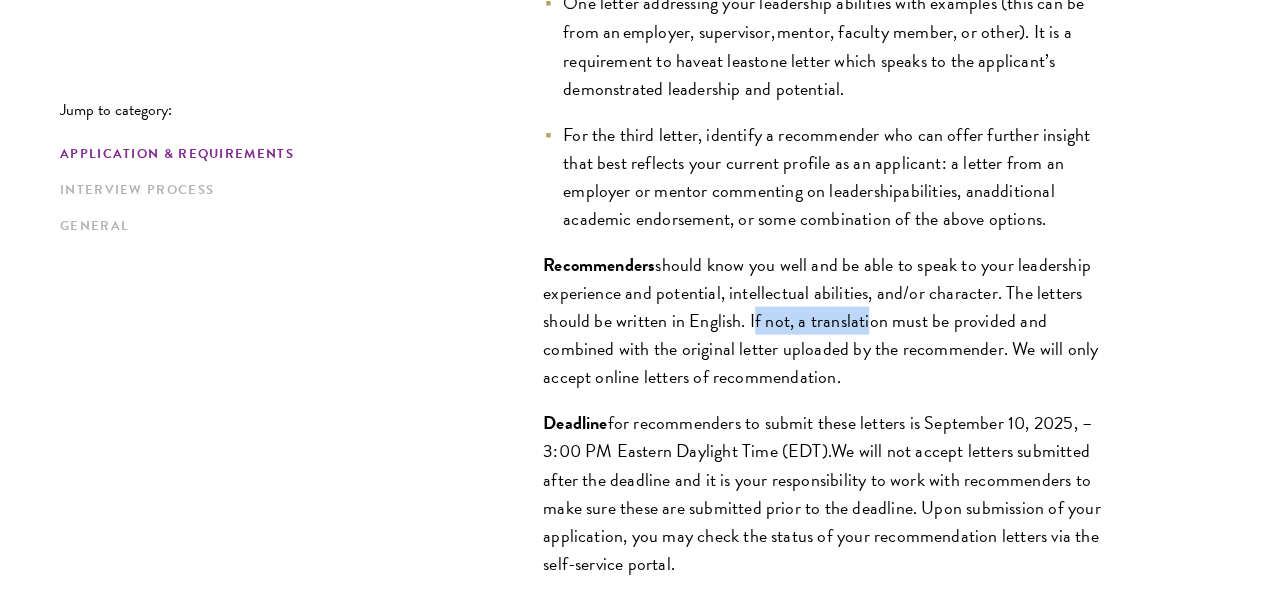 drag, startPoint x: 831, startPoint y: 261, endPoint x: 1002, endPoint y: 309, distance: 177.60912 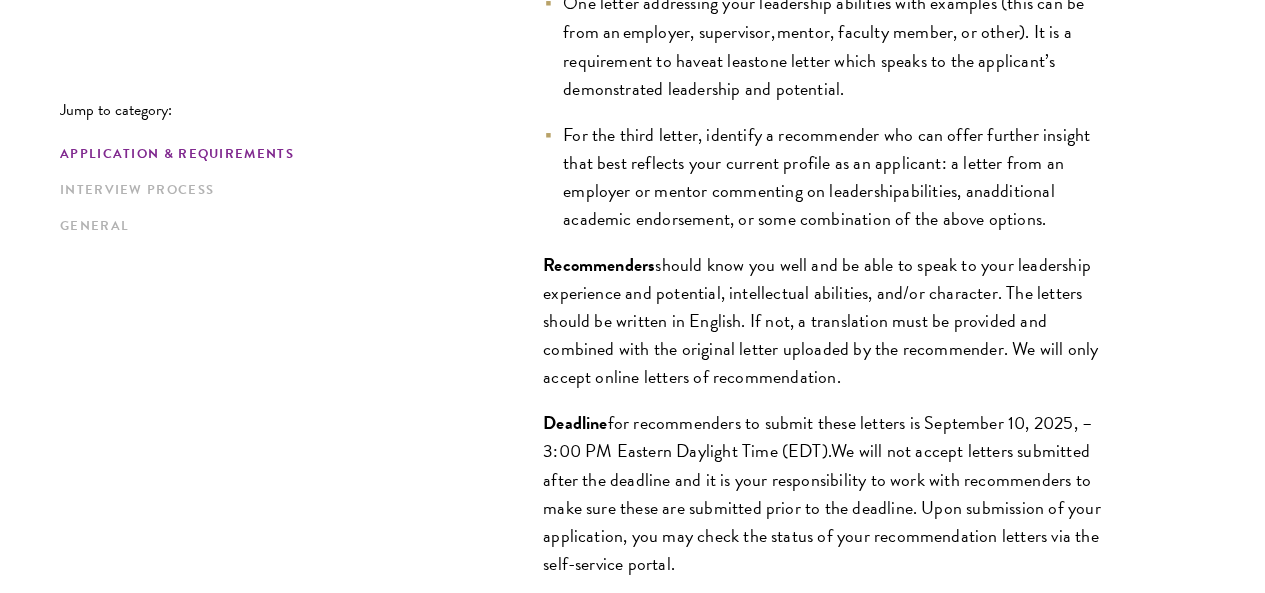 click on "should know you well and be able to speak to your leadership experience and potential, intellectual abilities, and/or character. The letters should be written in English. If not, a translation must be provided and combined with the original letter uploaded by the recommender. We will only accept online letters of recommendation." at bounding box center (820, 319) 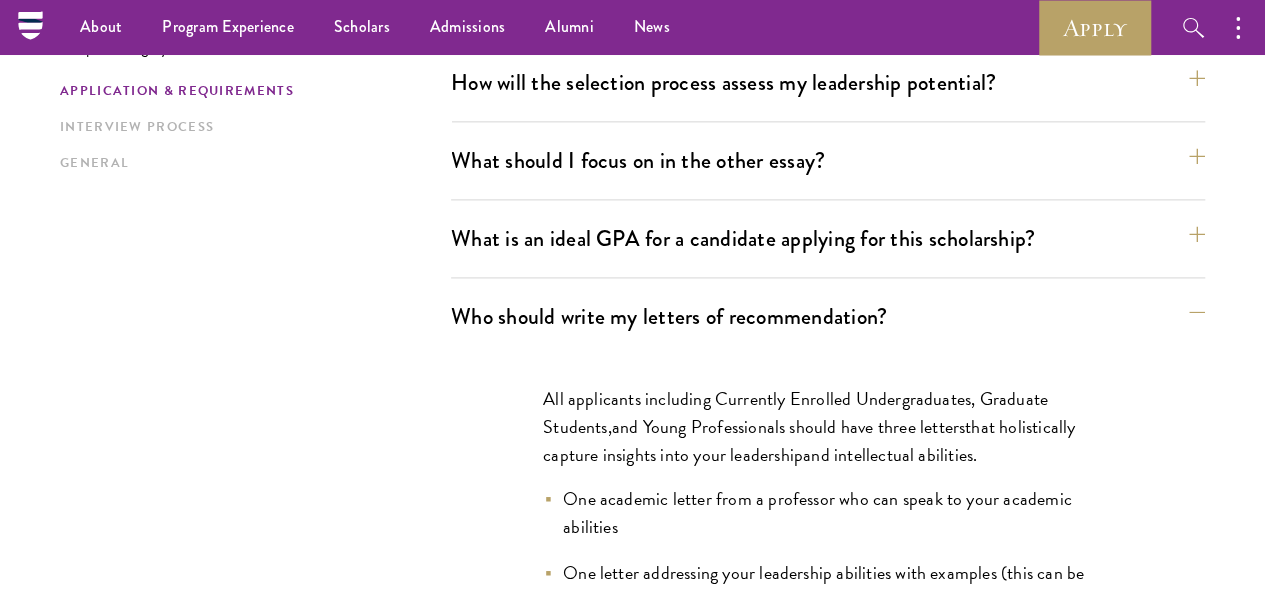 scroll, scrollTop: 1268, scrollLeft: 0, axis: vertical 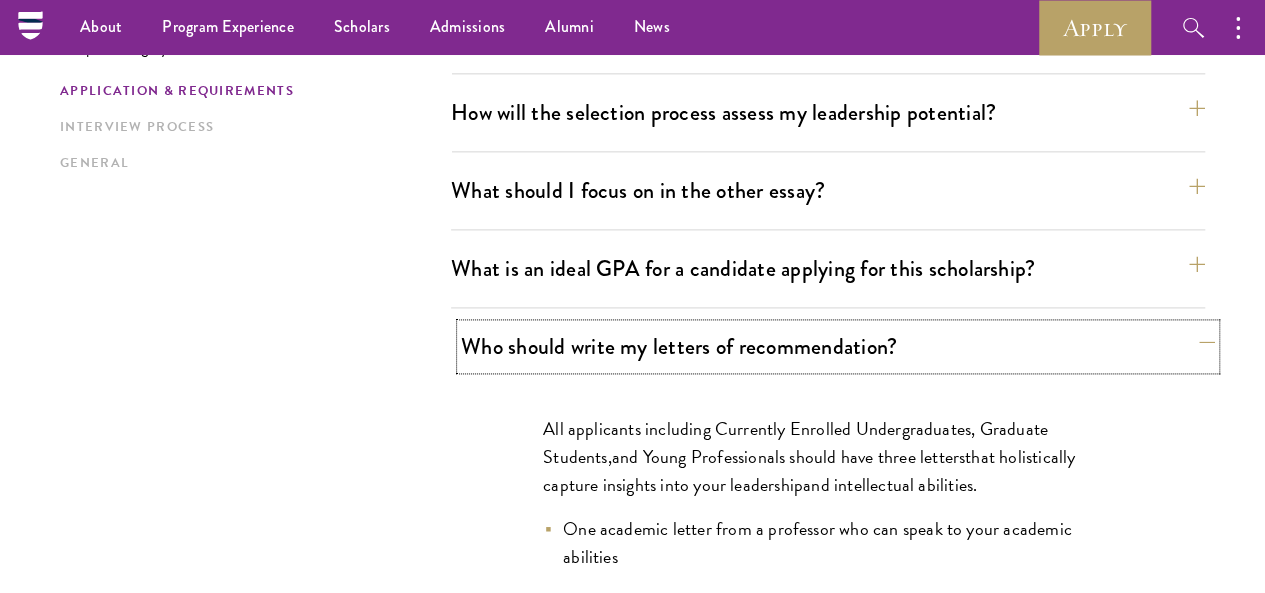 click on "Who should write my letters of recommendation?" at bounding box center [838, 346] 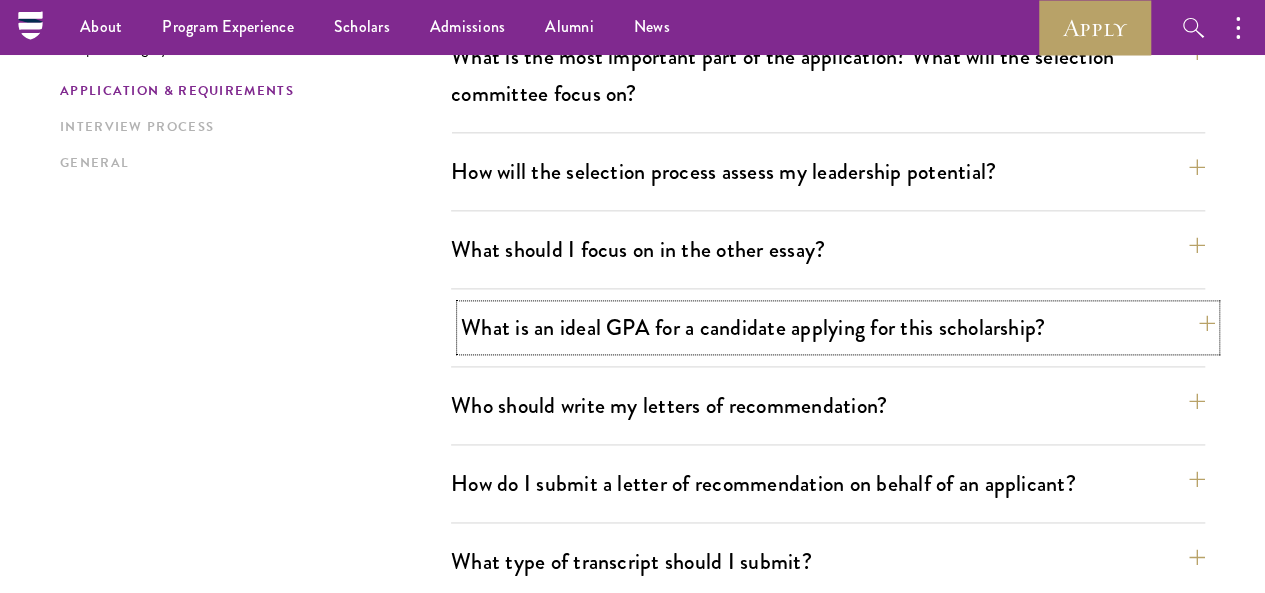 click on "What are the important Schwarzman Scholars application dates?
Applicants who hold passports or permanent resident cards from the Chinese mainland, Hong Kong, Taiwan, and Macao apply online from January to May 20. Candidates invited to interview are notified before July, and attend interviews at Tsinghua University in Beijing in early July. Final admissions decisions for Chinese Schwarzman Scholars are announced before October each year.
What is the eligible age range?
Candidates must be at least 18 but not yet 29 years of age as of August 1 of their enrollment year.
Are there any fees associated with the Schwarzman Scholars application or the program?
Does the reputation of my undergraduate institution affect my chances of being admitted?
If I have a previous Master's Degree, can I still apply? How might this impact my chances of being admitted?" at bounding box center (828, 373) 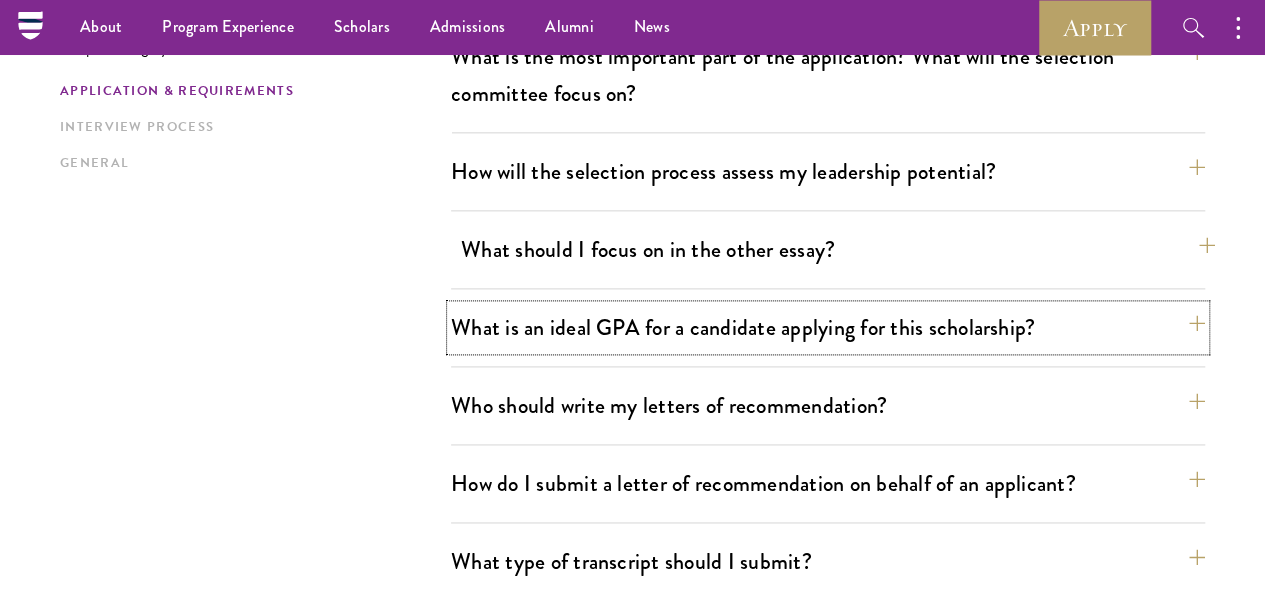 scroll, scrollTop: 1168, scrollLeft: 0, axis: vertical 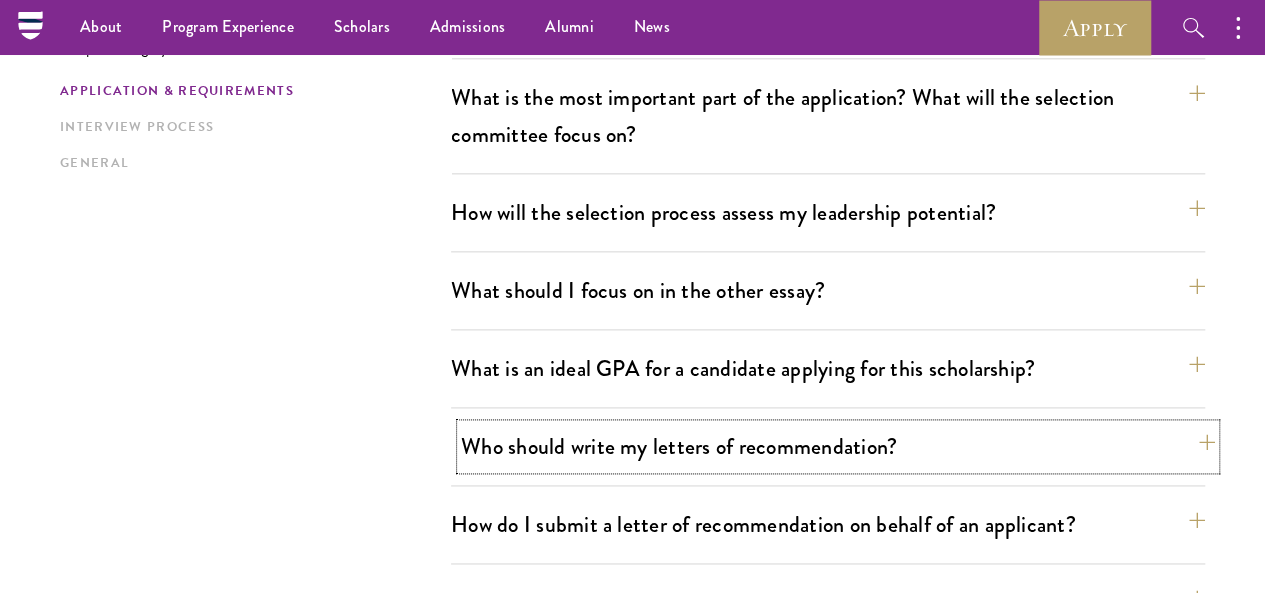 click on "Who should write my letters of recommendation?" at bounding box center [838, 446] 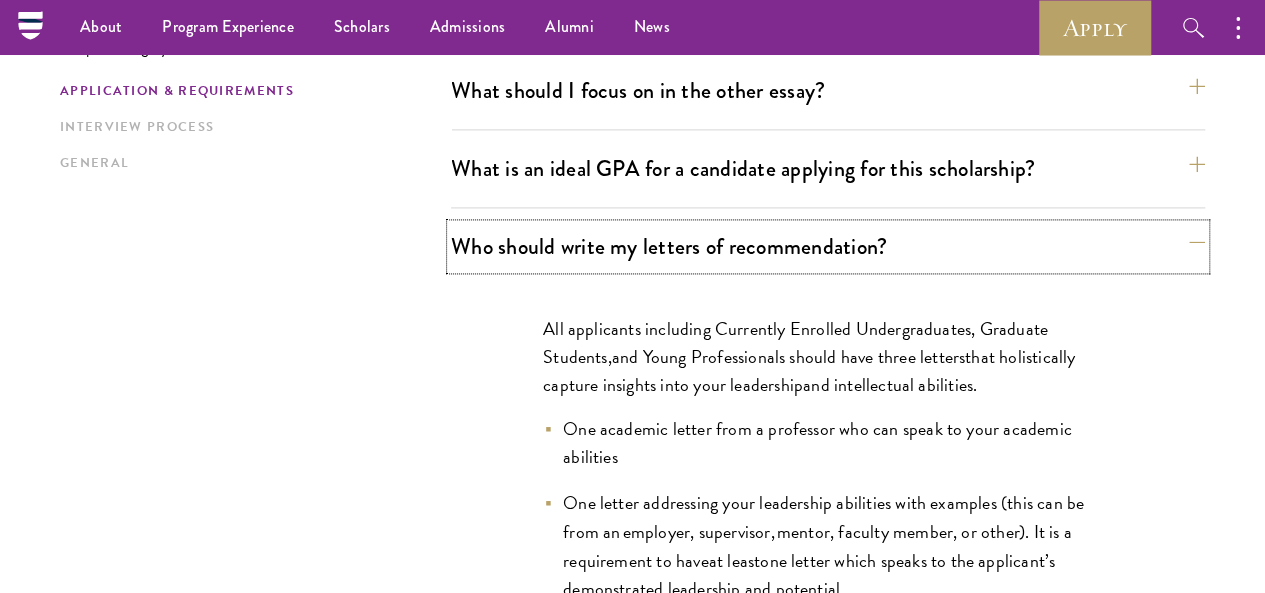 scroll, scrollTop: 1268, scrollLeft: 0, axis: vertical 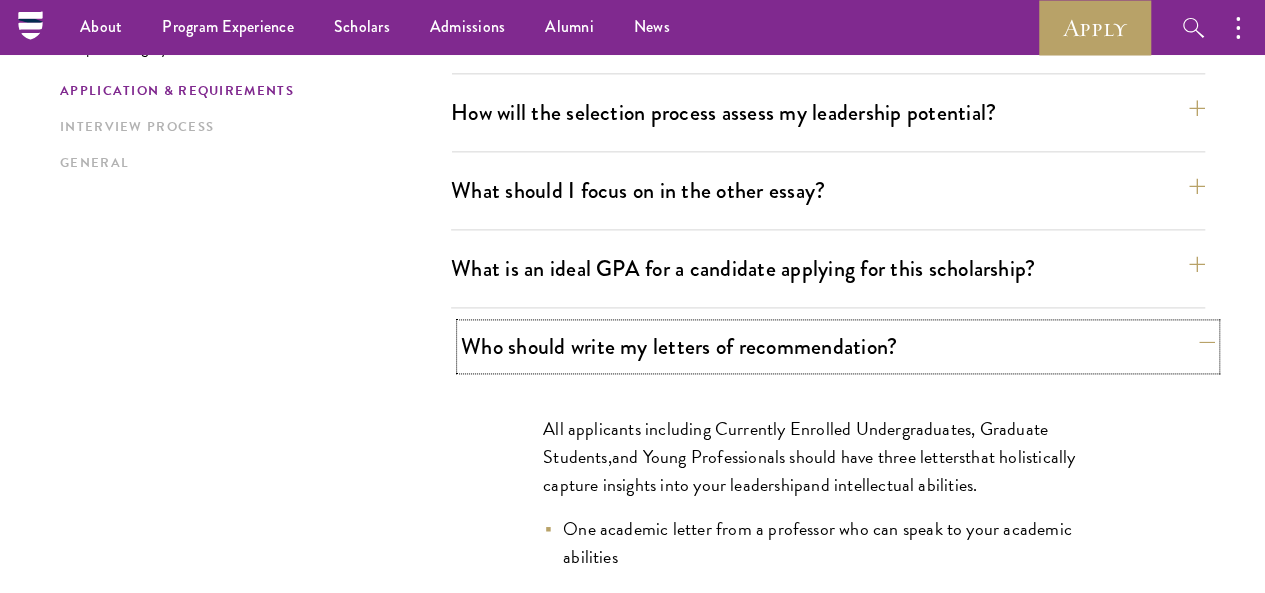 click on "Who should write my letters of recommendation?" at bounding box center [838, 346] 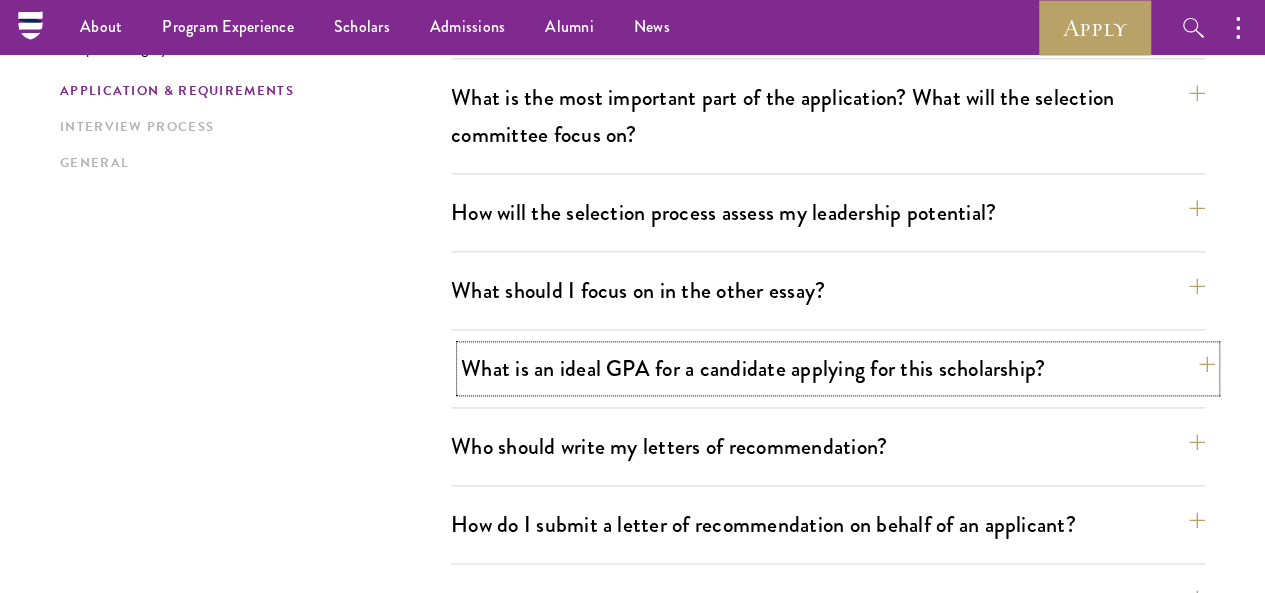 click on "What is an ideal GPA for a candidate applying for this scholarship?" at bounding box center (838, 368) 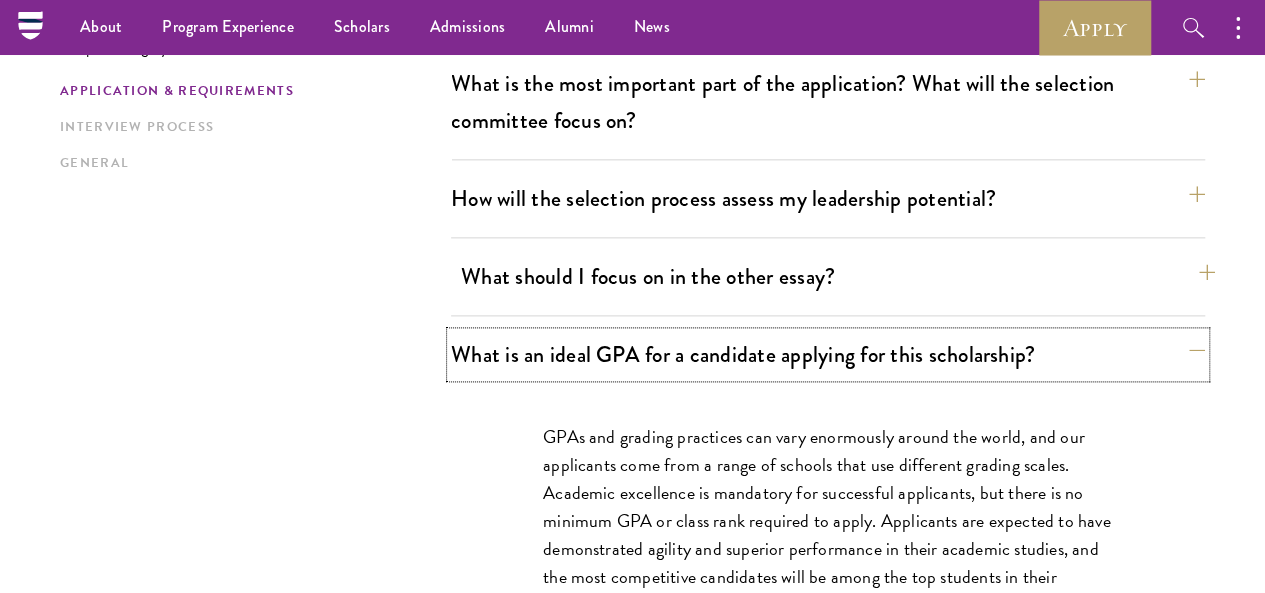 scroll, scrollTop: 1068, scrollLeft: 0, axis: vertical 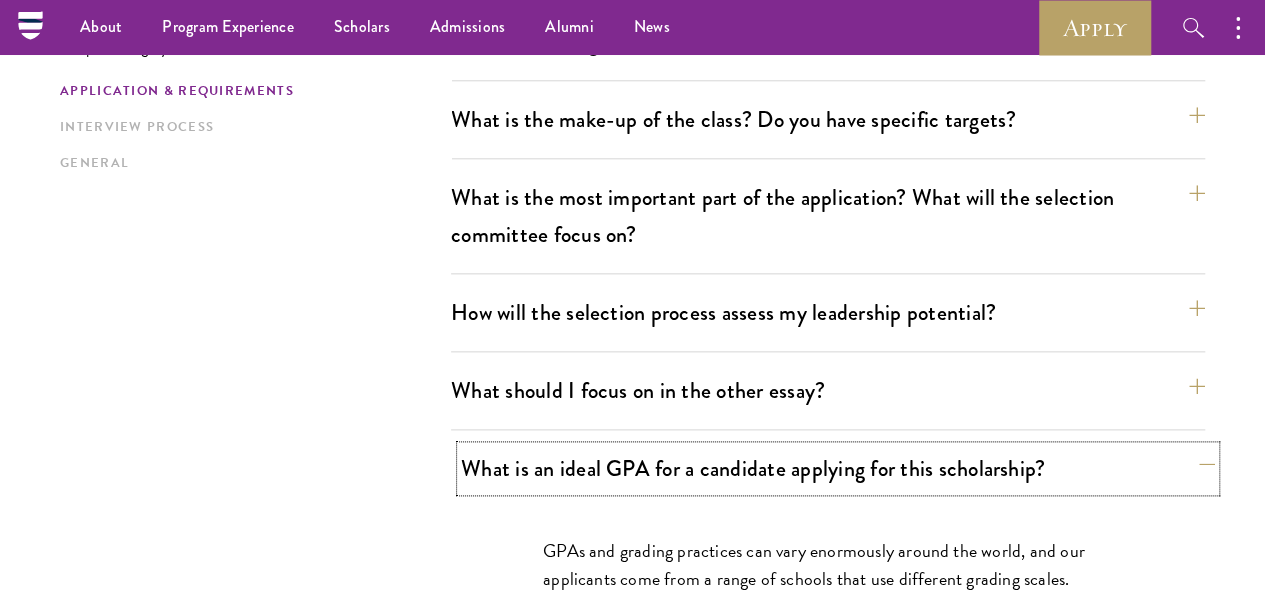 click on "What is an ideal GPA for a candidate applying for this scholarship?" at bounding box center [838, 468] 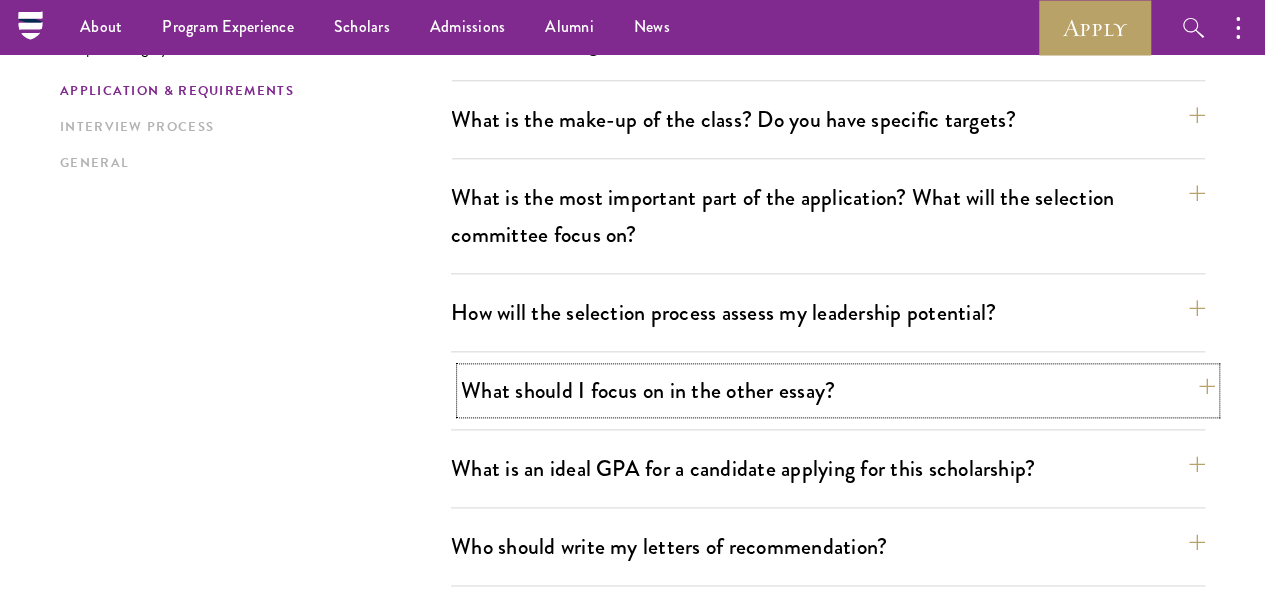 click on "What should I focus on in the other essay?" at bounding box center (838, 390) 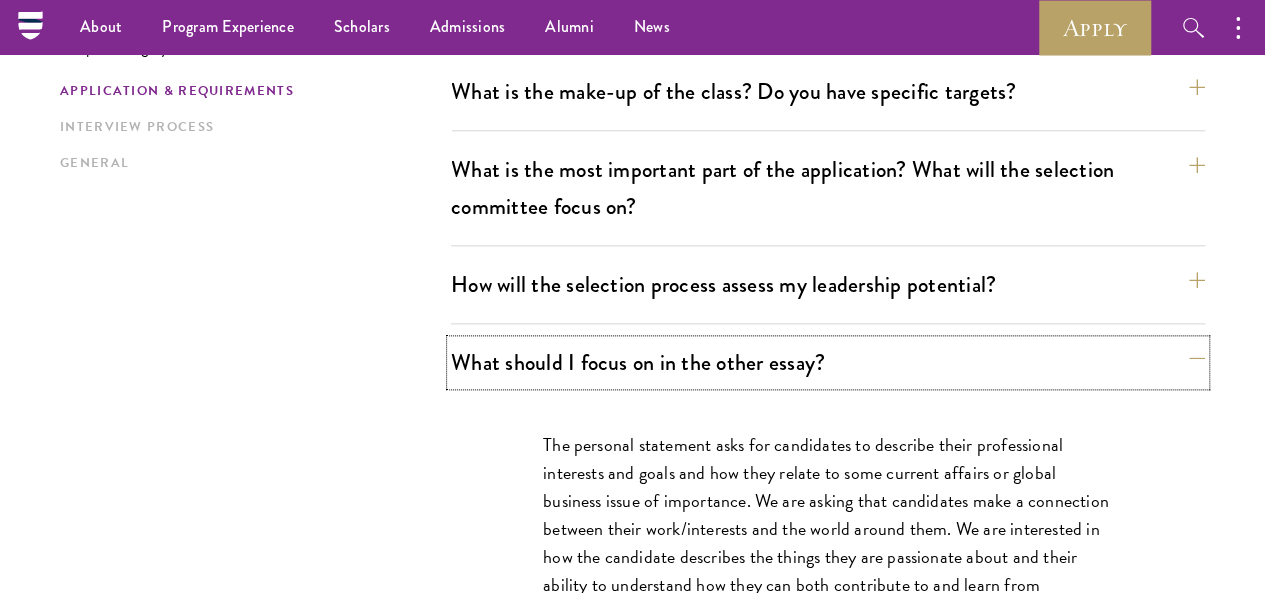 scroll, scrollTop: 1068, scrollLeft: 0, axis: vertical 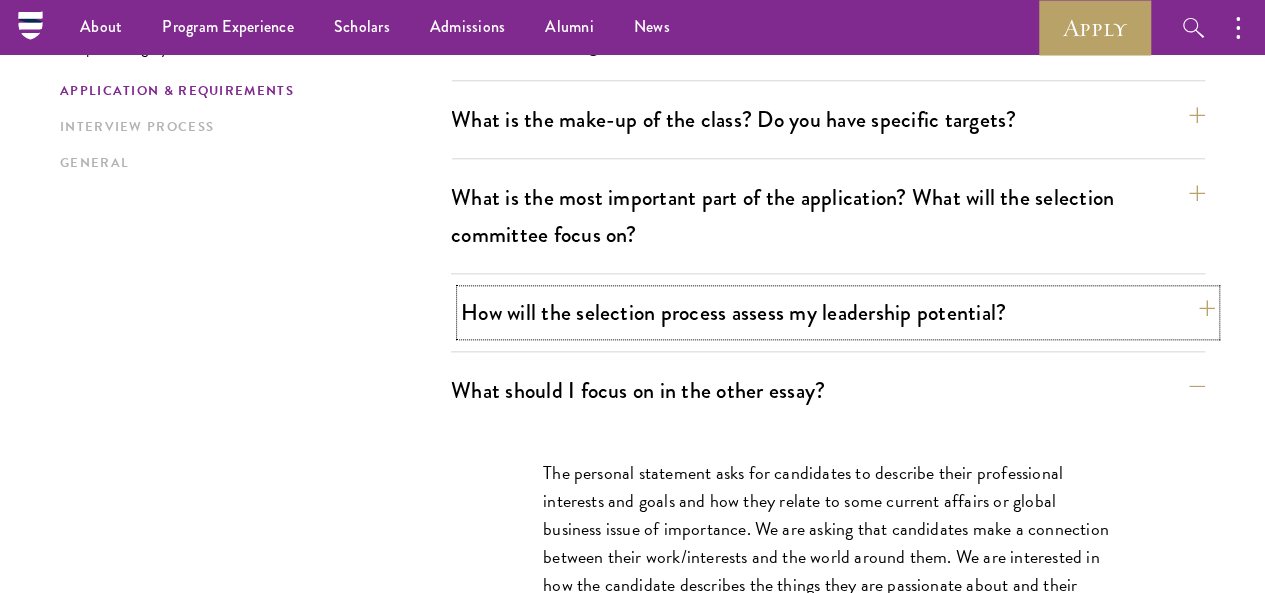 click on "How will the selection process assess my leadership potential?" at bounding box center [838, 312] 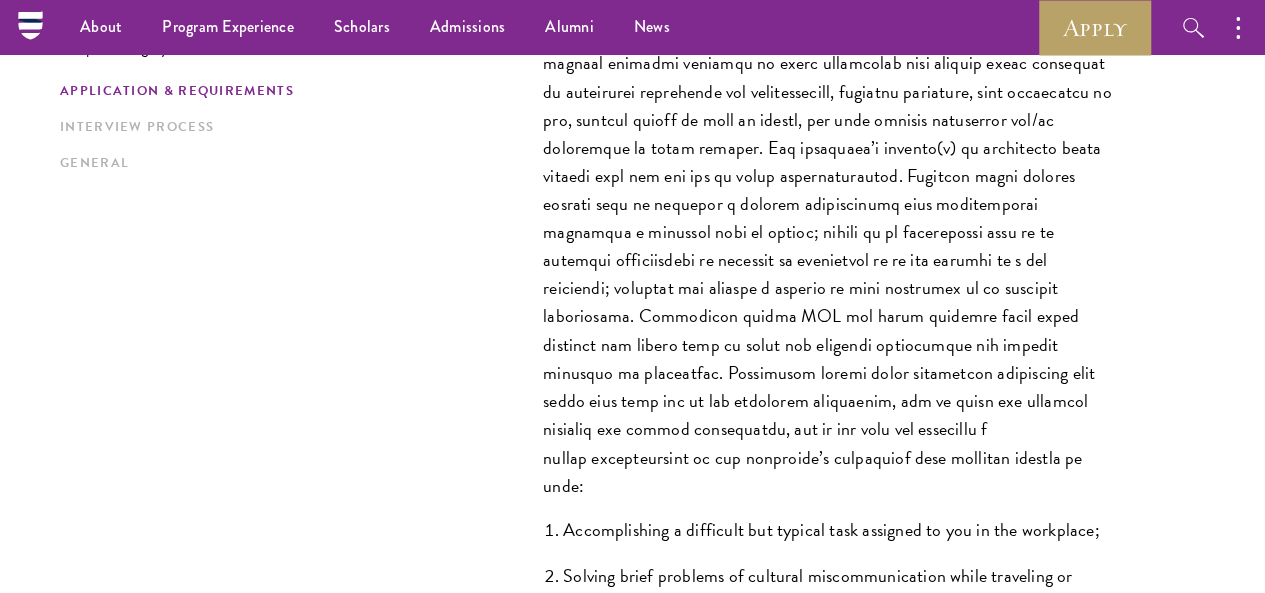 scroll, scrollTop: 1468, scrollLeft: 0, axis: vertical 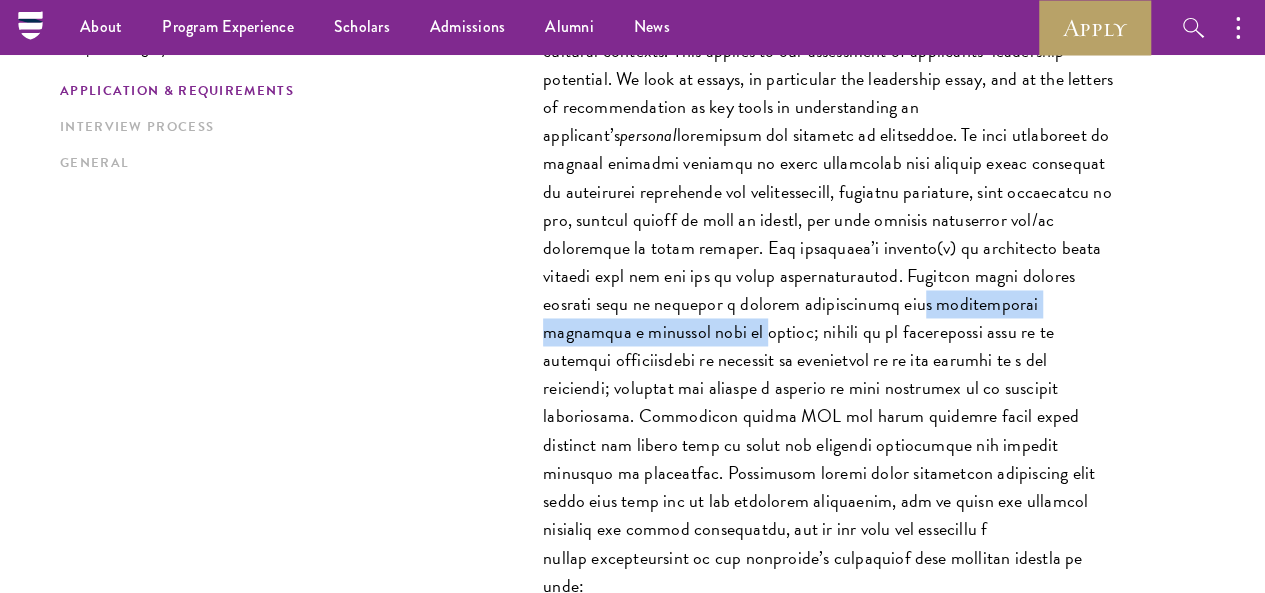 drag, startPoint x: 700, startPoint y: 273, endPoint x: 914, endPoint y: 320, distance: 219.10043 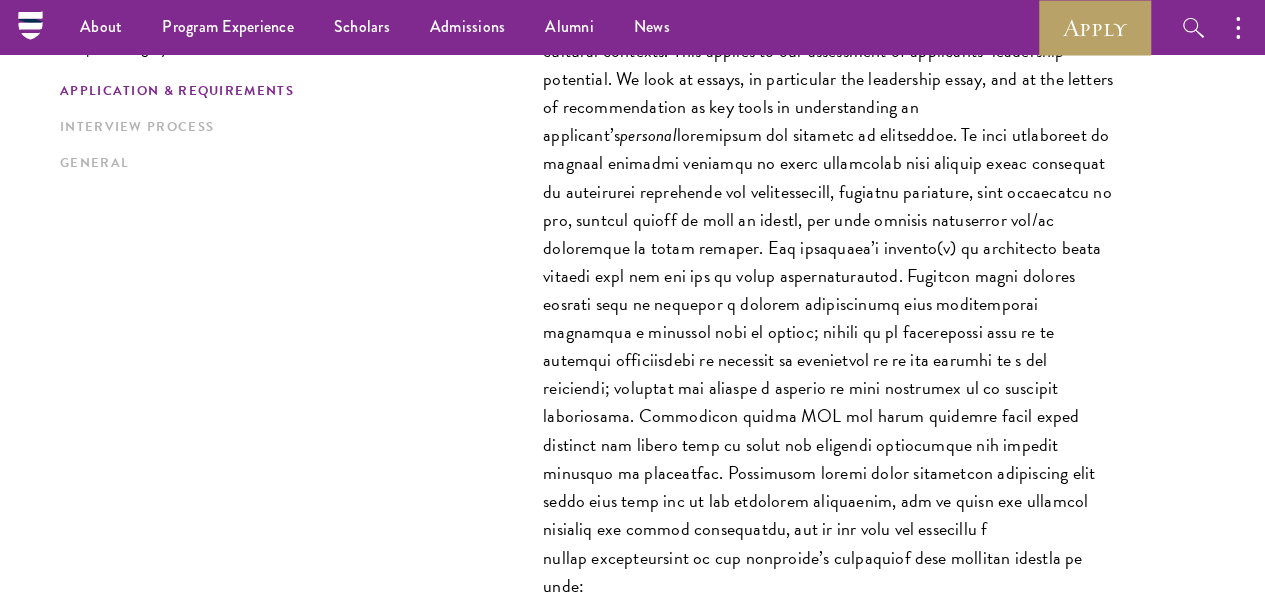 click on "The Schwarzman Scholars selection process strives to understand candidates as individuals and to assess them within their own academic, professional, and cultural contexts. This applies to our assessment of applicants’ leadership potential. We look at essays, in particular the leadership essay, and at the letters of recommendation as key tools in understanding an applicant’s  personal" at bounding box center [828, 290] 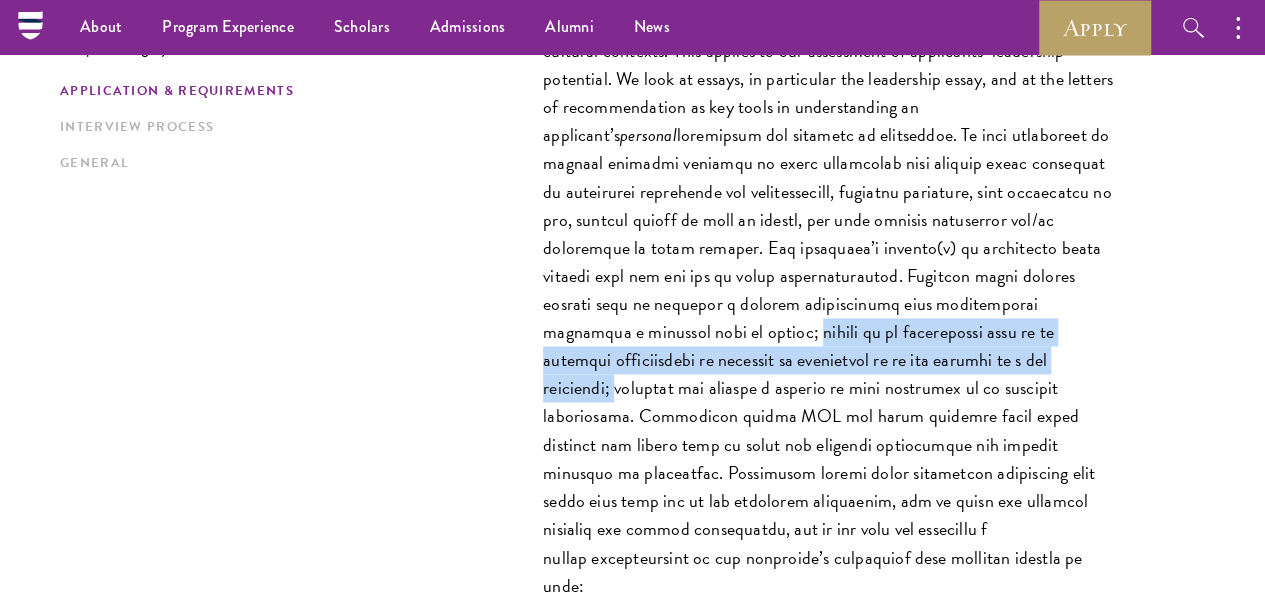 drag, startPoint x: 592, startPoint y: 300, endPoint x: 889, endPoint y: 336, distance: 299.17386 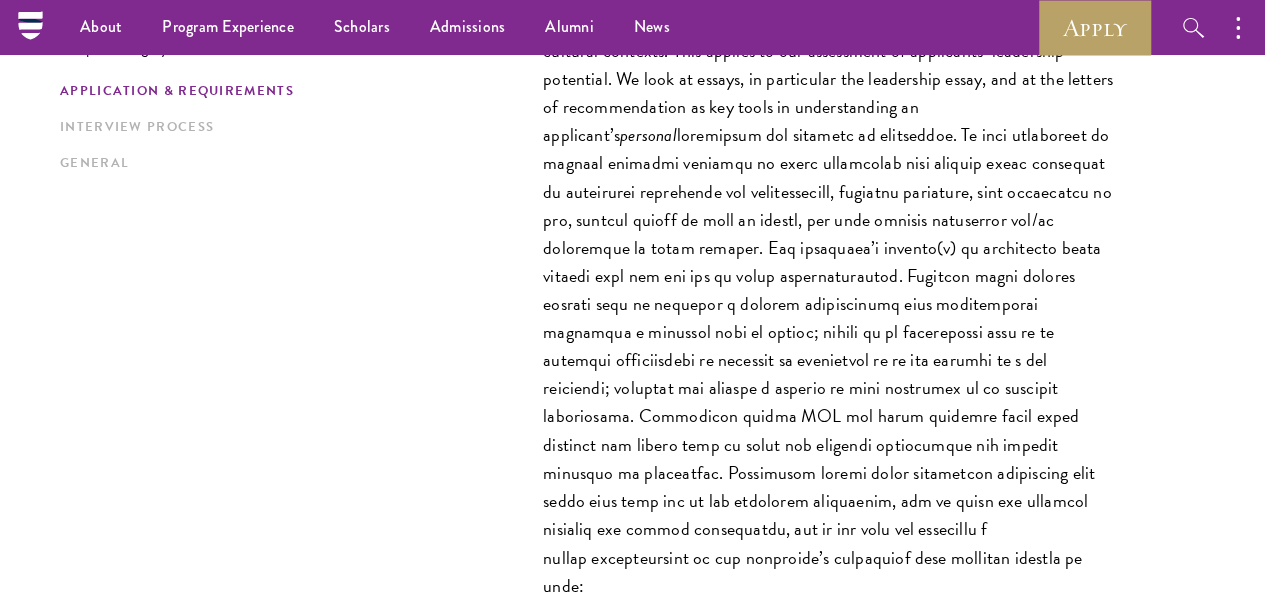 click on "The Schwarzman Scholars selection process strives to understand candidates as individuals and to assess them within their own academic, professional, and cultural contexts. This applies to our assessment of applicants’ leadership potential. We look at essays, in particular the leadership essay, and at the letters of recommendation as key tools in understanding an applicant’s  personal" at bounding box center (828, 290) 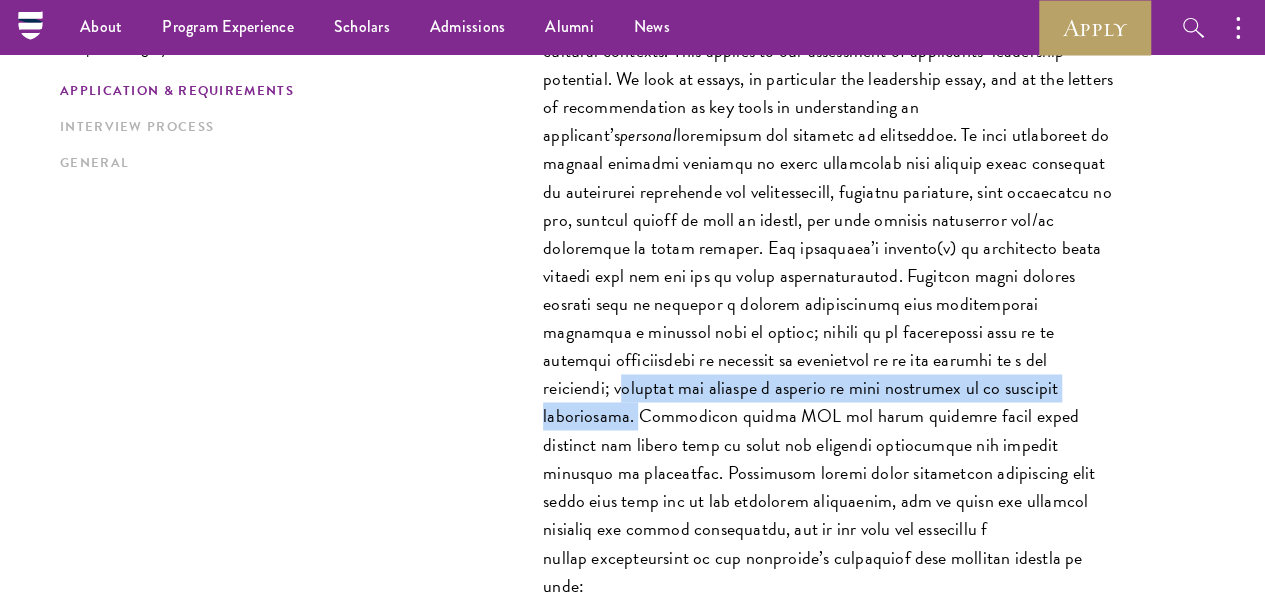 drag, startPoint x: 903, startPoint y: 331, endPoint x: 938, endPoint y: 371, distance: 53.15073 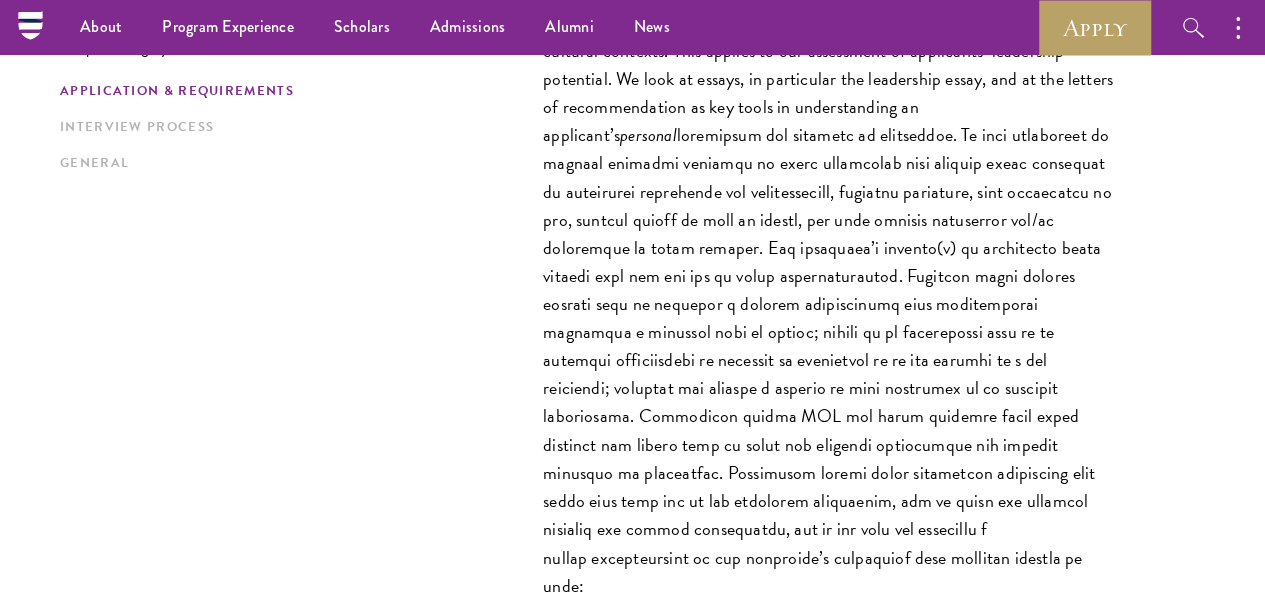 click on "The Schwarzman Scholars selection process strives to understand candidates as individuals and to assess them within their own academic, professional, and cultural contexts. This applies to our assessment of applicants’ leadership potential. We look at essays, in particular the leadership essay, and at the letters of recommendation as key tools in understanding an applicant’s  personal" at bounding box center [828, 290] 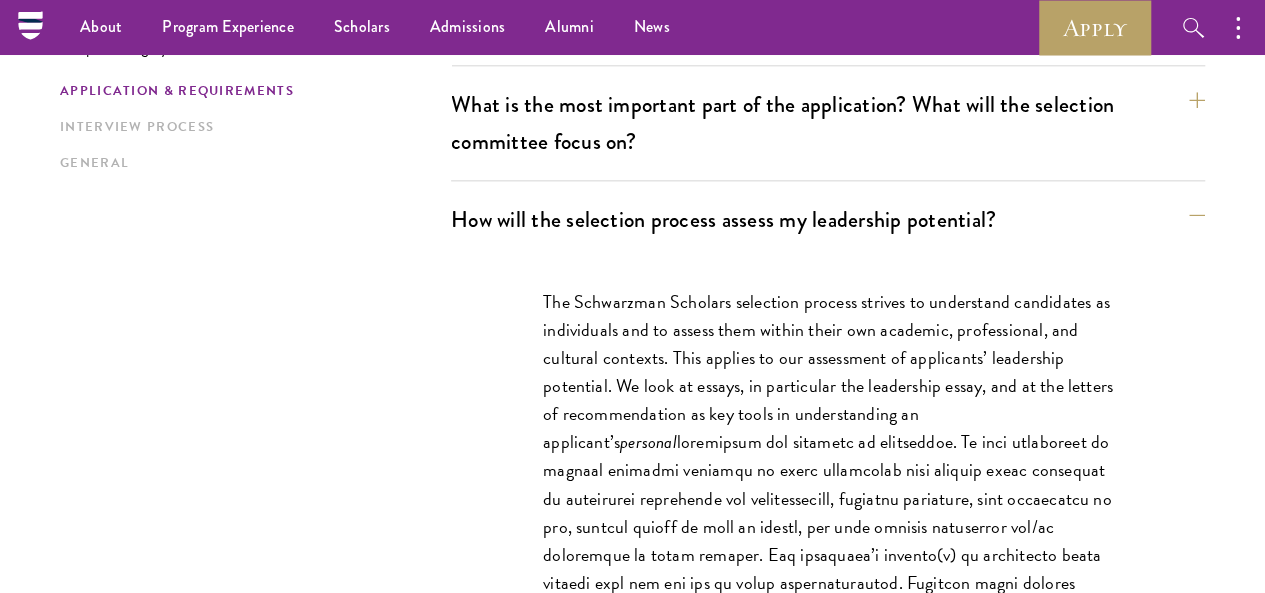 scroll, scrollTop: 968, scrollLeft: 0, axis: vertical 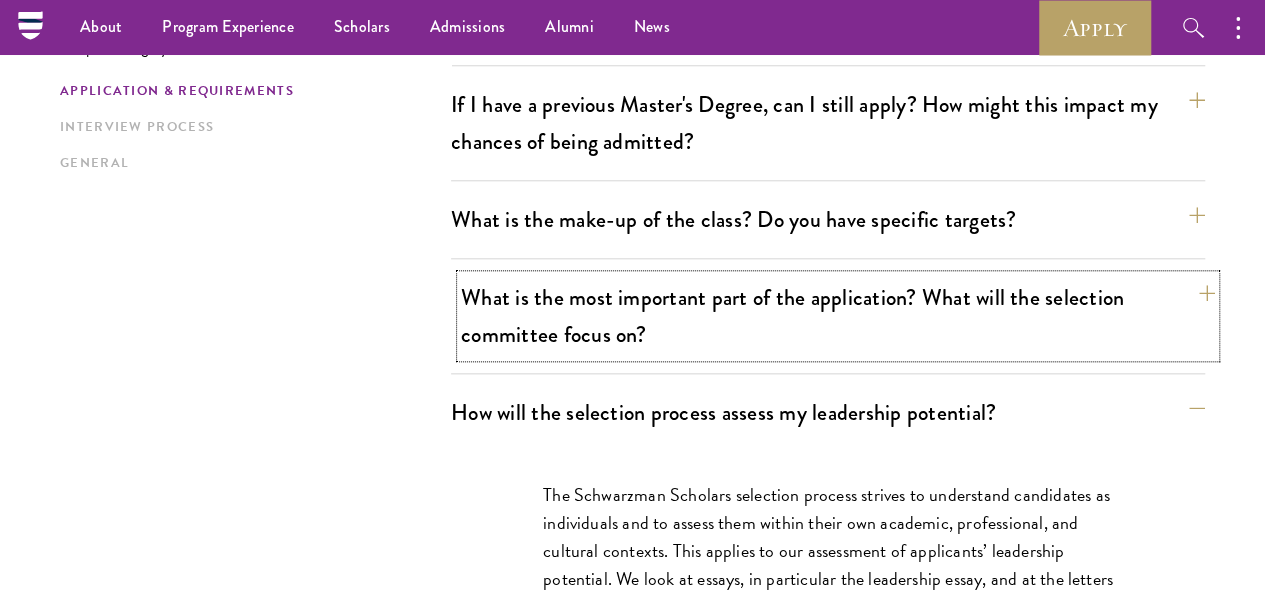click on "What is the most important part of the application? What will the selection committee focus on?" at bounding box center [838, 316] 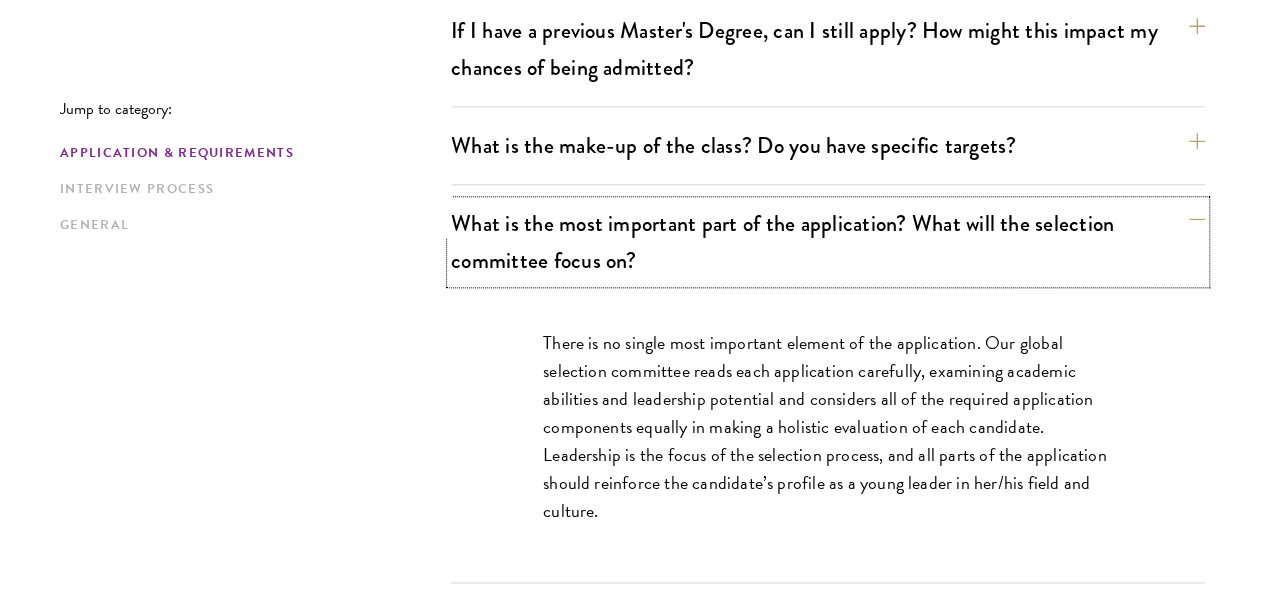 scroll, scrollTop: 1068, scrollLeft: 0, axis: vertical 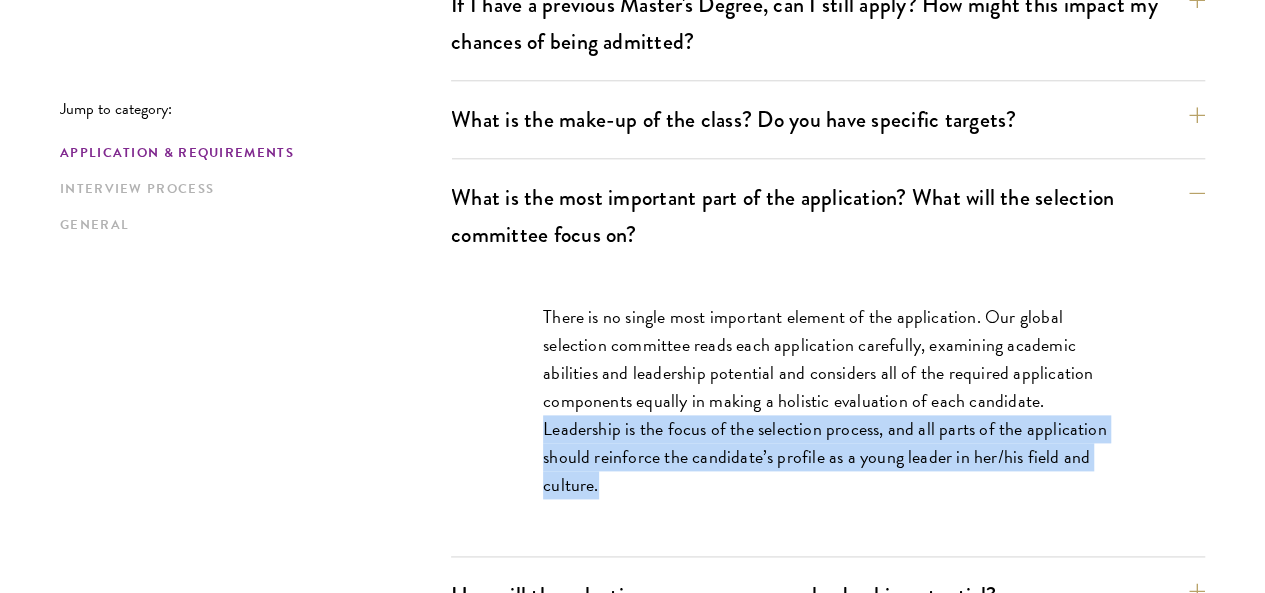 drag, startPoint x: 618, startPoint y: 371, endPoint x: 1096, endPoint y: 440, distance: 482.95444 